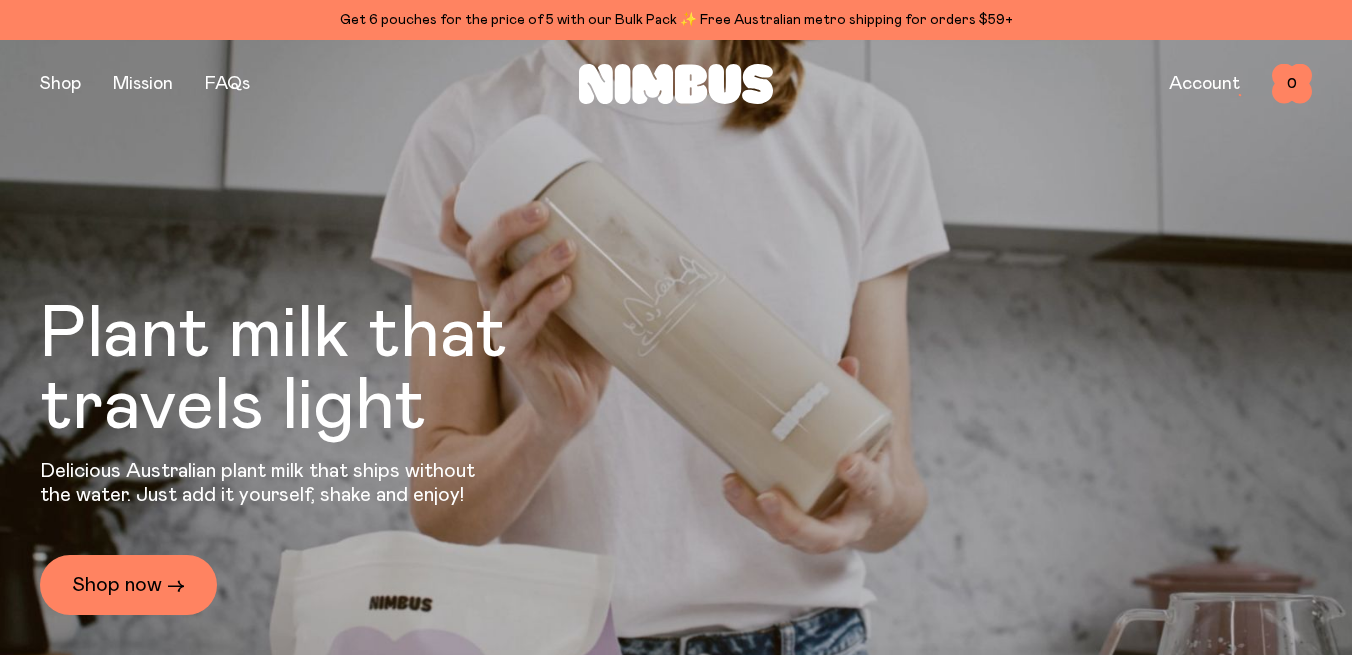 scroll, scrollTop: 0, scrollLeft: 0, axis: both 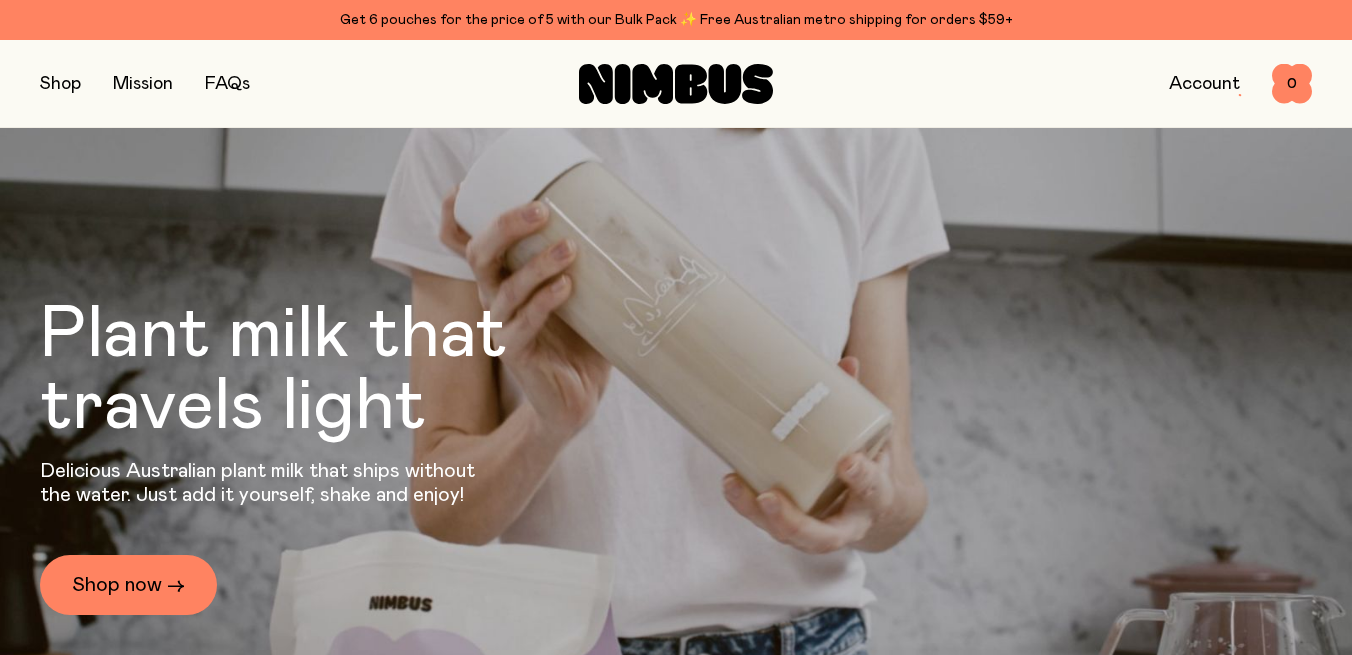 click at bounding box center (60, 84) 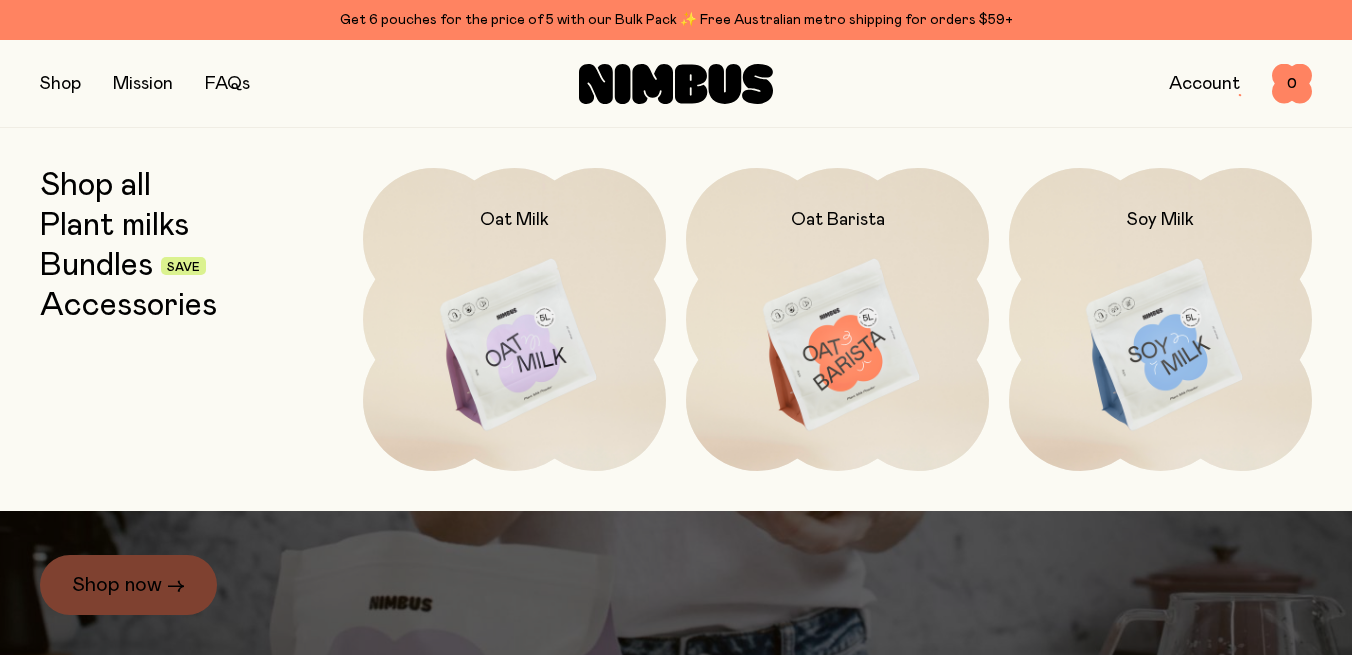 click on "Bundles" at bounding box center [96, 266] 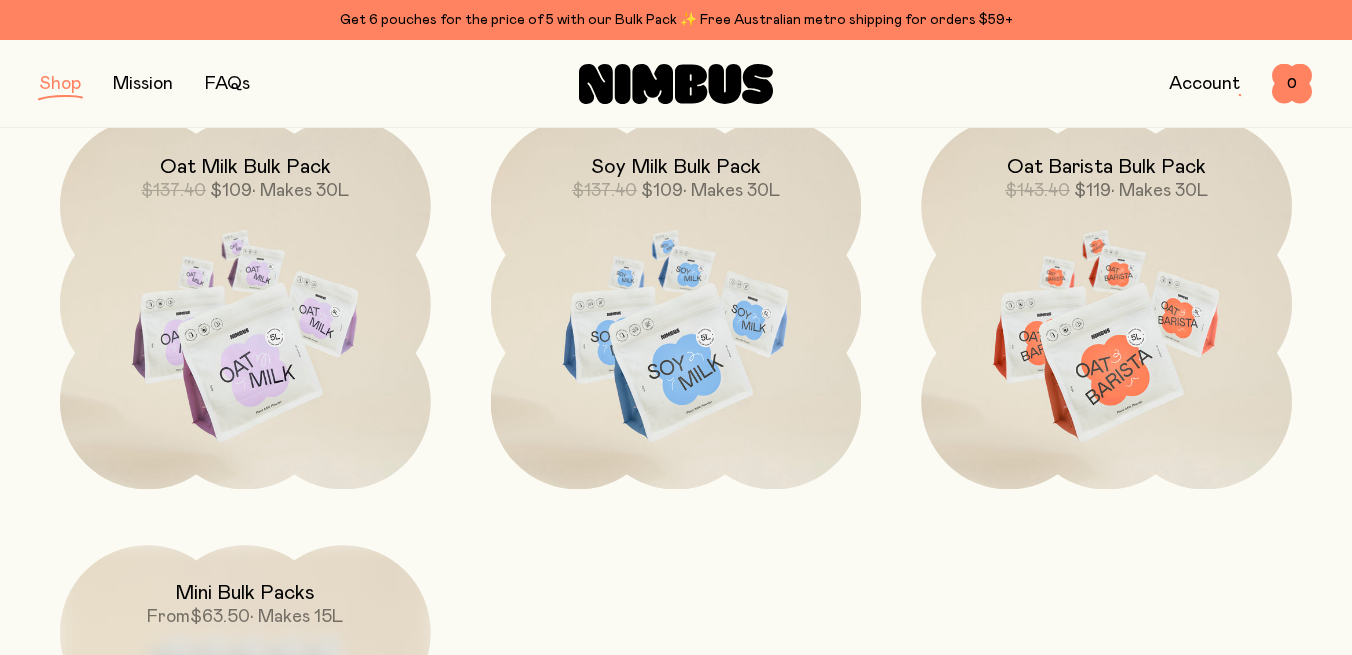 scroll, scrollTop: 718, scrollLeft: 0, axis: vertical 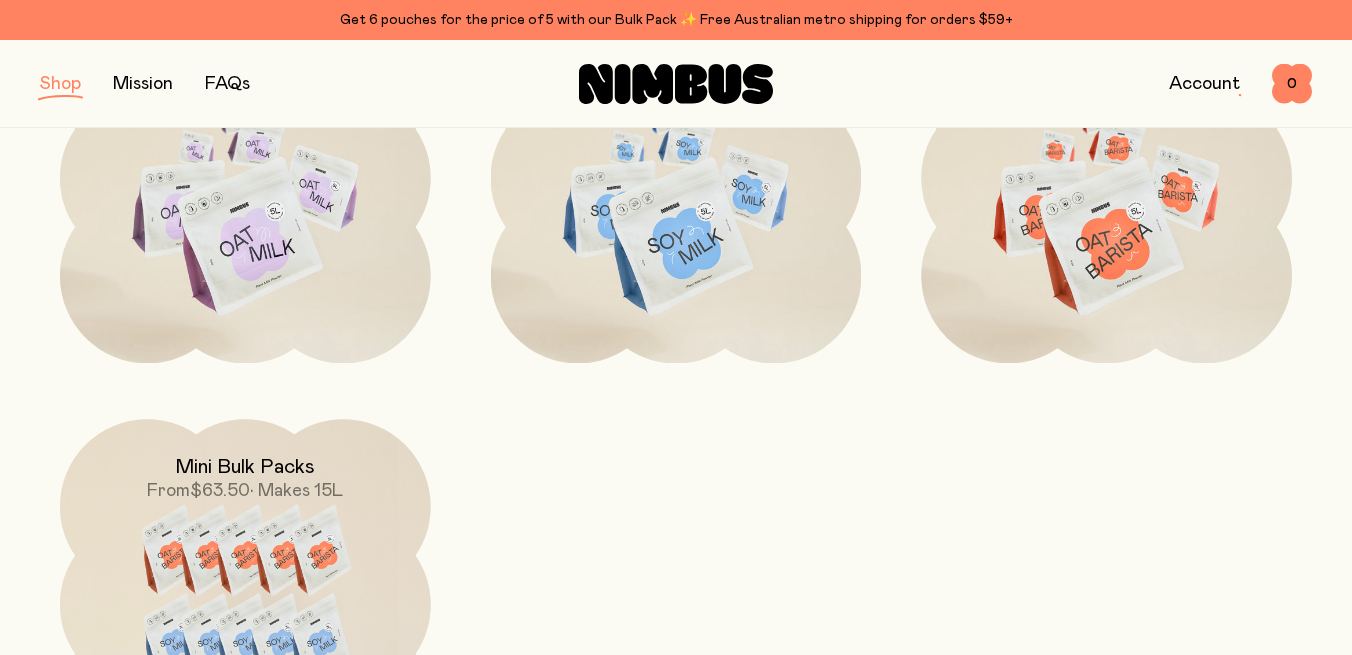 click on "Starter Kit $78.80   $59.90 Soy Starter Kit $76.80   $59.90  • Makes 8L Barista Starter Kit $78.80   $59.90  • Makes 8L Oat Milk Bulk Pack $137.40   $109  • Makes 30L Soy Milk Bulk Pack $137.40   $109  • Makes 30L Oat Barista Bulk Pack $143.40   $119  • Makes 30L Mini Bulk Packs From  $63.50  • Makes 15L" at bounding box center (676, 178) 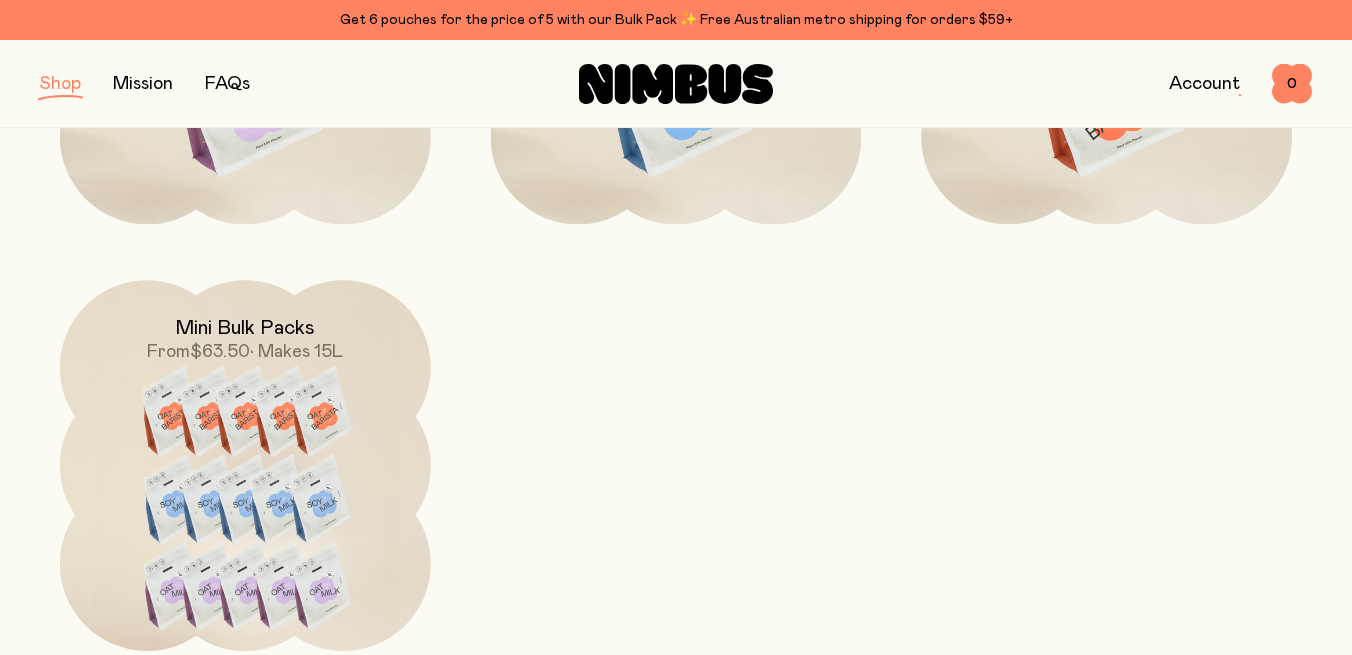 scroll, scrollTop: 1019, scrollLeft: 0, axis: vertical 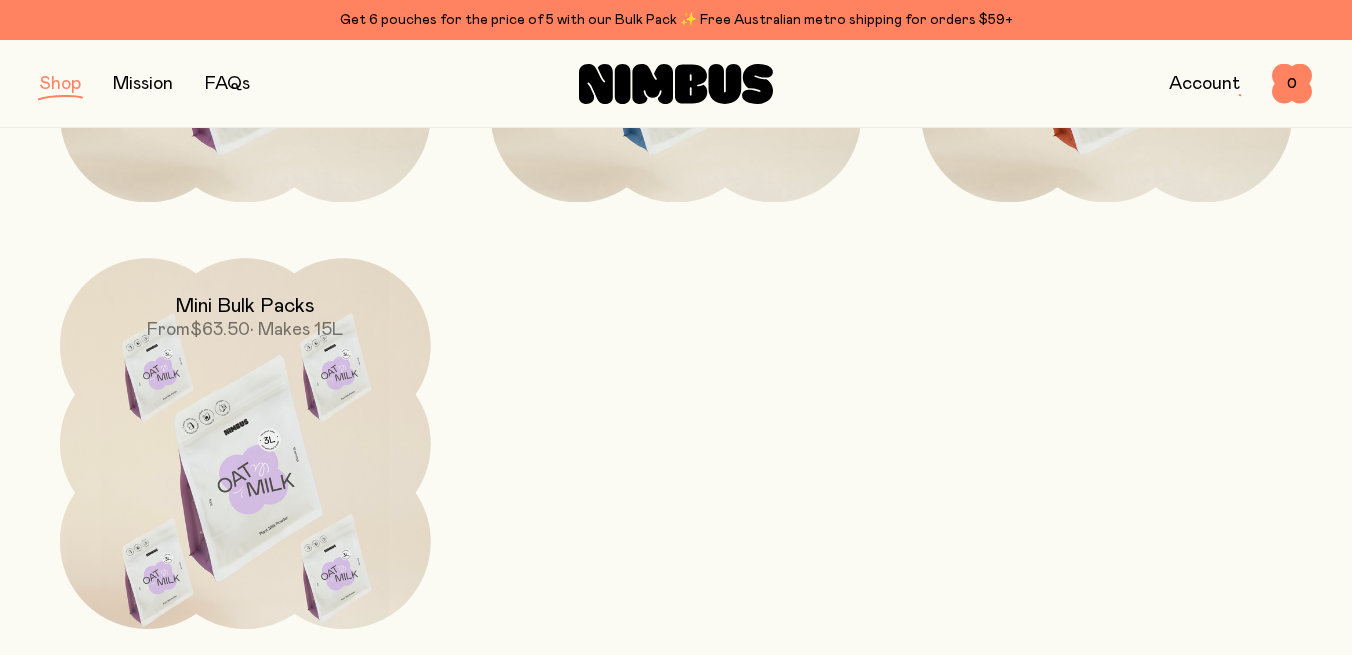 click at bounding box center (245, 476) 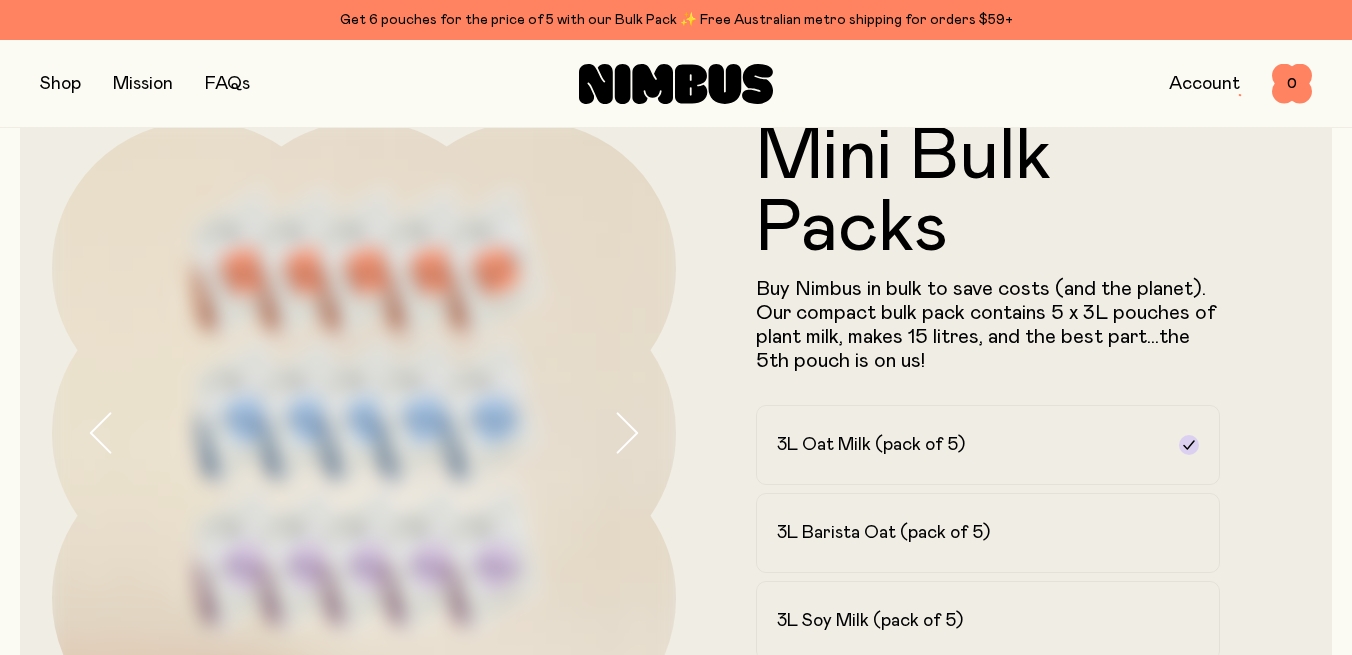 scroll, scrollTop: 0, scrollLeft: 0, axis: both 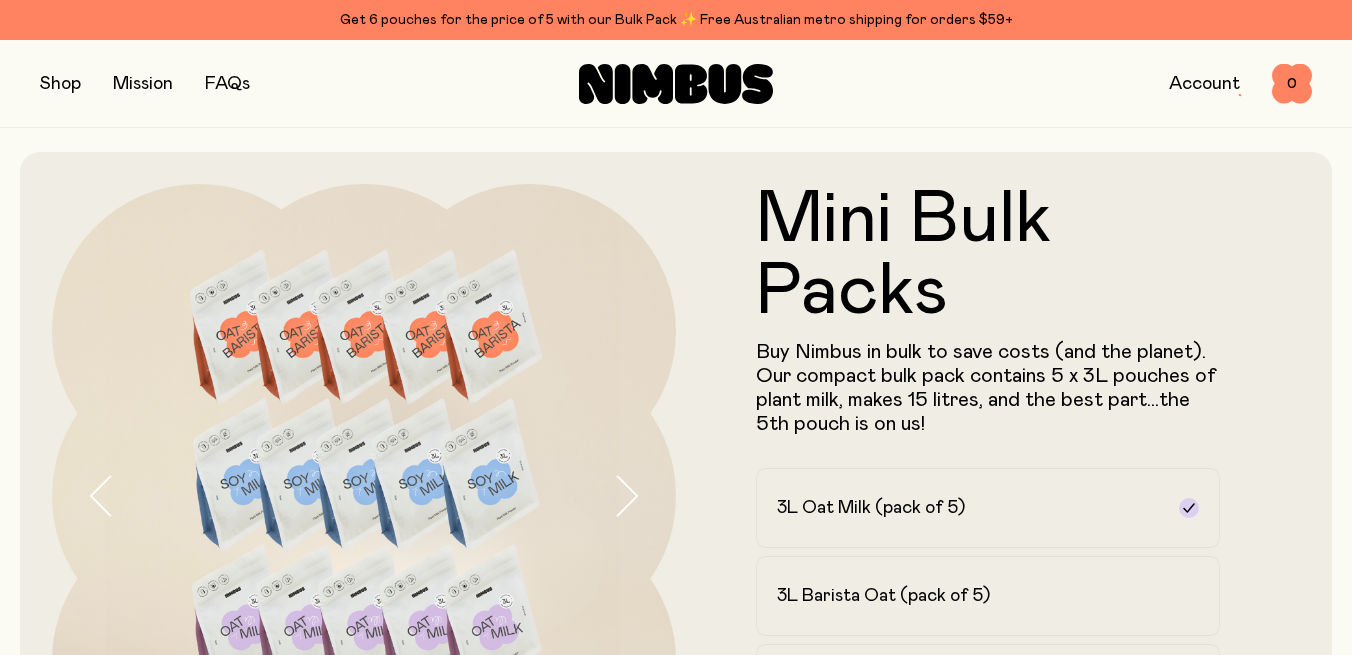 click at bounding box center (60, 84) 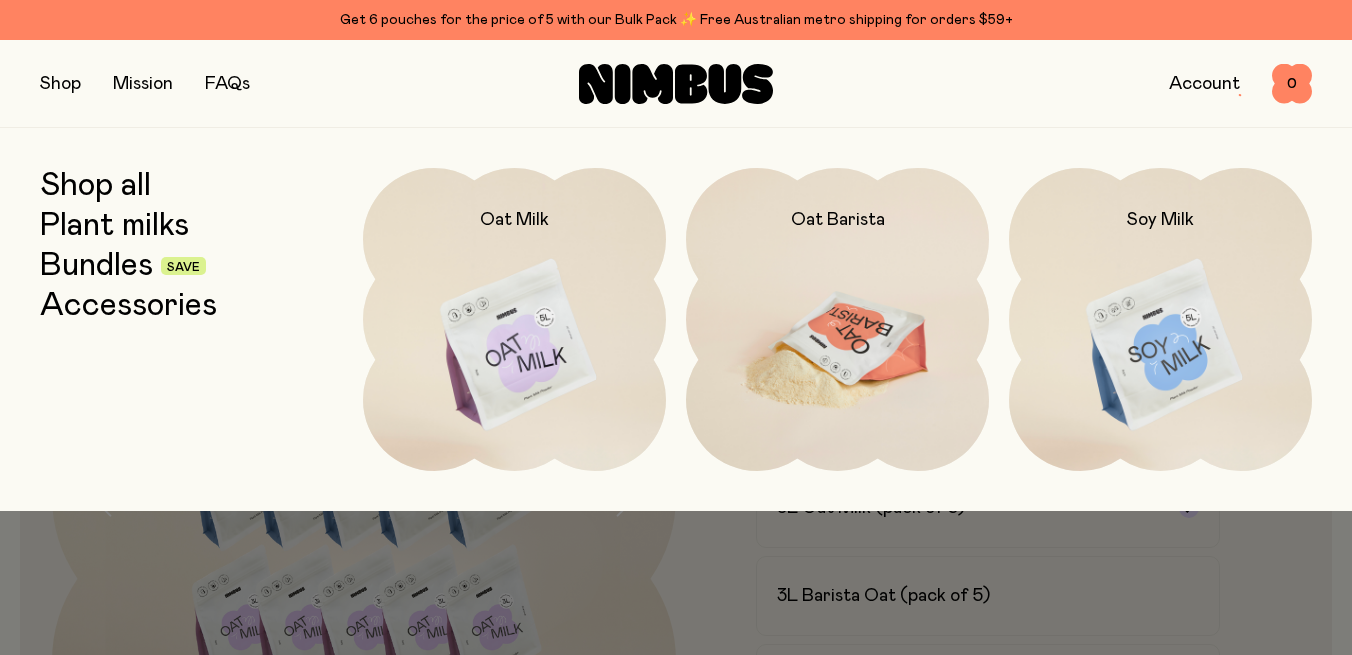 click at bounding box center [837, 346] 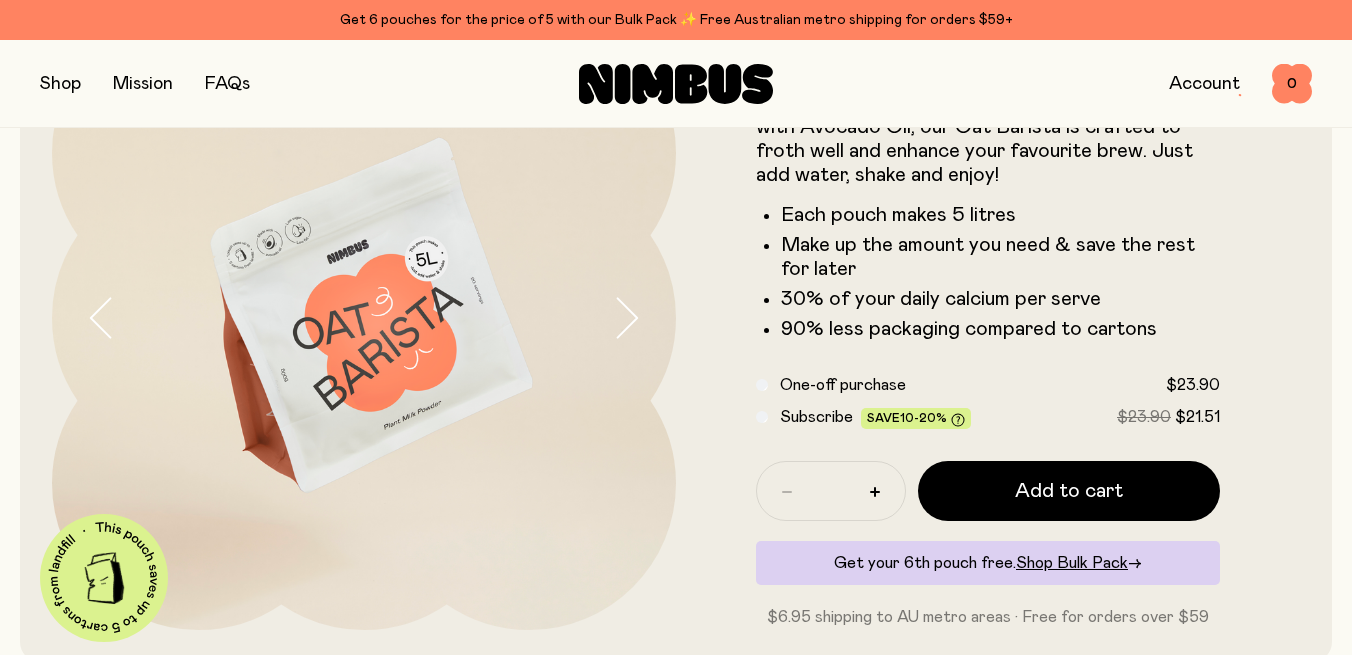 scroll, scrollTop: 175, scrollLeft: 0, axis: vertical 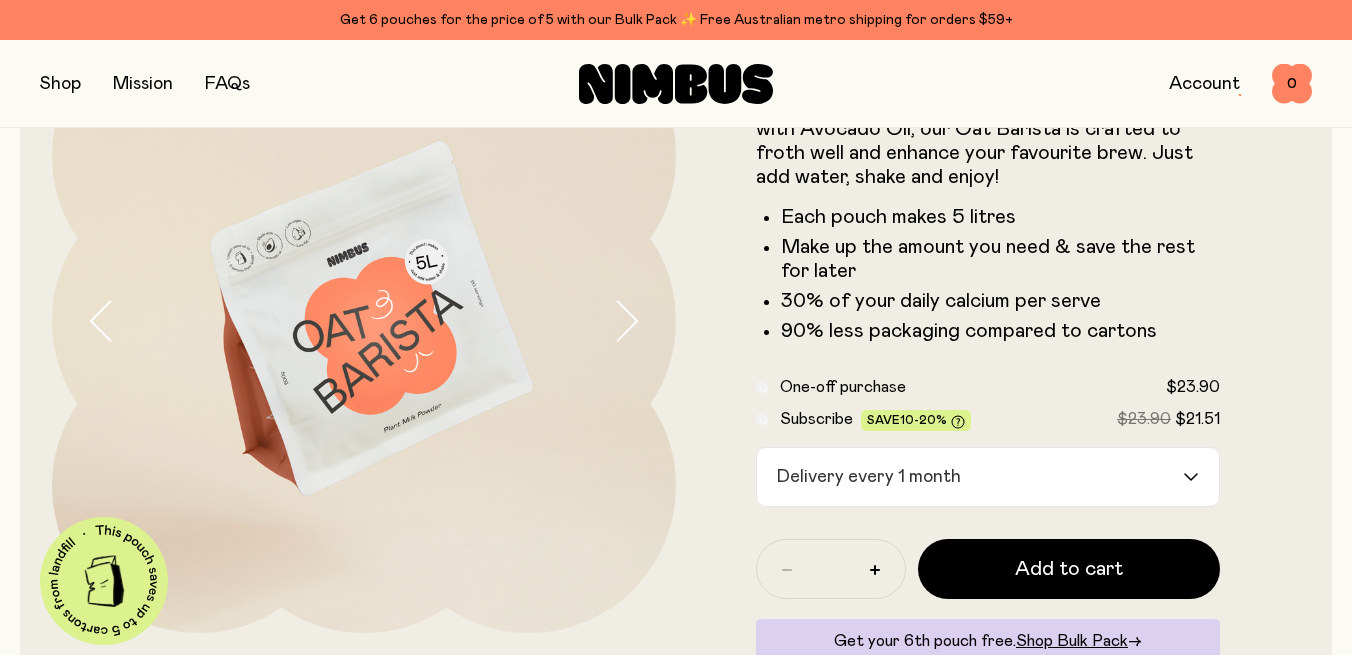 click on "Delivery every 1 month" at bounding box center (970, 477) 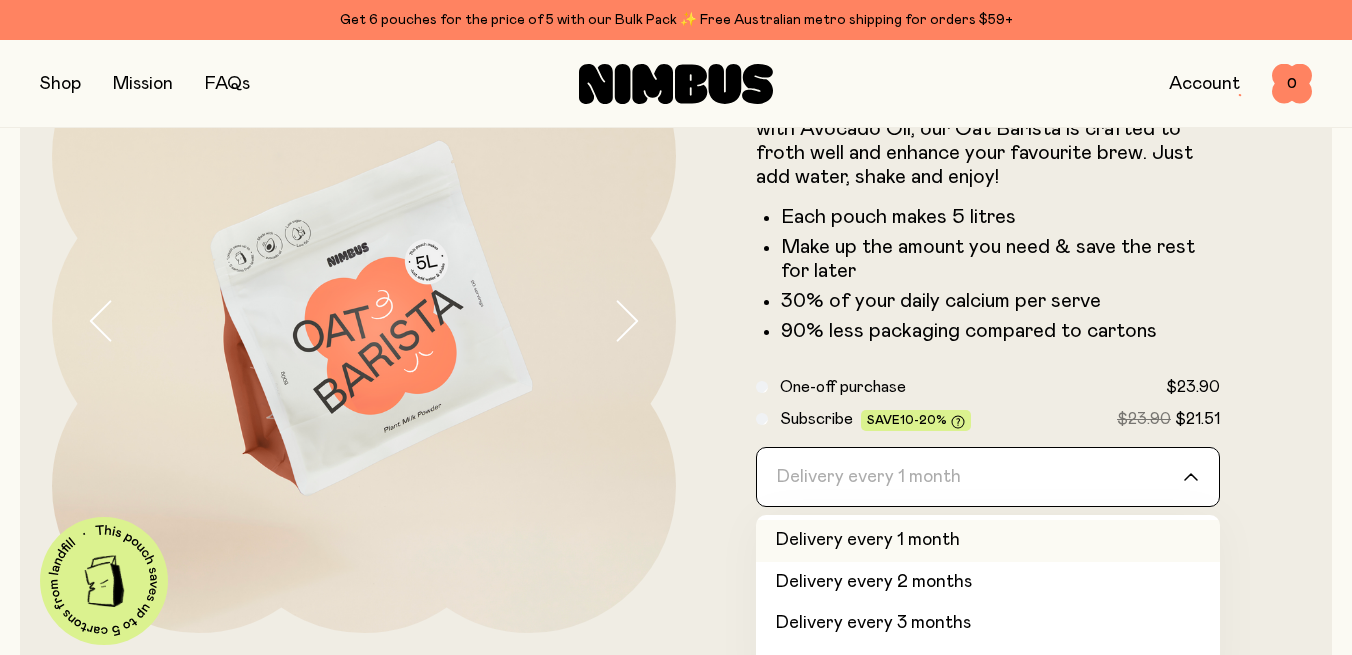 click on "Oat Barista Packed with fresh Australian Oats and enriched with Avocado Oil, our Oat Barista is crafted to froth well and enhance your favourite brew. Just add water, shake and enjoy!
Each pouch makes 5 litres
Make up the amount you need & save the rest for later
30% of your daily calcium per serve
90% less packaging compared to cartons
One-off purchase $23.90 Subscribe Save  10-20% $23.90 $21.51 Delivery every 1 month Loading... Delivery every 1 month Delivery every 2 months Delivery every 3 months Delivery every 4 months Delivery every 5 months Delivery every 6 months * Add to cart  Get your 6th pouch free.  Shop Bulk Pack  → $6.95 shipping to AU metro areas · Free for orders over $59" at bounding box center (988, 358) 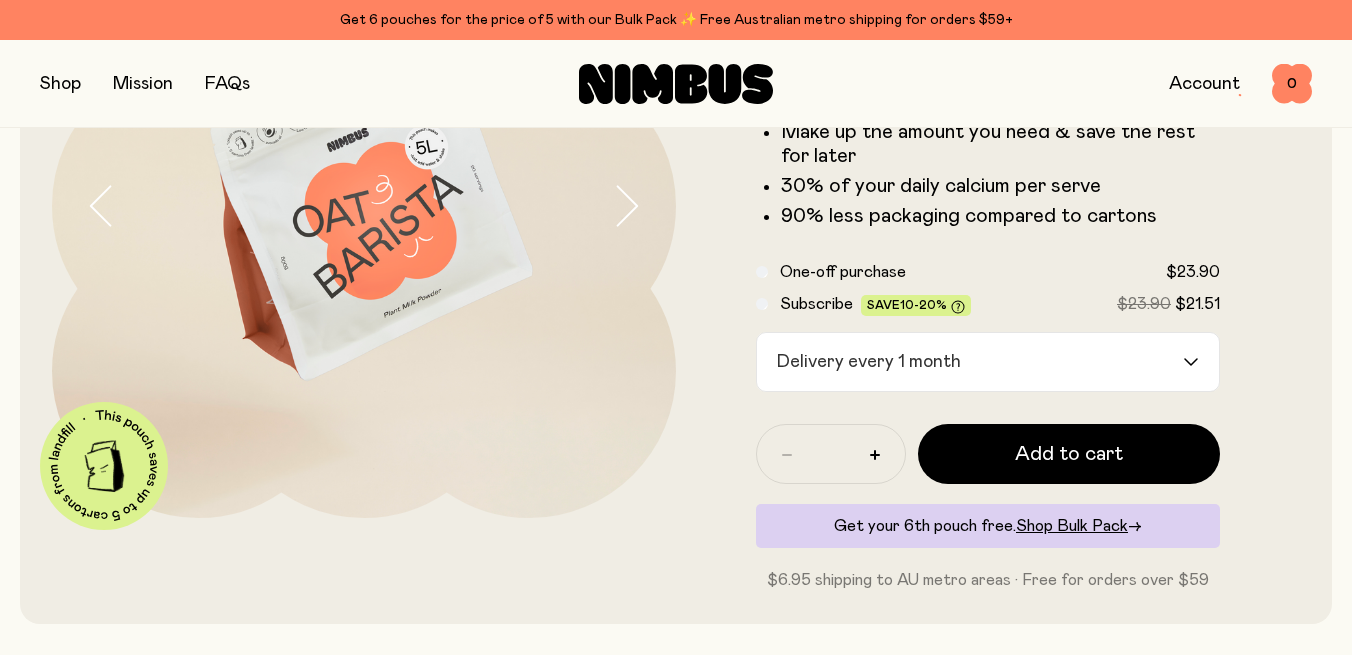 scroll, scrollTop: 295, scrollLeft: 0, axis: vertical 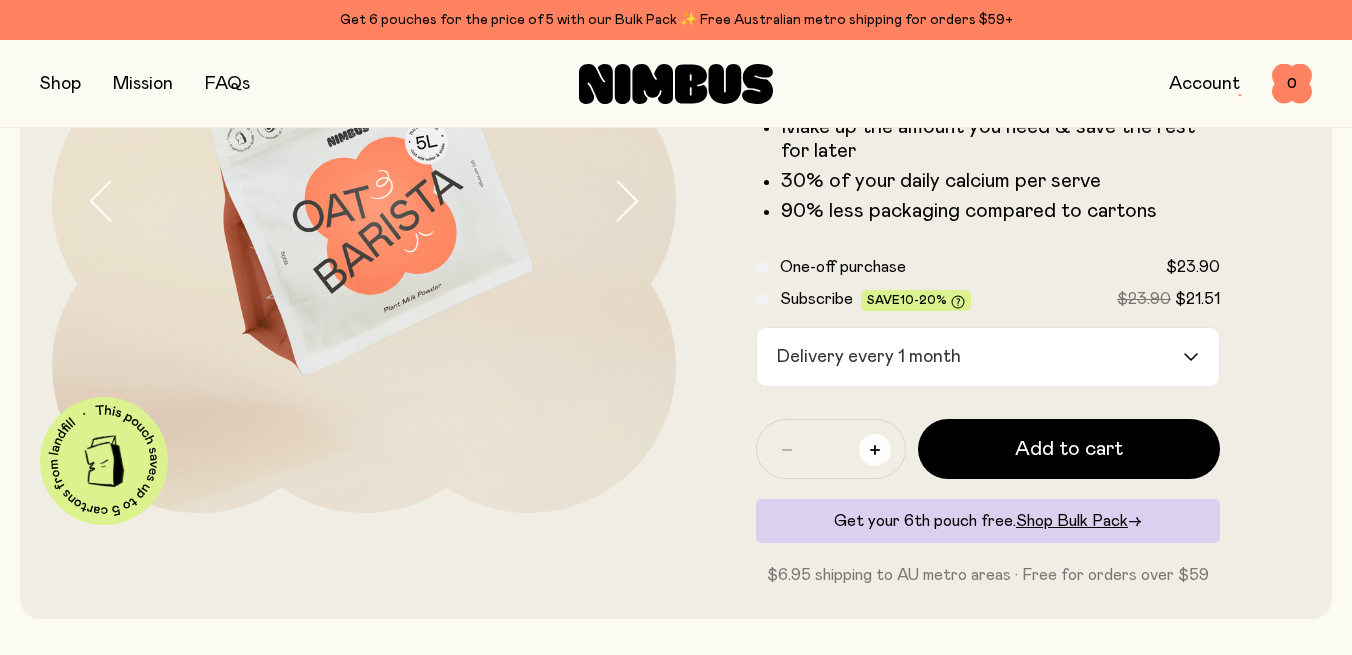 click 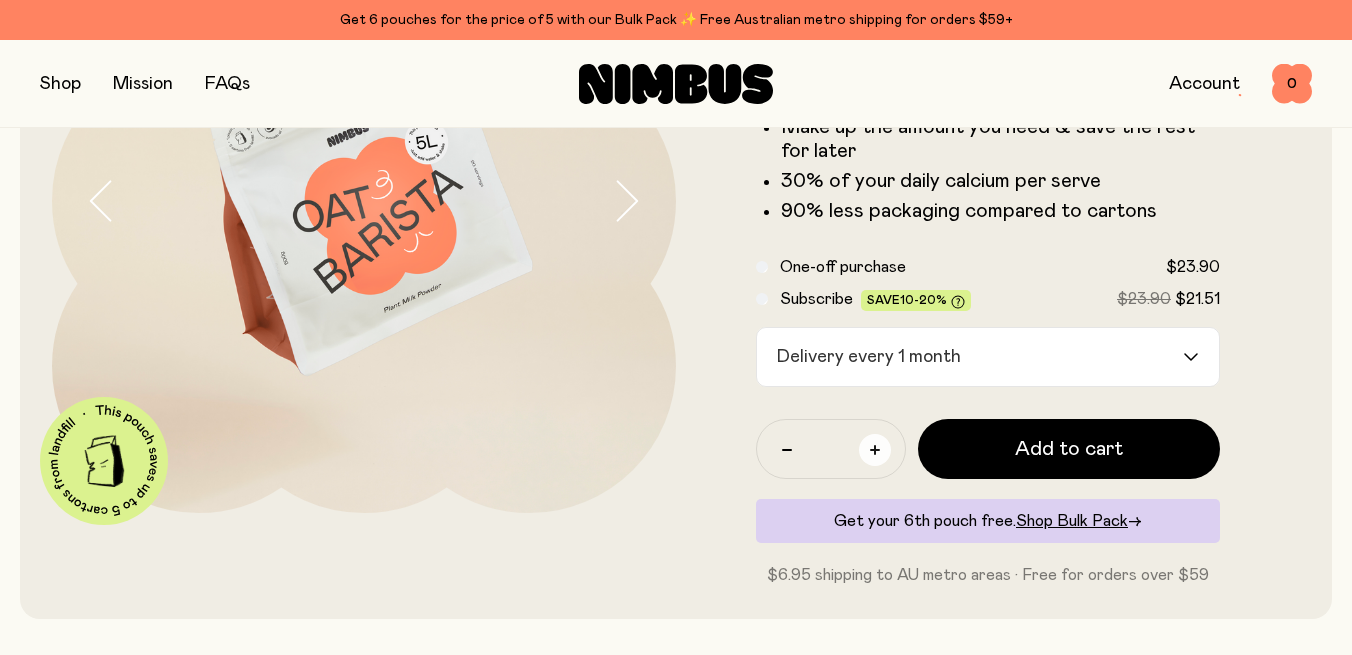 click 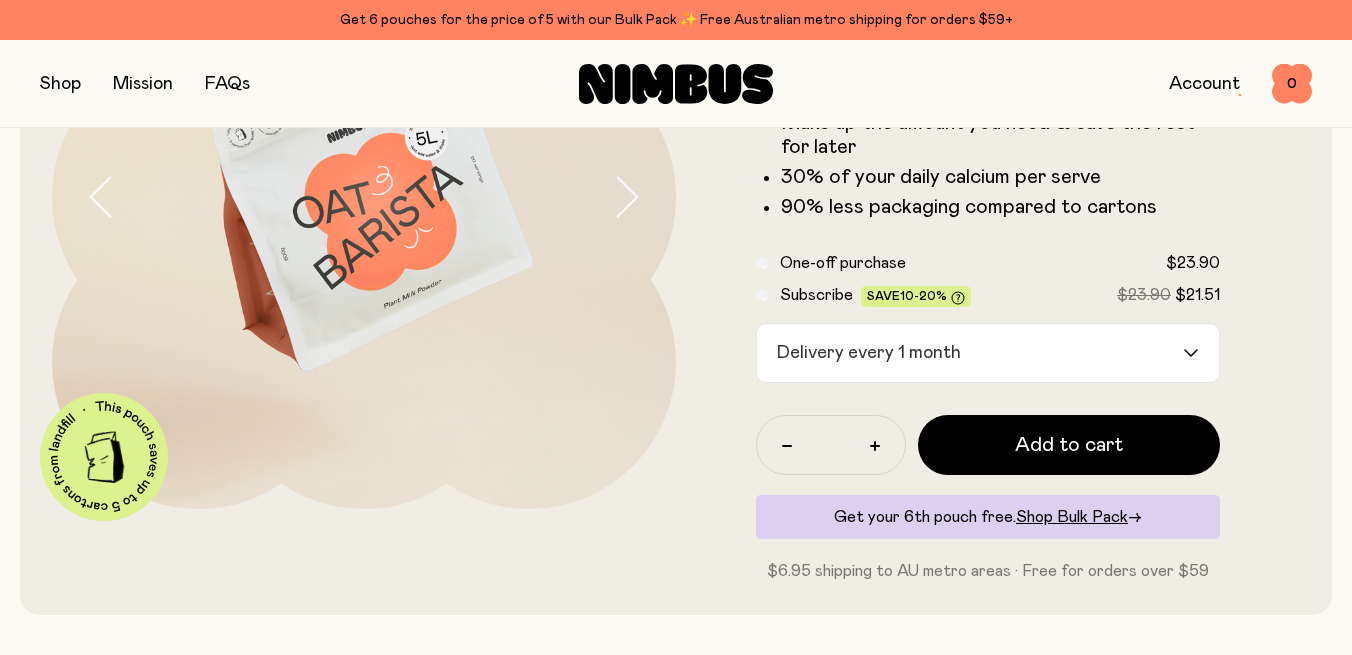 scroll, scrollTop: 316, scrollLeft: 0, axis: vertical 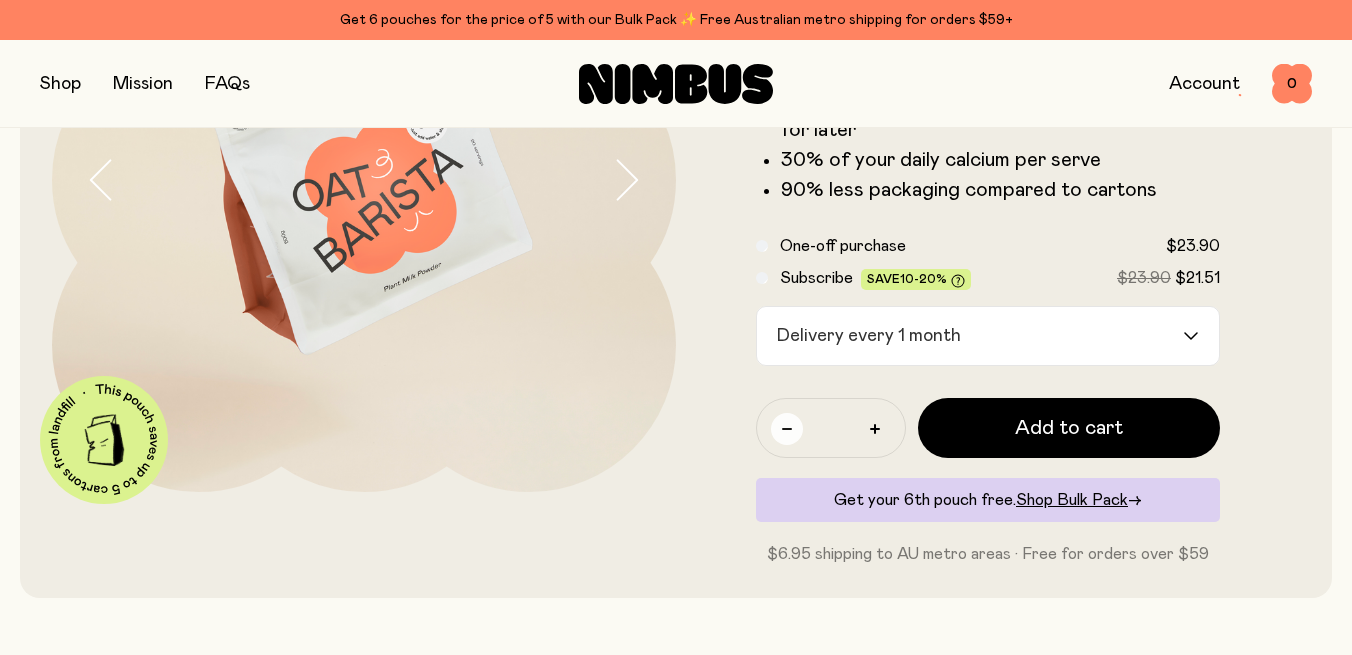 click 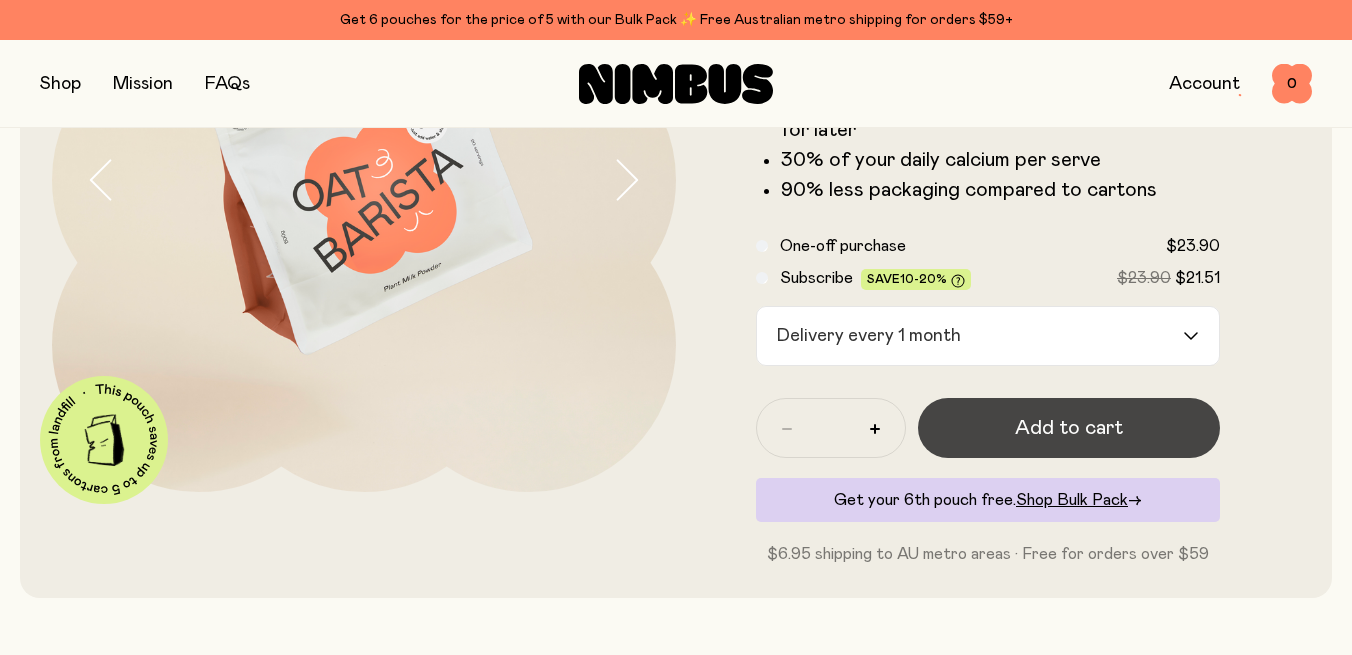 click on "Add to cart" at bounding box center [1069, 428] 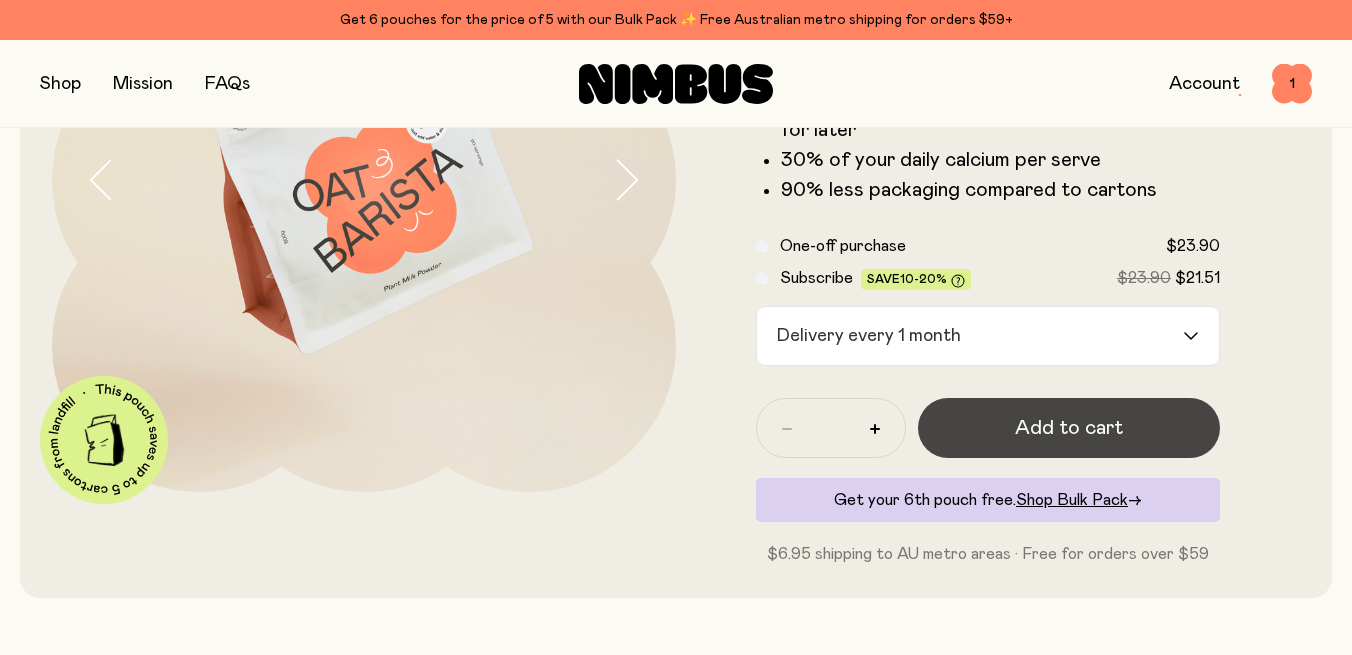 scroll, scrollTop: 0, scrollLeft: 0, axis: both 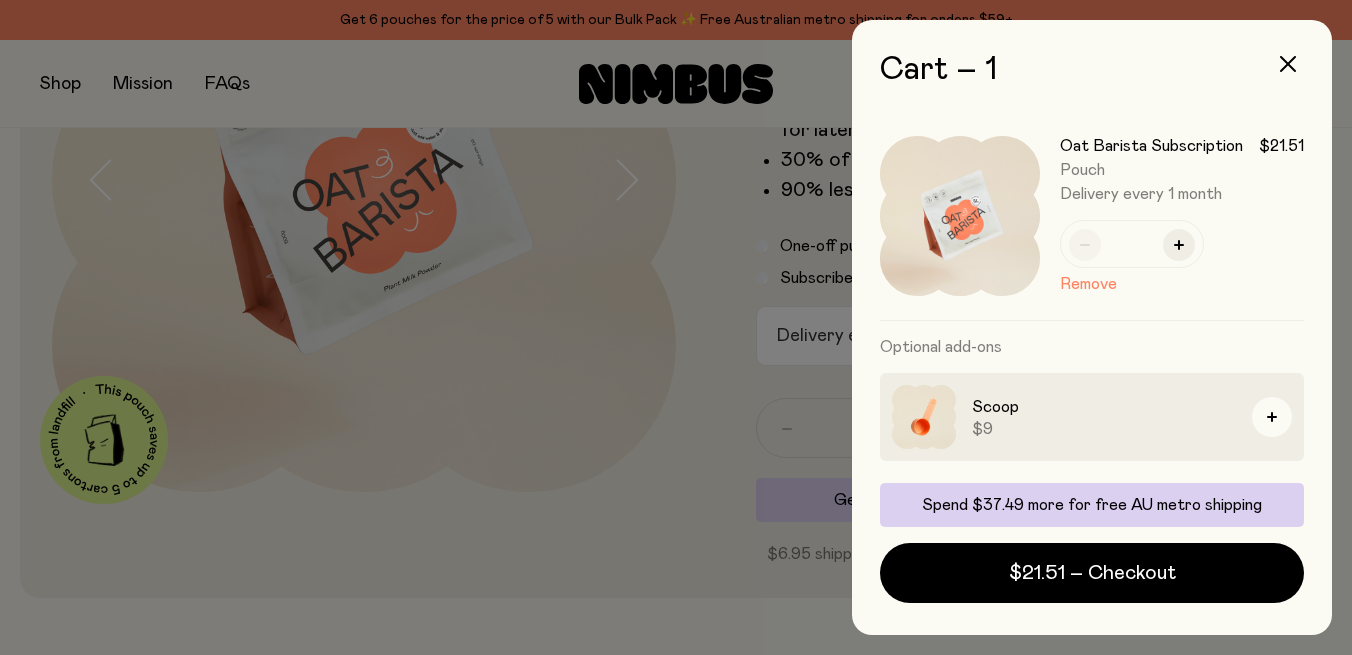 click at bounding box center [676, 327] 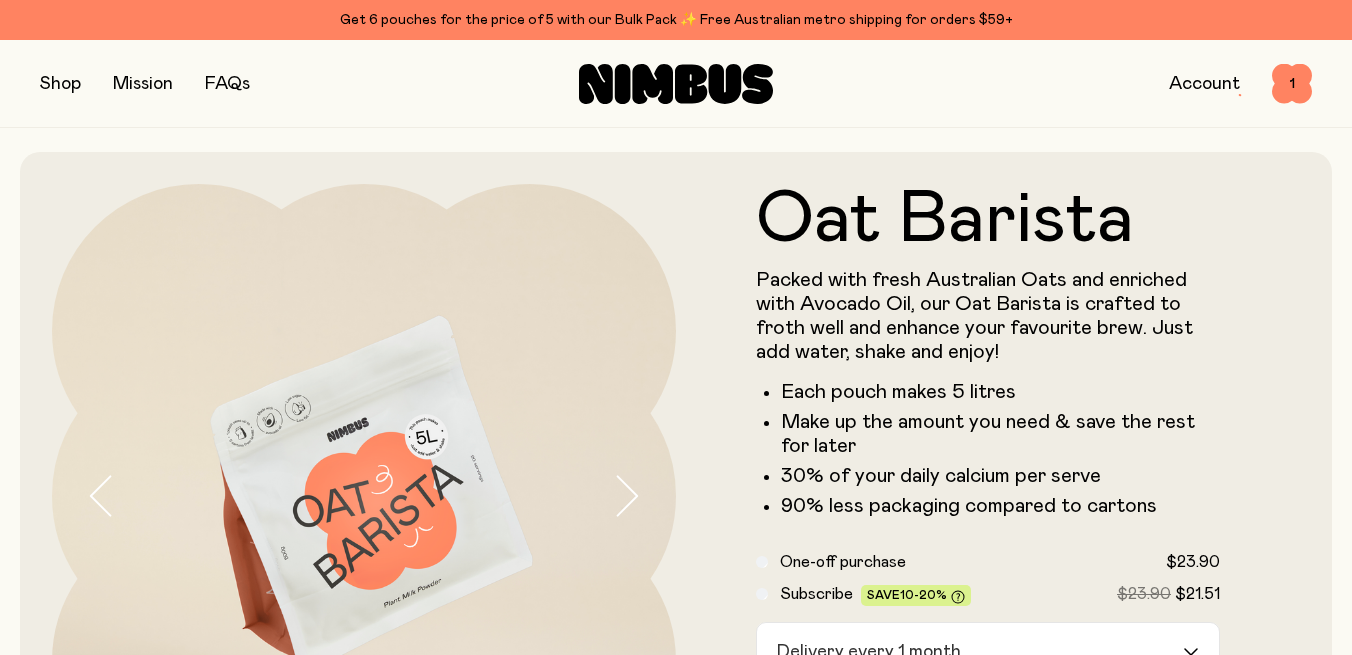 scroll, scrollTop: 0, scrollLeft: 0, axis: both 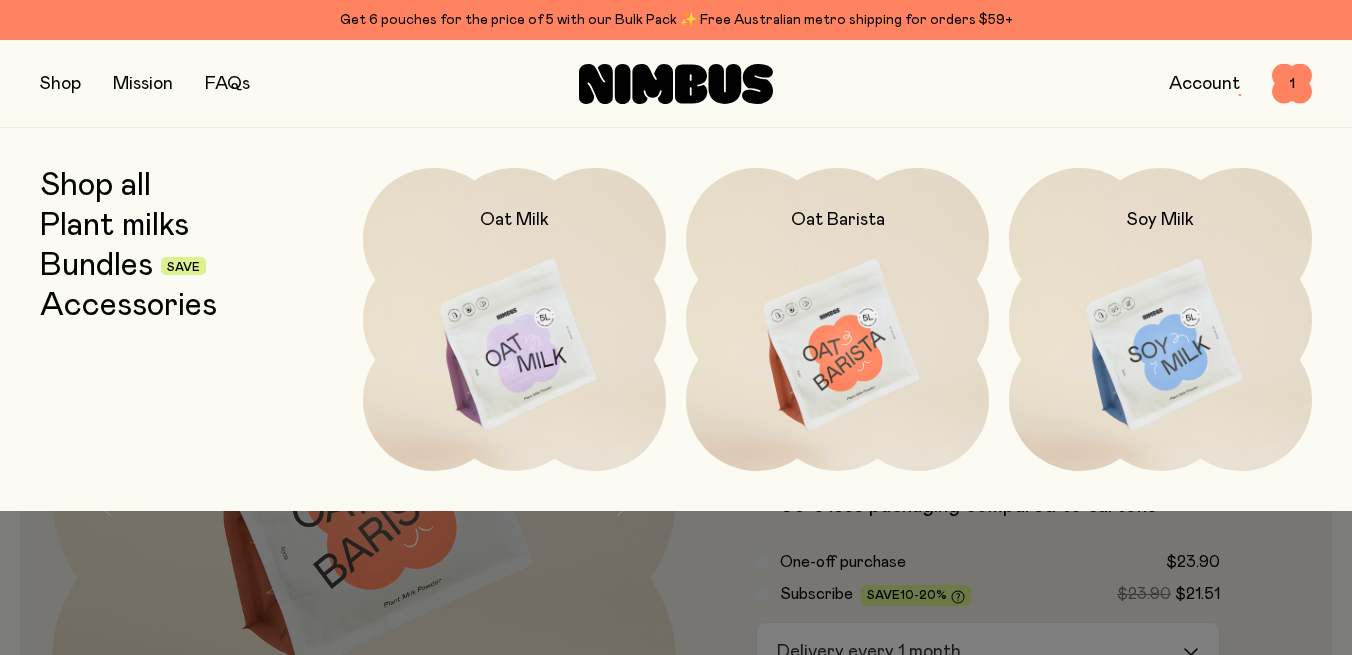 click on "Bundles" at bounding box center [96, 266] 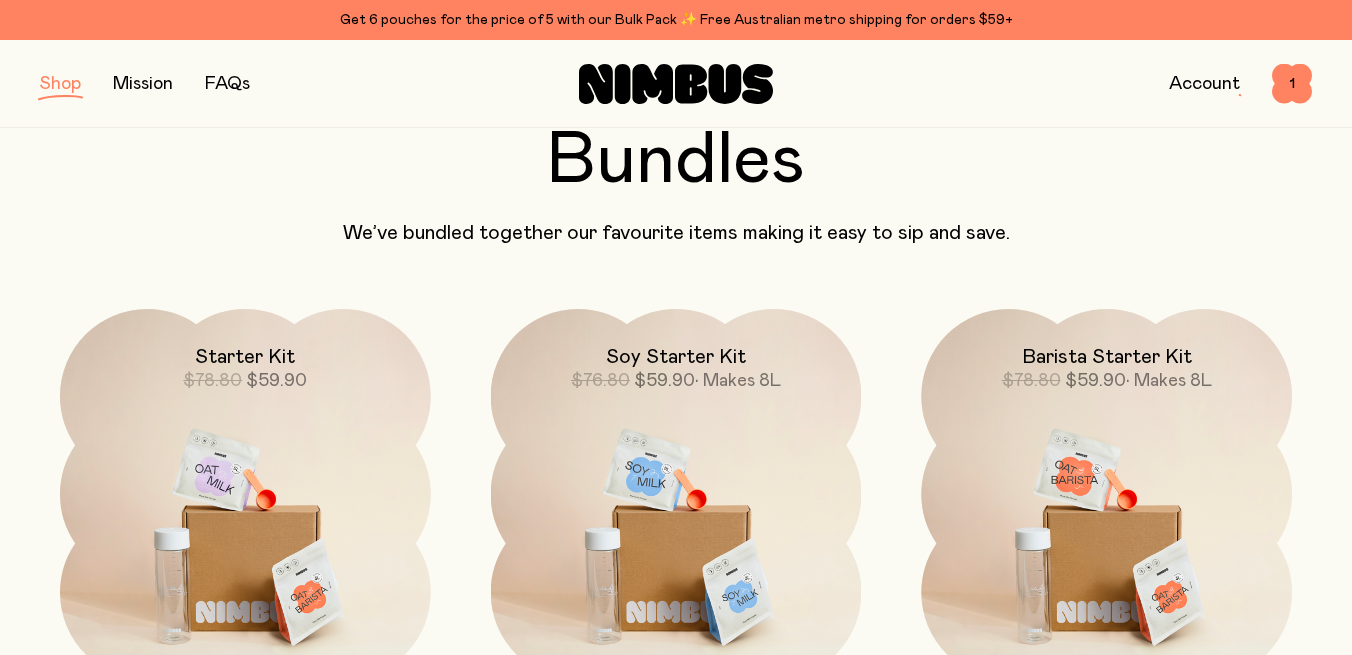 scroll, scrollTop: 111, scrollLeft: 0, axis: vertical 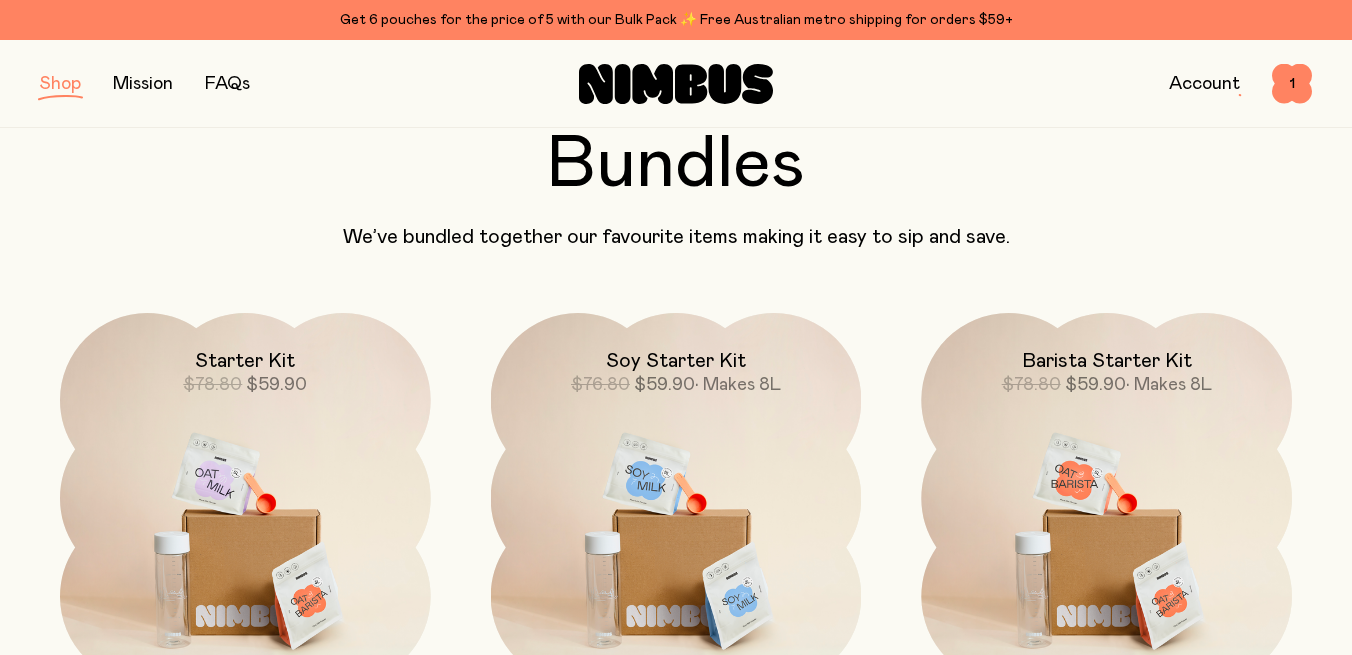 click at bounding box center [60, 84] 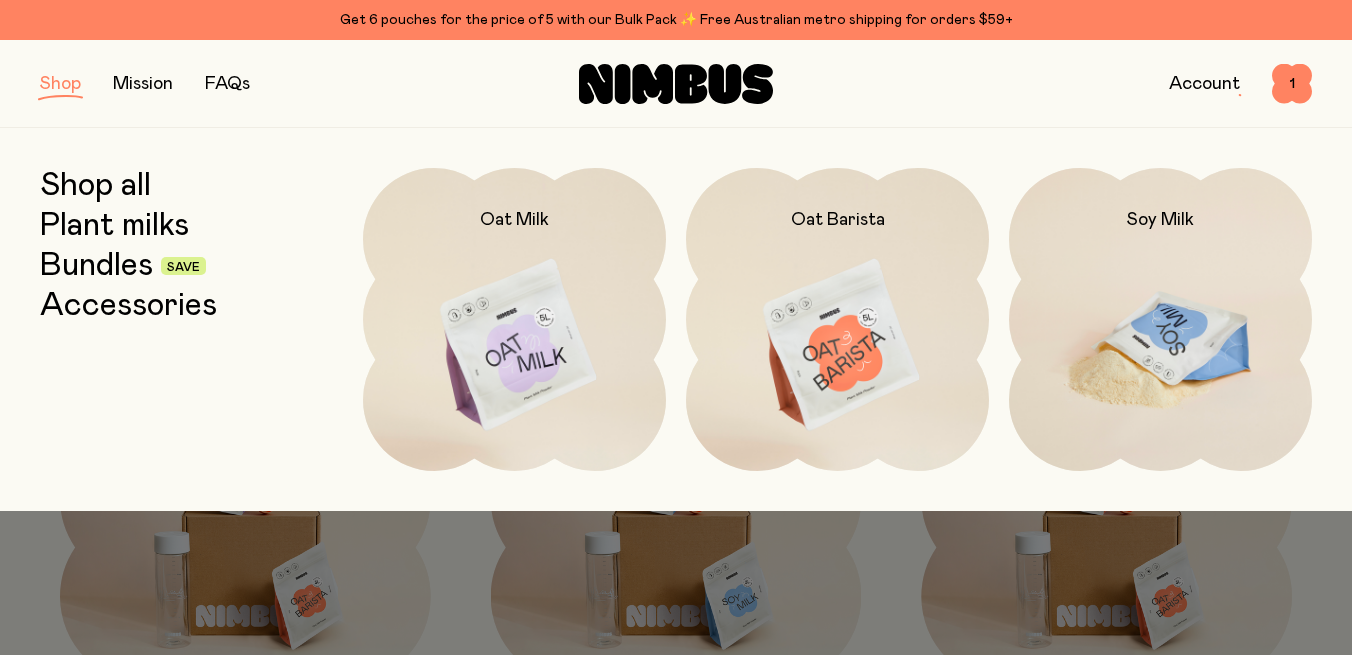 click at bounding box center [1160, 346] 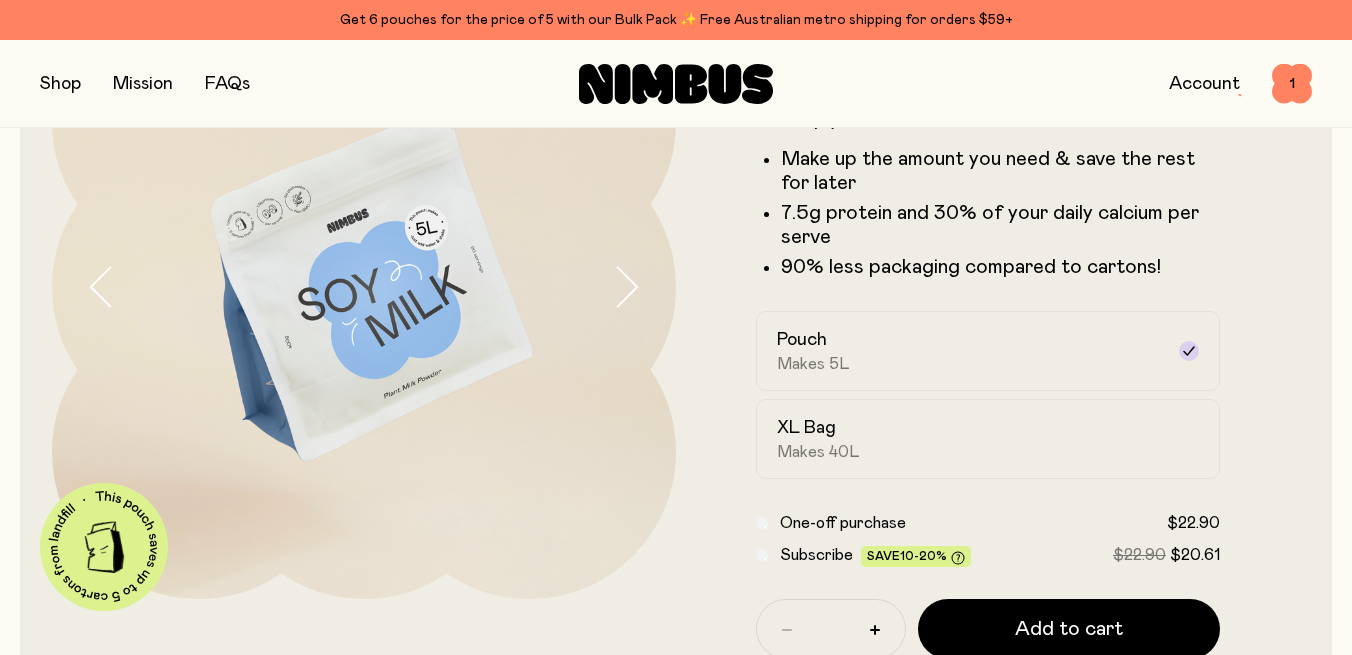 scroll, scrollTop: 210, scrollLeft: 0, axis: vertical 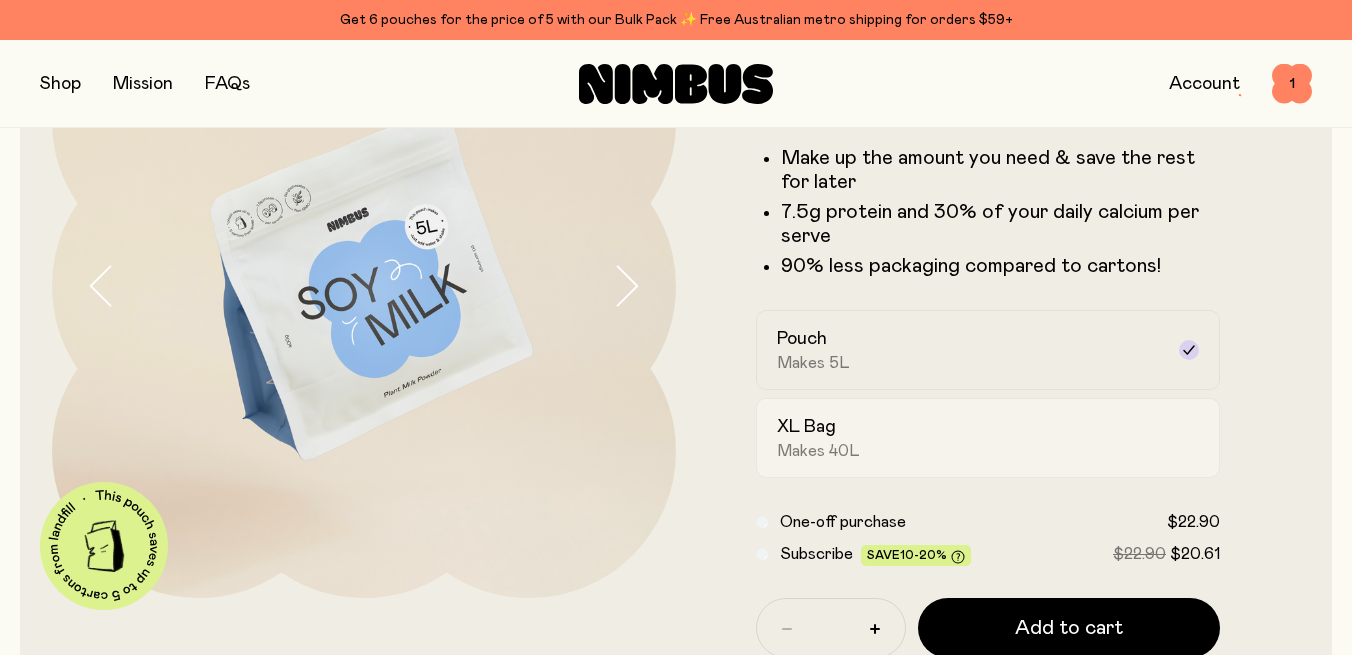 click on "XL Bag Makes 40L" at bounding box center (970, 438) 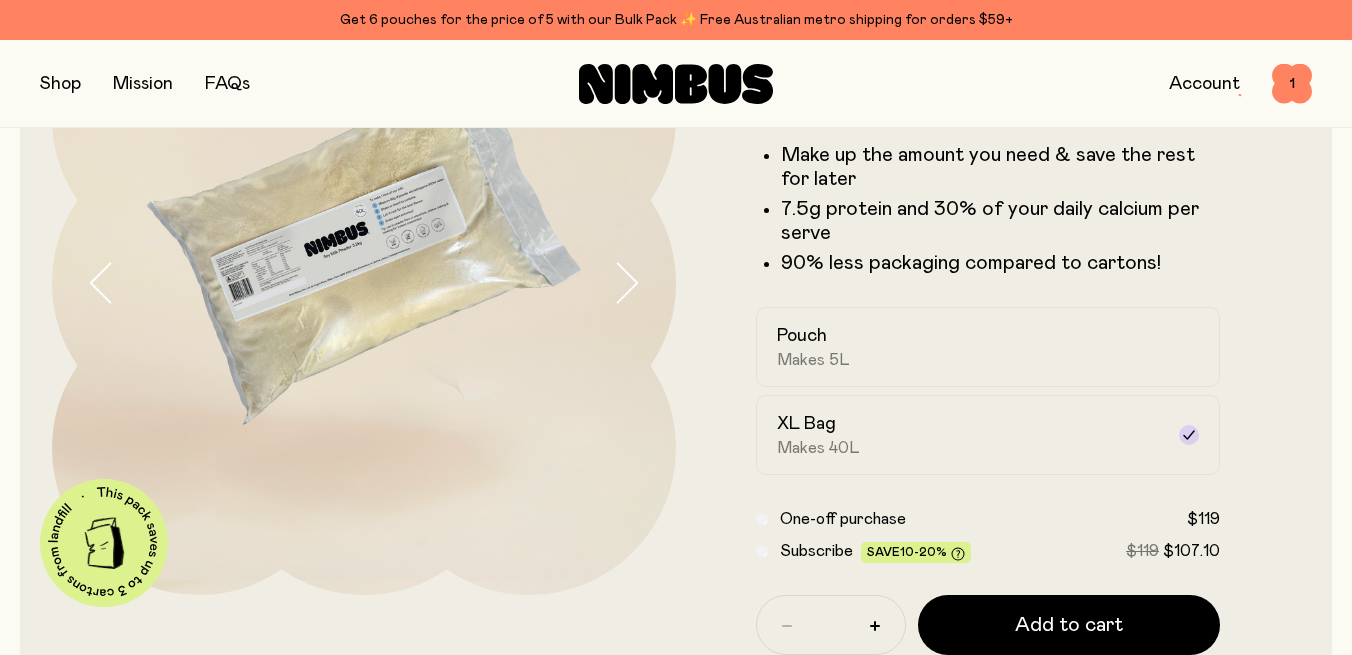 scroll, scrollTop: 214, scrollLeft: 0, axis: vertical 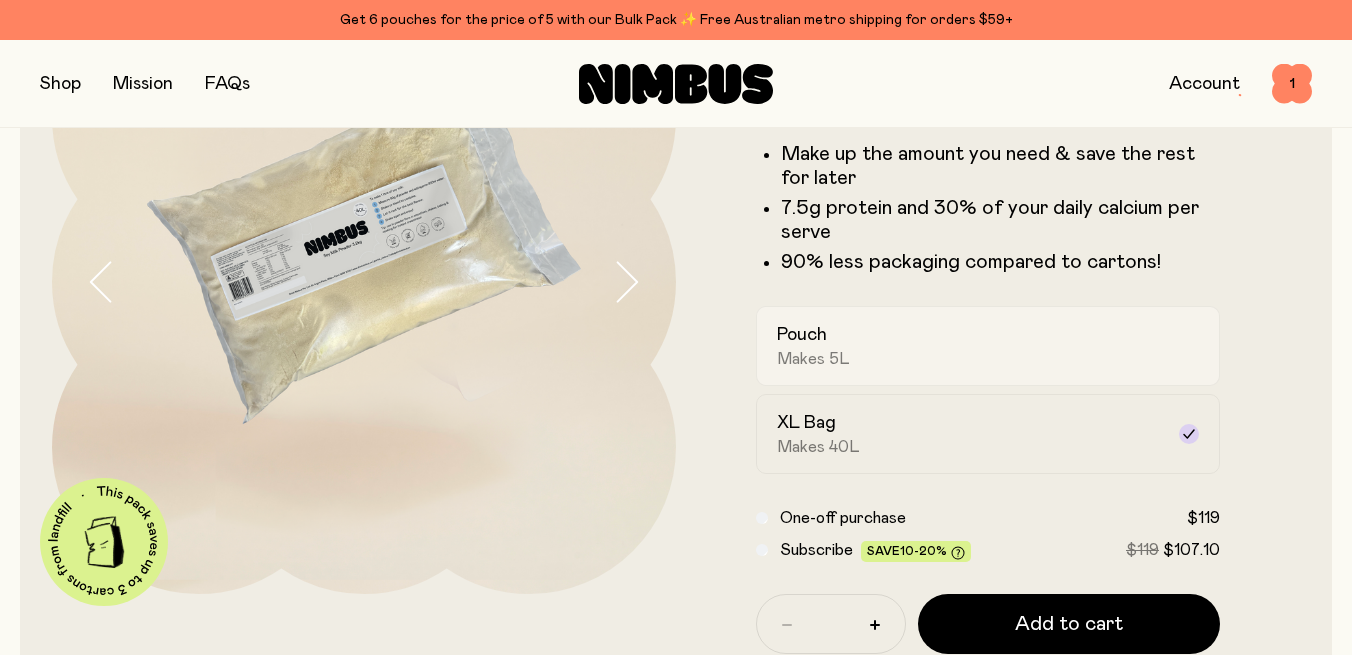 click on "Pouch Makes 5L" at bounding box center (970, 346) 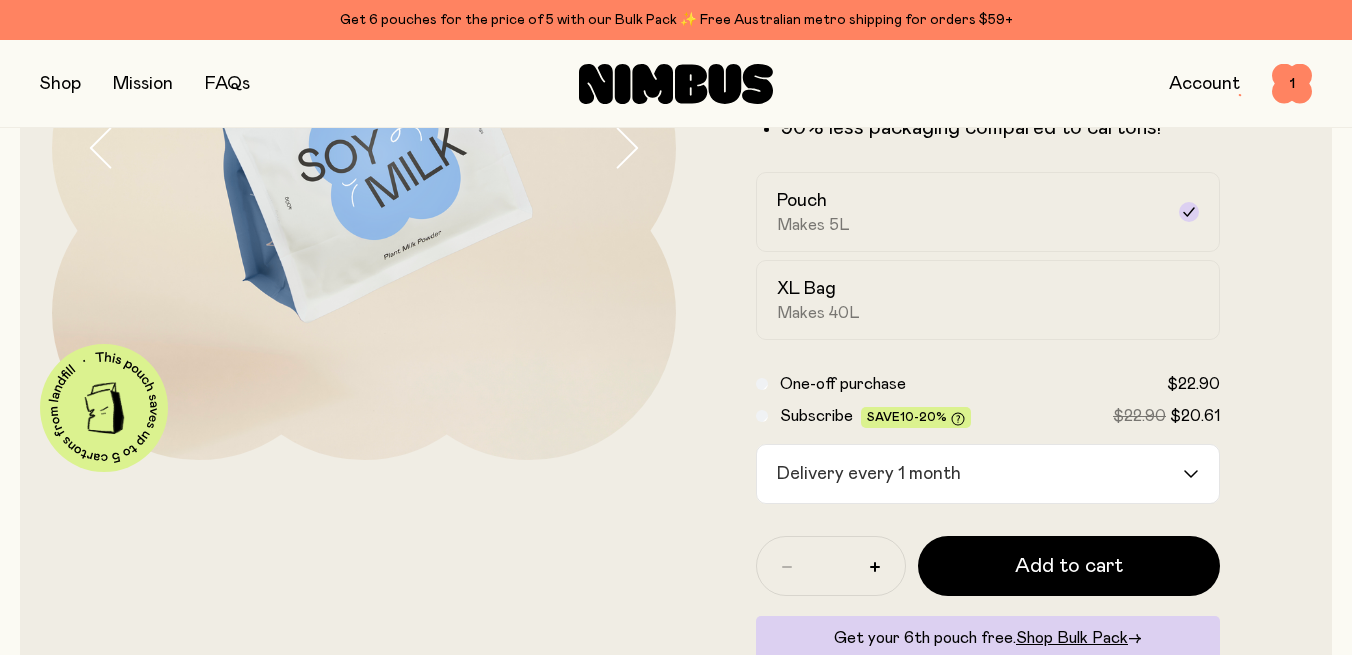 scroll, scrollTop: 450, scrollLeft: 0, axis: vertical 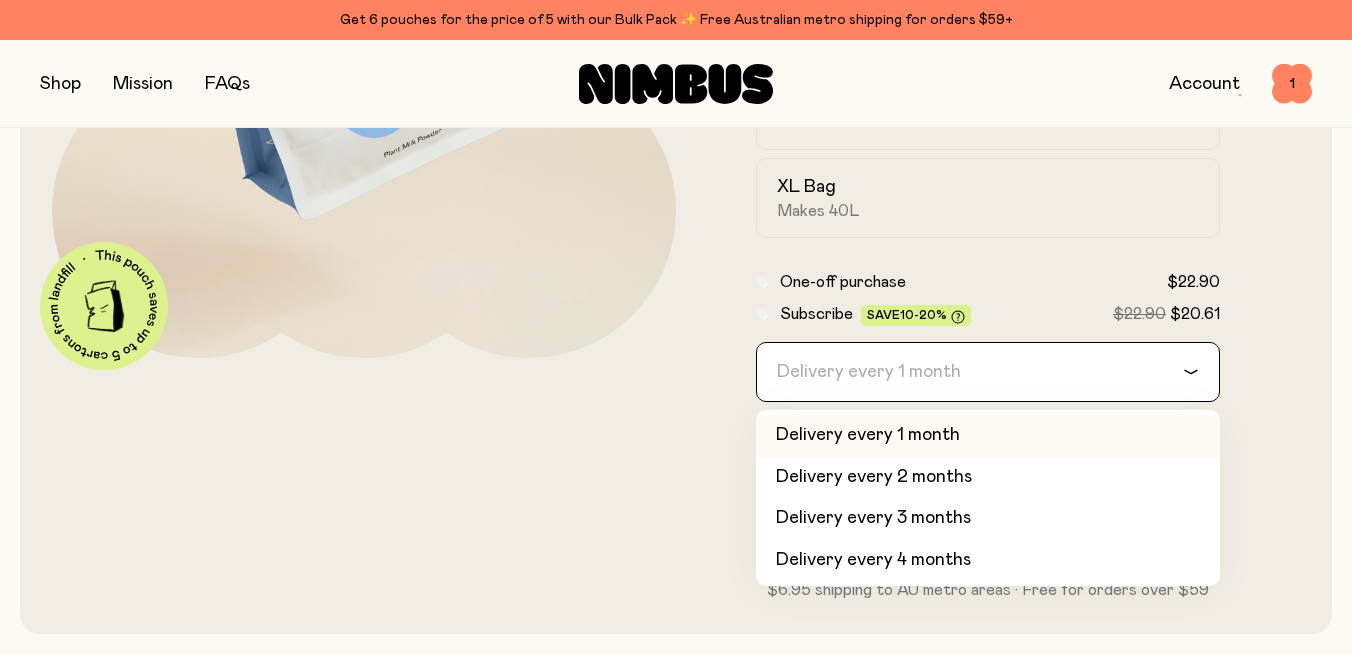 click 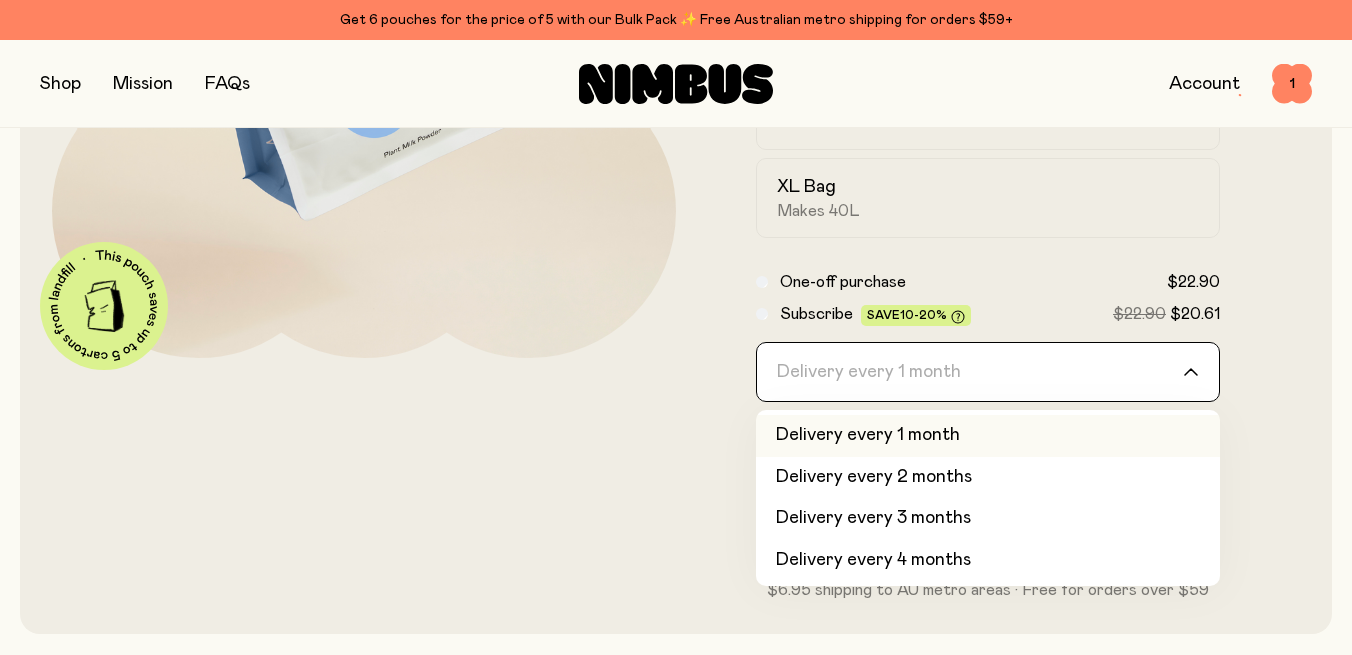 click on "Soy Milk A smooth and creamy blend made with all-natural, protein-packed soy beans. Just add water, shake and enjoy!
Make up the amount you need & save the rest for later
7.5g protein and 30% of your daily calcium per serve
90% less packaging compared to cartons!
Pouch Makes 5L XL Bag Makes 40L One-off purchase $22.90 Subscribe Save  10-20% $22.90 $20.61 Delivery every 1 month Loading... Delivery every 1 month Delivery every 2 months Delivery every 3 months Delivery every 4 months Delivery every 5 months Delivery every 6 months * Add to cart  Get your 6th pouch free.  Shop Bulk Pack  → $6.95 shipping to AU metro areas · Free for orders over $59" at bounding box center (988, 168) 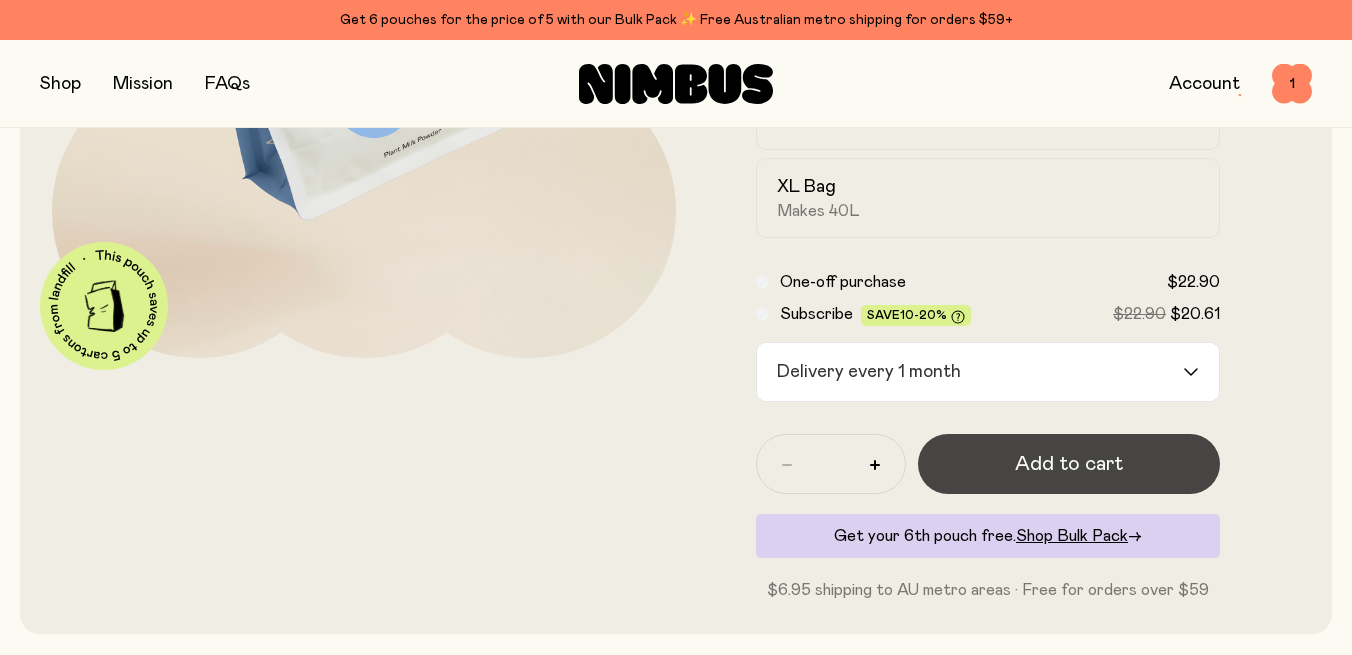 click on "Add to cart" at bounding box center (1069, 464) 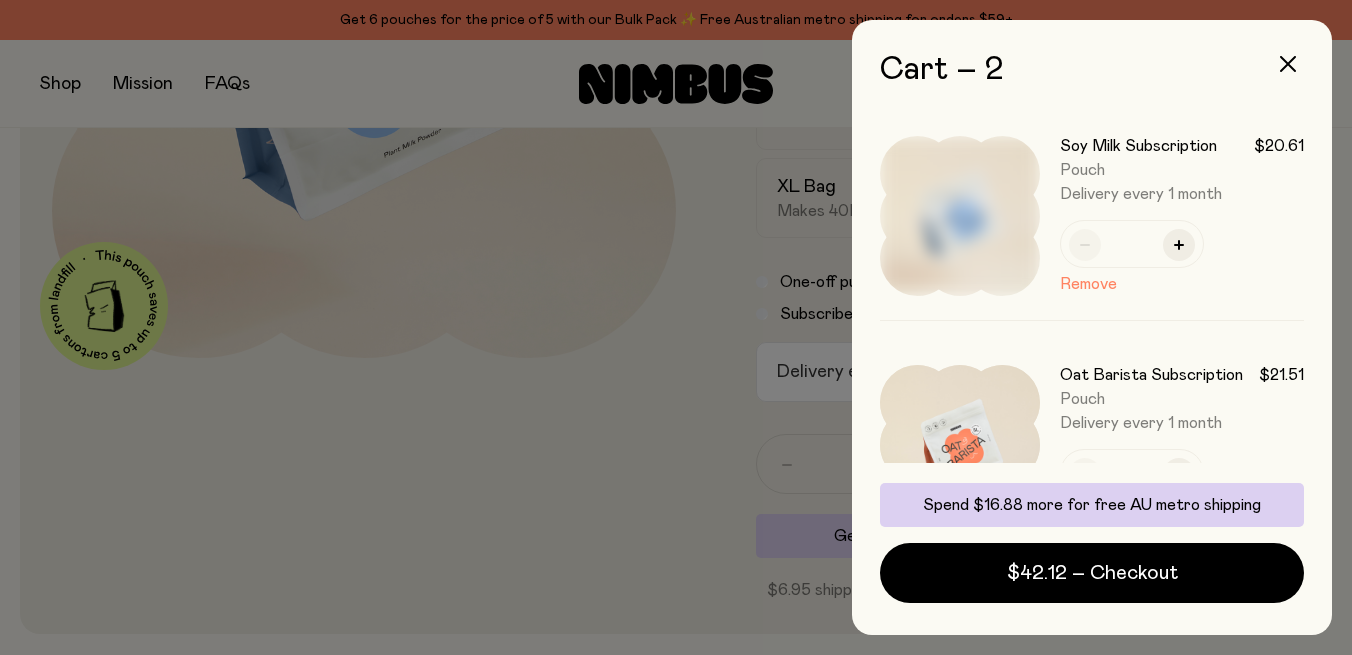 scroll, scrollTop: 0, scrollLeft: 0, axis: both 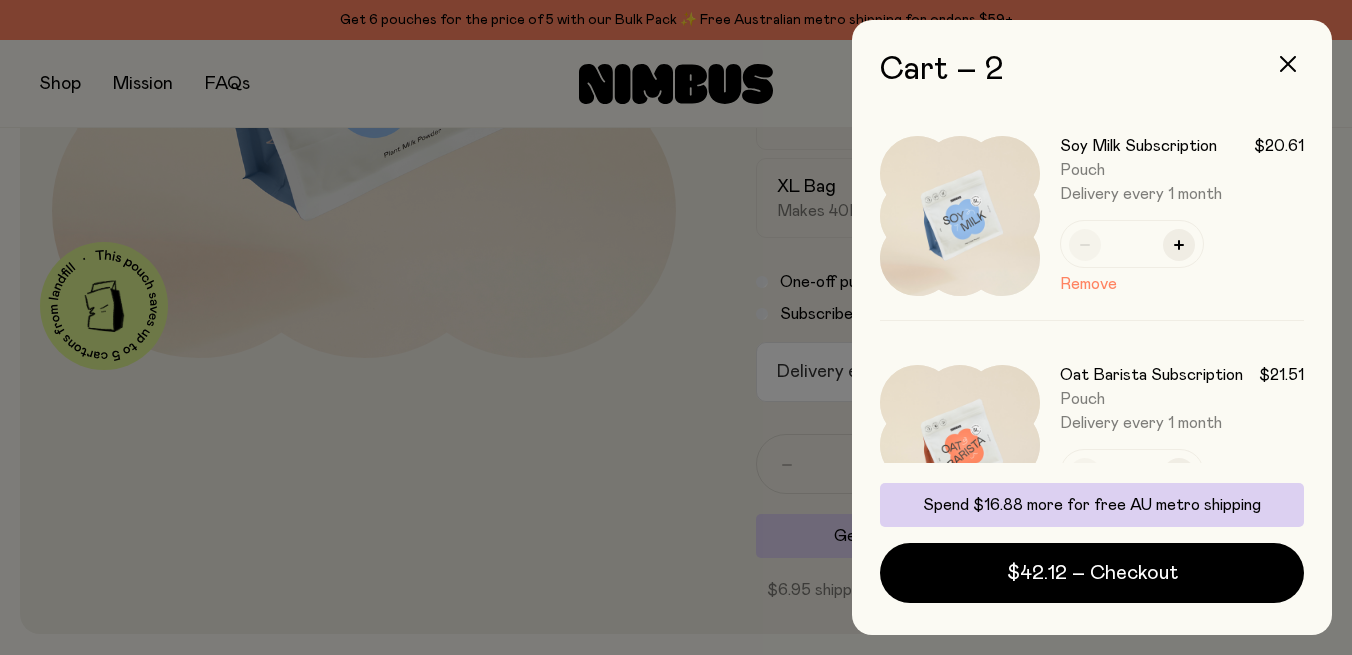 click at bounding box center [676, 327] 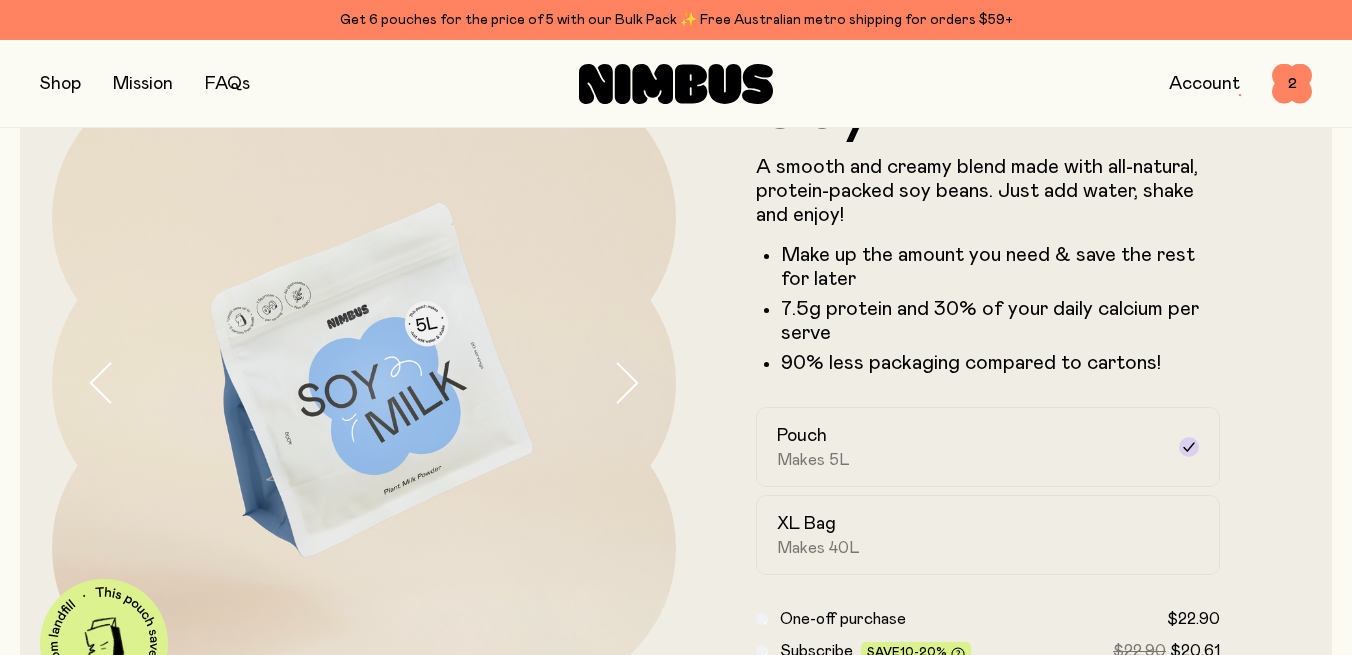 scroll, scrollTop: 23, scrollLeft: 0, axis: vertical 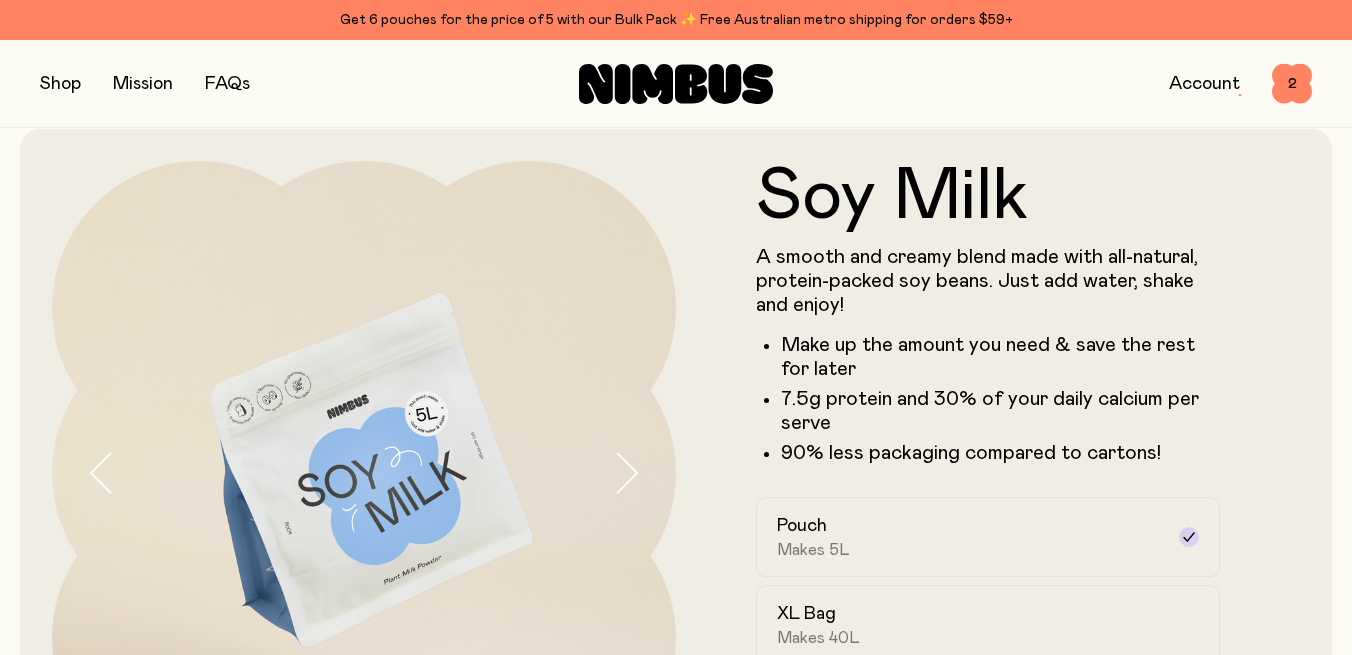 click at bounding box center (60, 84) 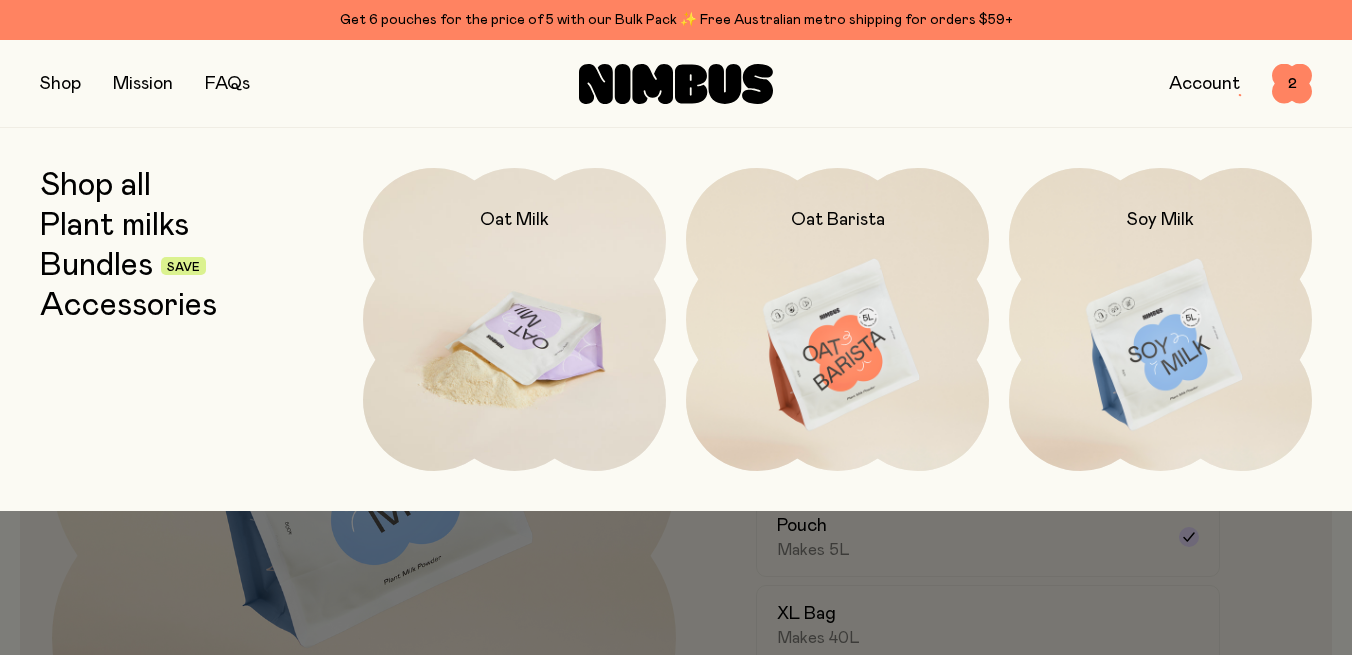 click at bounding box center [514, 346] 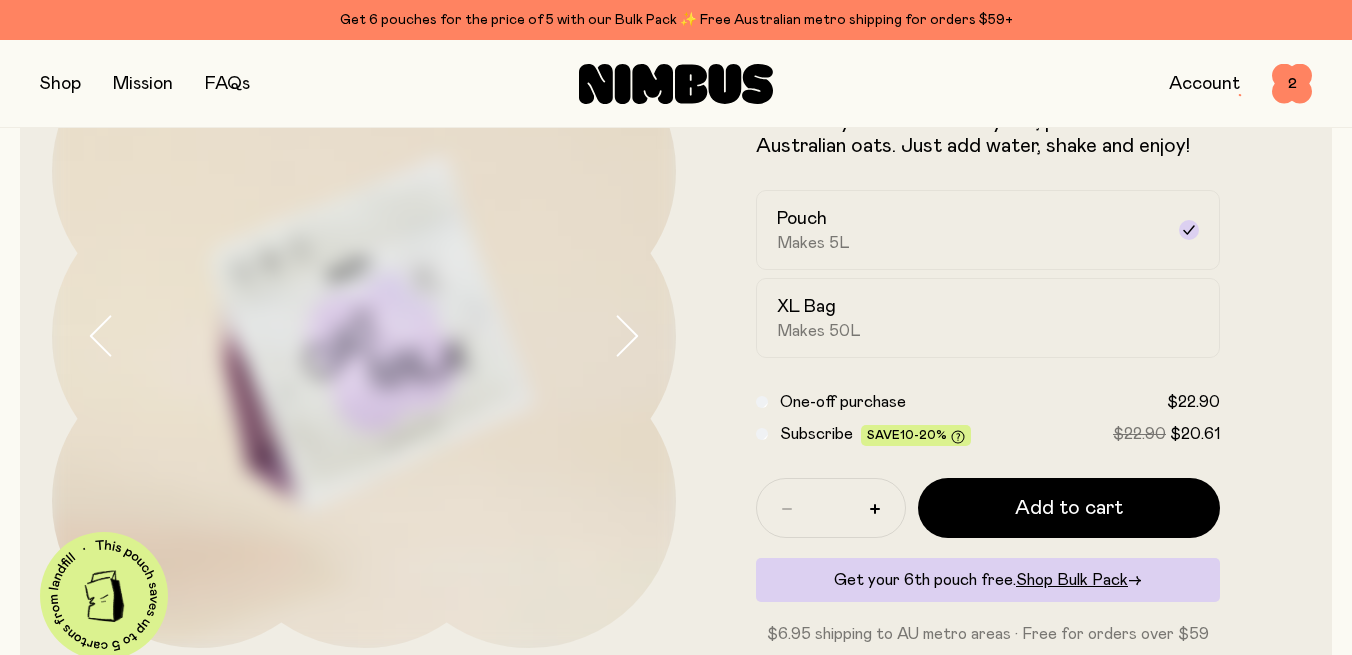 scroll, scrollTop: 163, scrollLeft: 0, axis: vertical 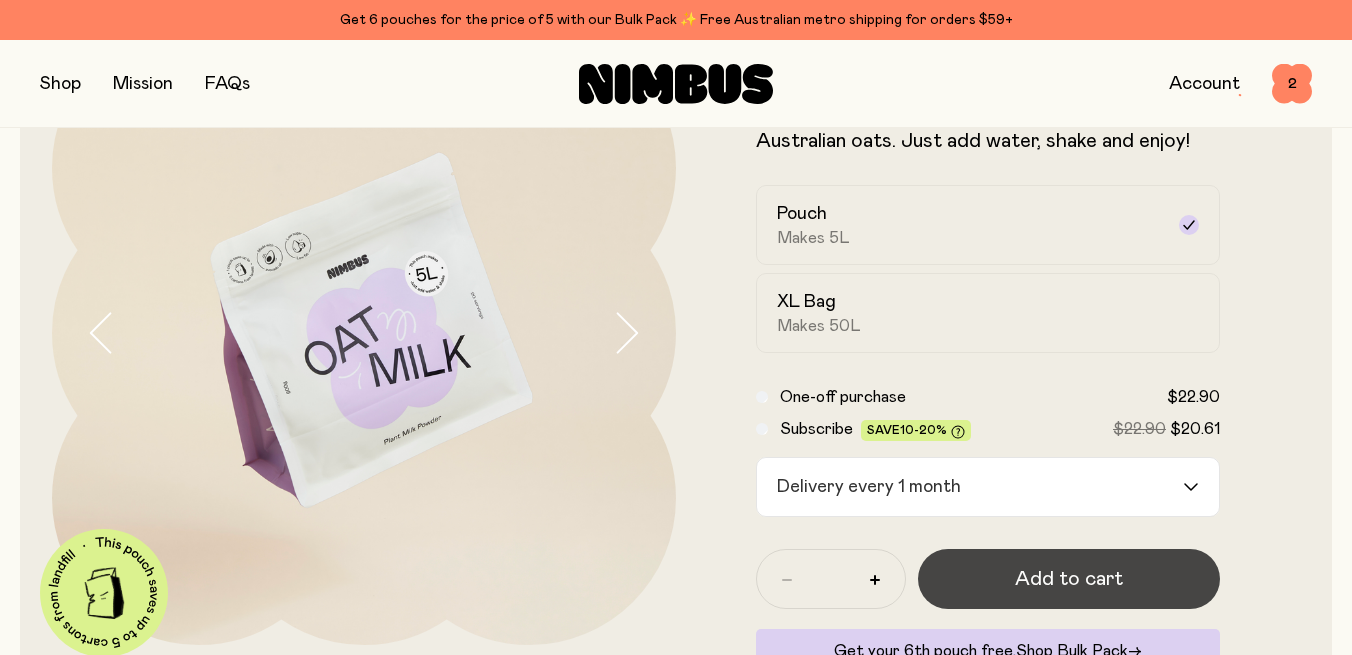 click on "Add to cart" at bounding box center [1069, 579] 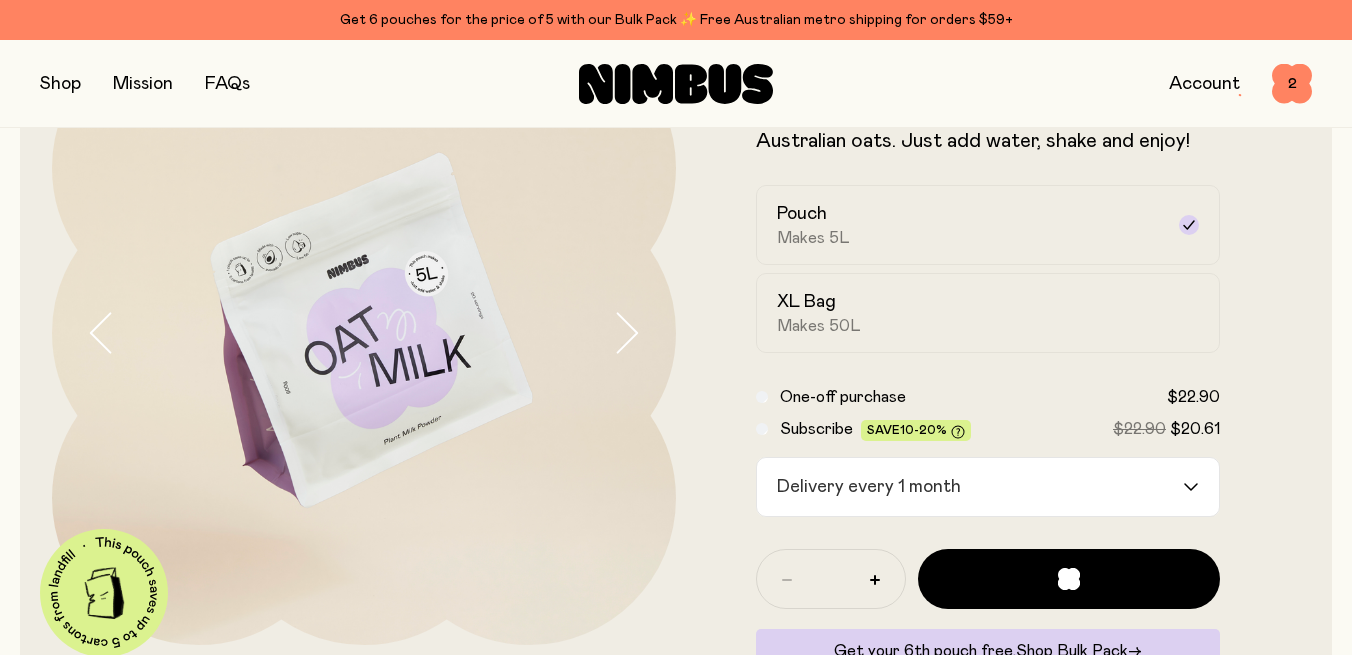 scroll, scrollTop: 0, scrollLeft: 0, axis: both 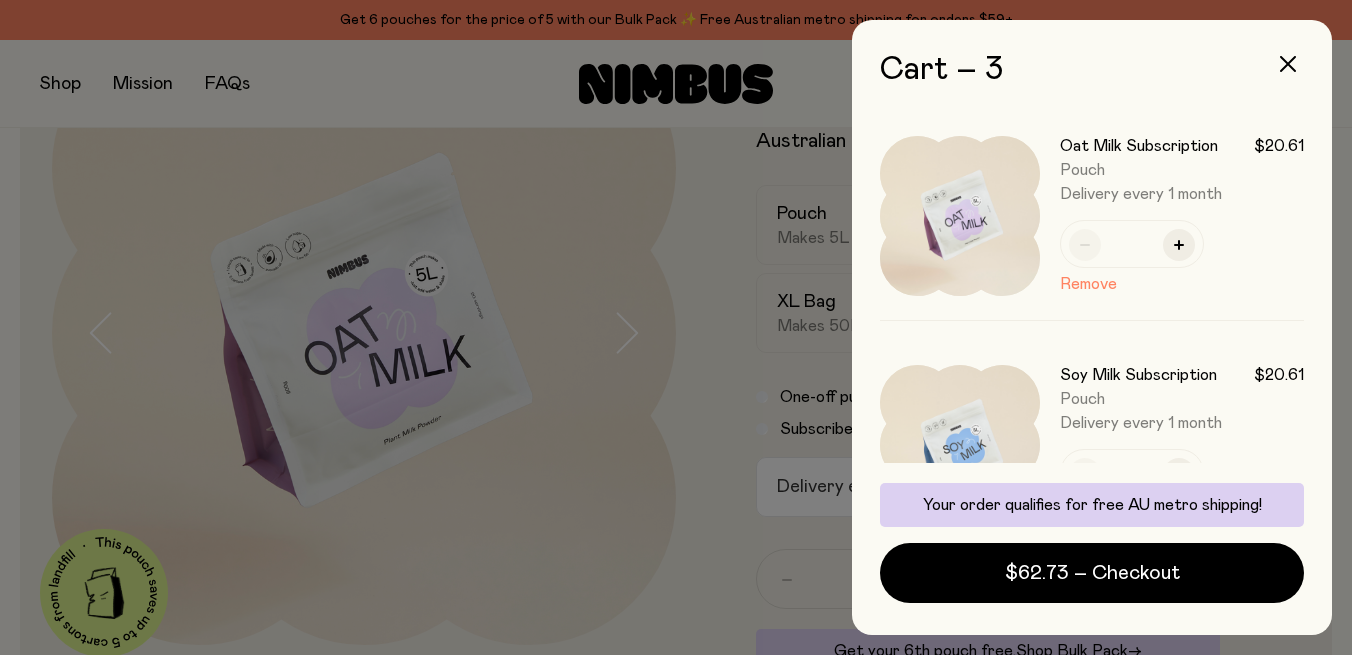 click at bounding box center [676, 327] 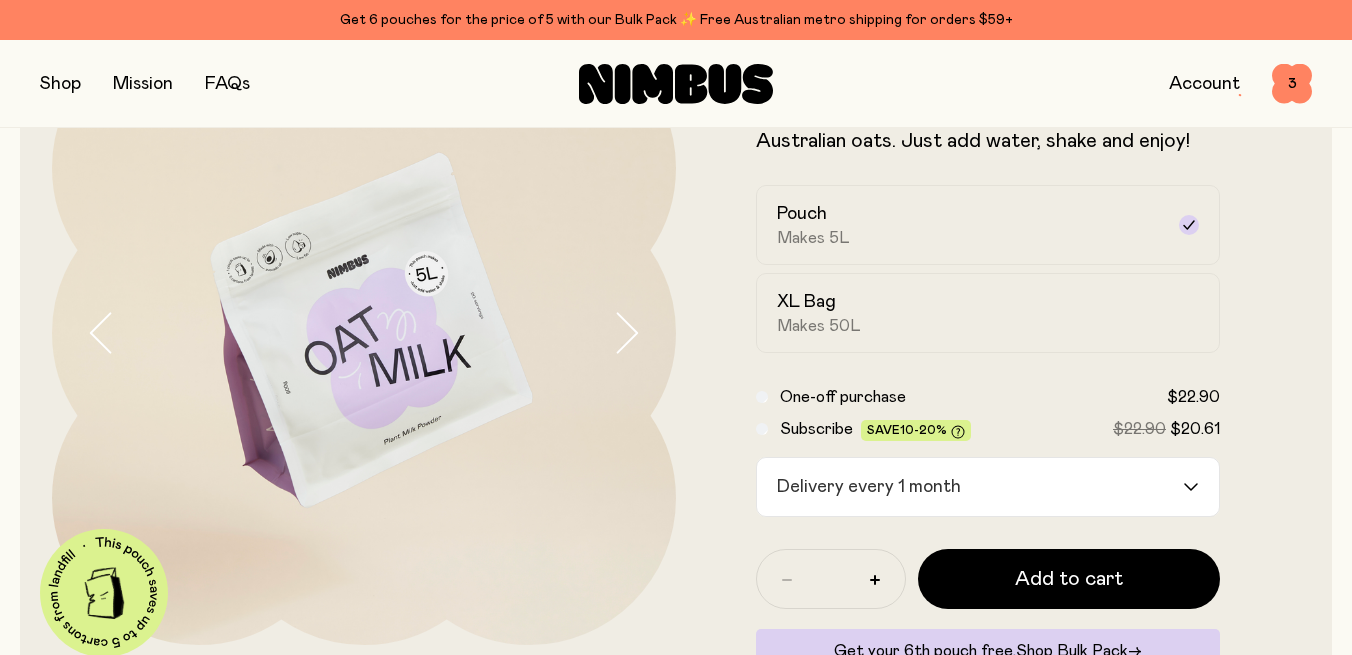 click at bounding box center (60, 84) 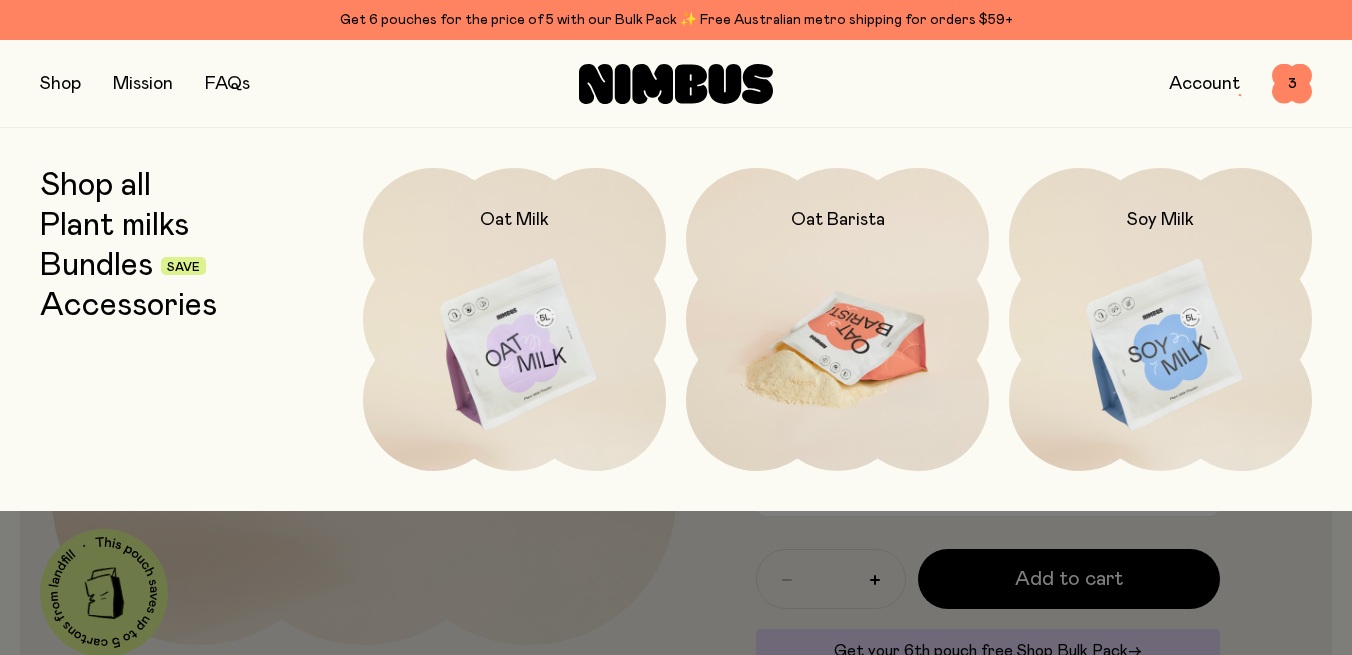 click at bounding box center (837, 346) 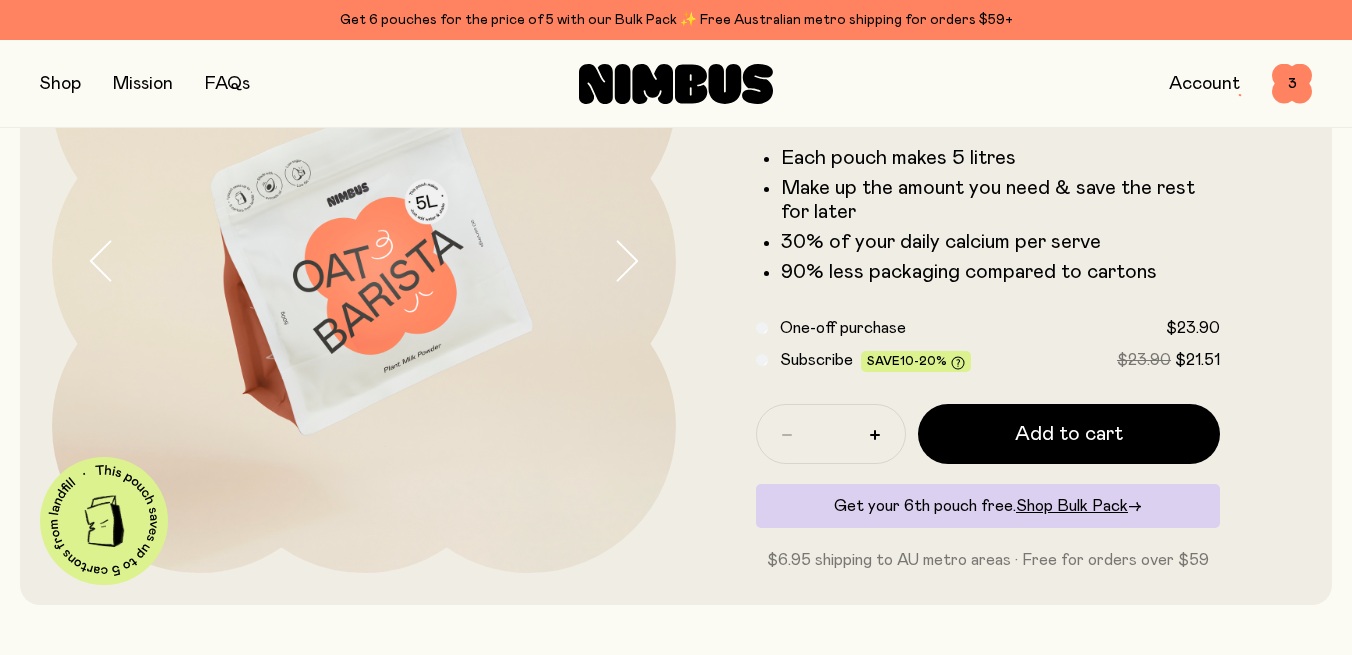 scroll, scrollTop: 236, scrollLeft: 0, axis: vertical 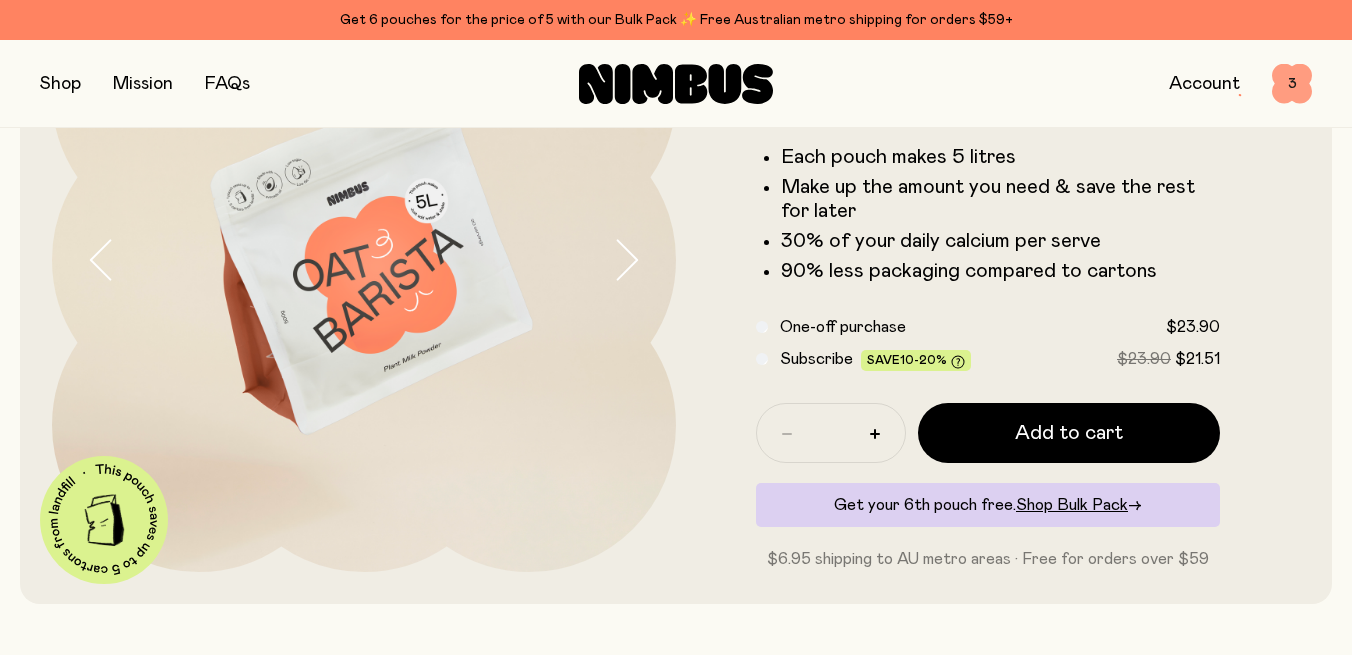 click on "3" at bounding box center [1292, 84] 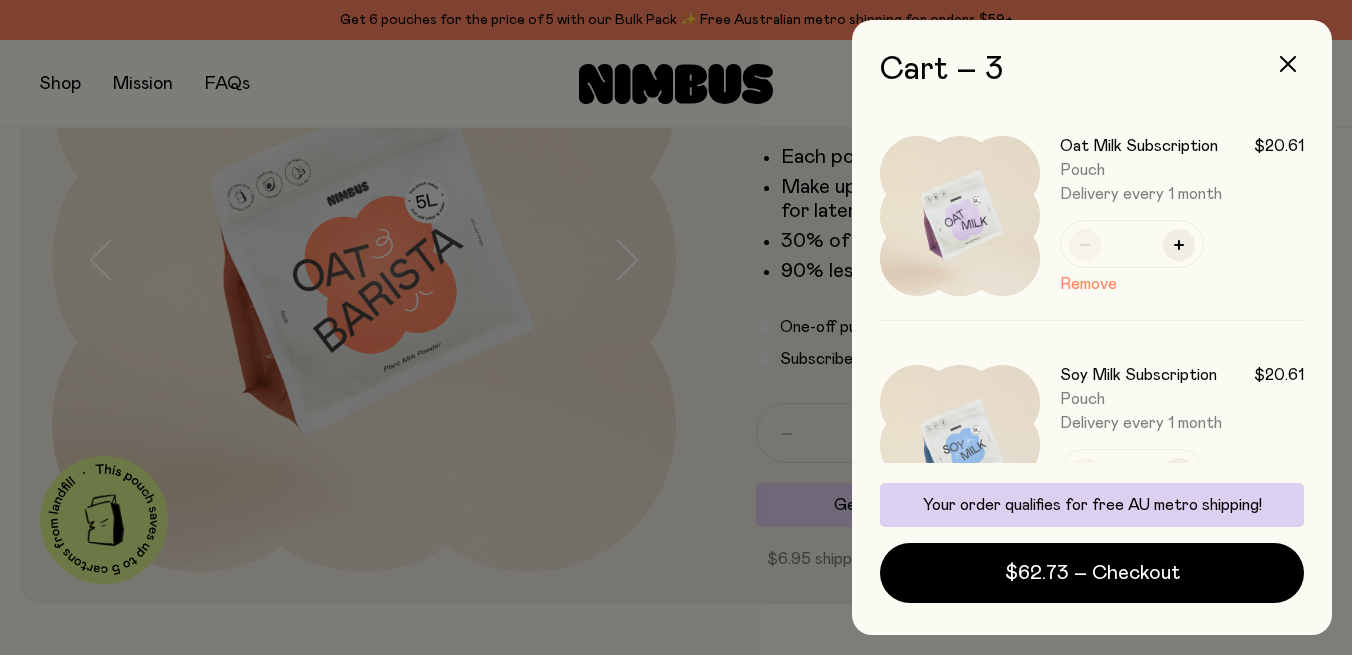 scroll, scrollTop: 0, scrollLeft: 0, axis: both 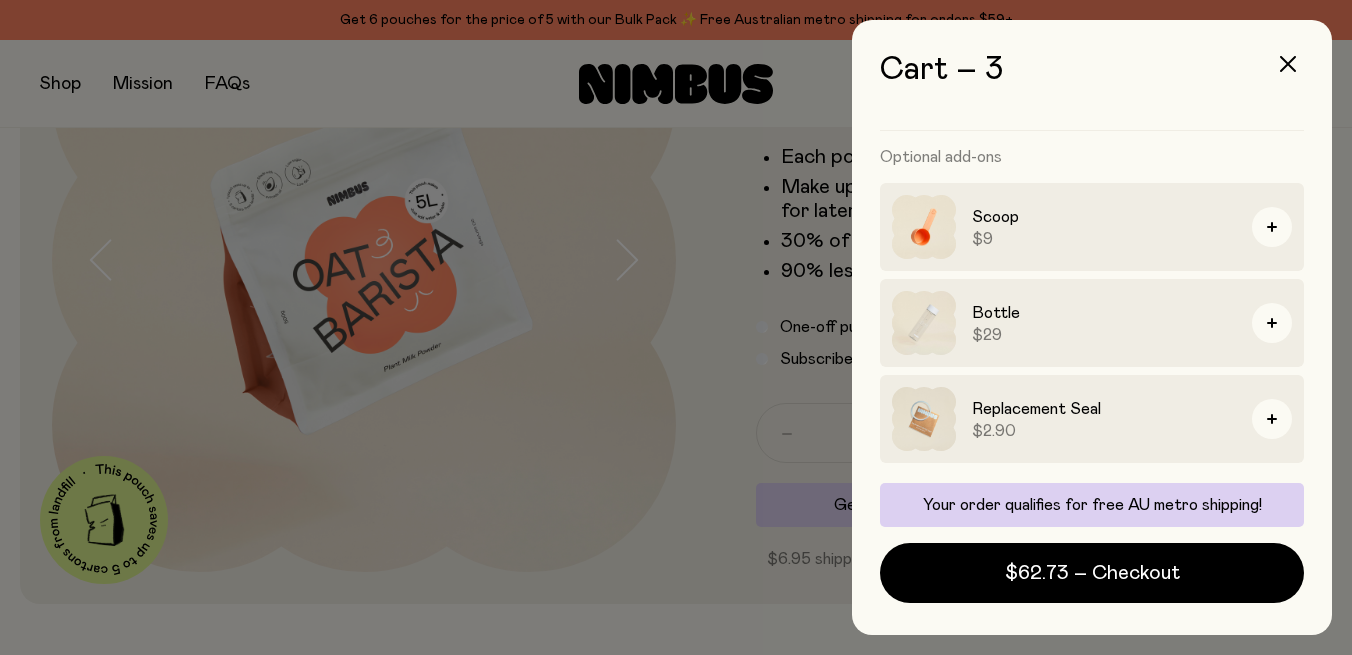 click at bounding box center (676, 327) 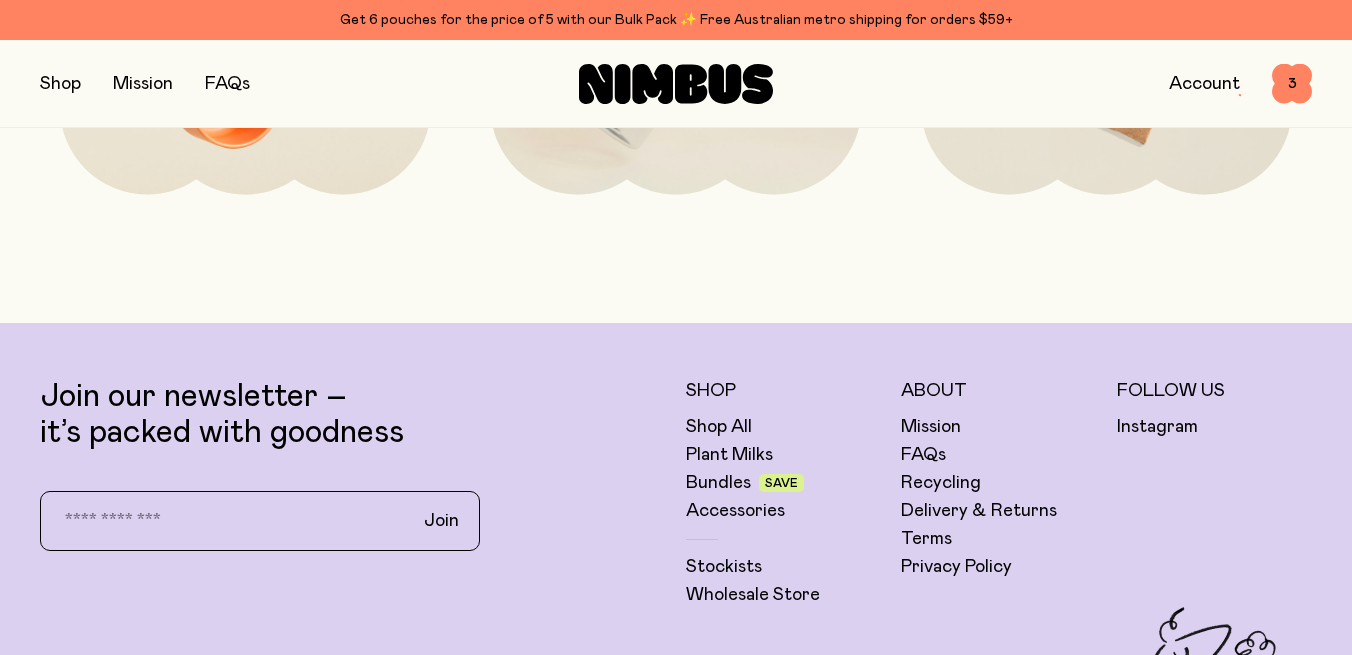 scroll, scrollTop: 4641, scrollLeft: 0, axis: vertical 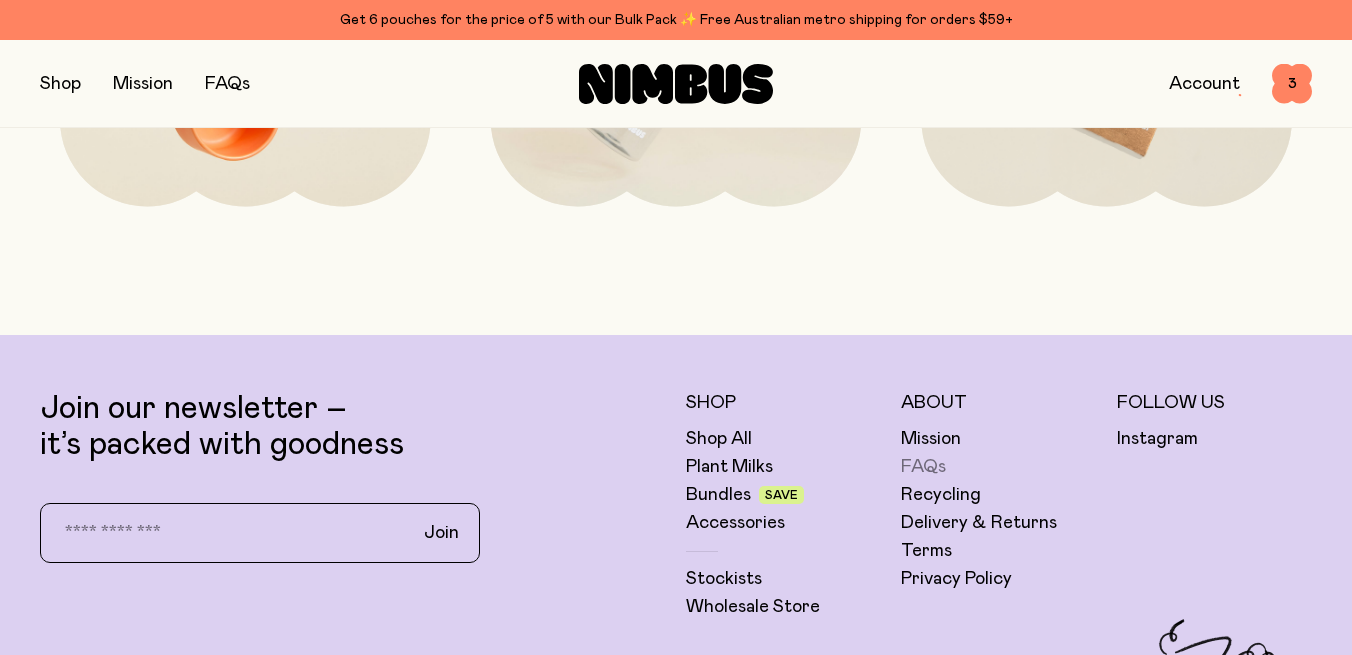 click on "FAQs" at bounding box center [923, 467] 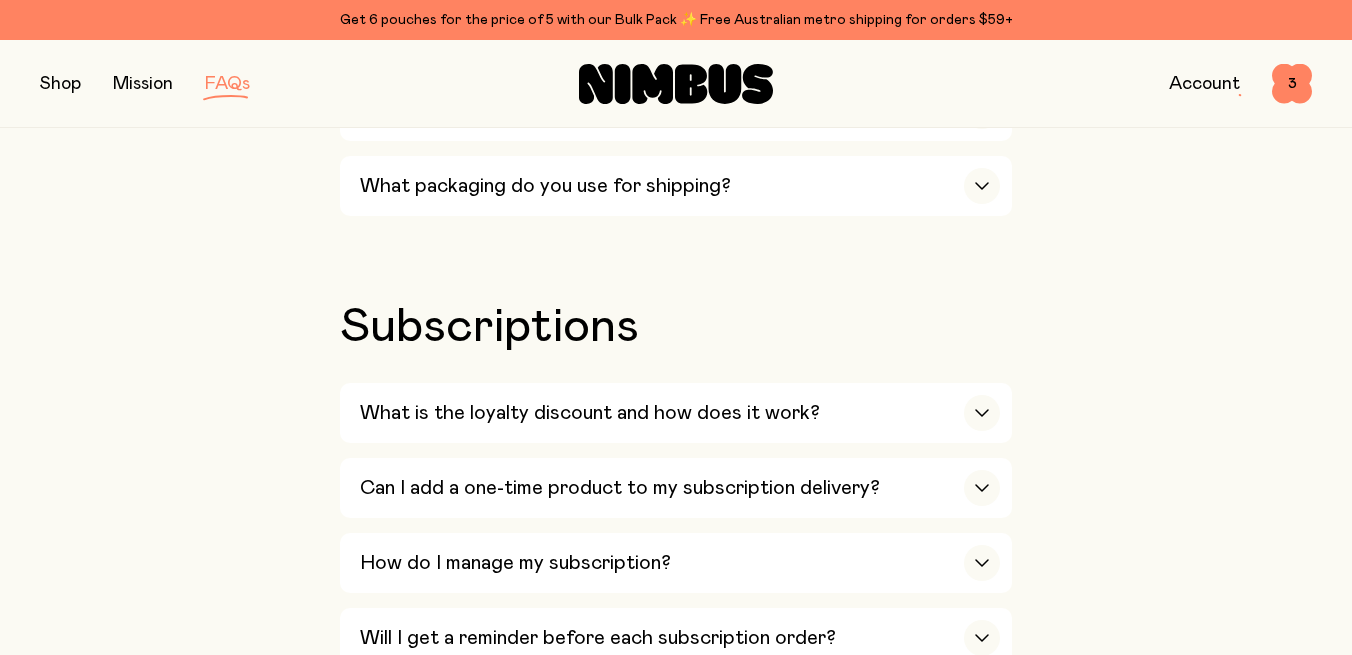 scroll, scrollTop: 2182, scrollLeft: 0, axis: vertical 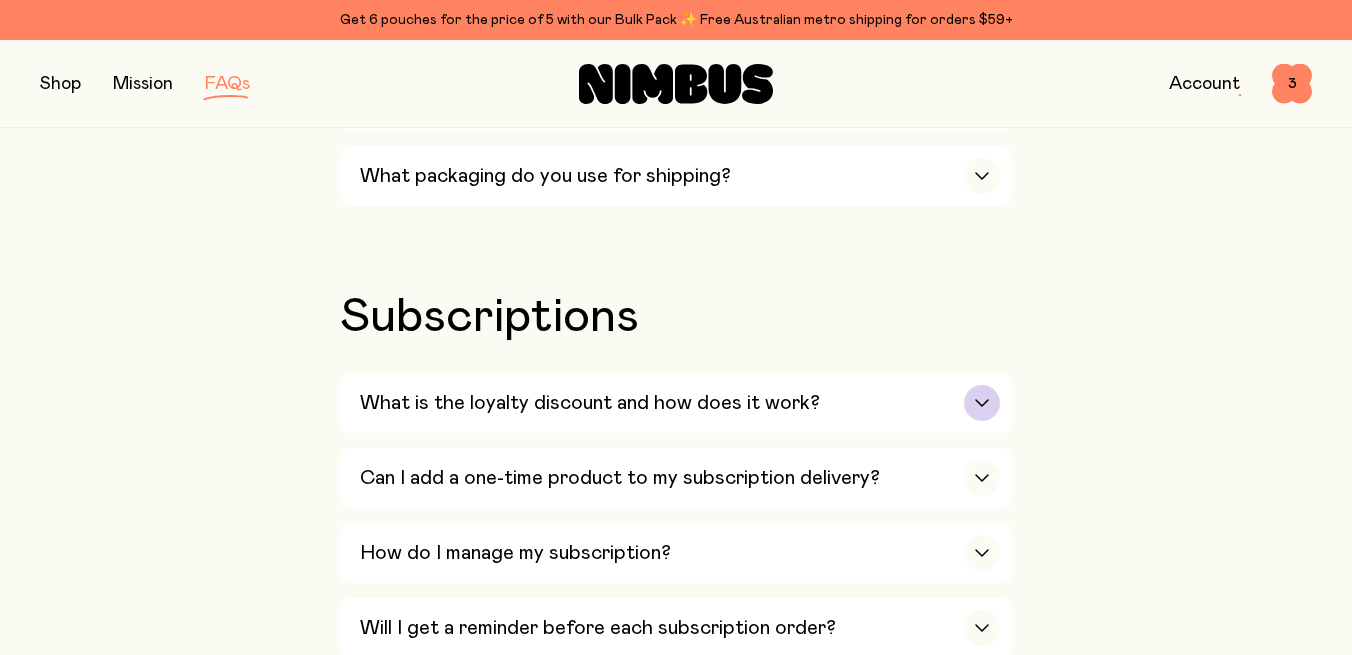 click 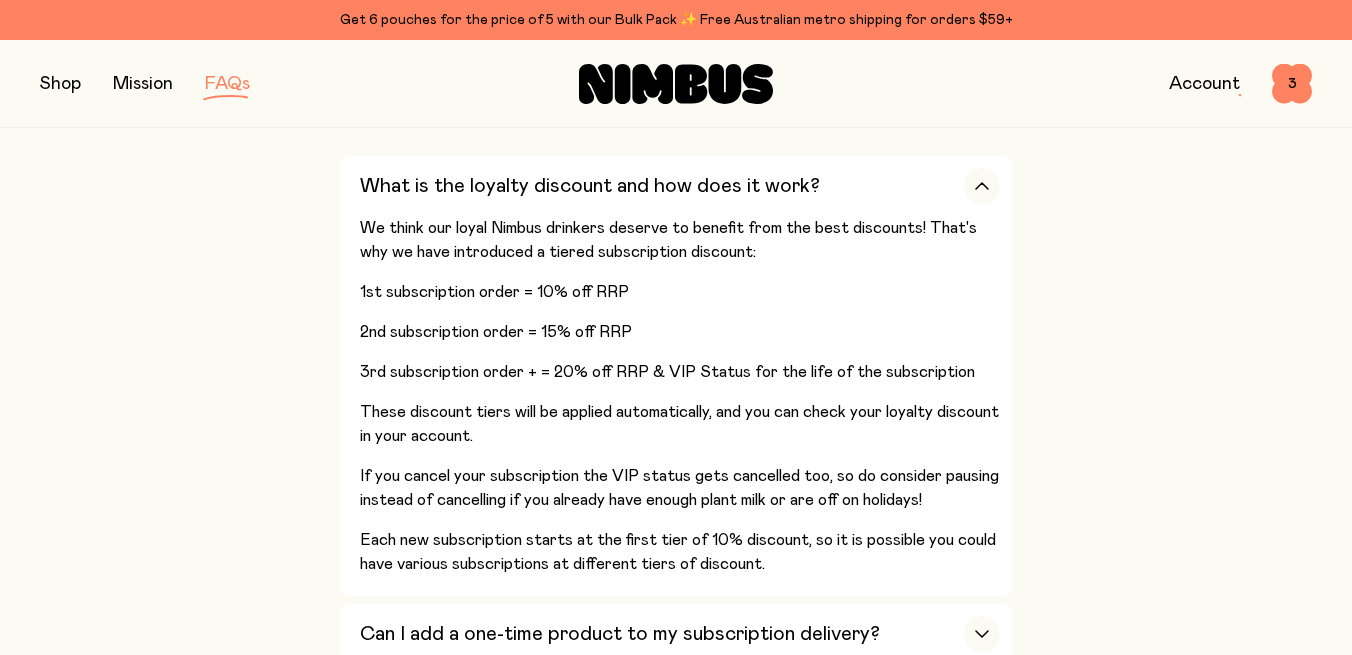 scroll, scrollTop: 2400, scrollLeft: 0, axis: vertical 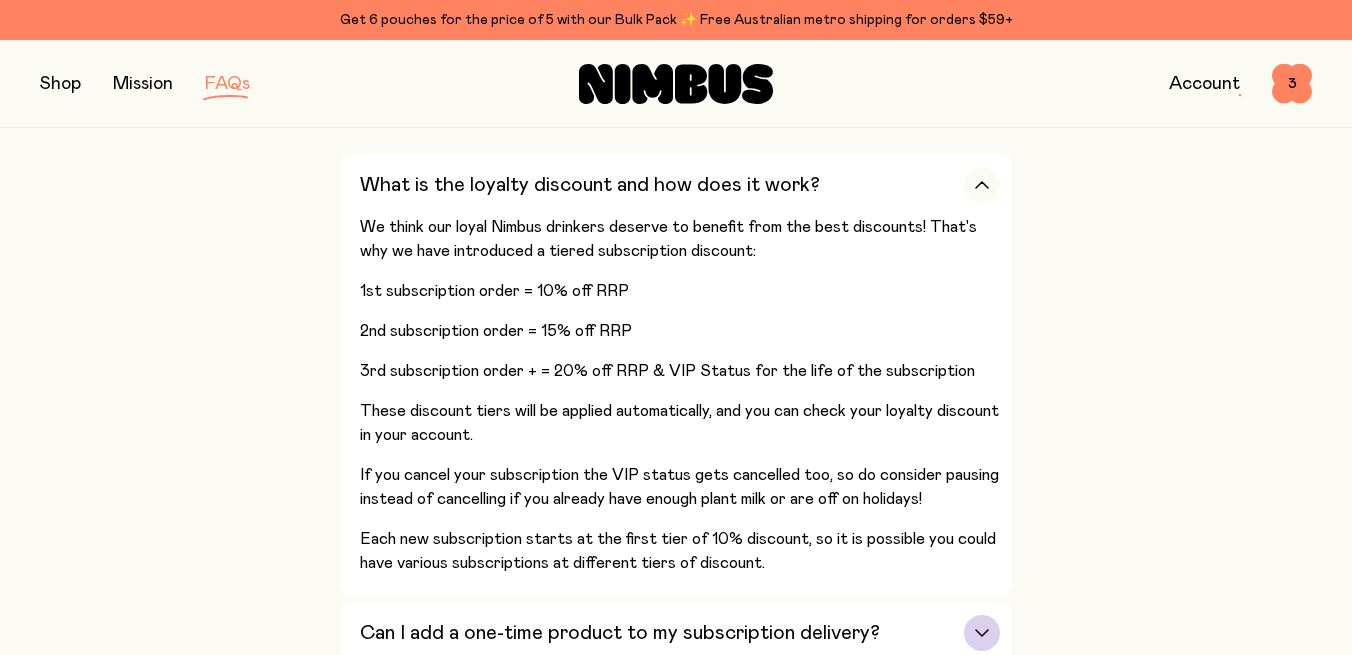 click 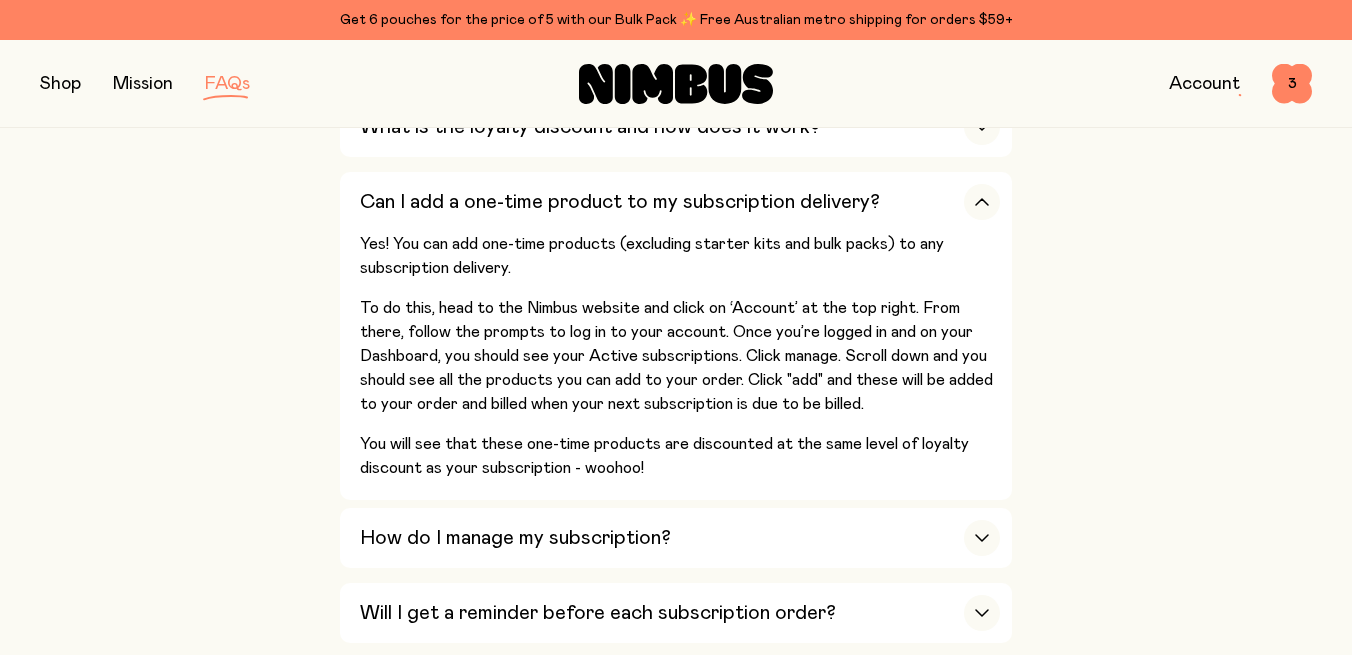 scroll, scrollTop: 2466, scrollLeft: 0, axis: vertical 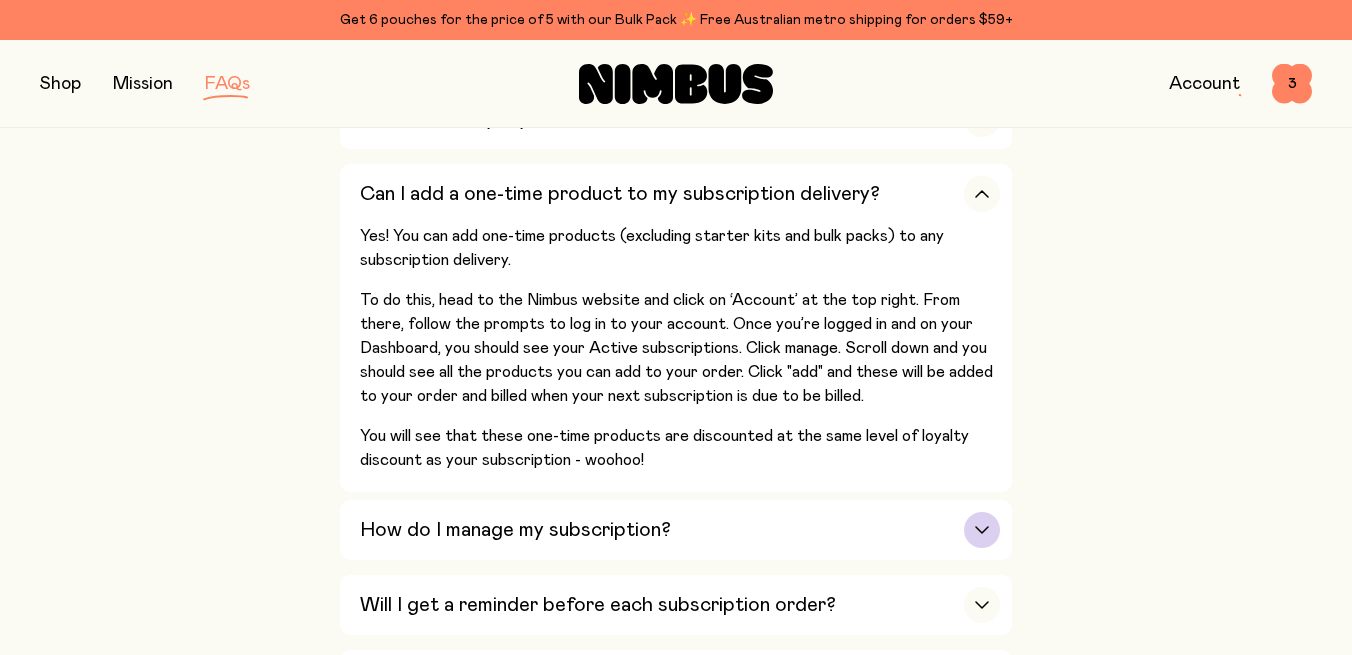 click at bounding box center [982, 530] 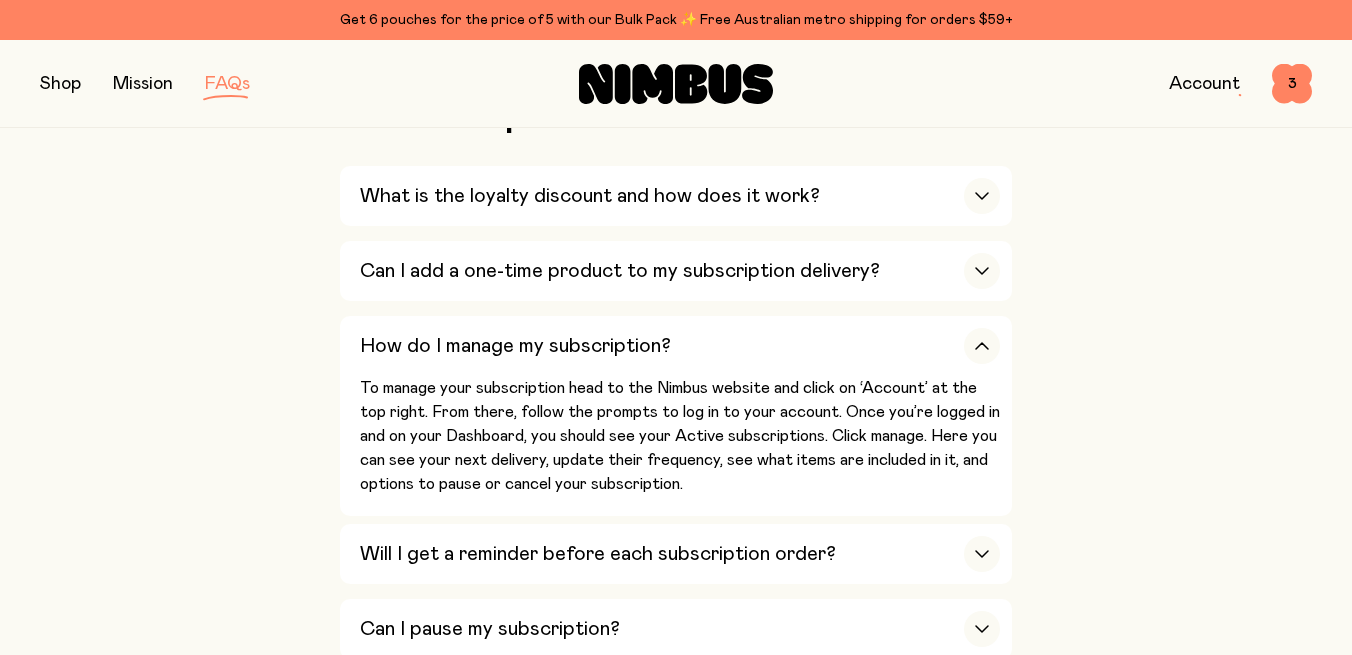 scroll, scrollTop: 2383, scrollLeft: 0, axis: vertical 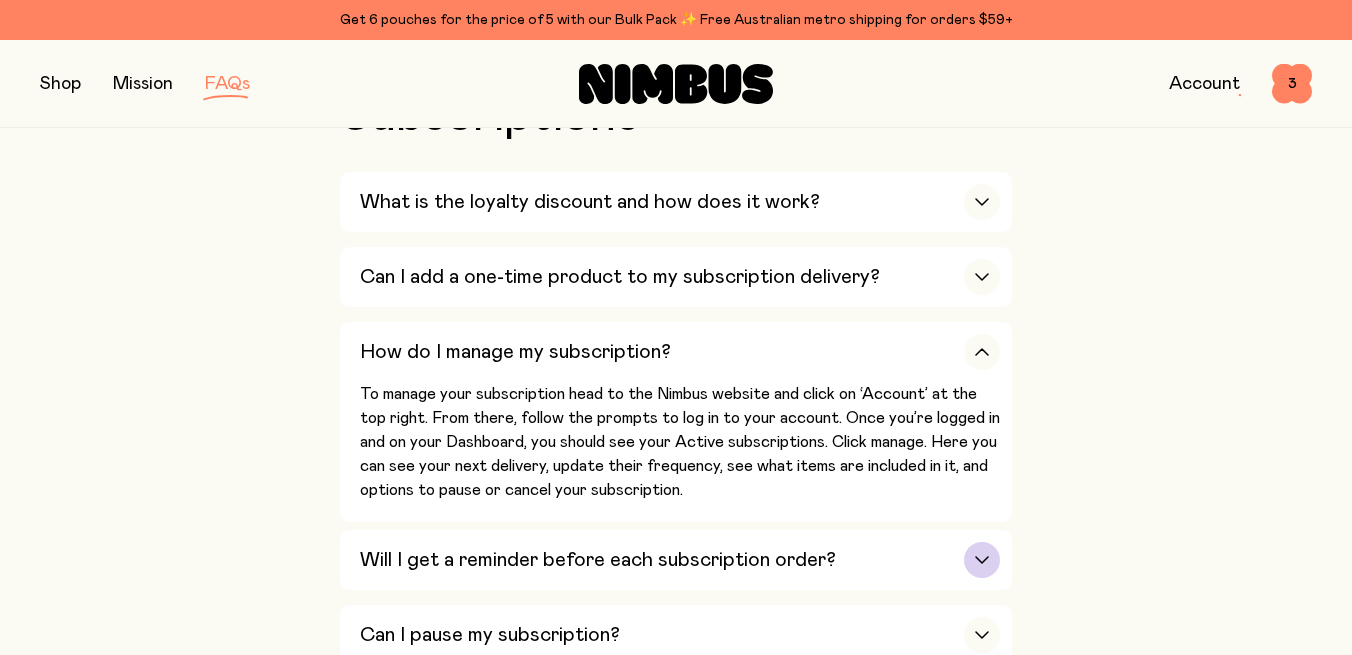 click 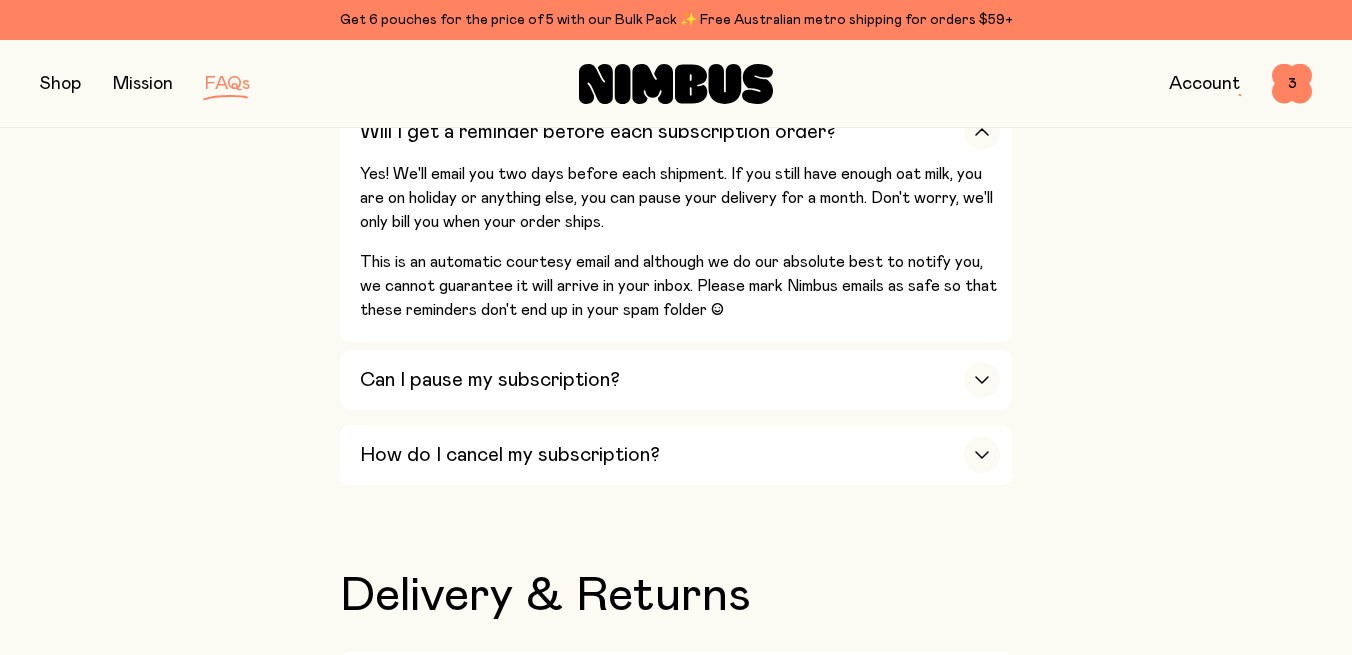 scroll, scrollTop: 2688, scrollLeft: 0, axis: vertical 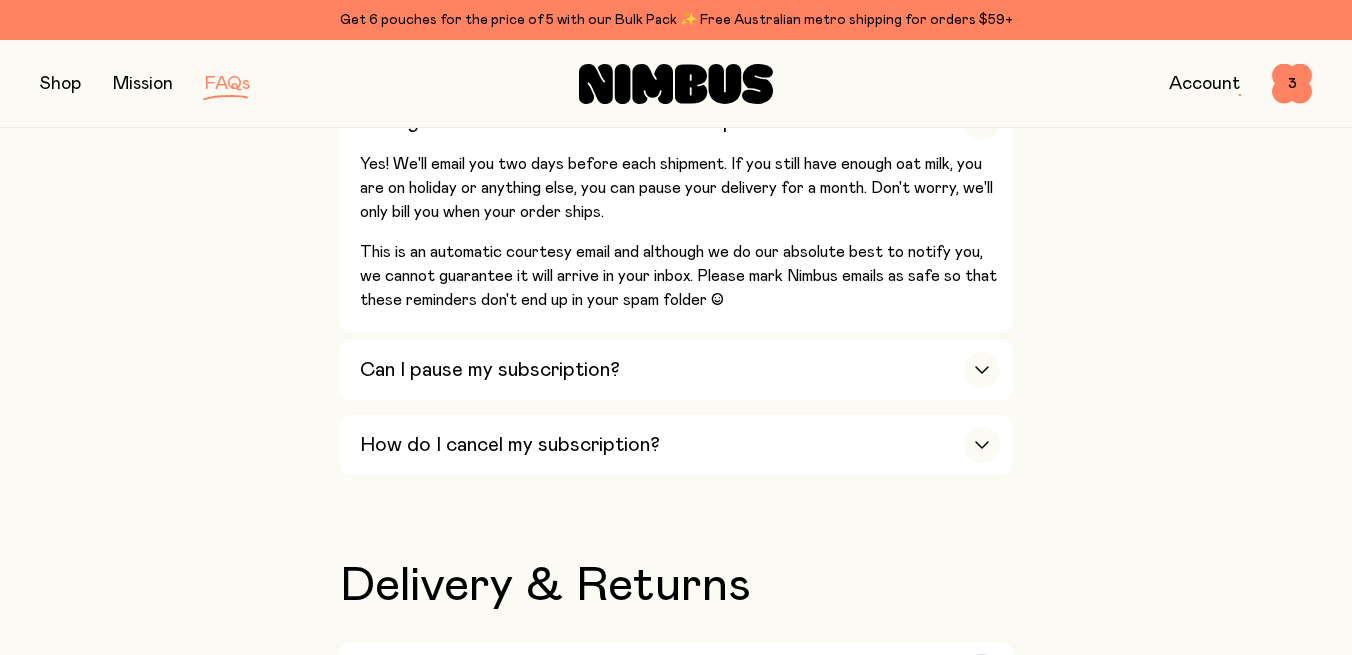 click at bounding box center [982, 672] 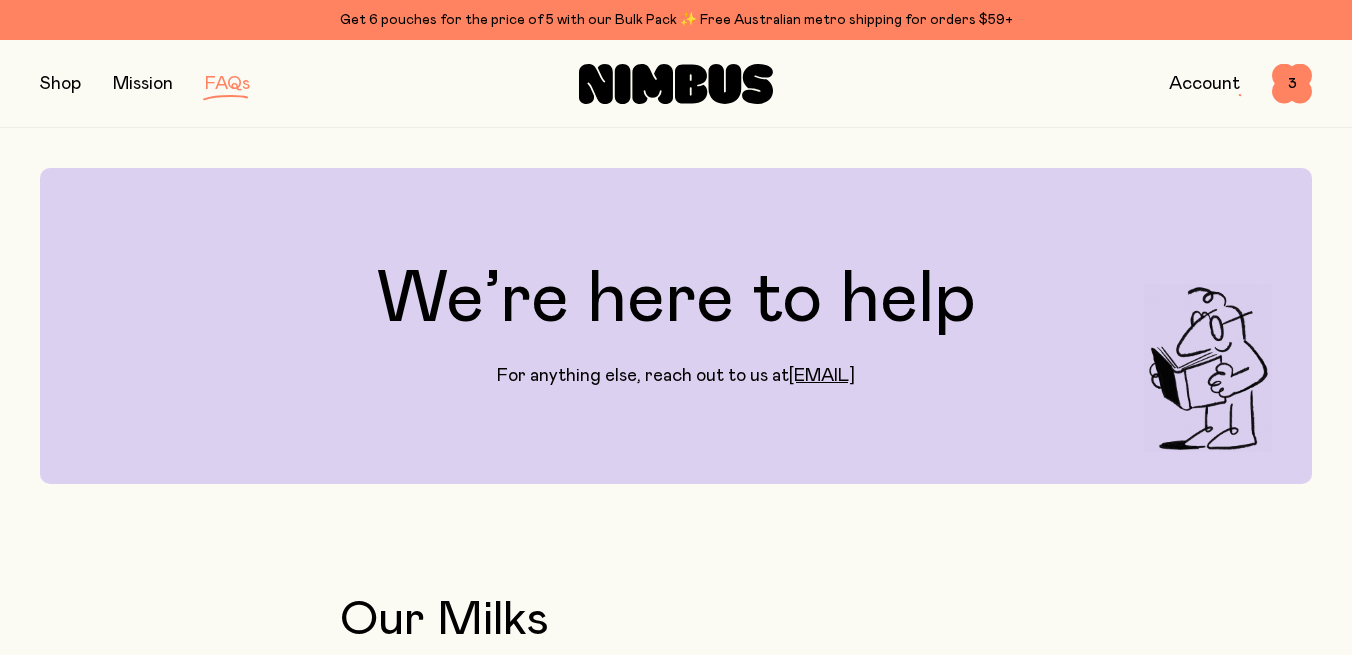 scroll, scrollTop: 0, scrollLeft: 0, axis: both 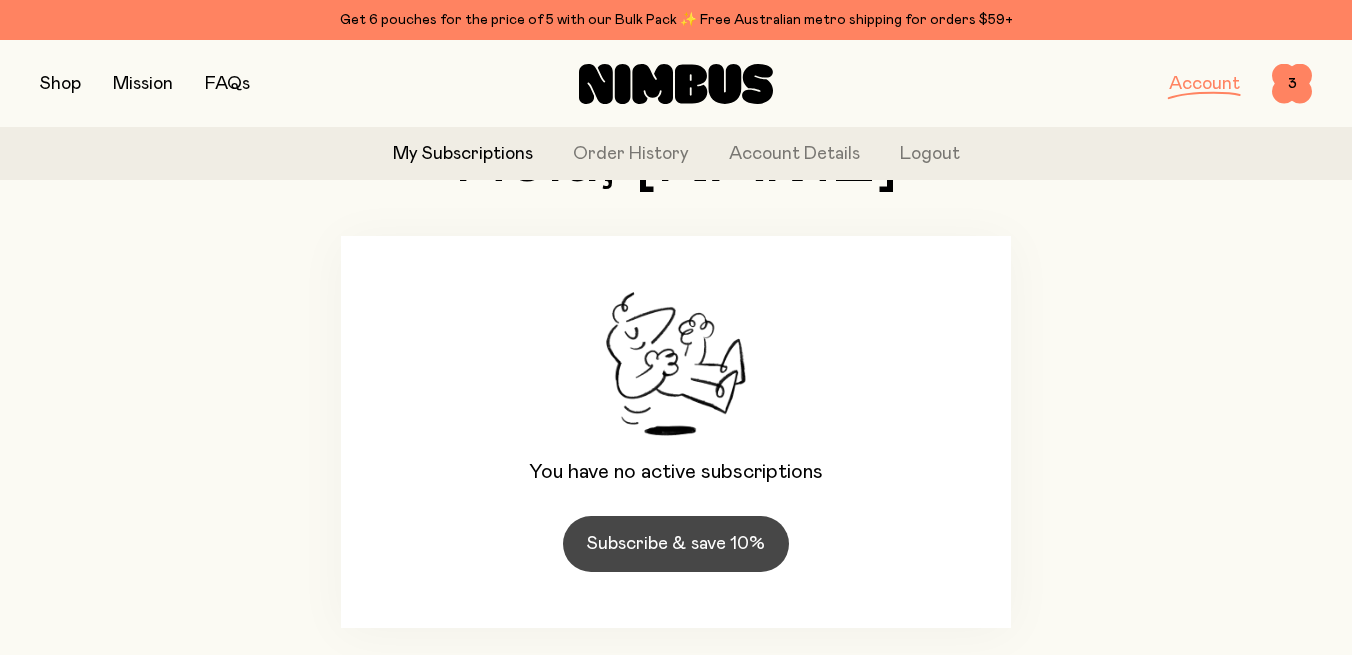click on "Subscribe & save 10%" 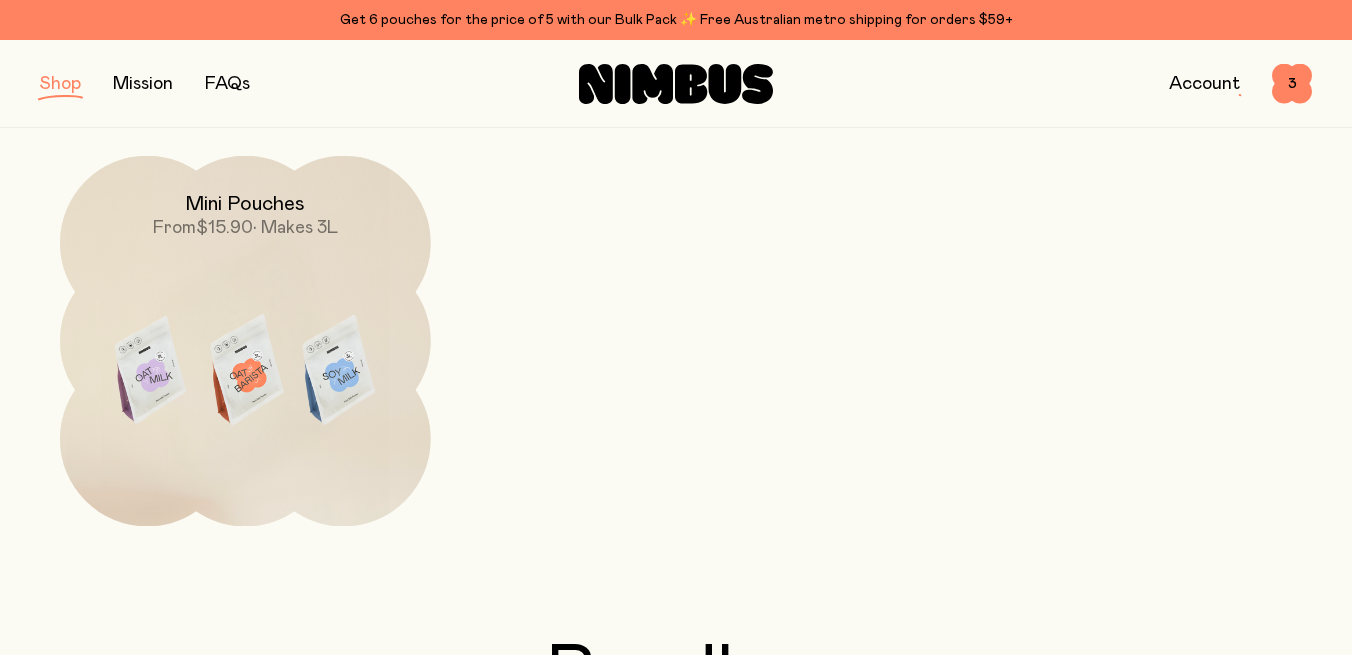scroll, scrollTop: 552, scrollLeft: 0, axis: vertical 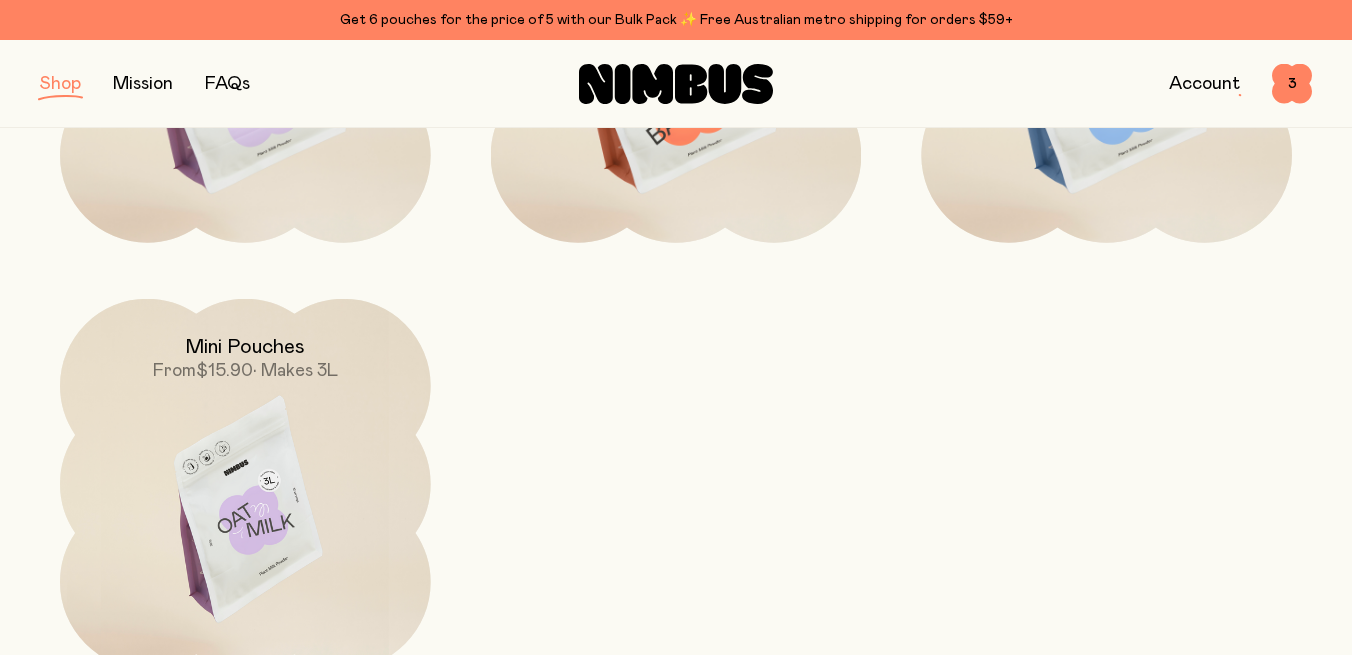 click at bounding box center [245, 517] 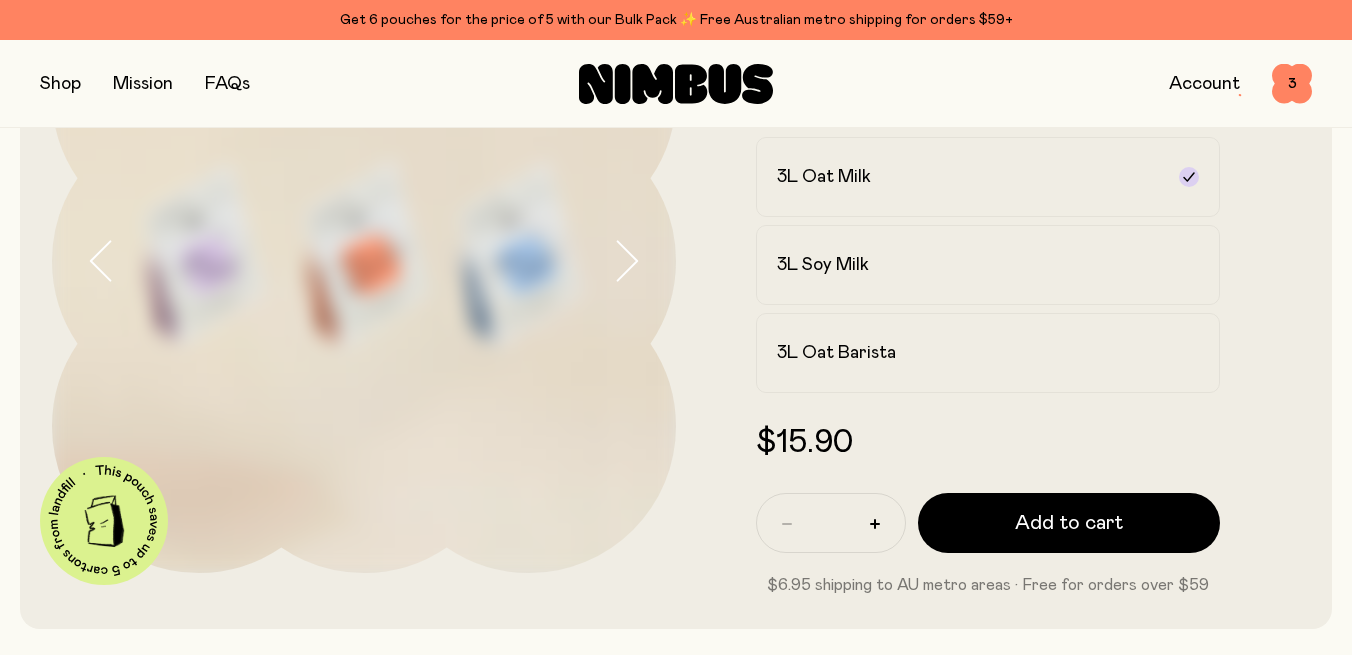 scroll, scrollTop: 67, scrollLeft: 0, axis: vertical 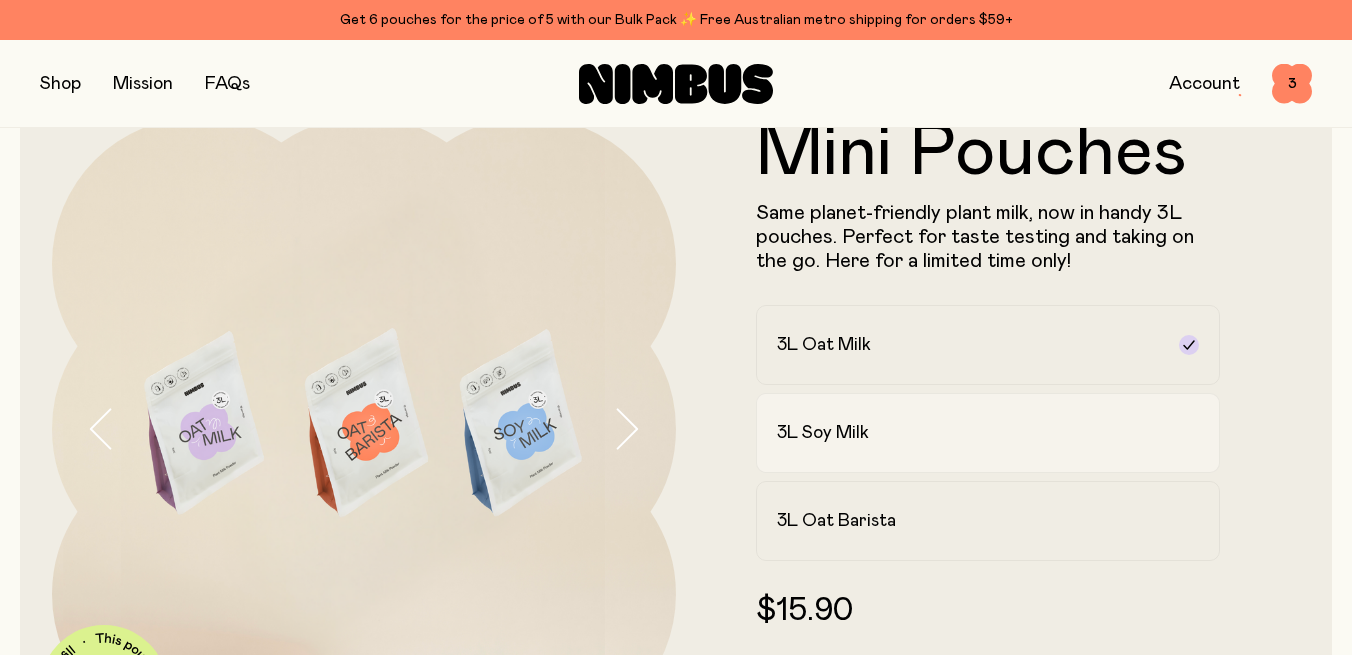 click on "3L Soy Milk" at bounding box center (970, 433) 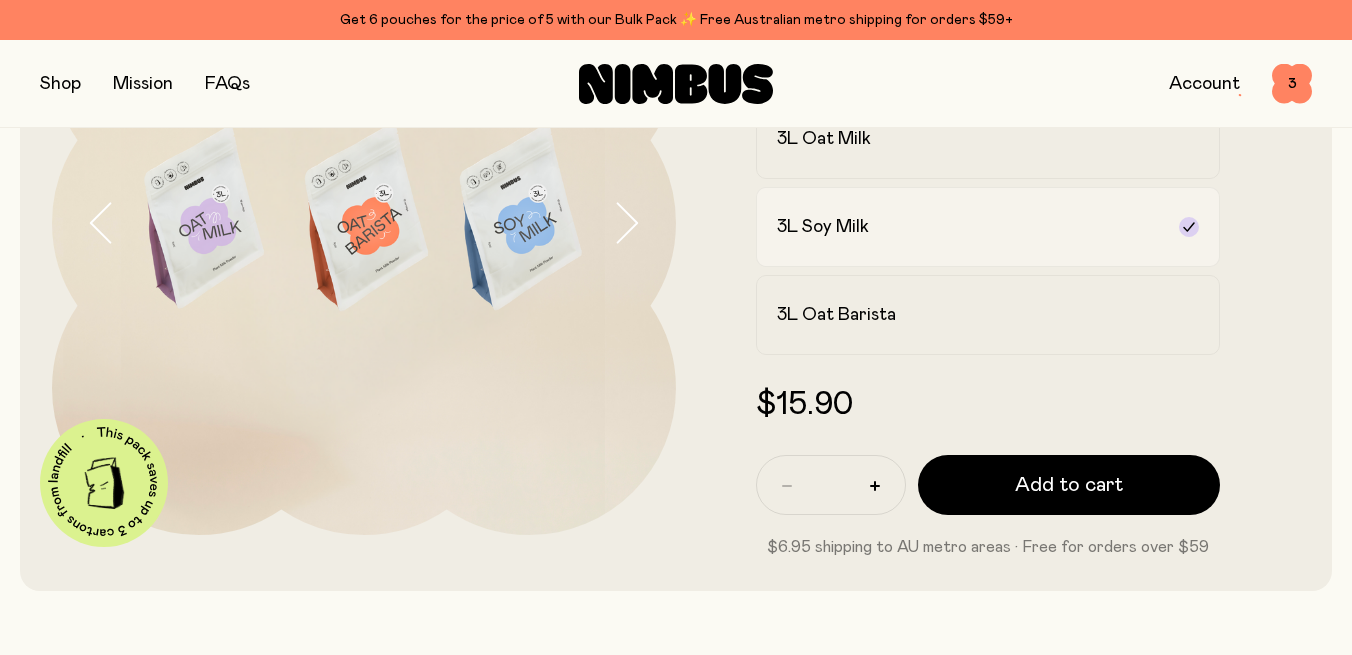 scroll, scrollTop: 387, scrollLeft: 0, axis: vertical 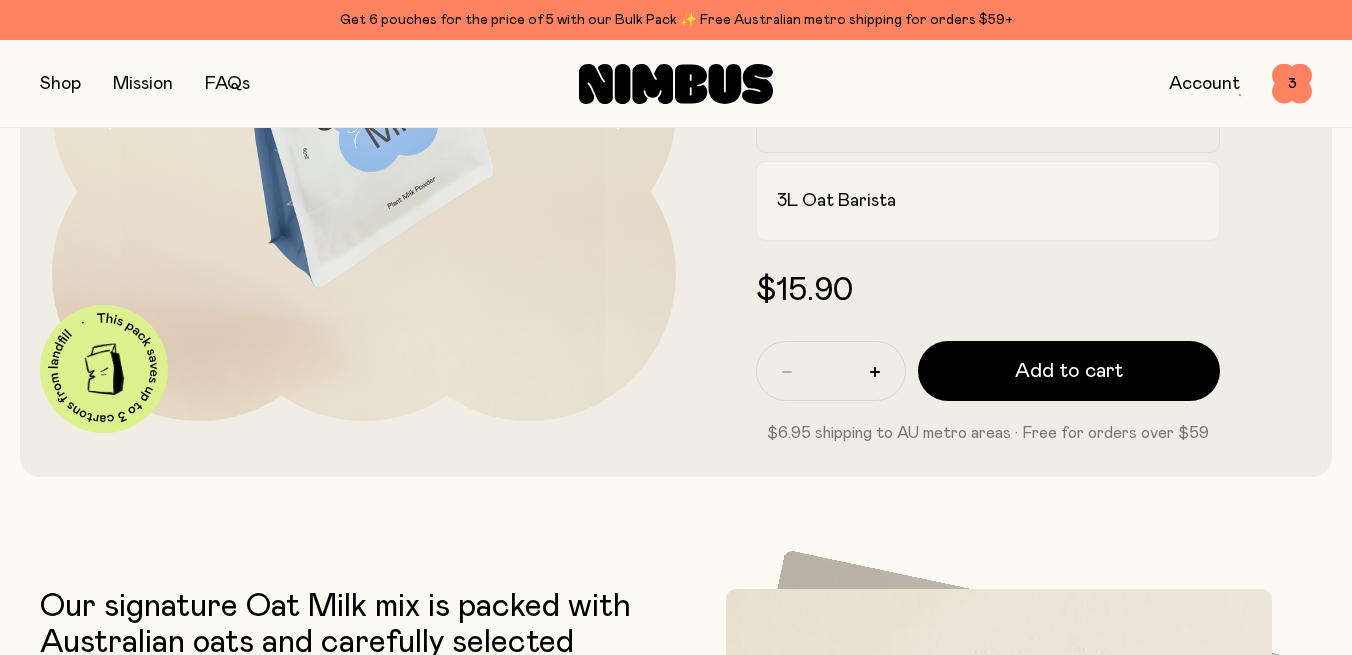 click on "3L Oat Barista" at bounding box center [970, 201] 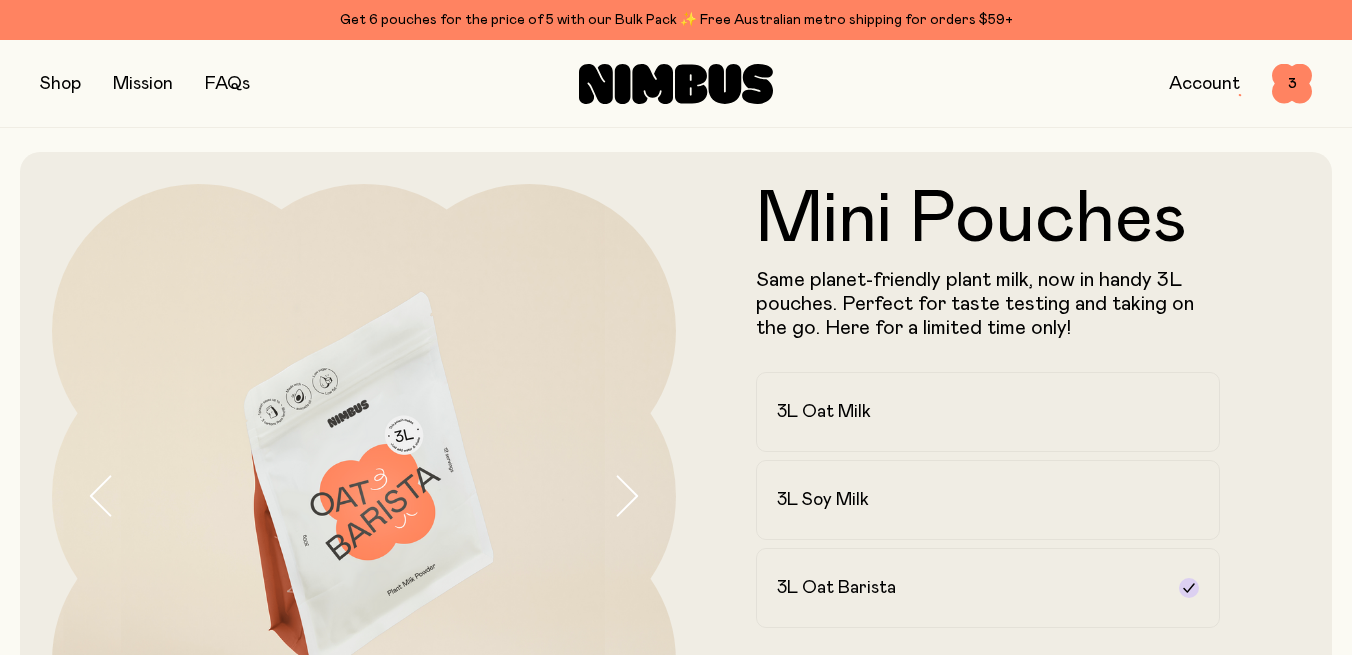 scroll, scrollTop: 0, scrollLeft: 0, axis: both 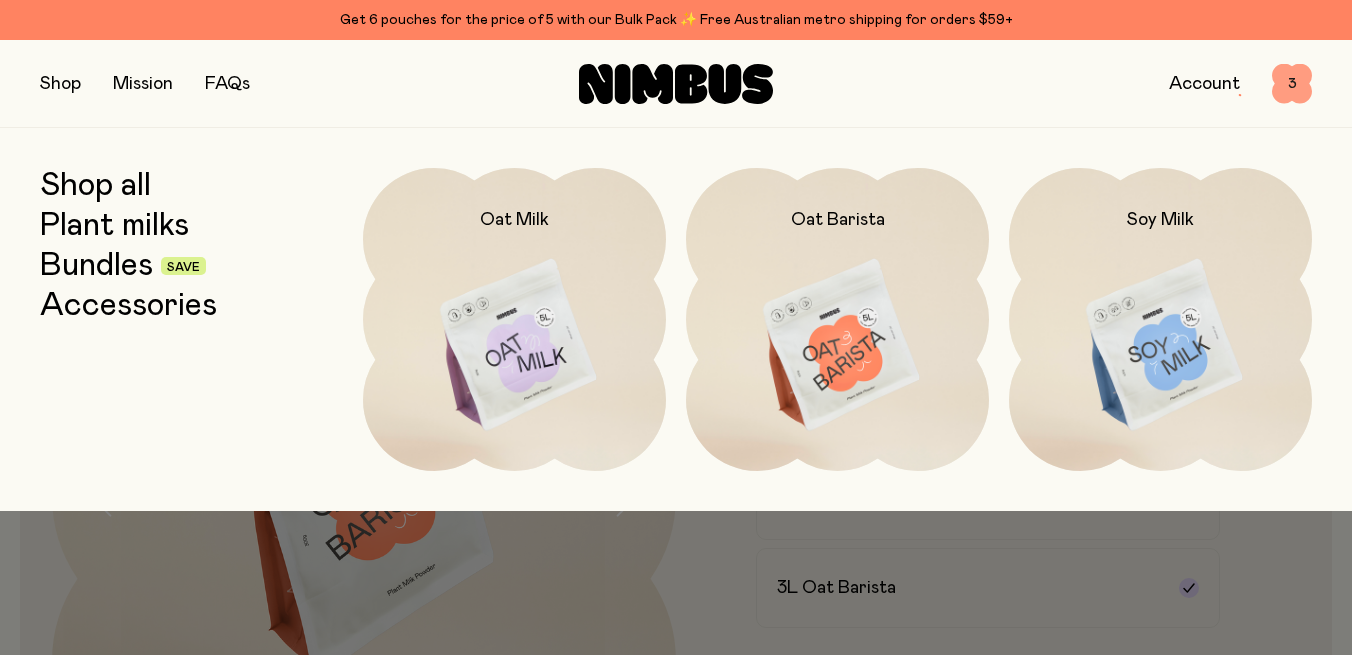 click on "3" at bounding box center [1292, 84] 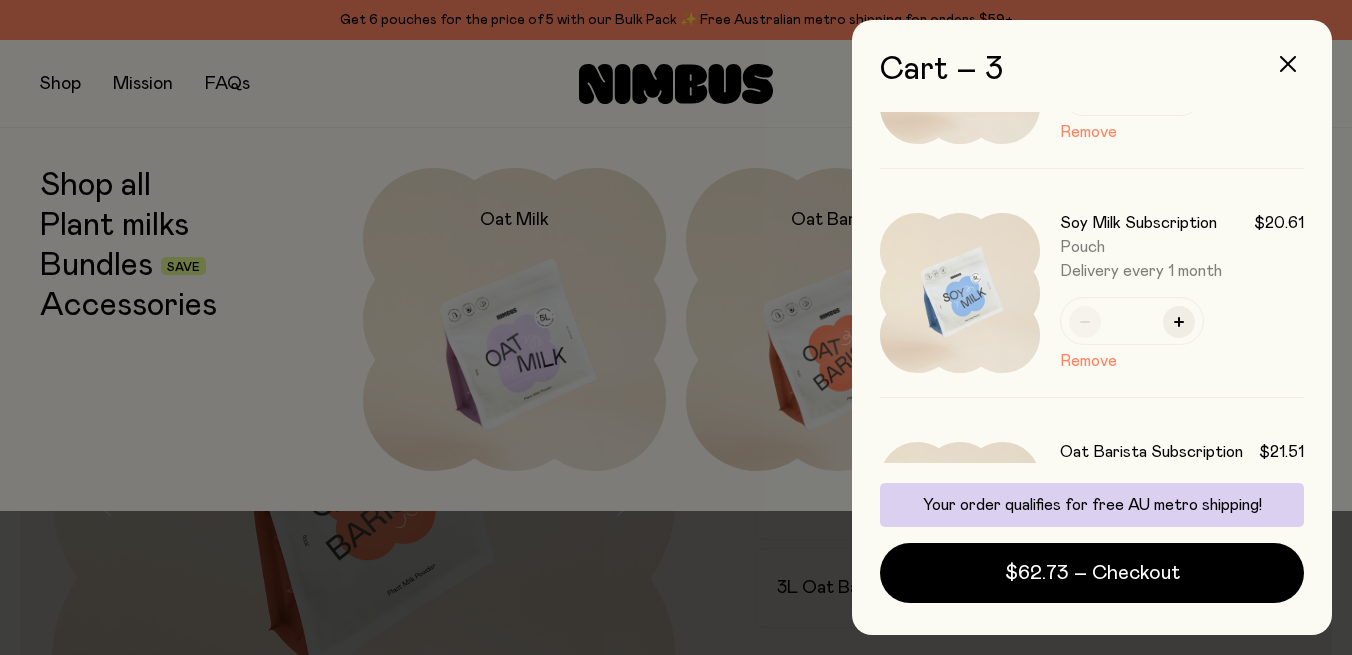 scroll, scrollTop: 154, scrollLeft: 0, axis: vertical 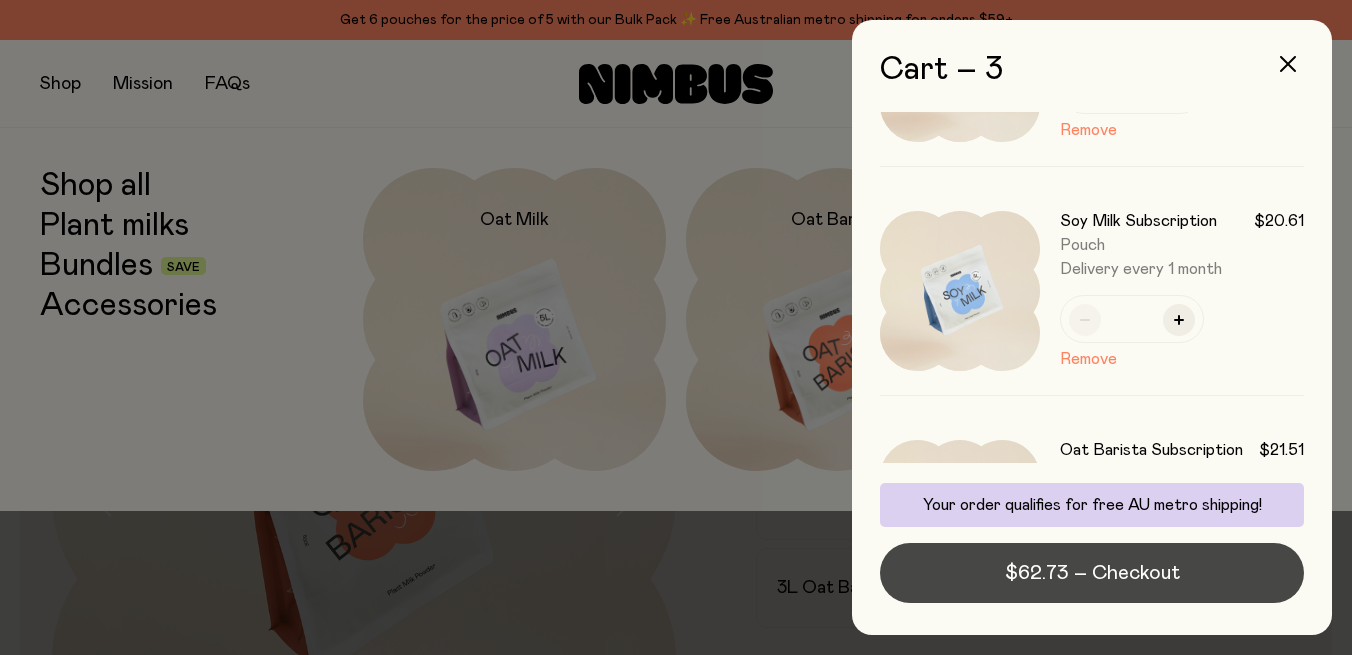 click on "$62.73 – Checkout" at bounding box center (1092, 573) 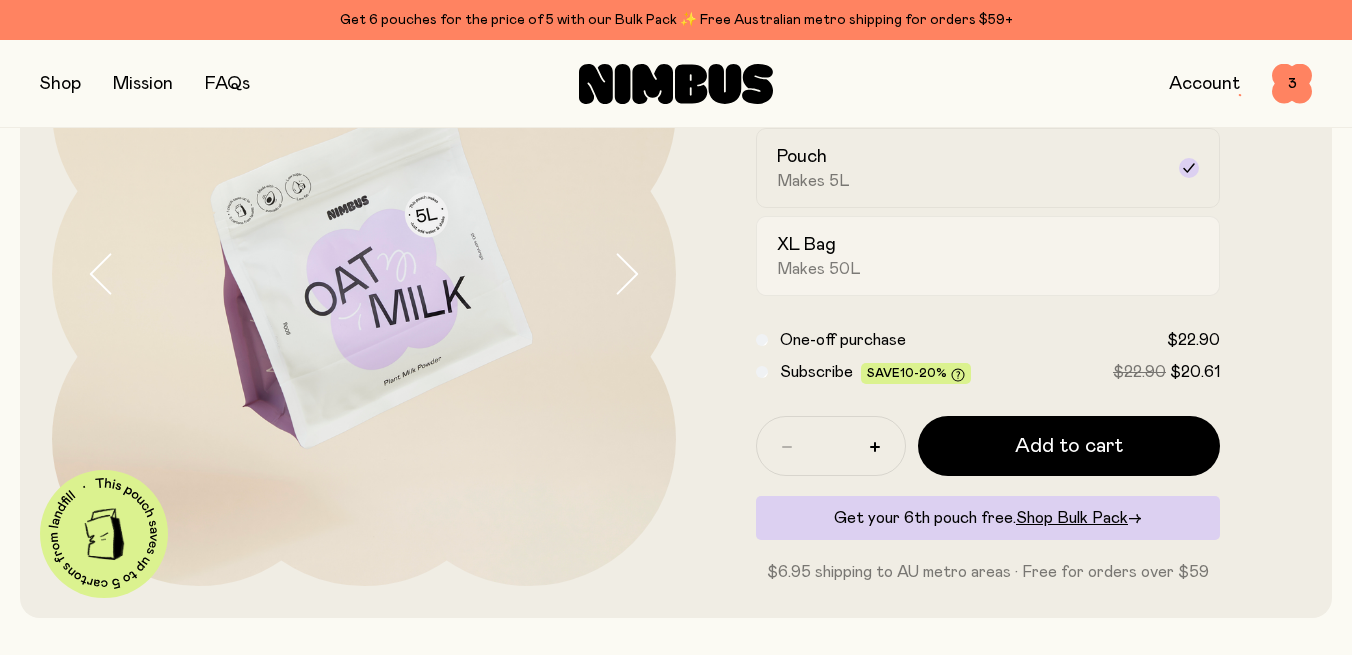 scroll, scrollTop: 224, scrollLeft: 0, axis: vertical 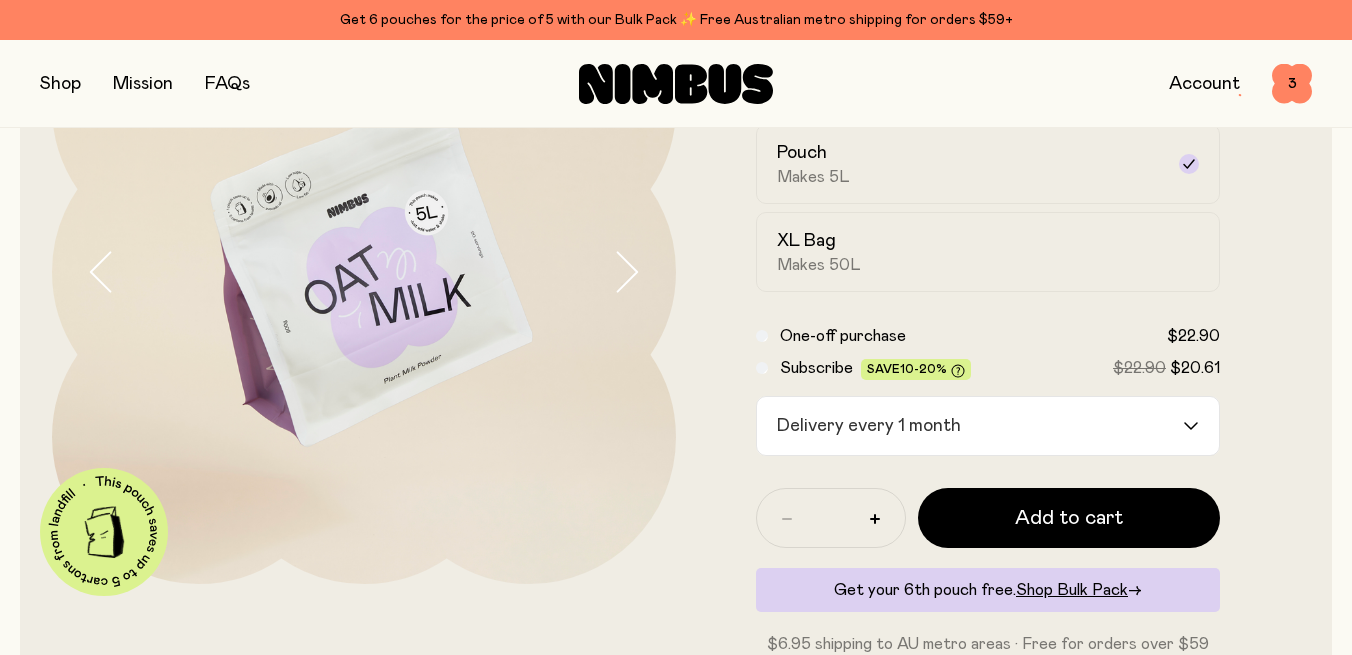 click on "Delivery every 1 month" at bounding box center [970, 426] 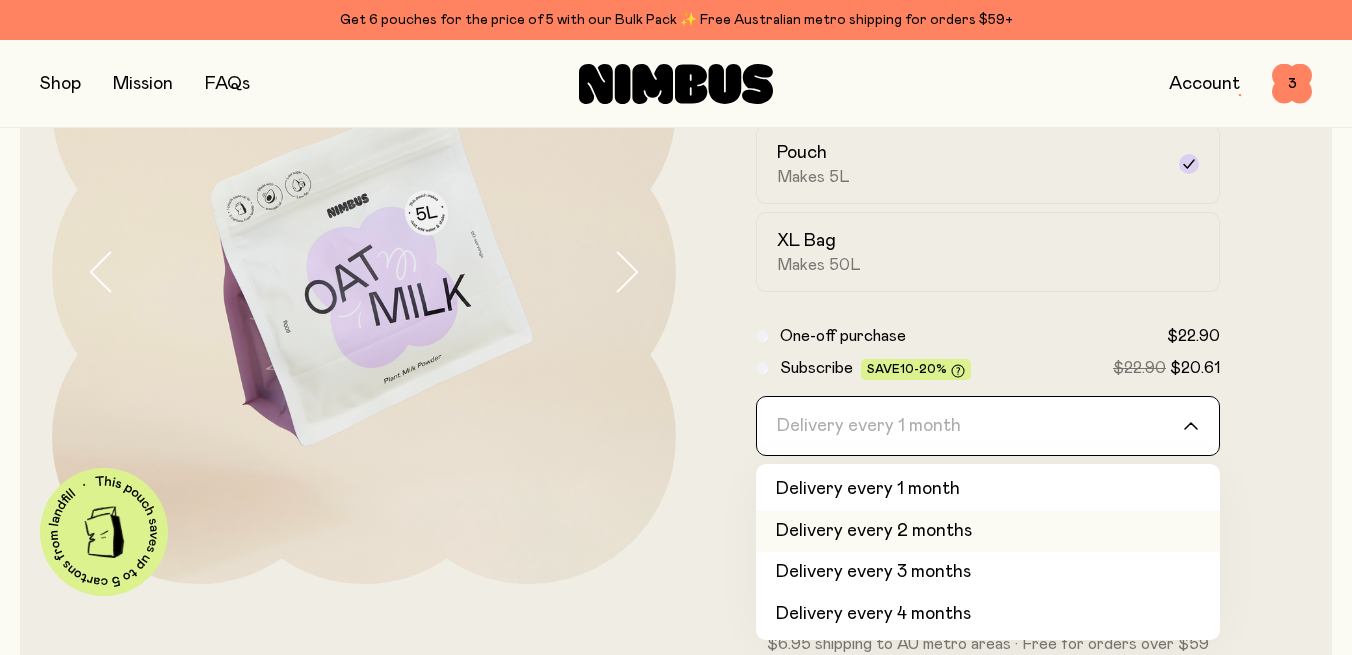 click on "Delivery every 2 months" 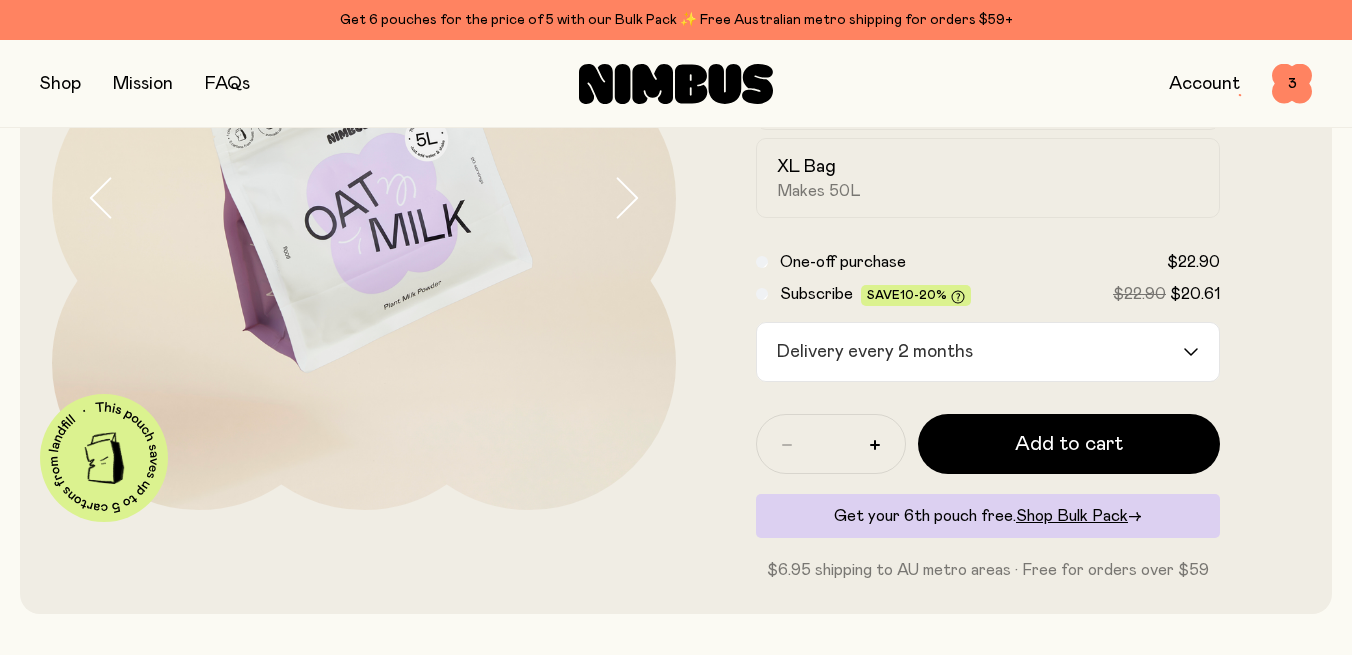 scroll, scrollTop: 300, scrollLeft: 0, axis: vertical 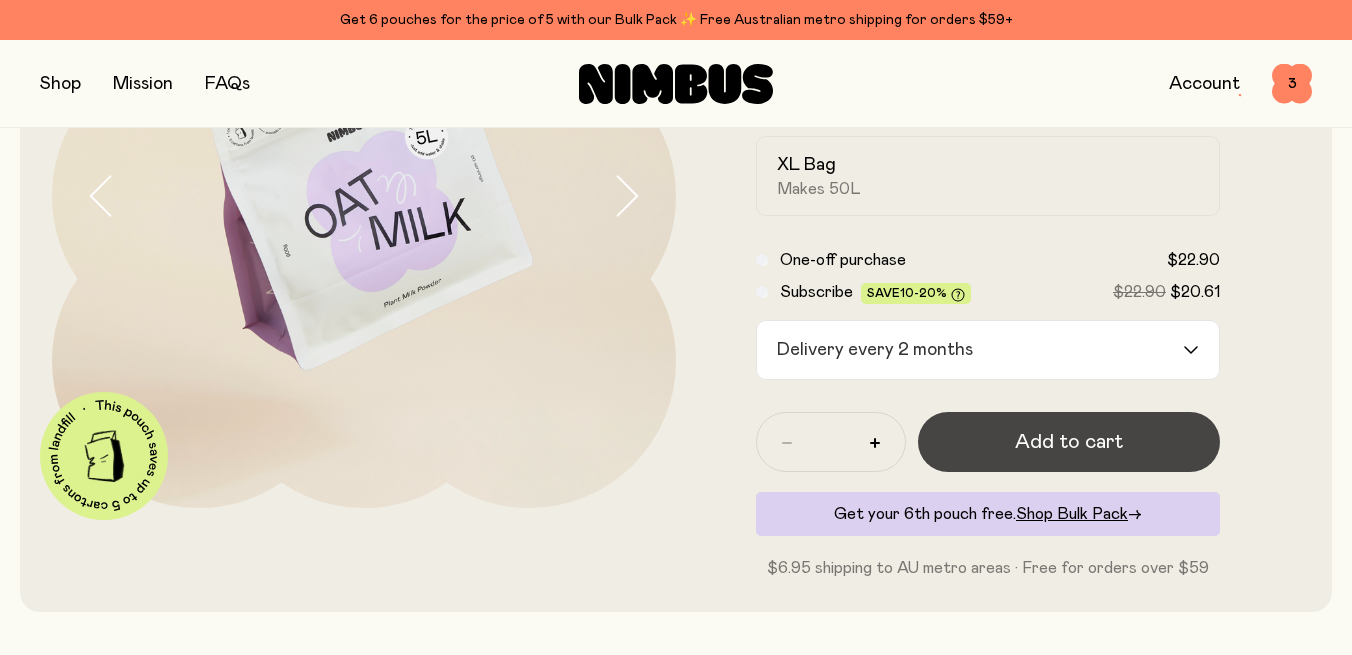 click on "Add to cart" at bounding box center (1069, 442) 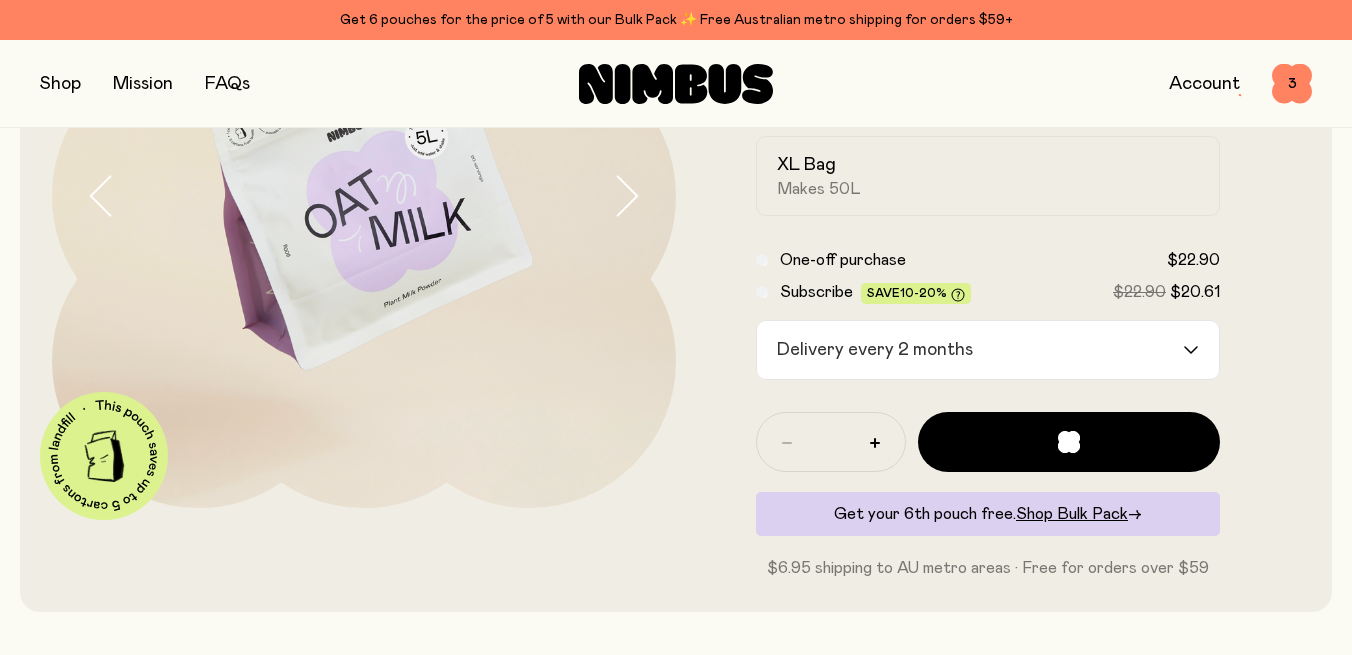 scroll, scrollTop: 0, scrollLeft: 0, axis: both 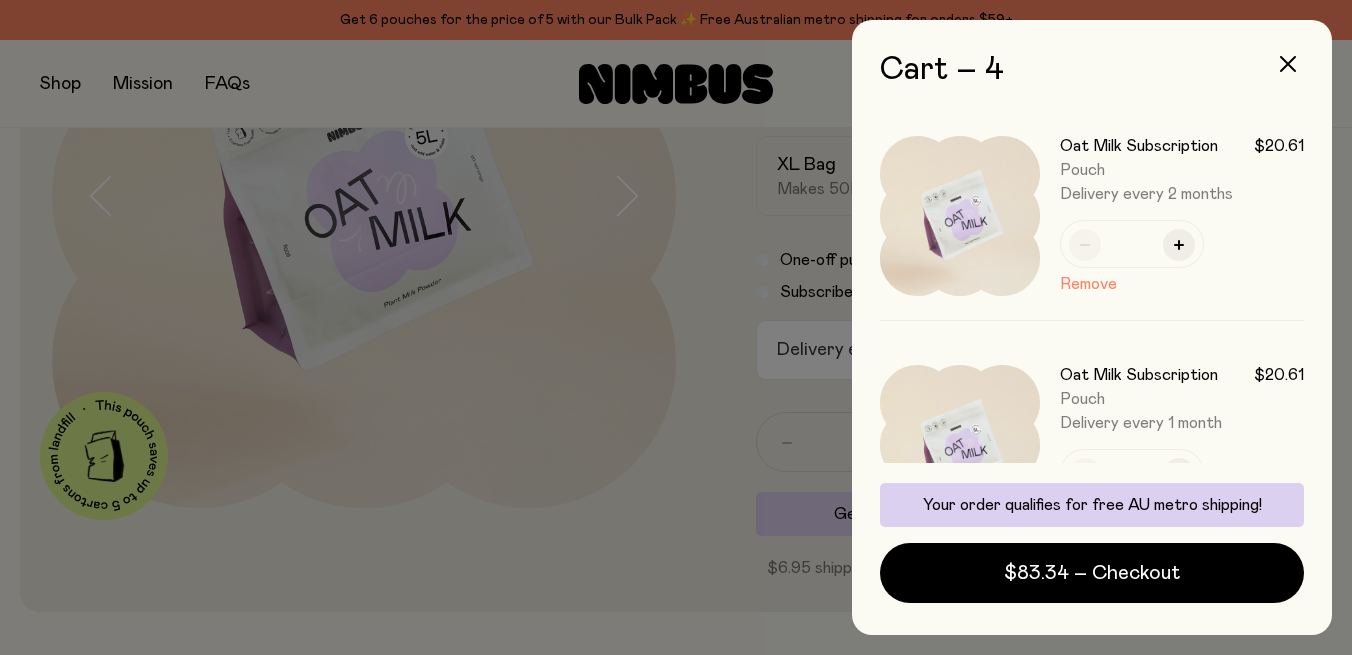 click at bounding box center [676, 327] 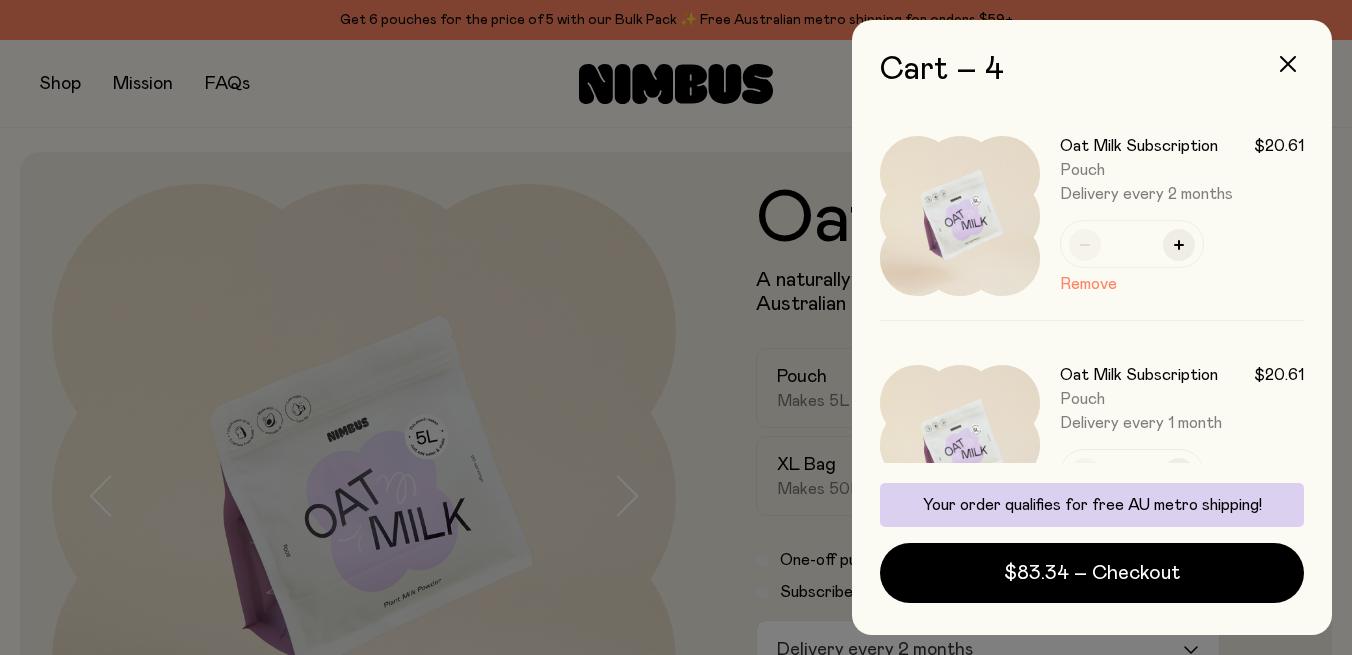 scroll, scrollTop: 300, scrollLeft: 0, axis: vertical 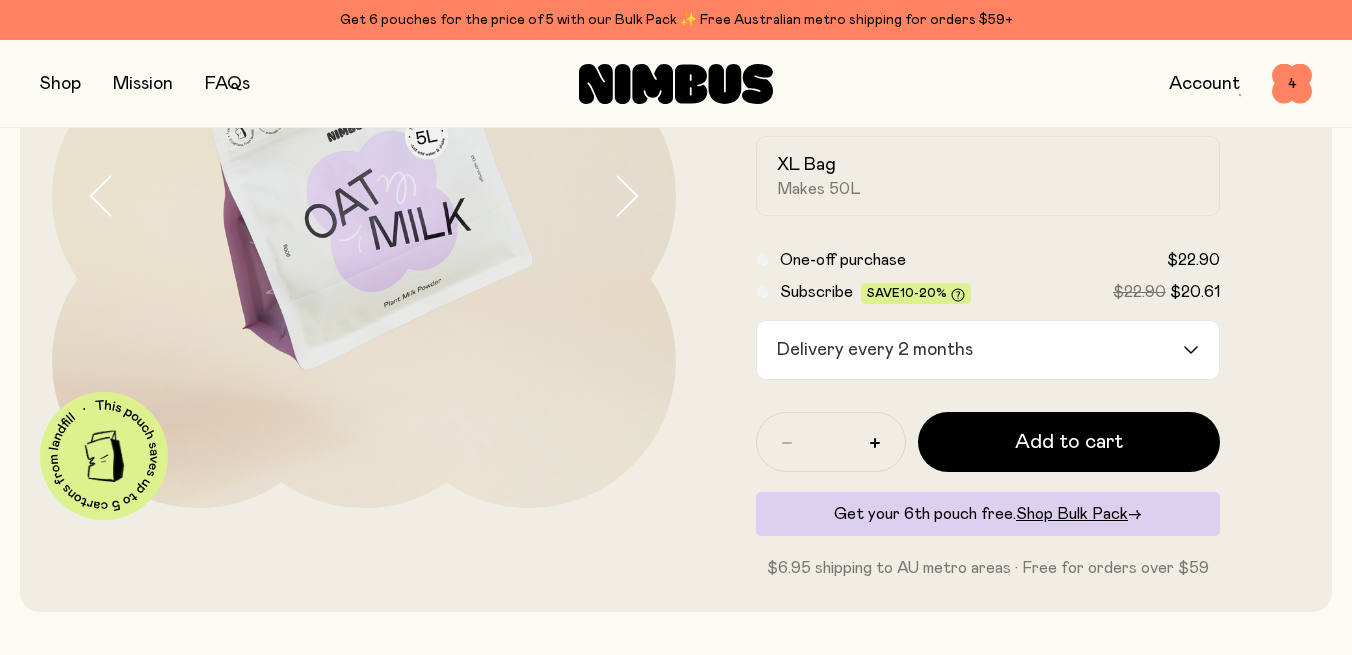 click at bounding box center (60, 84) 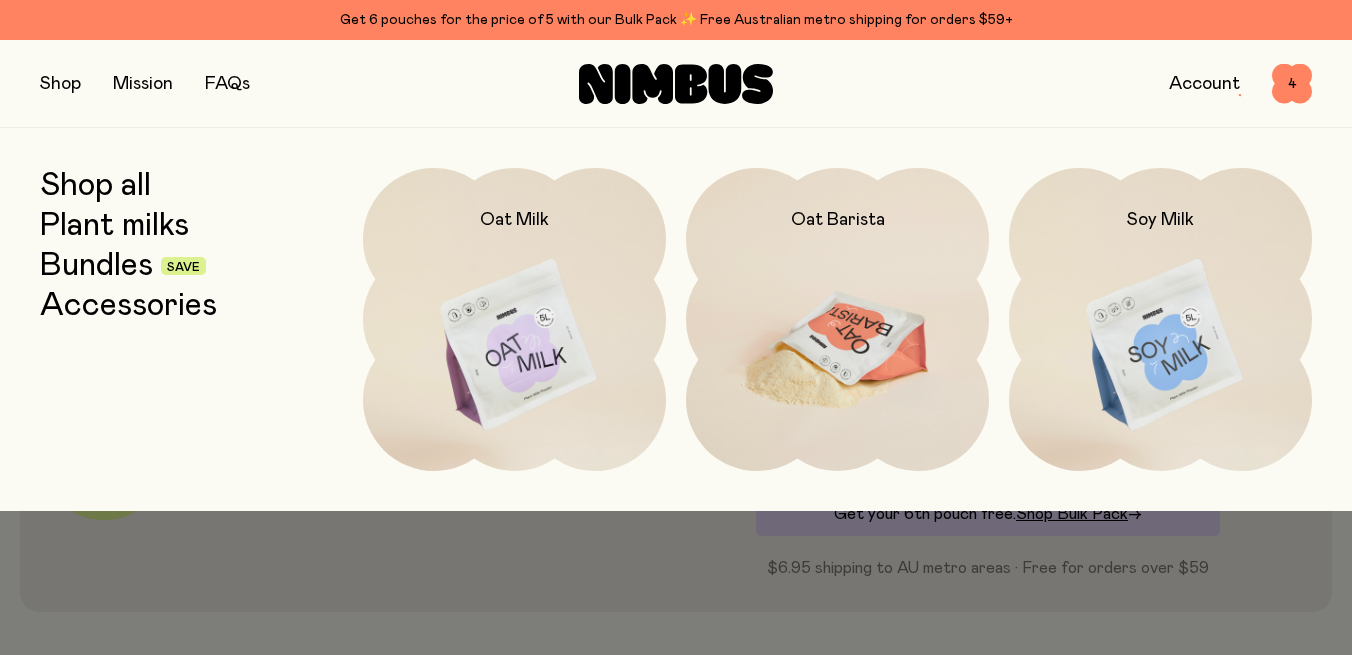 click at bounding box center (837, 346) 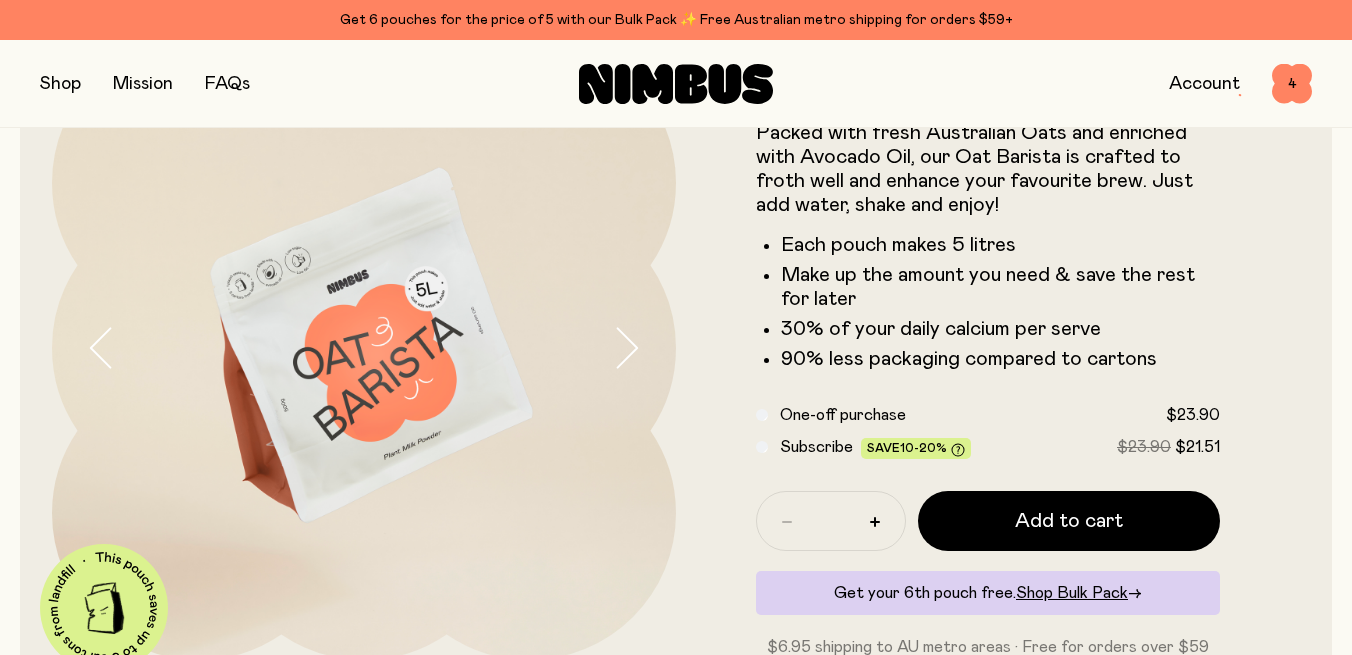 scroll, scrollTop: 149, scrollLeft: 0, axis: vertical 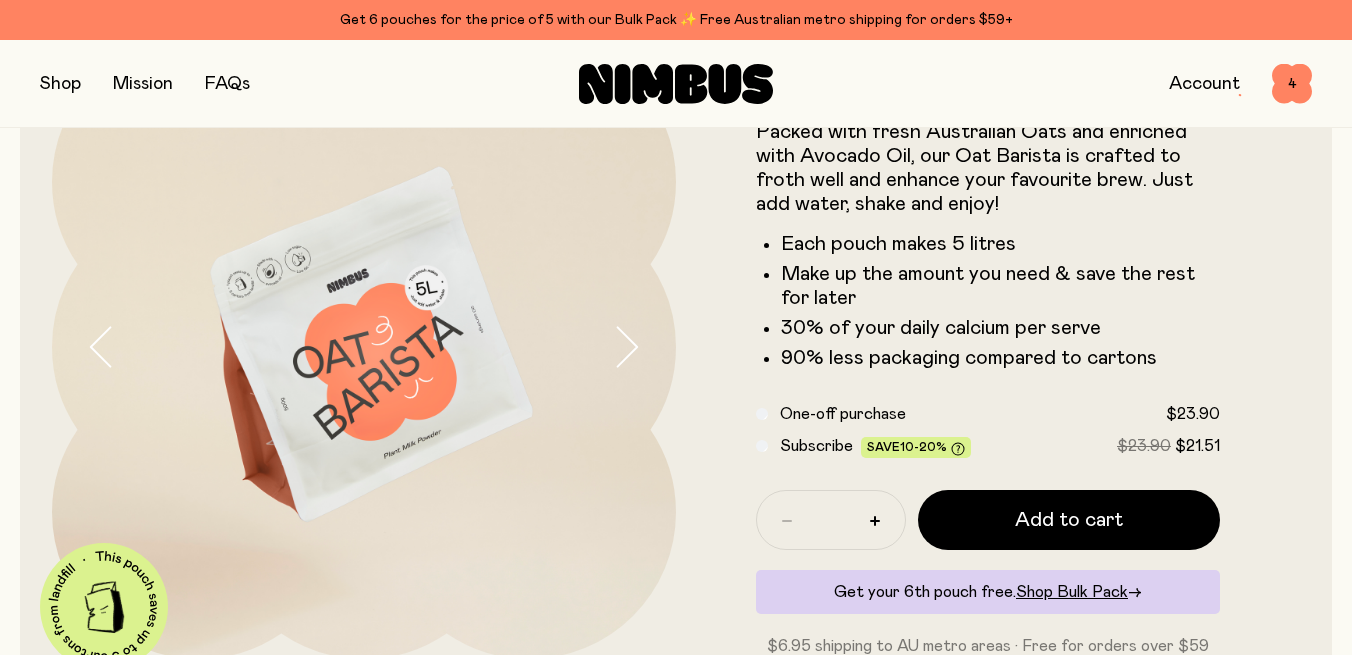 click on "Subscribe Save  10-20% $23.90 $21.51" 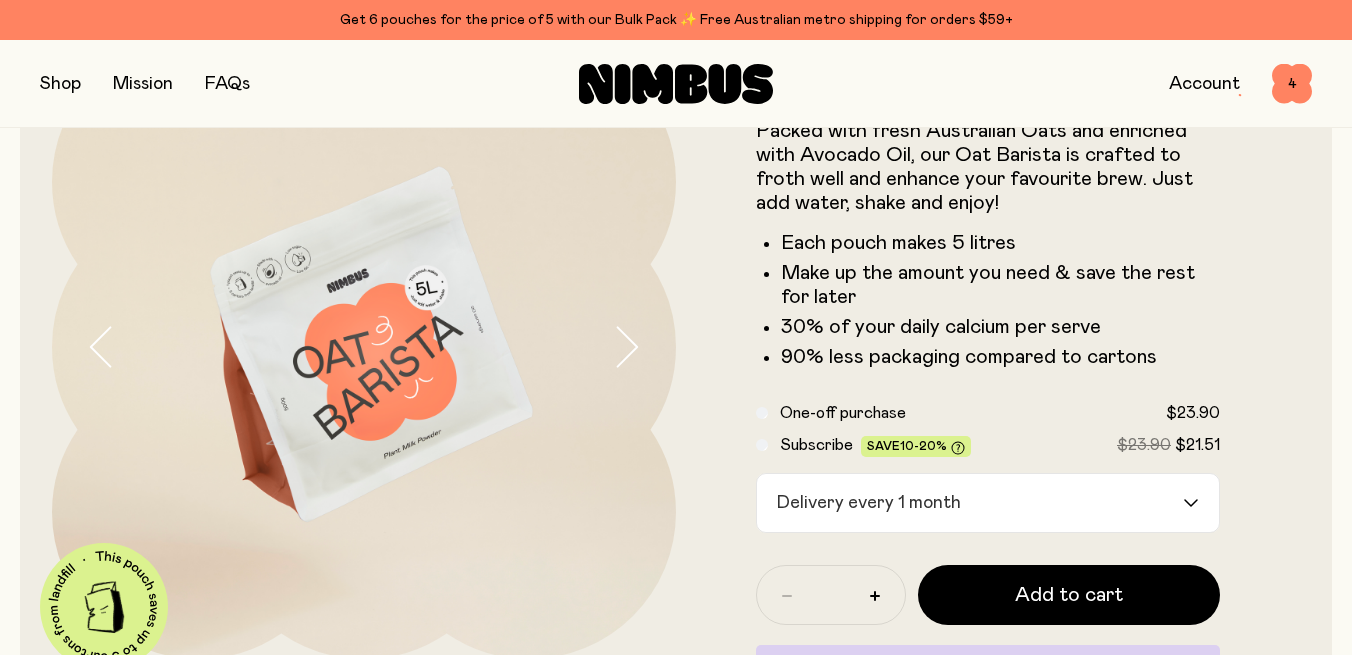 click on "Delivery every 1 month" at bounding box center (970, 503) 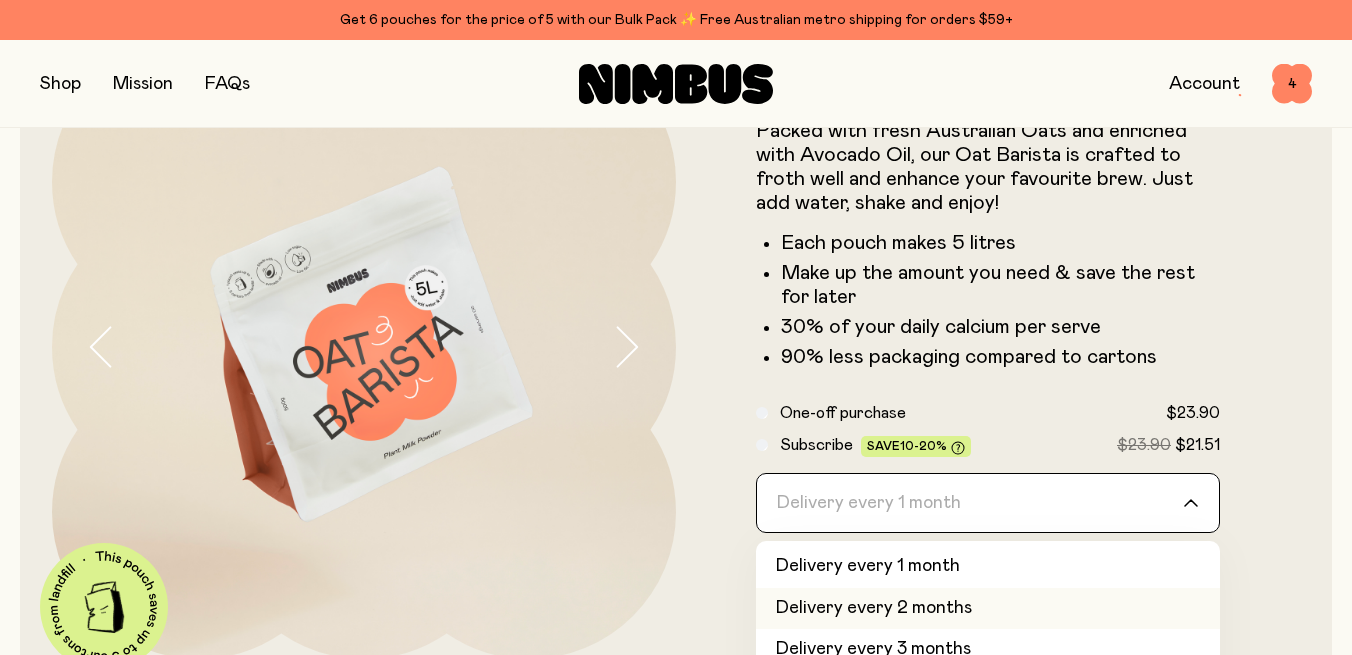 click on "Delivery every 2 months" 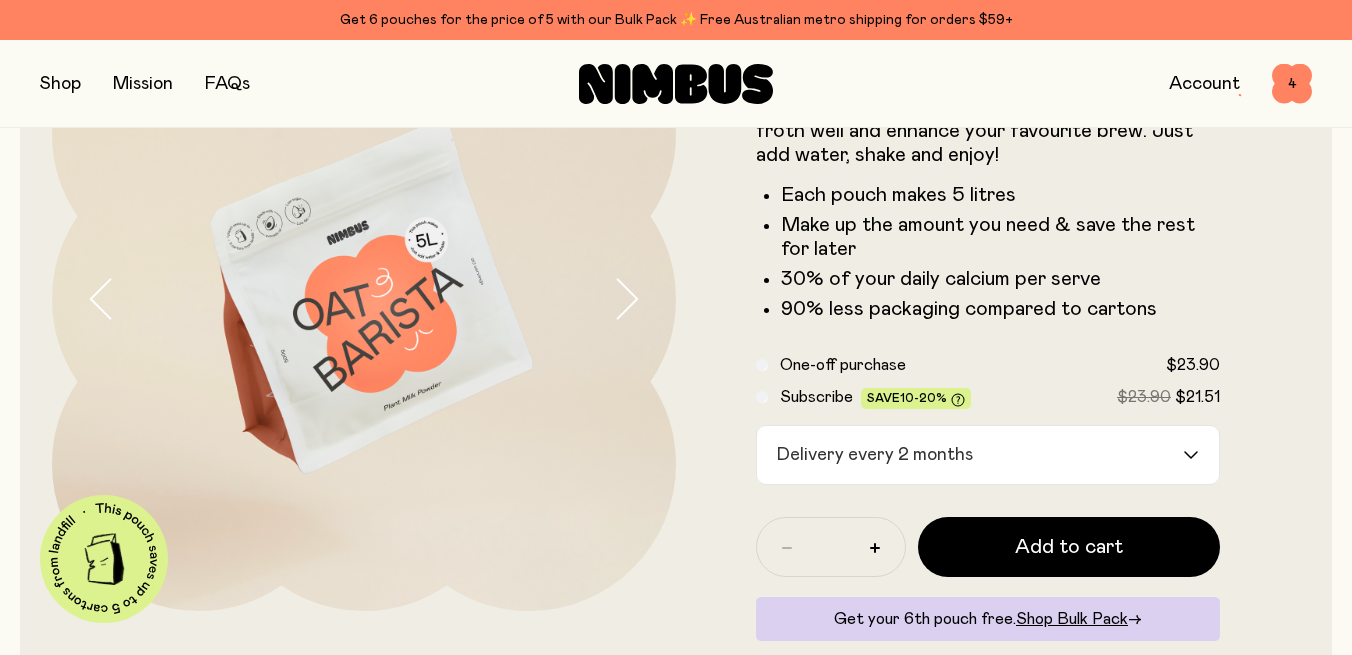 scroll, scrollTop: 199, scrollLeft: 0, axis: vertical 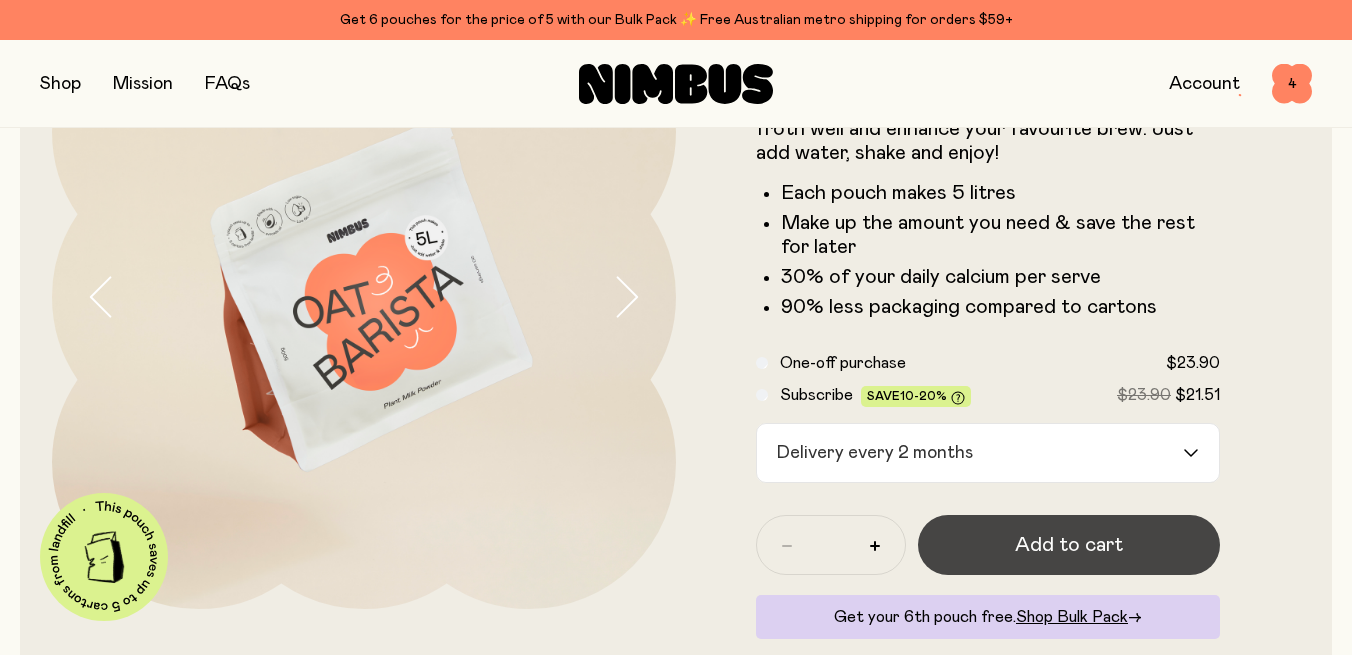 click on "Add to cart" at bounding box center [1069, 545] 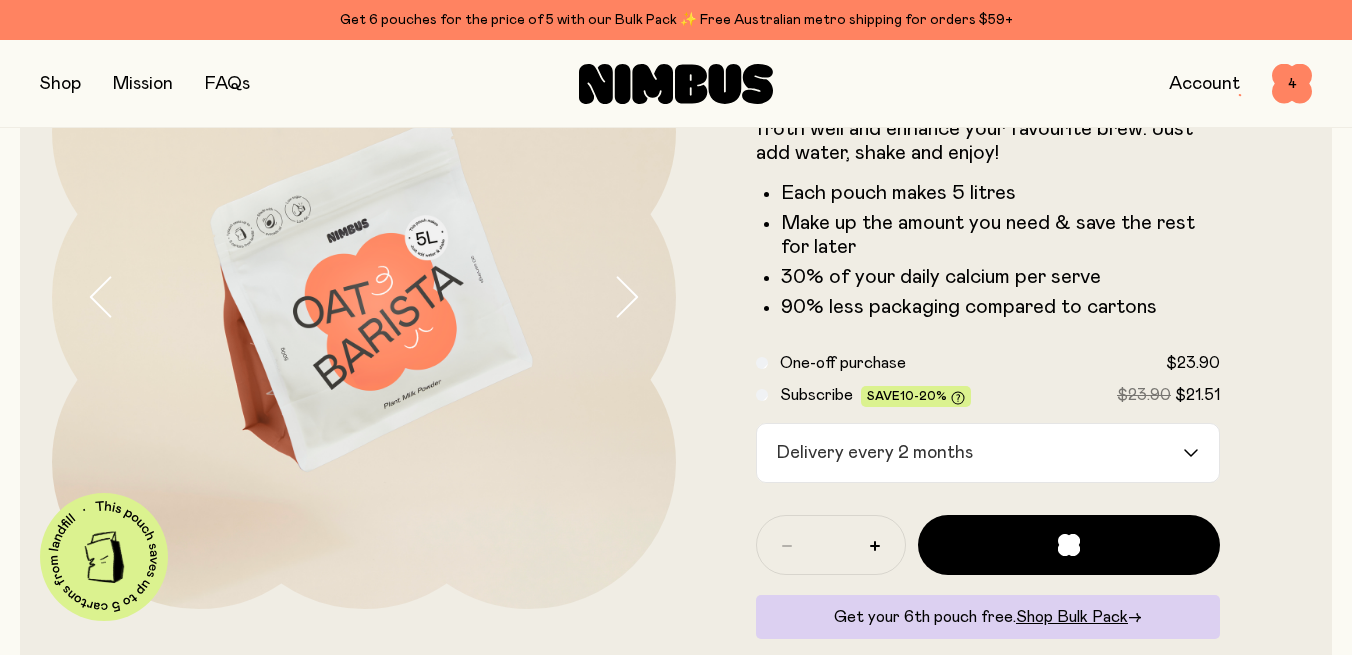 scroll, scrollTop: 0, scrollLeft: 0, axis: both 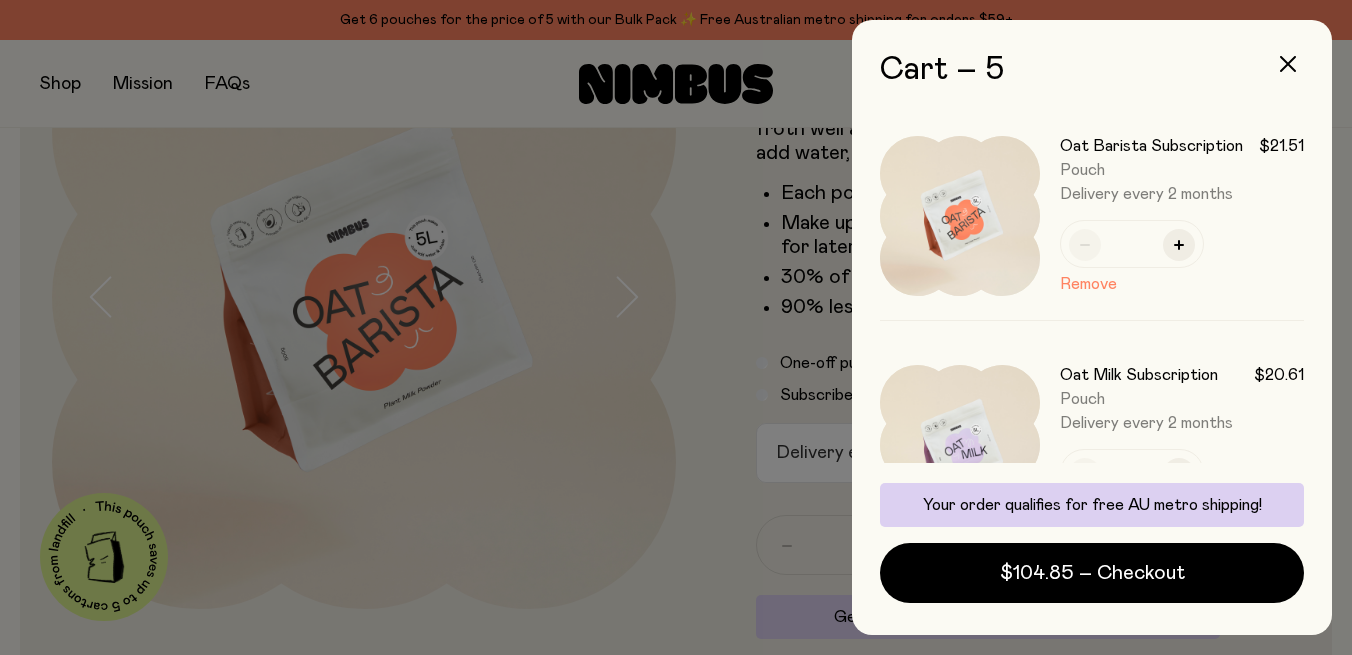 click at bounding box center (676, 327) 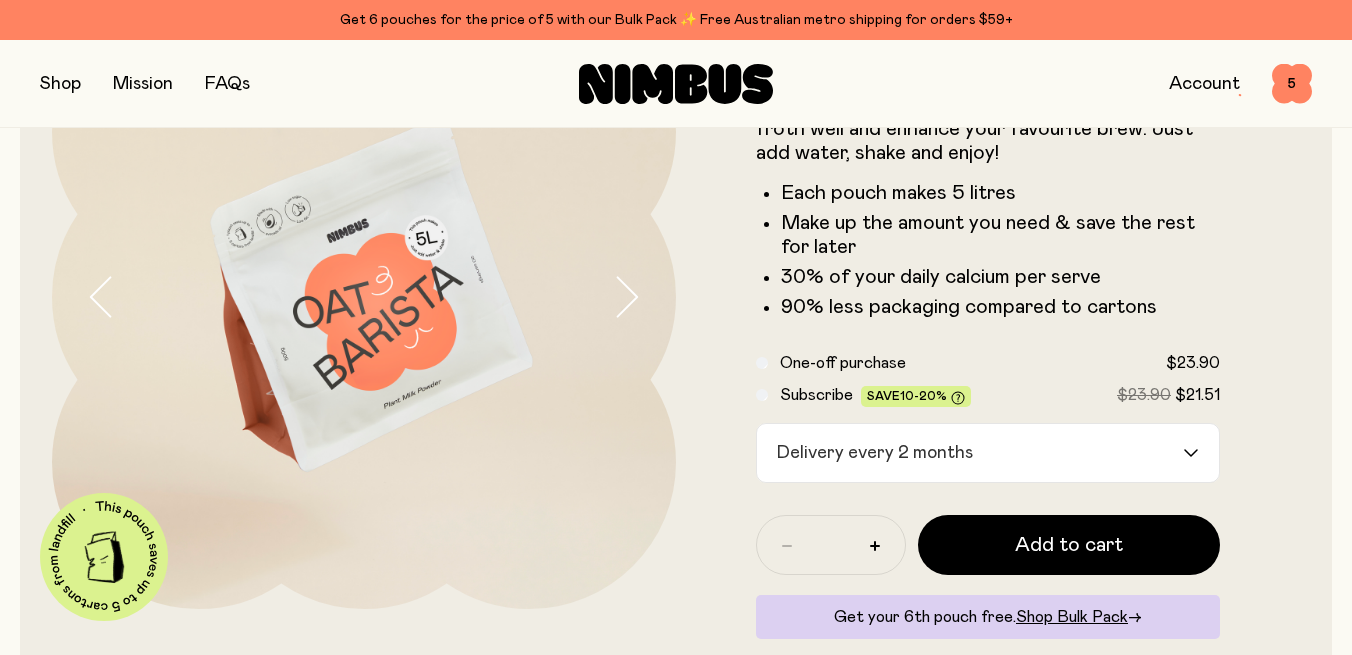 click at bounding box center (60, 84) 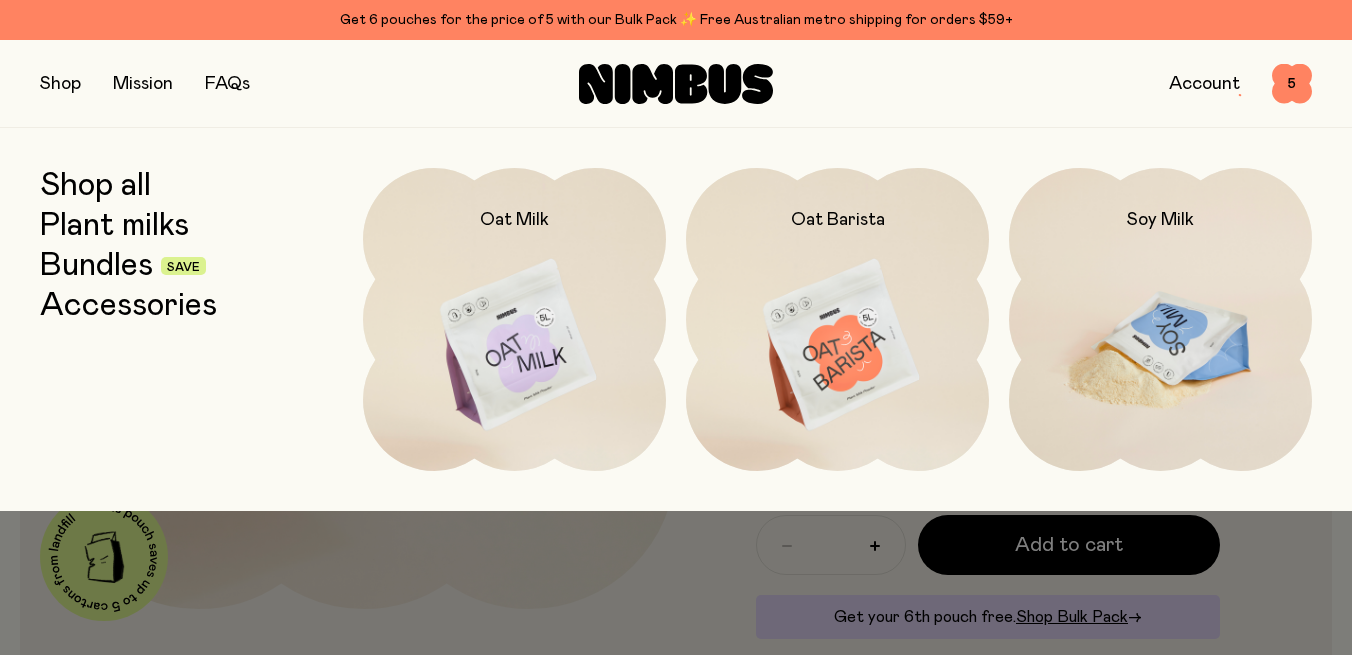 click at bounding box center [1160, 346] 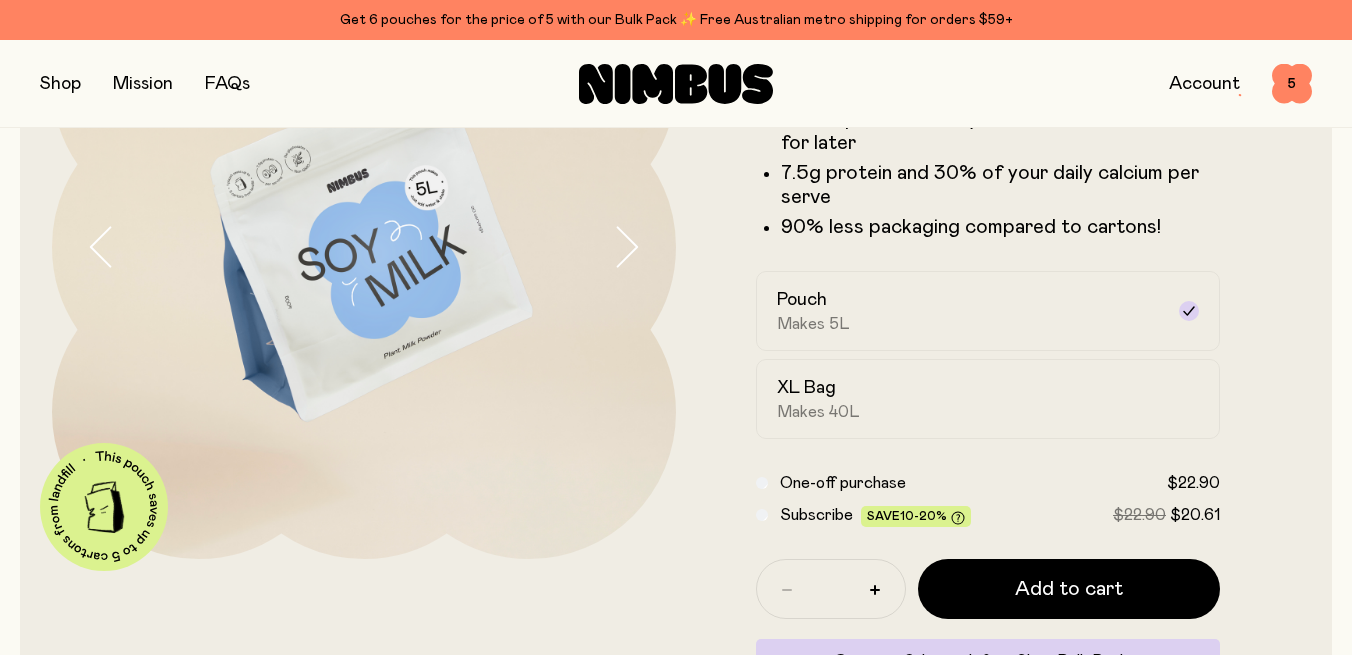 scroll, scrollTop: 260, scrollLeft: 0, axis: vertical 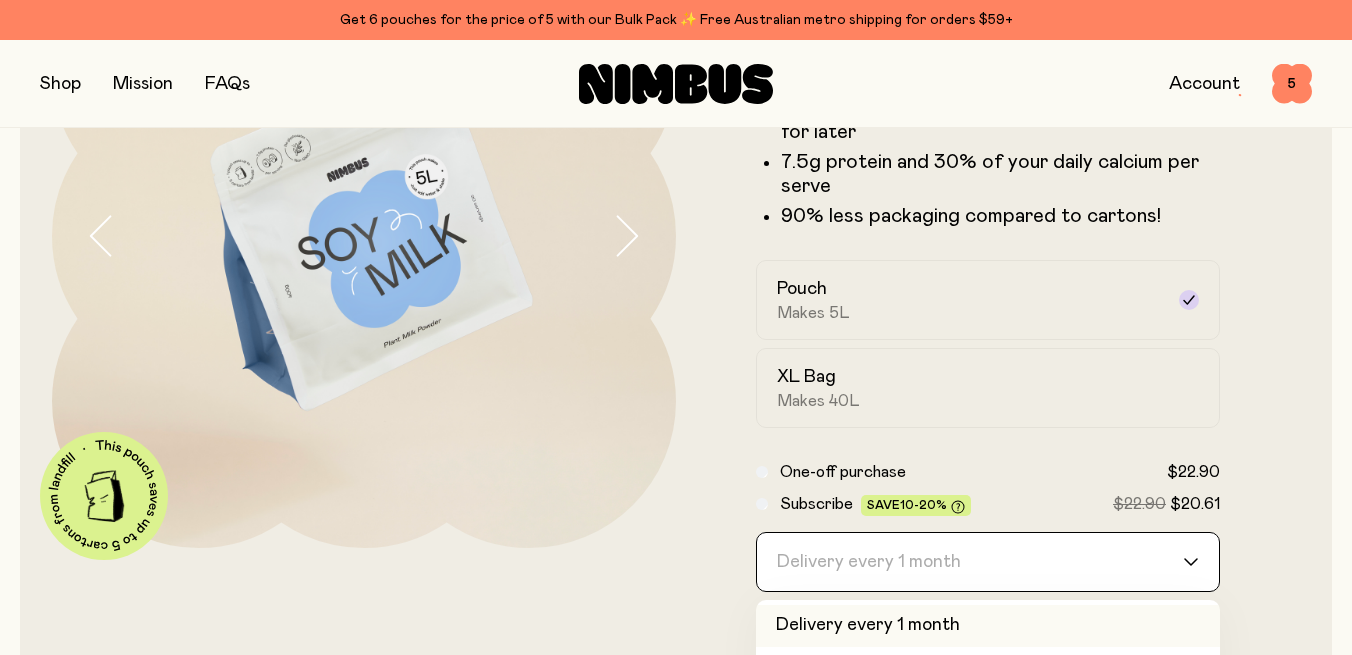 click 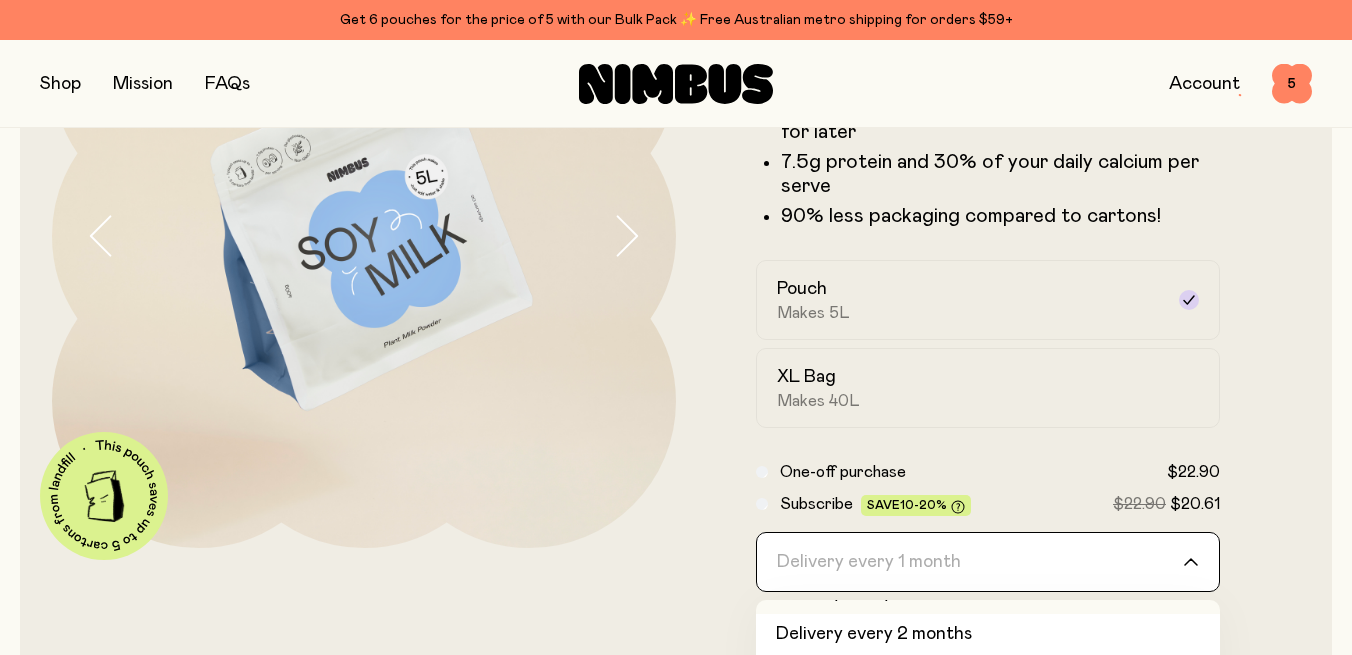 scroll, scrollTop: 38, scrollLeft: 0, axis: vertical 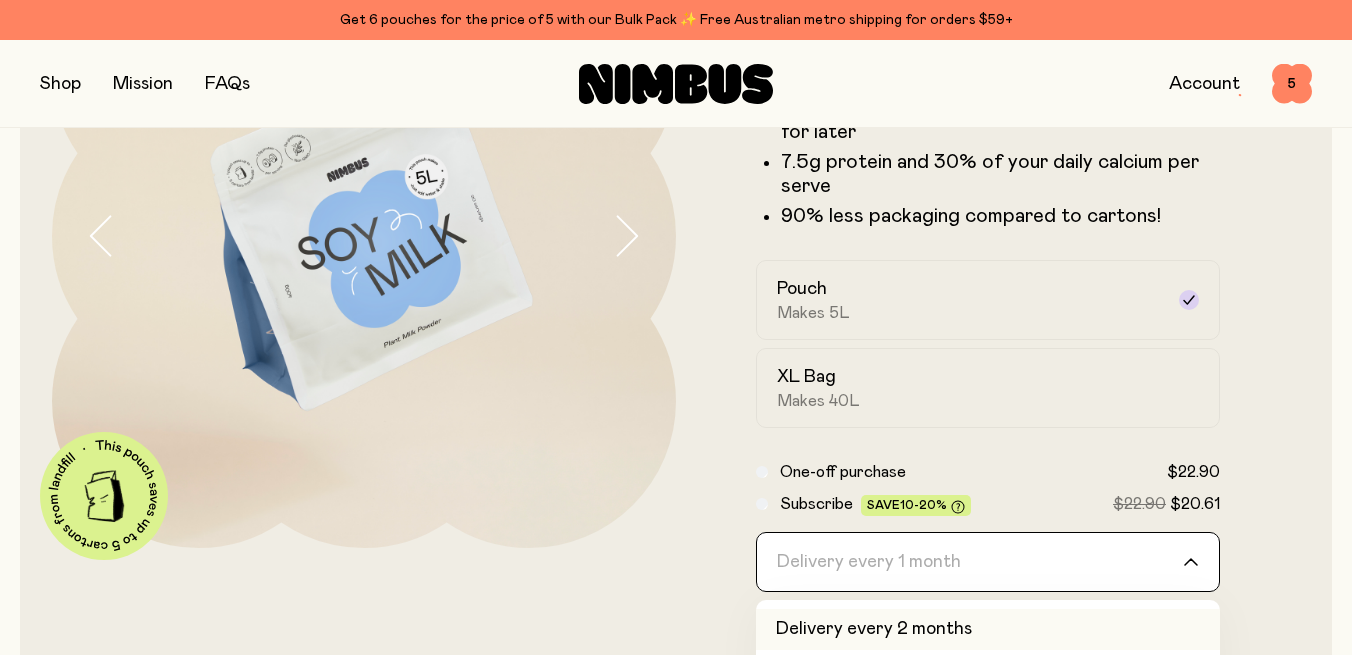 click on "Delivery every 2 months" 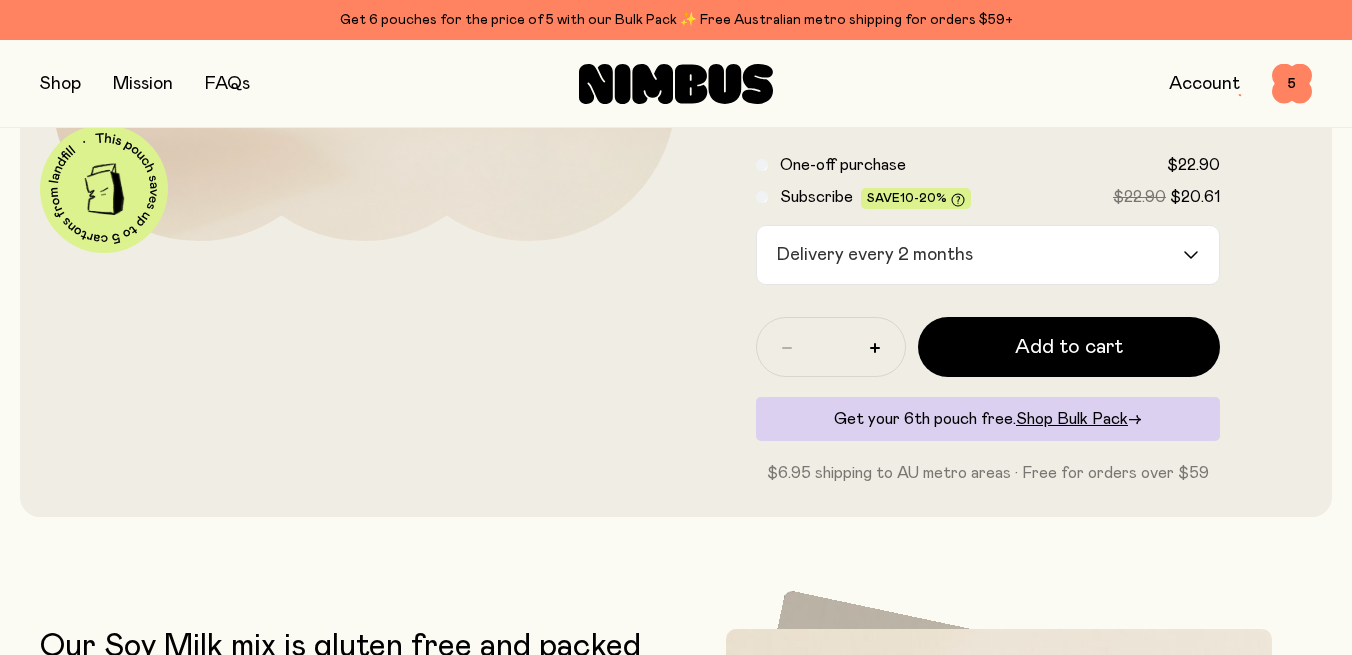 scroll, scrollTop: 593, scrollLeft: 0, axis: vertical 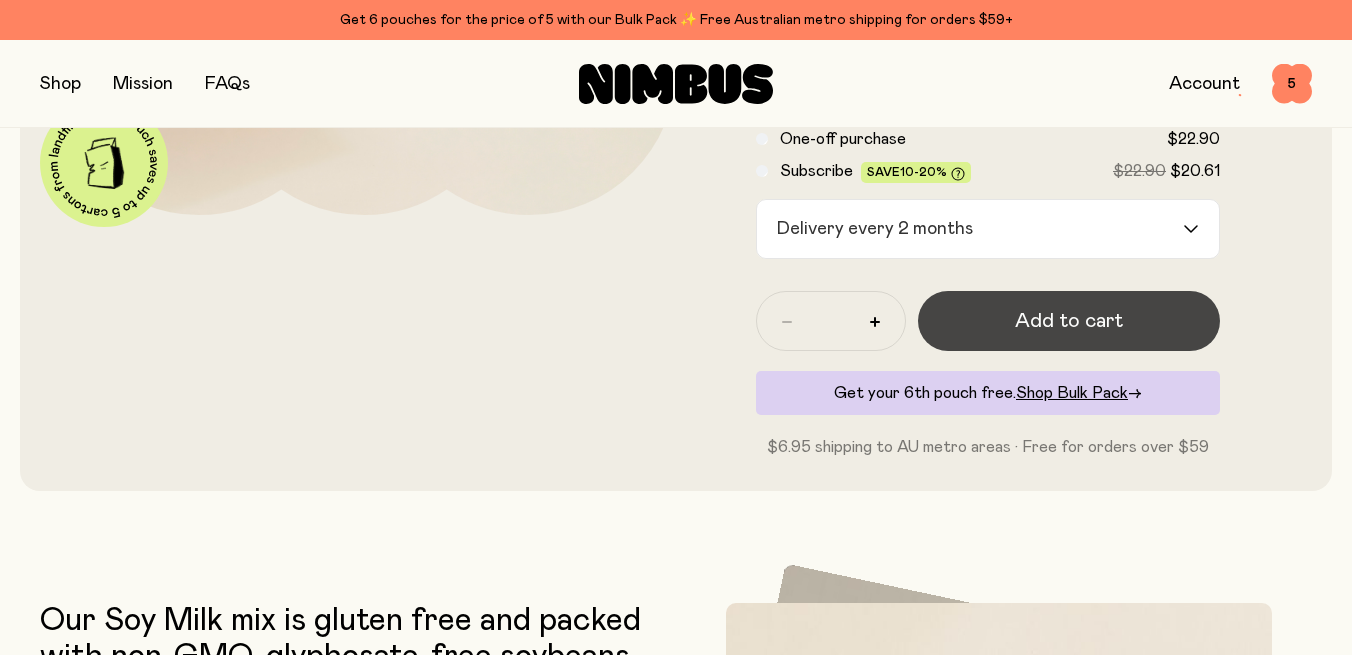click on "Add to cart" at bounding box center (1069, 321) 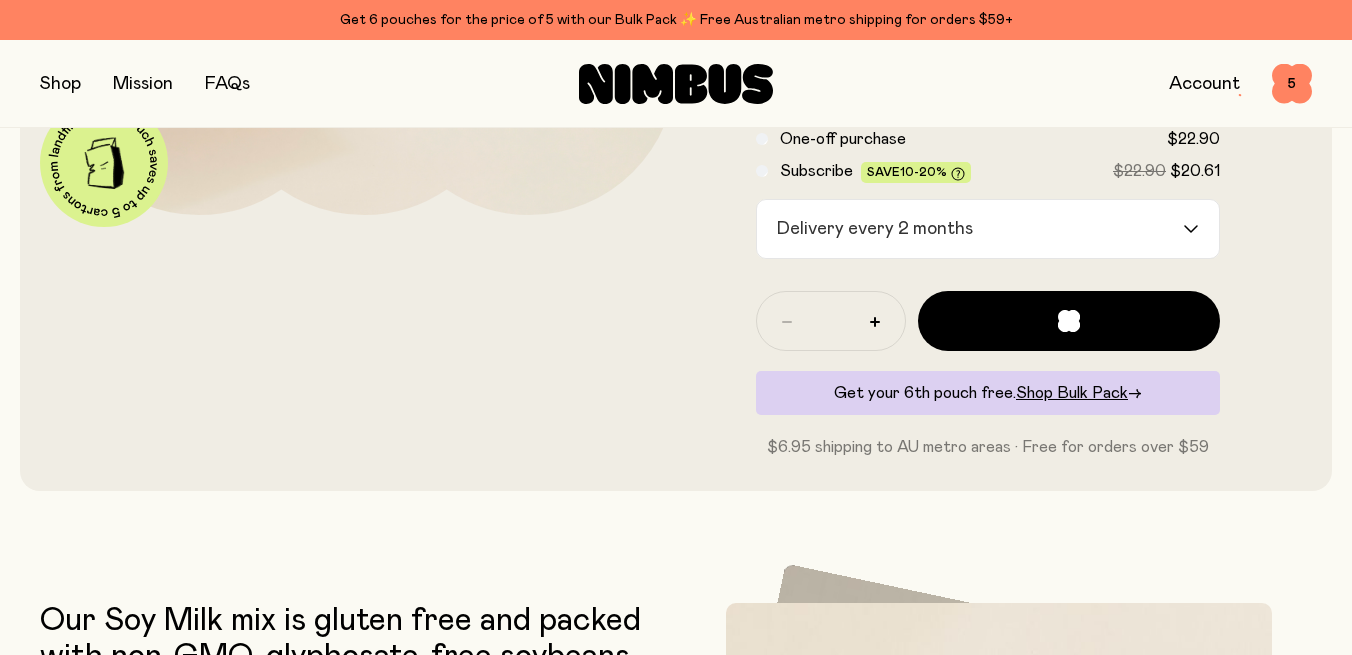 scroll, scrollTop: 0, scrollLeft: 0, axis: both 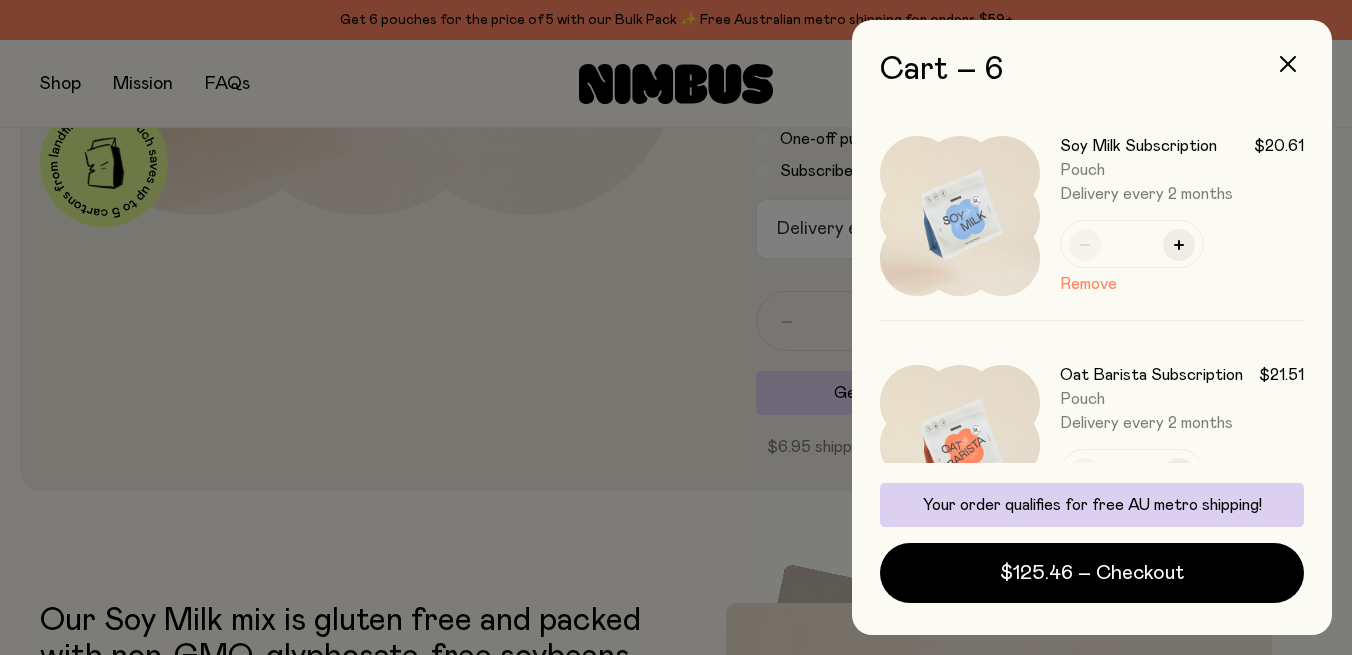 click at bounding box center (676, 327) 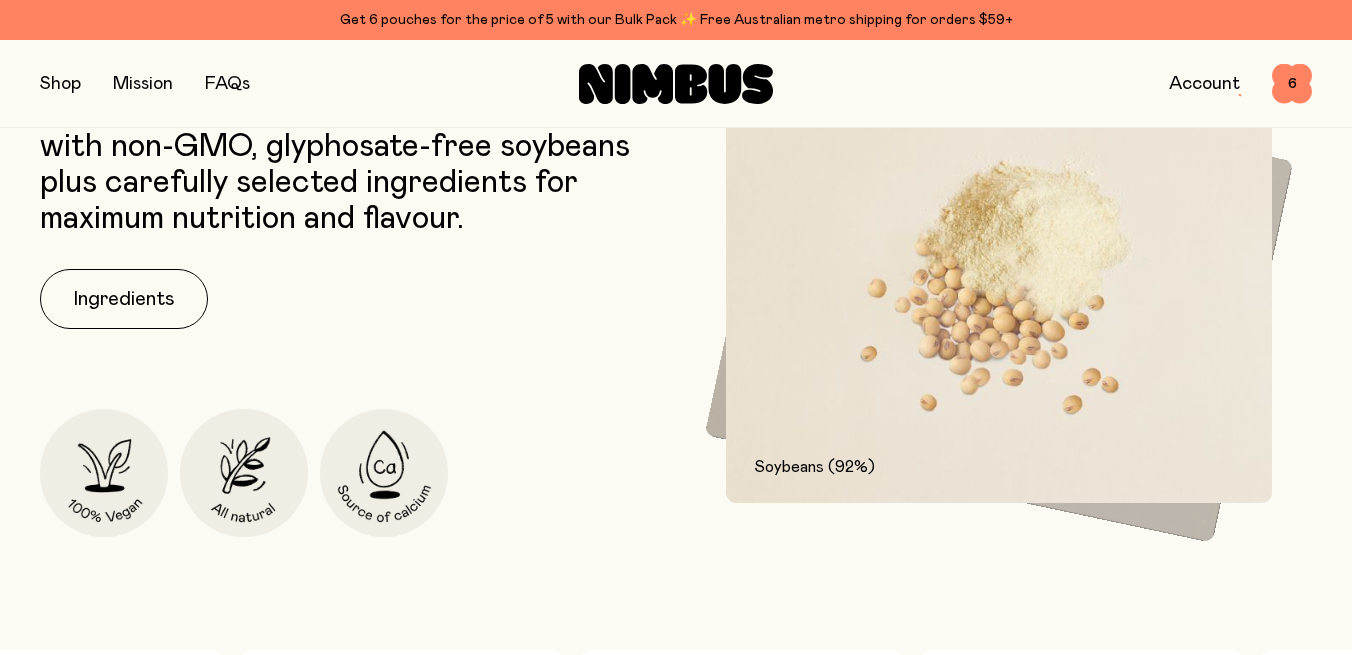 scroll, scrollTop: 1107, scrollLeft: 0, axis: vertical 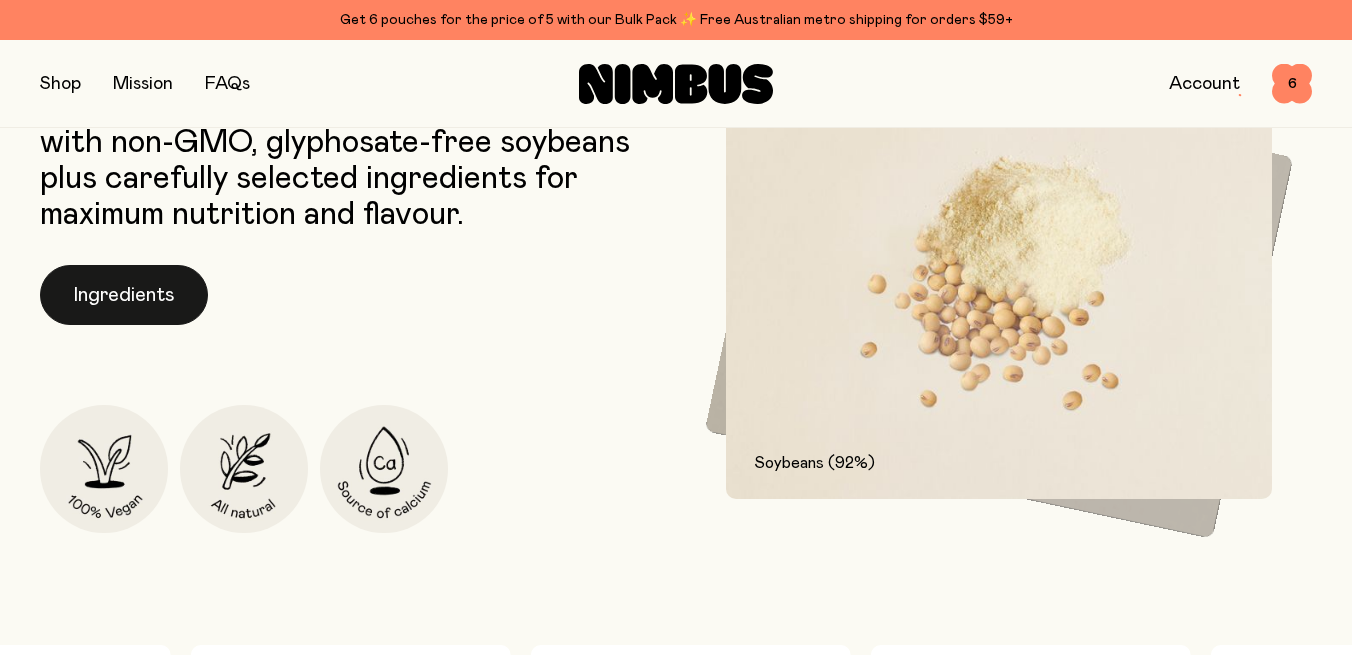 click on "Ingredients" at bounding box center (124, 295) 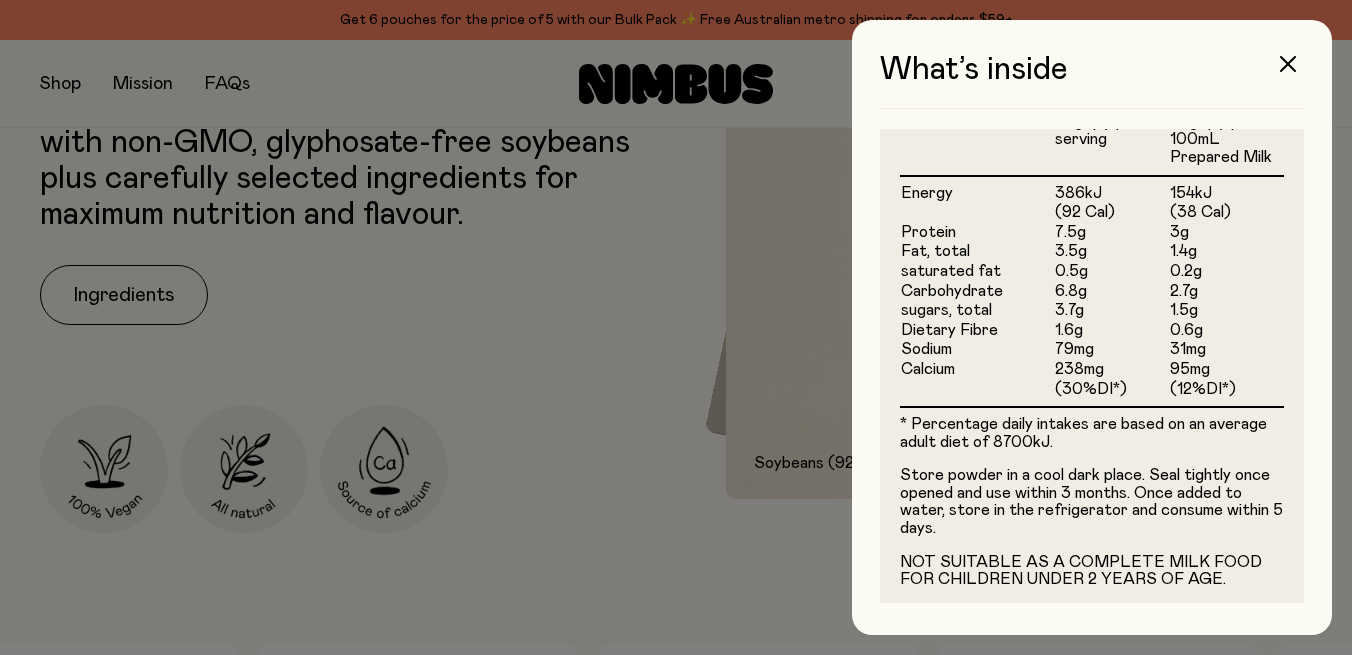 scroll, scrollTop: 625, scrollLeft: 0, axis: vertical 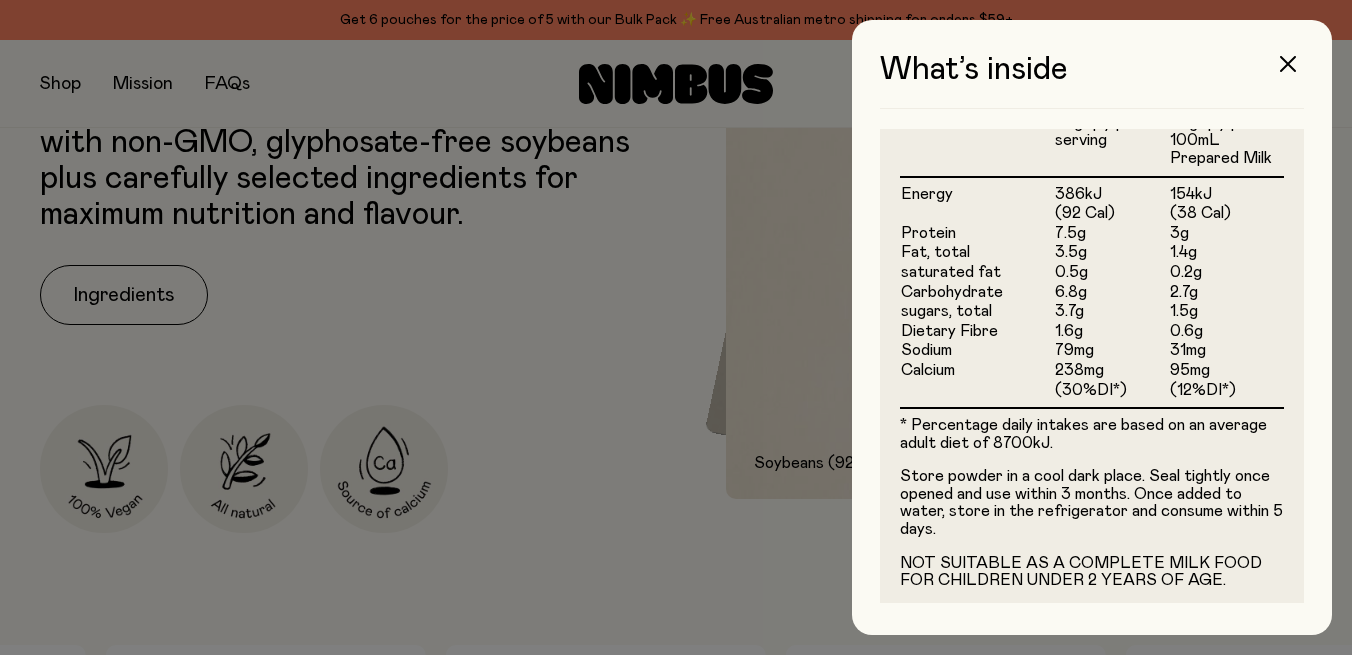 drag, startPoint x: 1029, startPoint y: 226, endPoint x: 1010, endPoint y: 217, distance: 21.023796 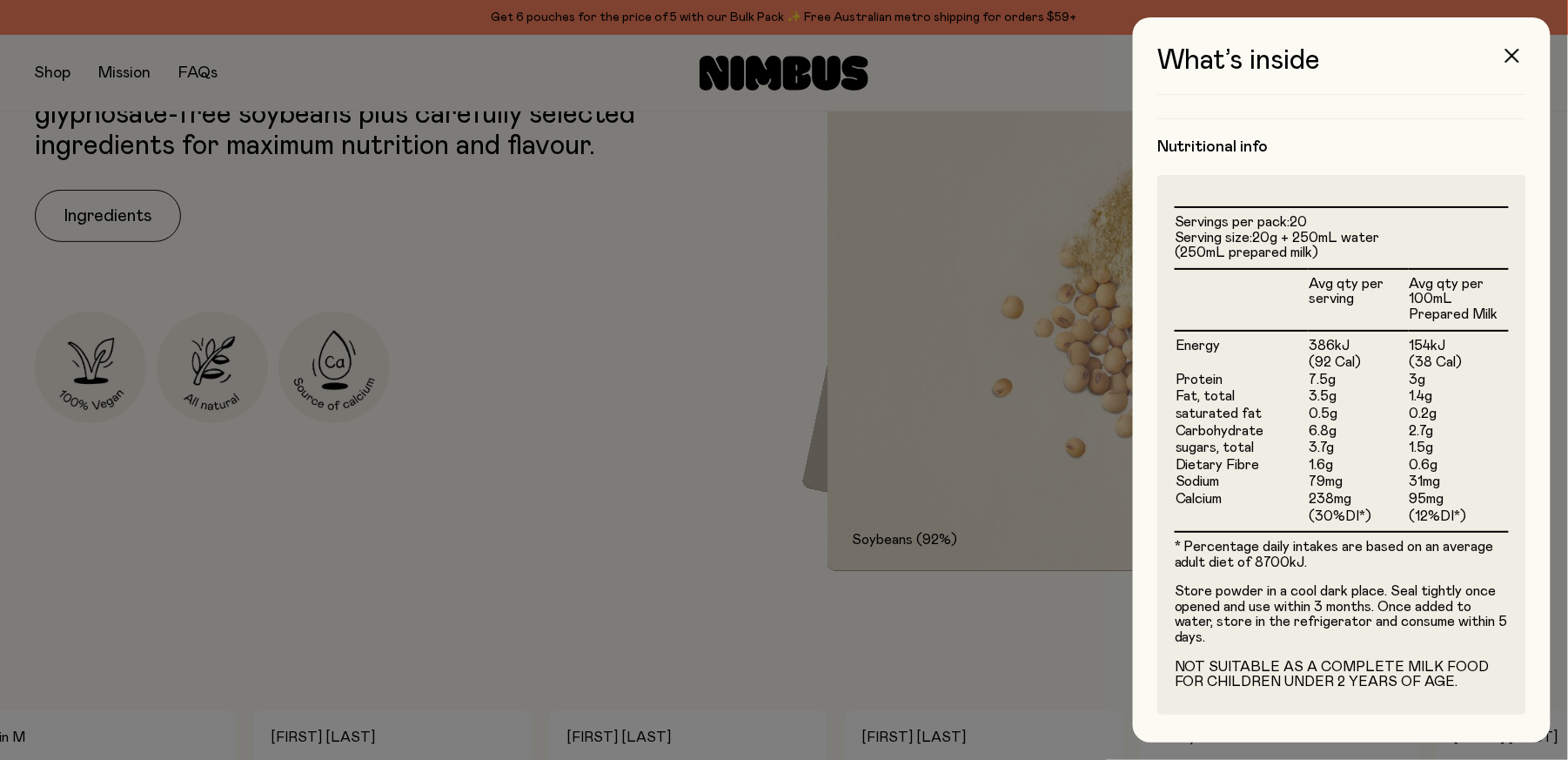 scroll, scrollTop: 363, scrollLeft: 0, axis: vertical 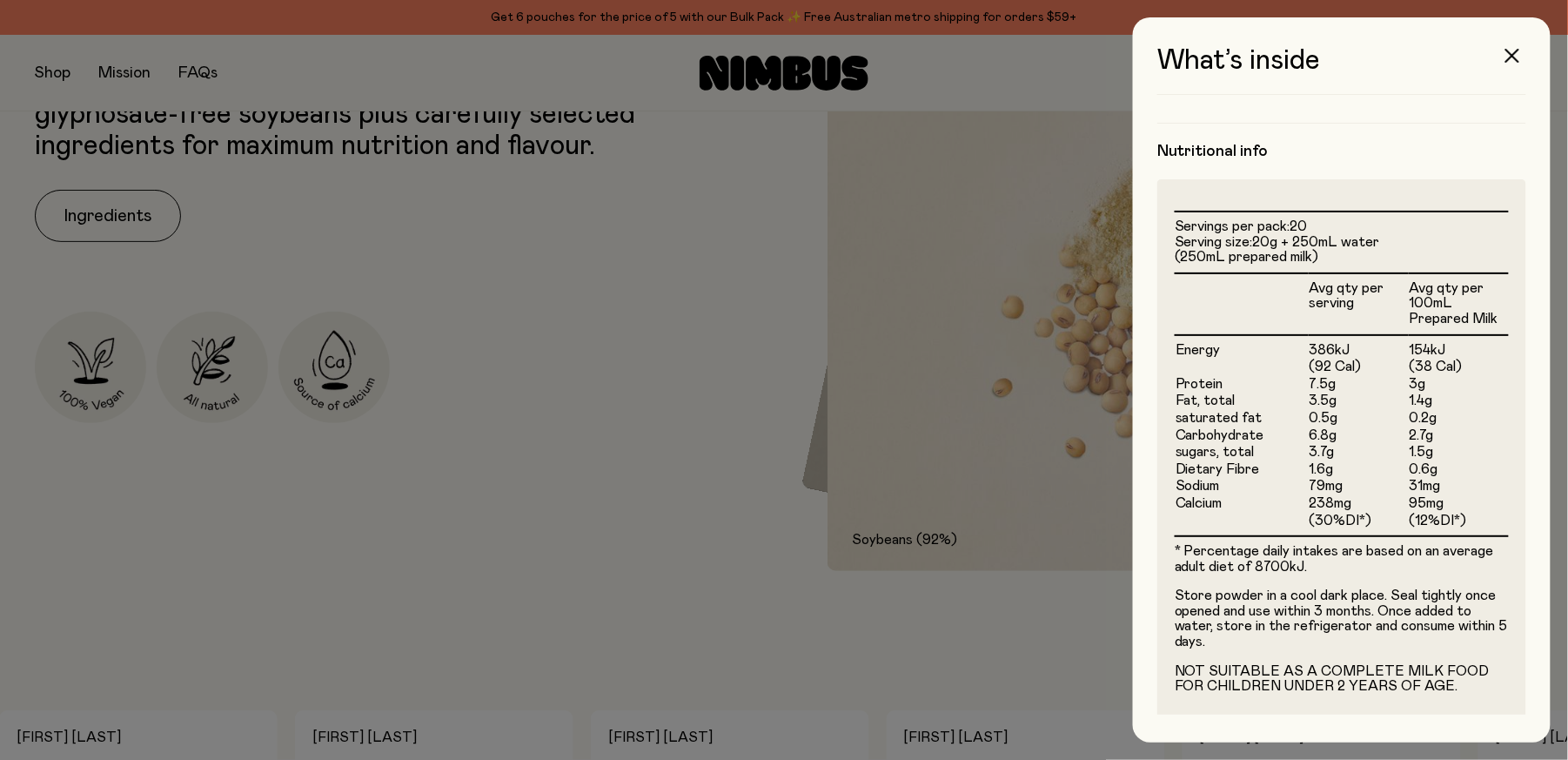 click at bounding box center [784, 380] 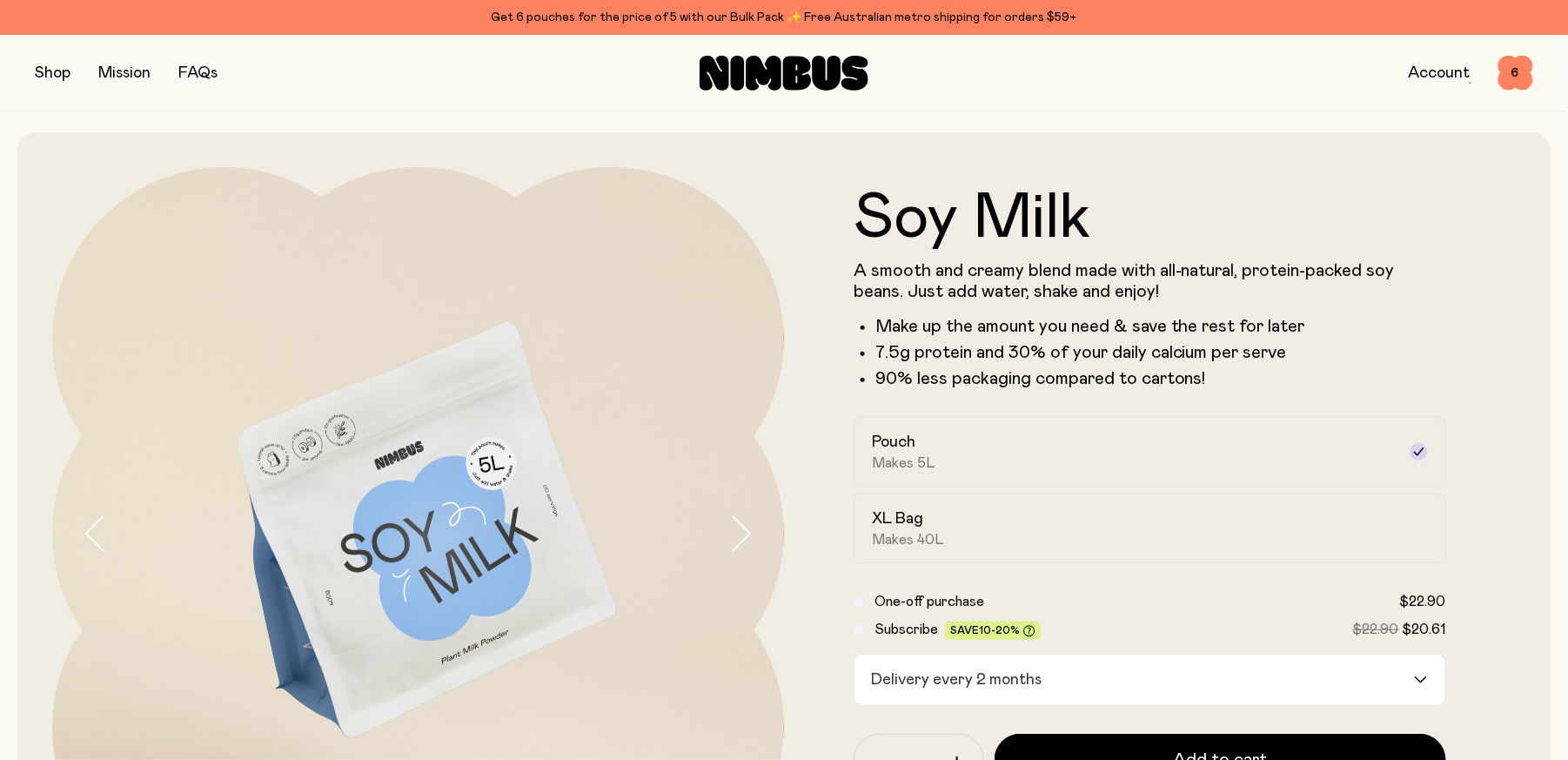 scroll, scrollTop: 0, scrollLeft: 0, axis: both 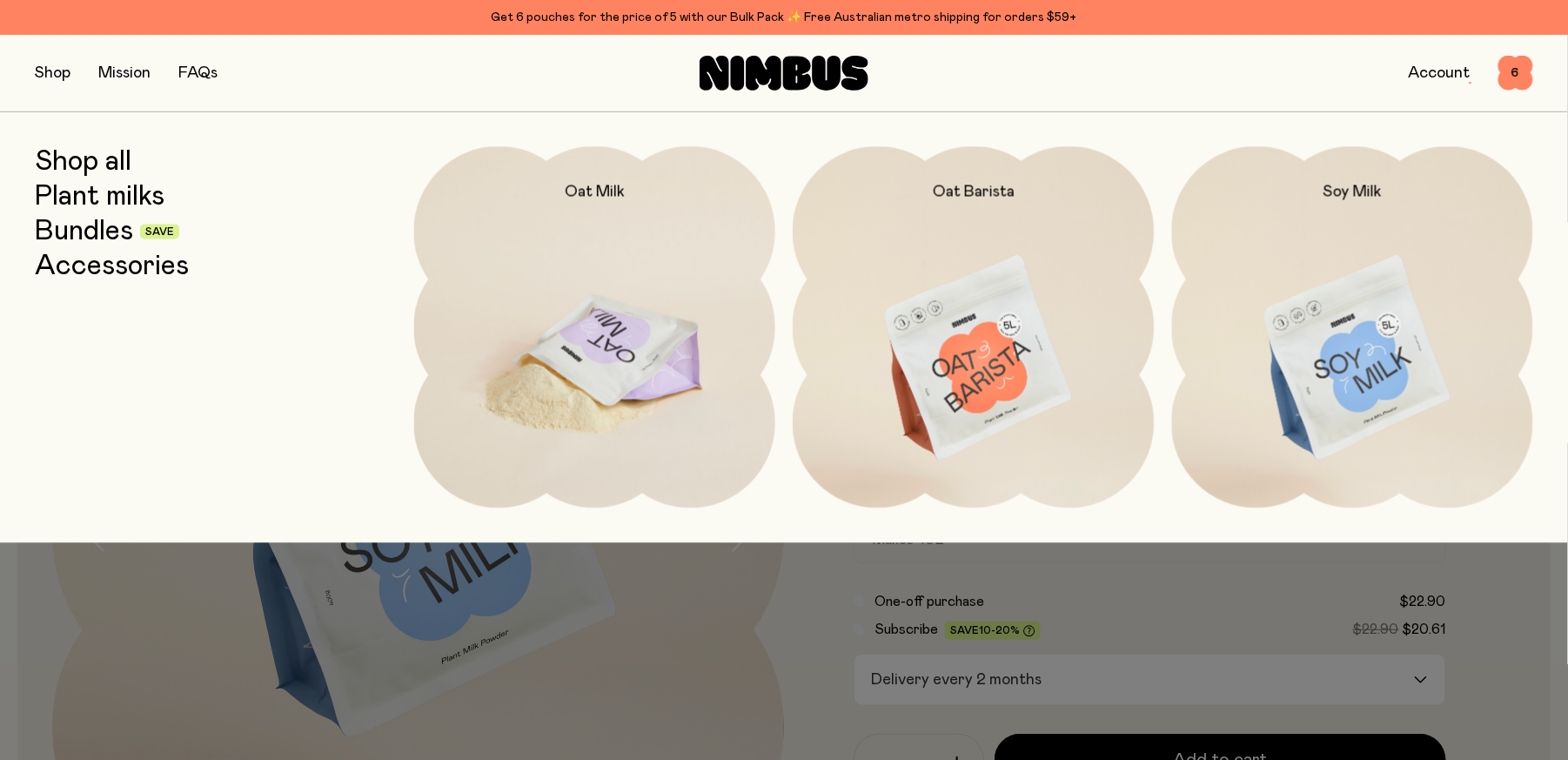 click at bounding box center (595, 359) 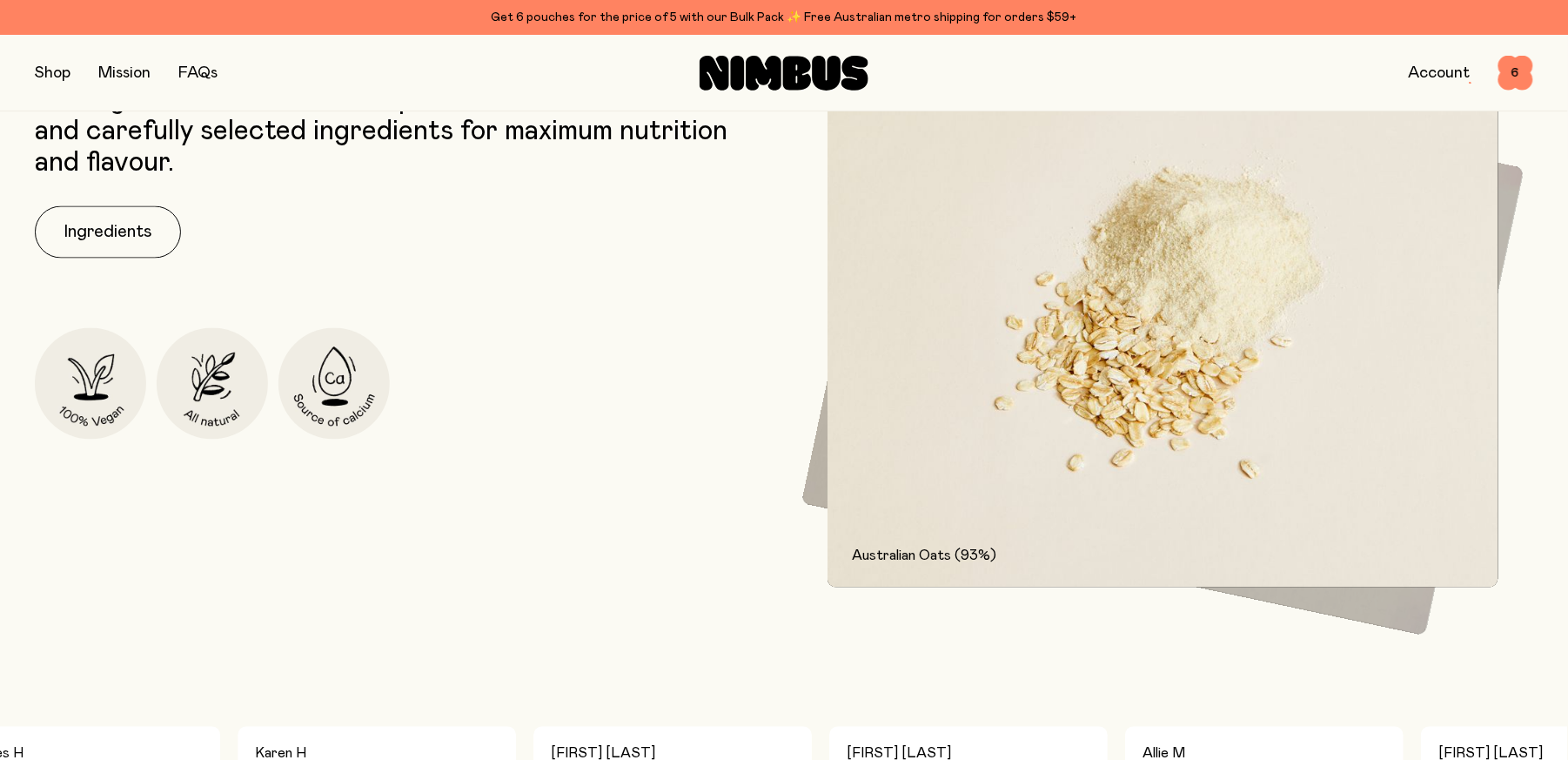 scroll, scrollTop: 952, scrollLeft: 0, axis: vertical 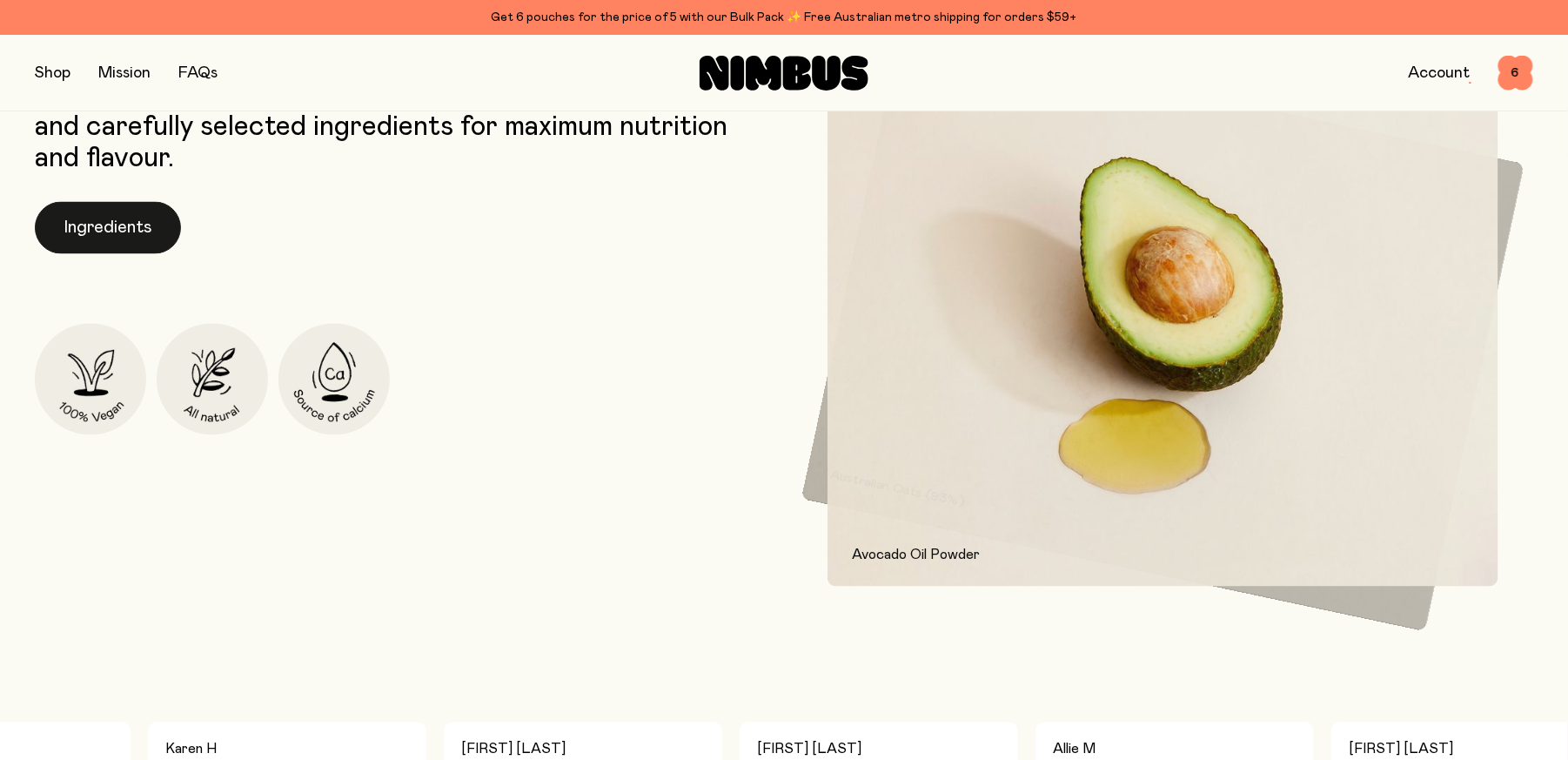 click on "Ingredients" at bounding box center (108, 228) 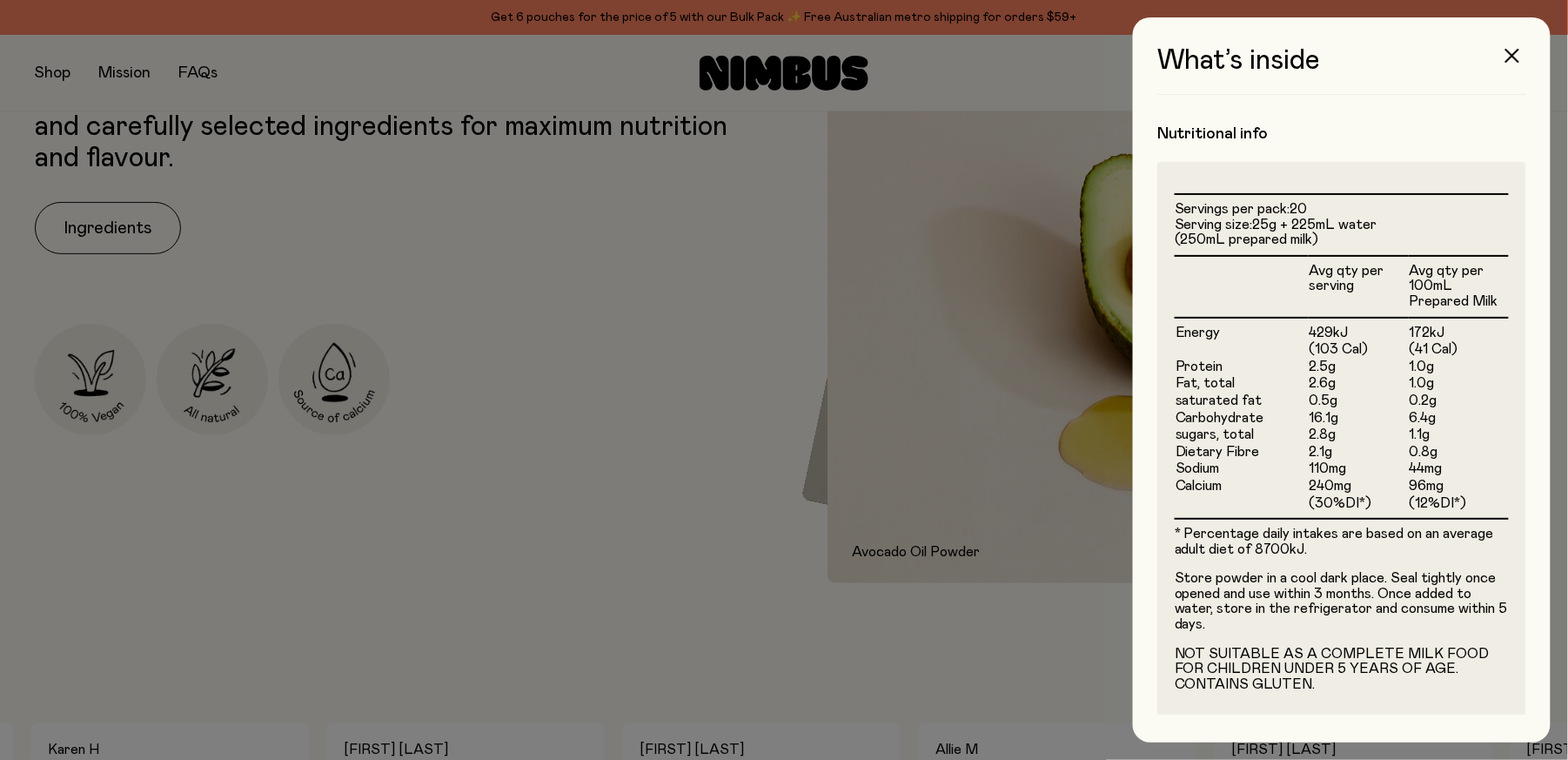 scroll, scrollTop: 378, scrollLeft: 0, axis: vertical 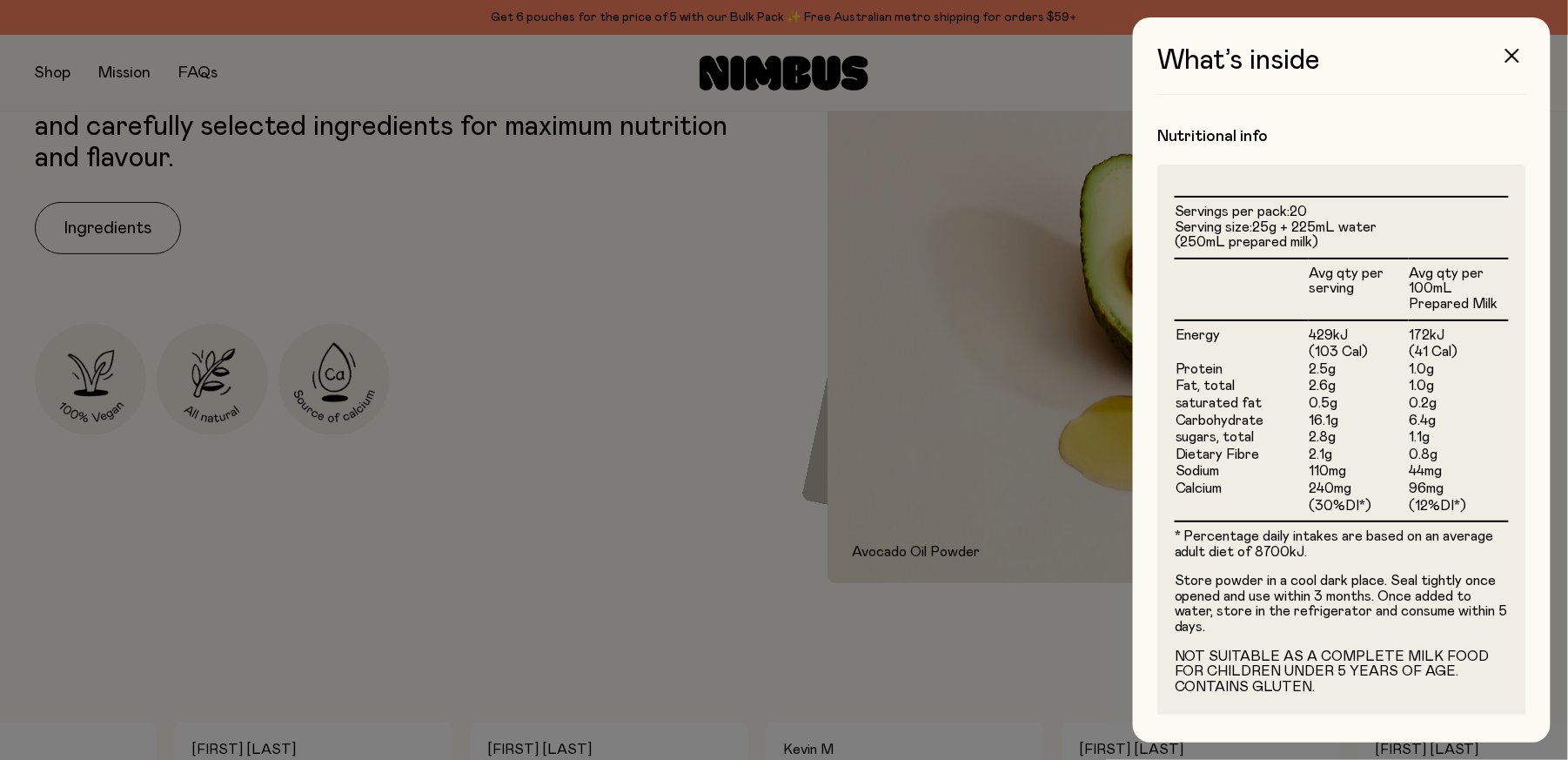 click at bounding box center [784, 380] 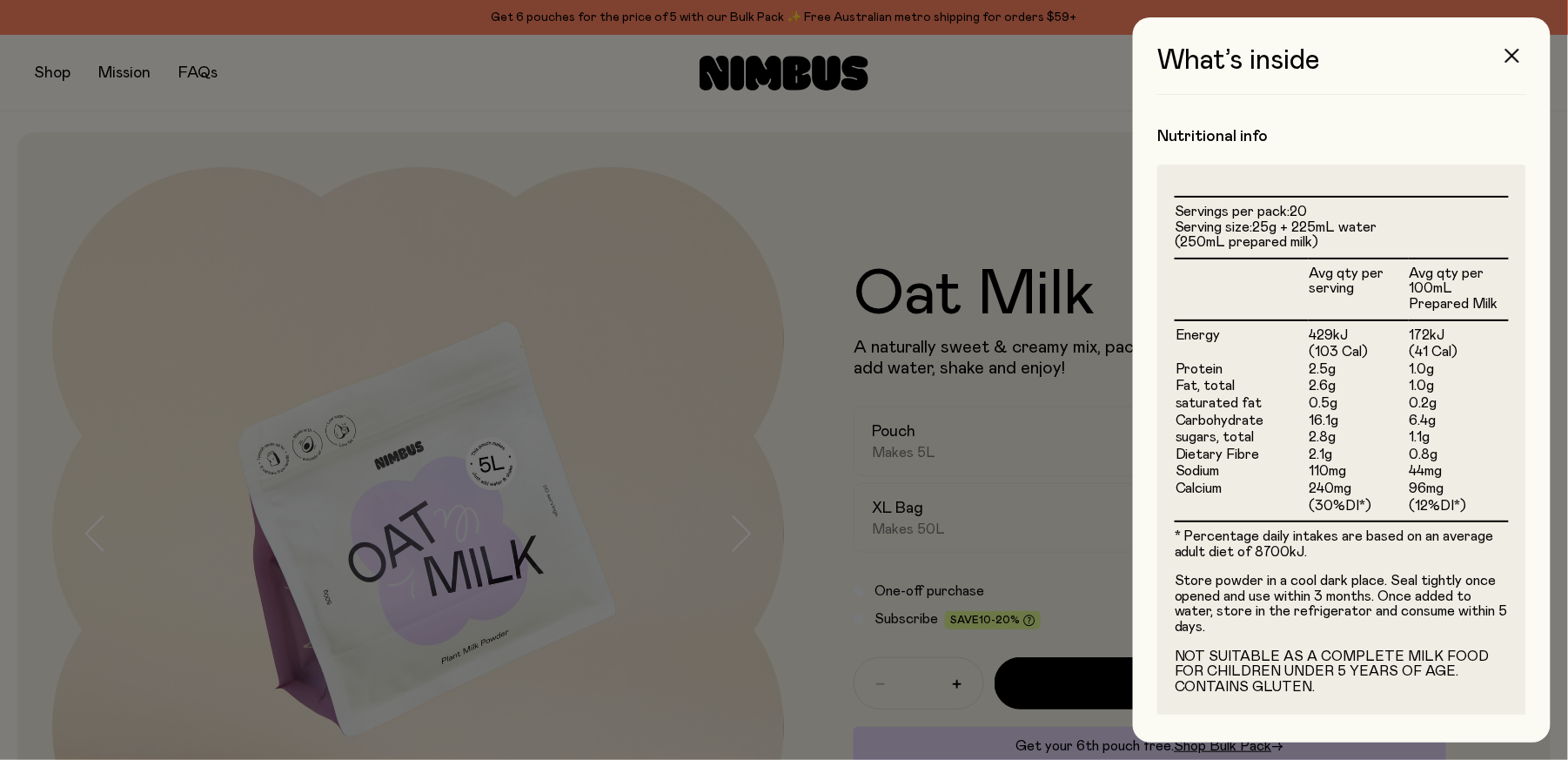 scroll, scrollTop: 951, scrollLeft: 0, axis: vertical 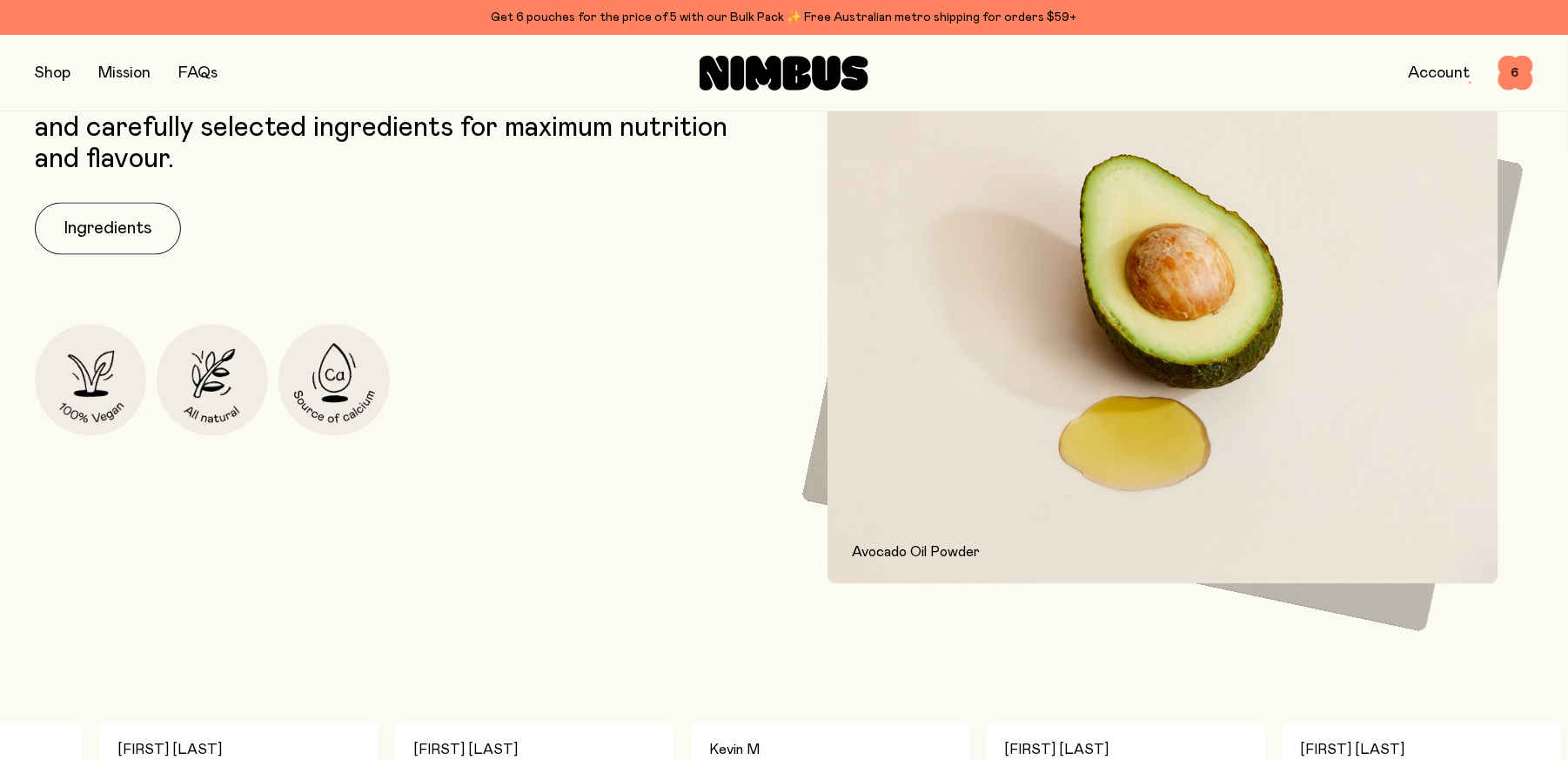 click on "Shop Mission FAQs Account 6 6" at bounding box center [784, 72] 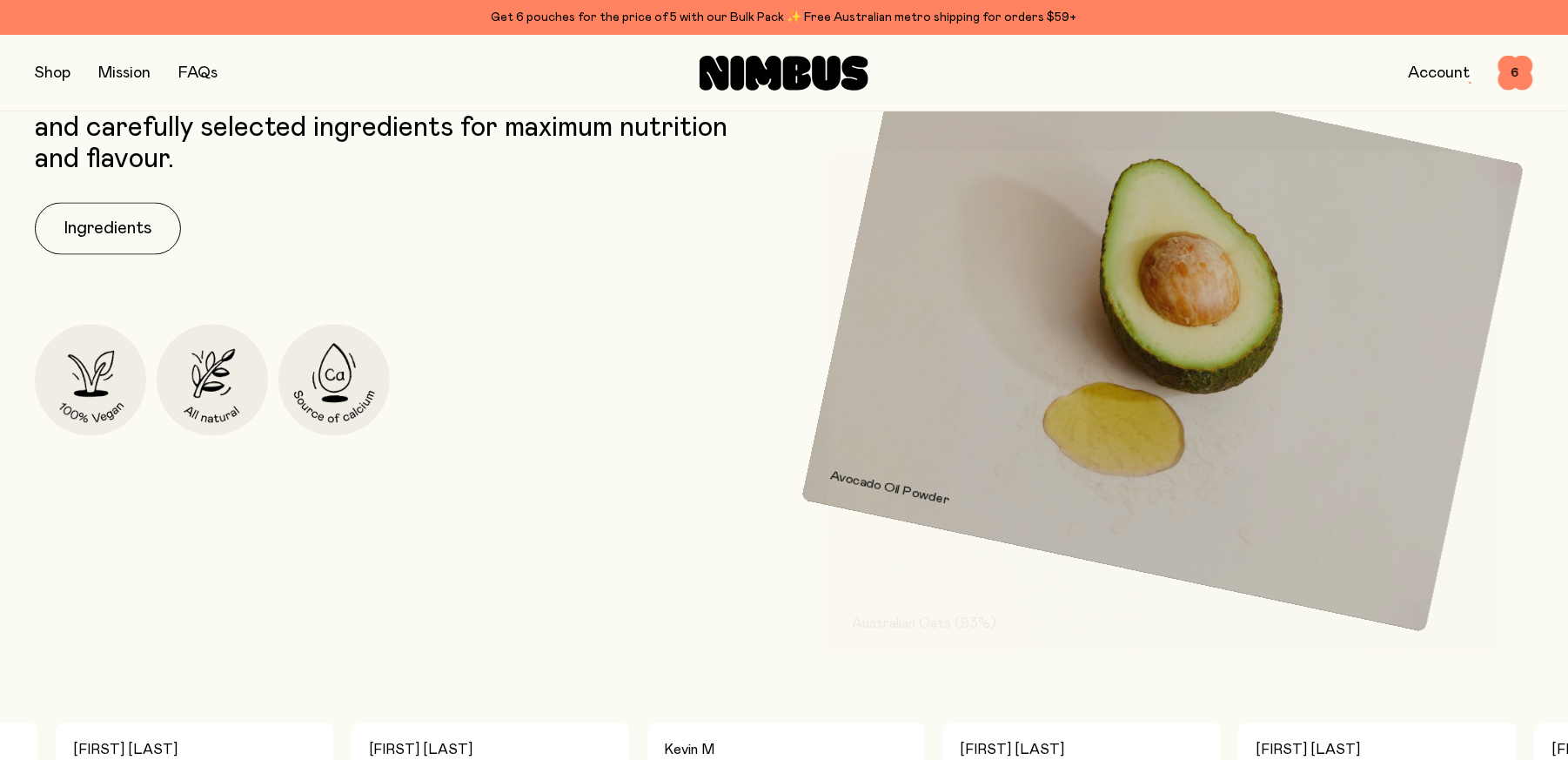 click at bounding box center (52, 73) 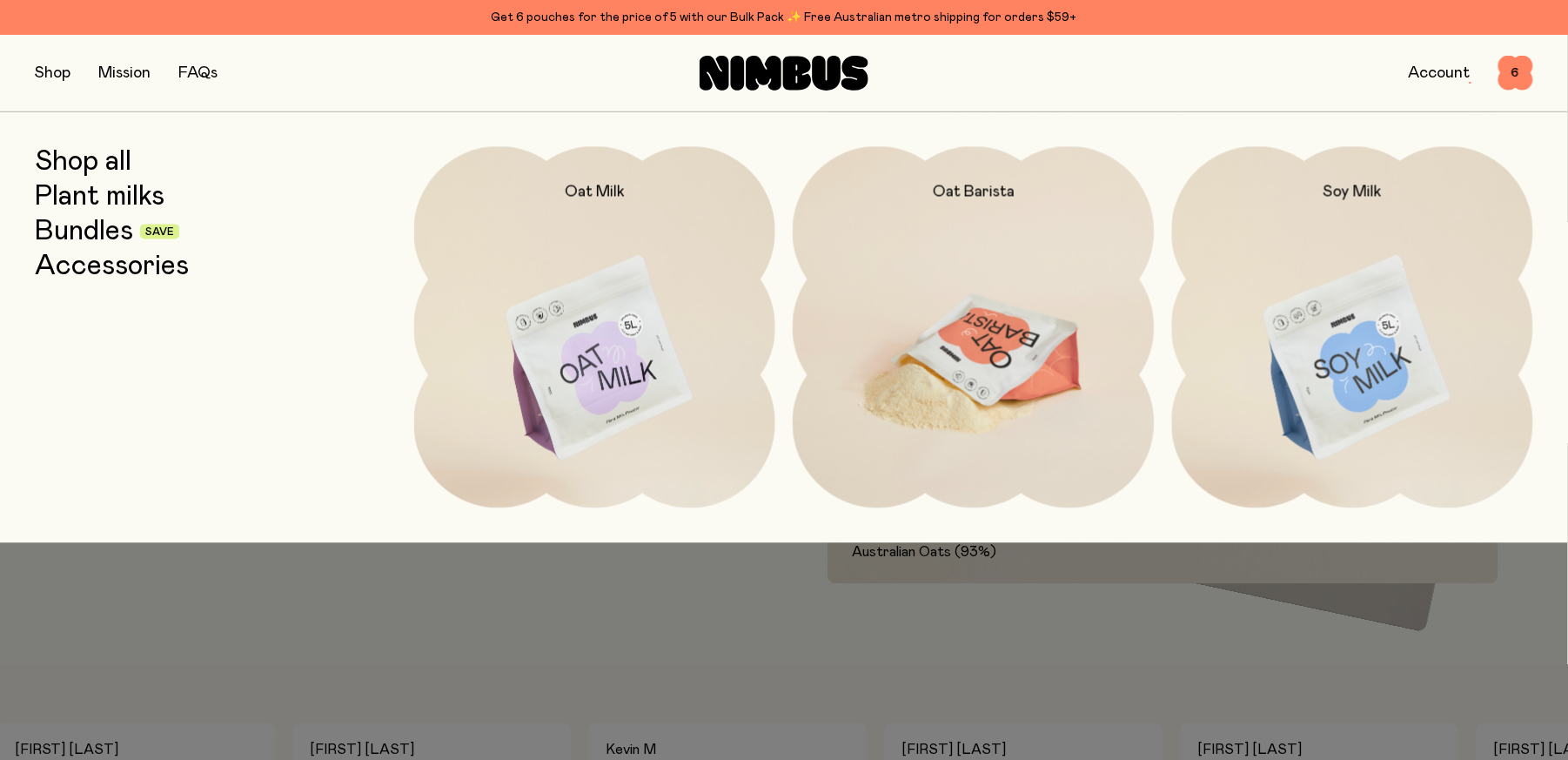 click at bounding box center [974, 359] 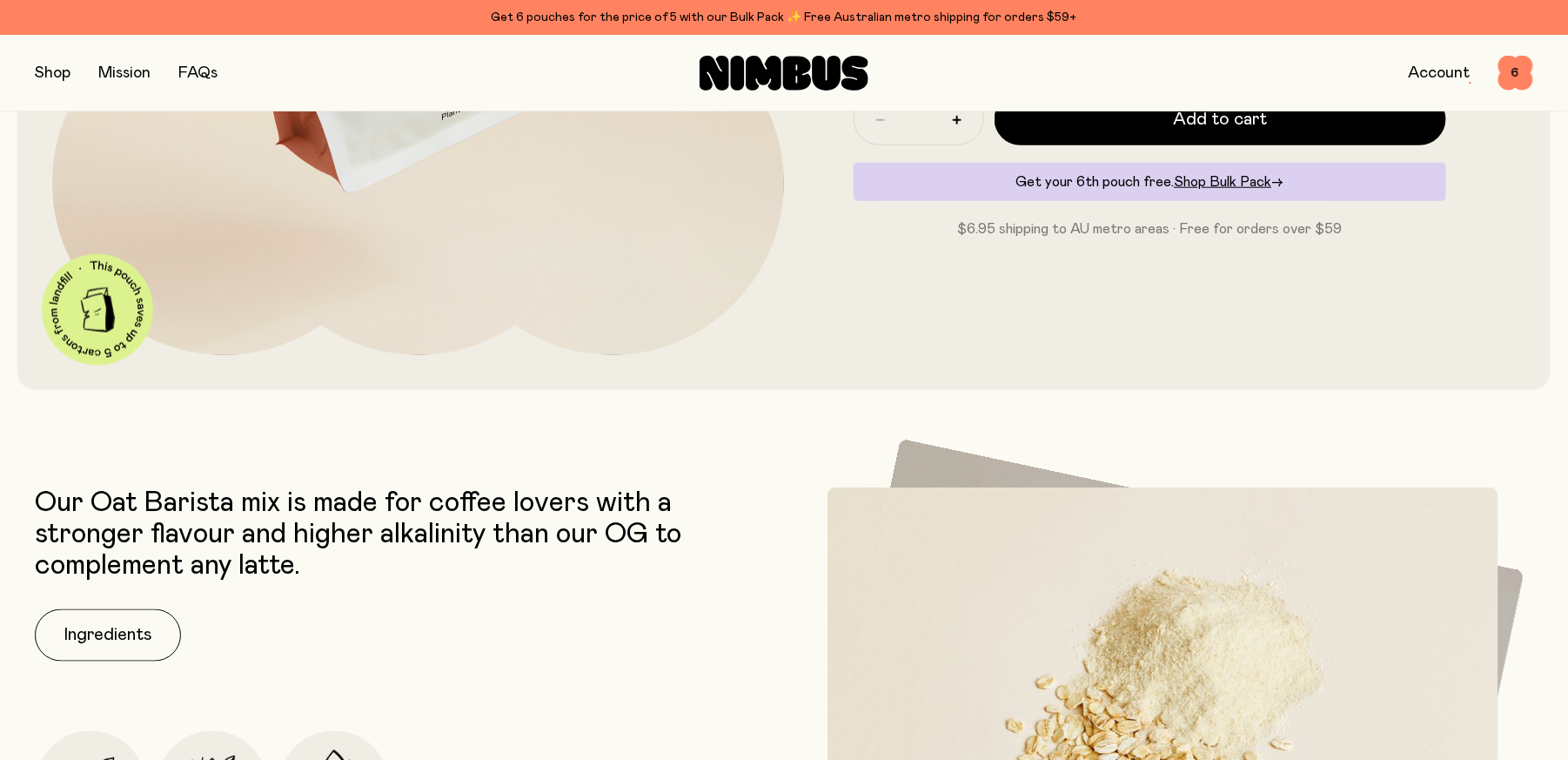 scroll, scrollTop: 554, scrollLeft: 0, axis: vertical 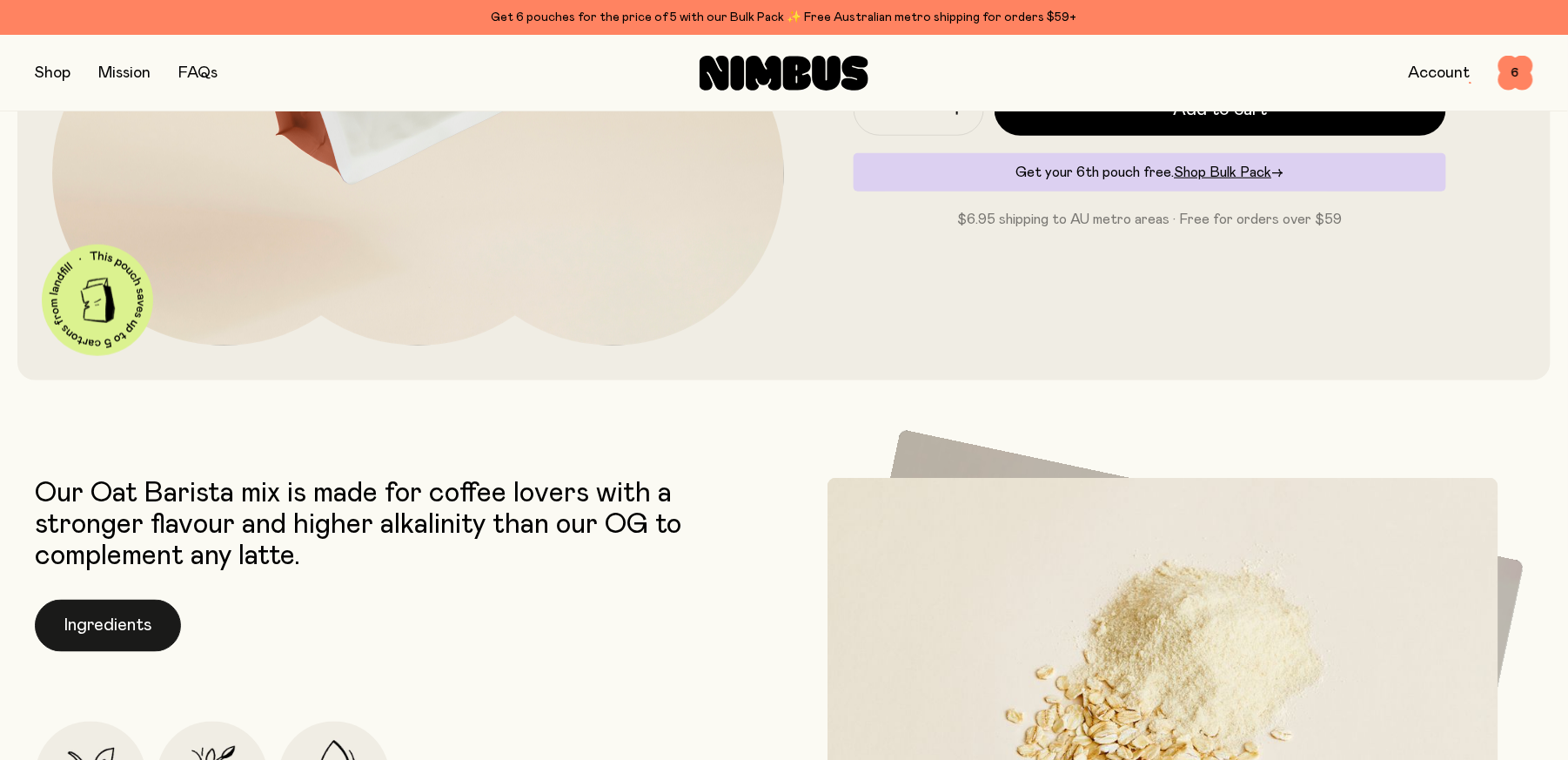 click on "Ingredients" at bounding box center (108, 626) 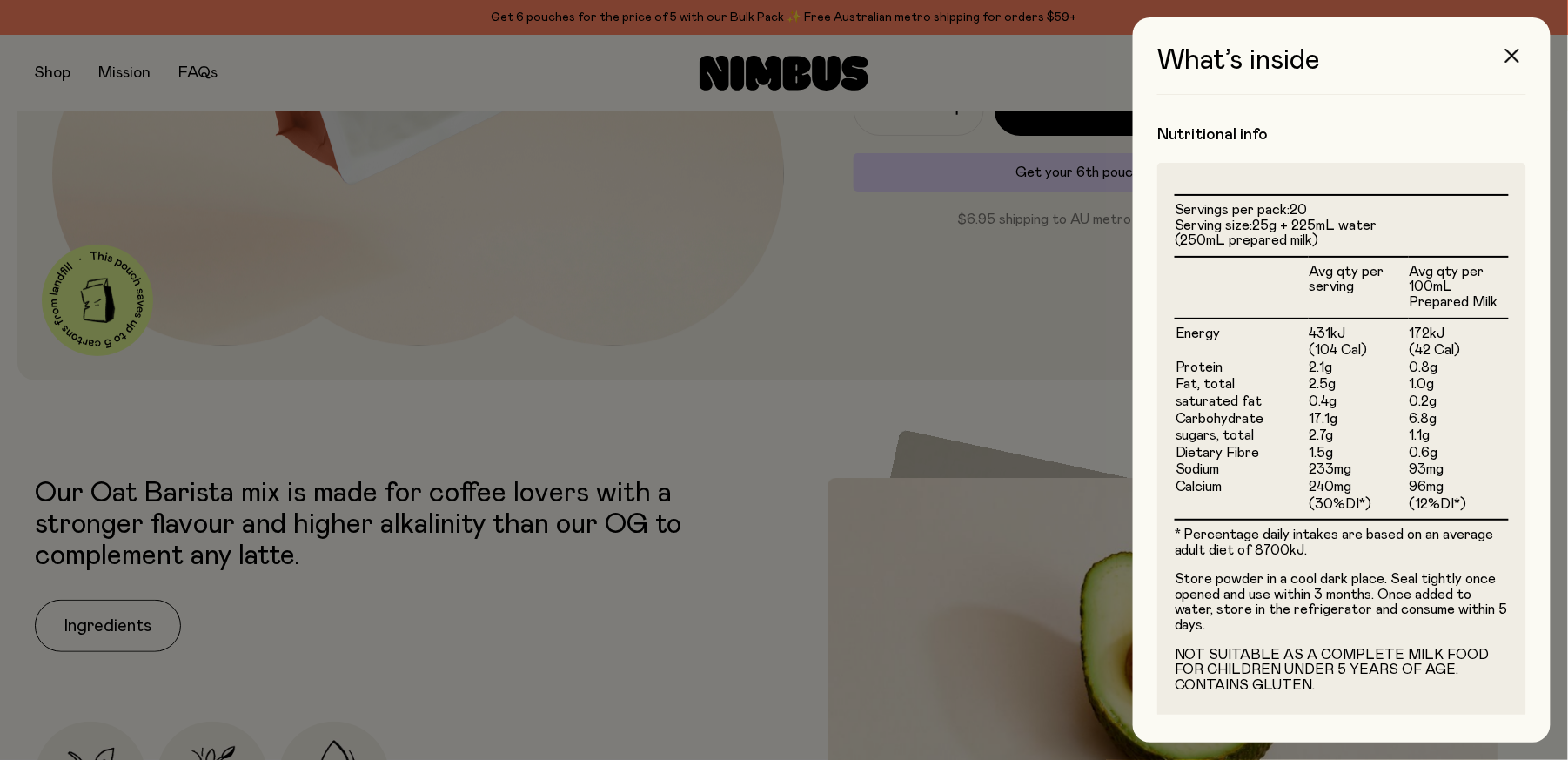 scroll, scrollTop: 442, scrollLeft: 0, axis: vertical 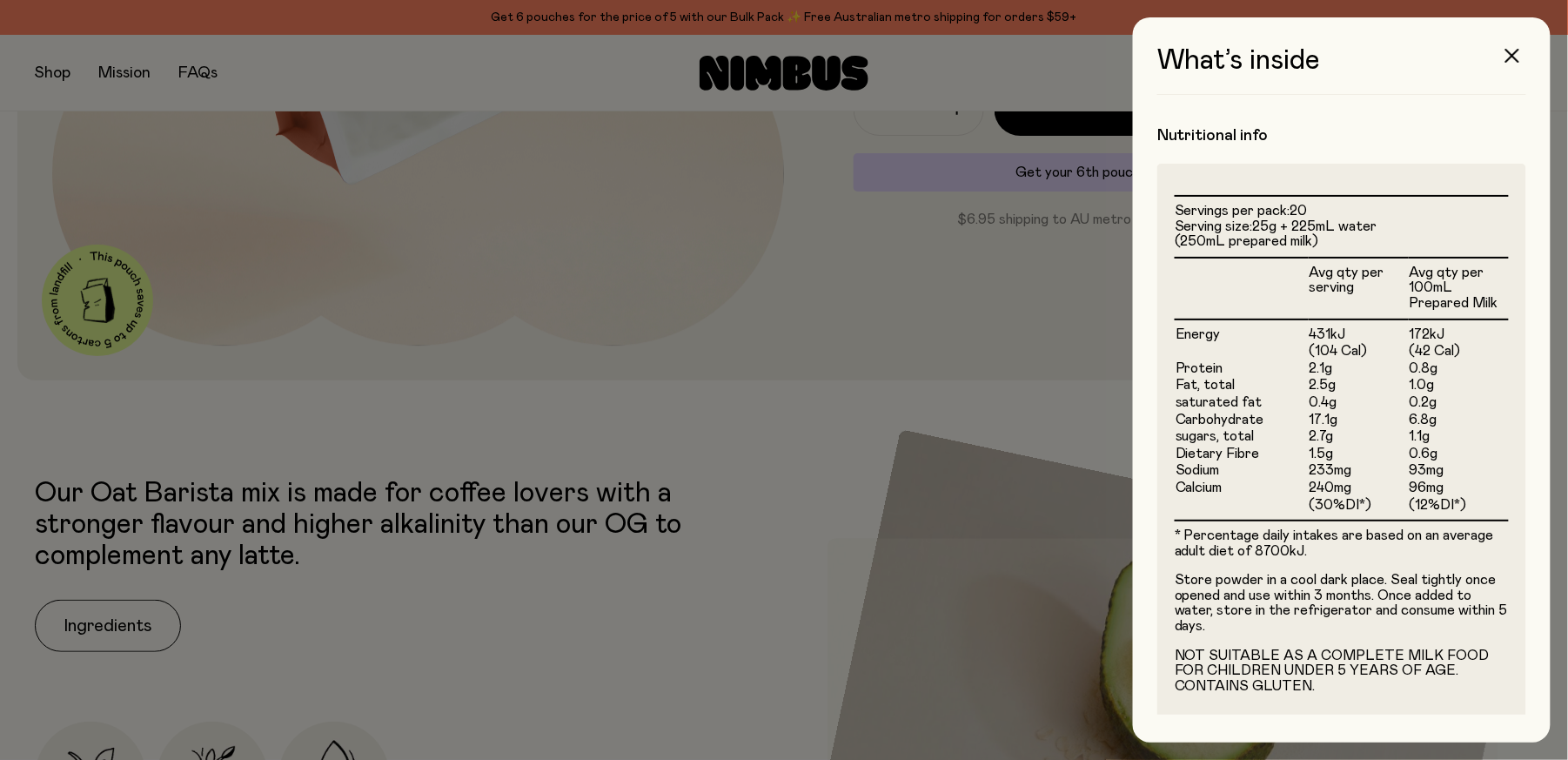 click at bounding box center [784, 380] 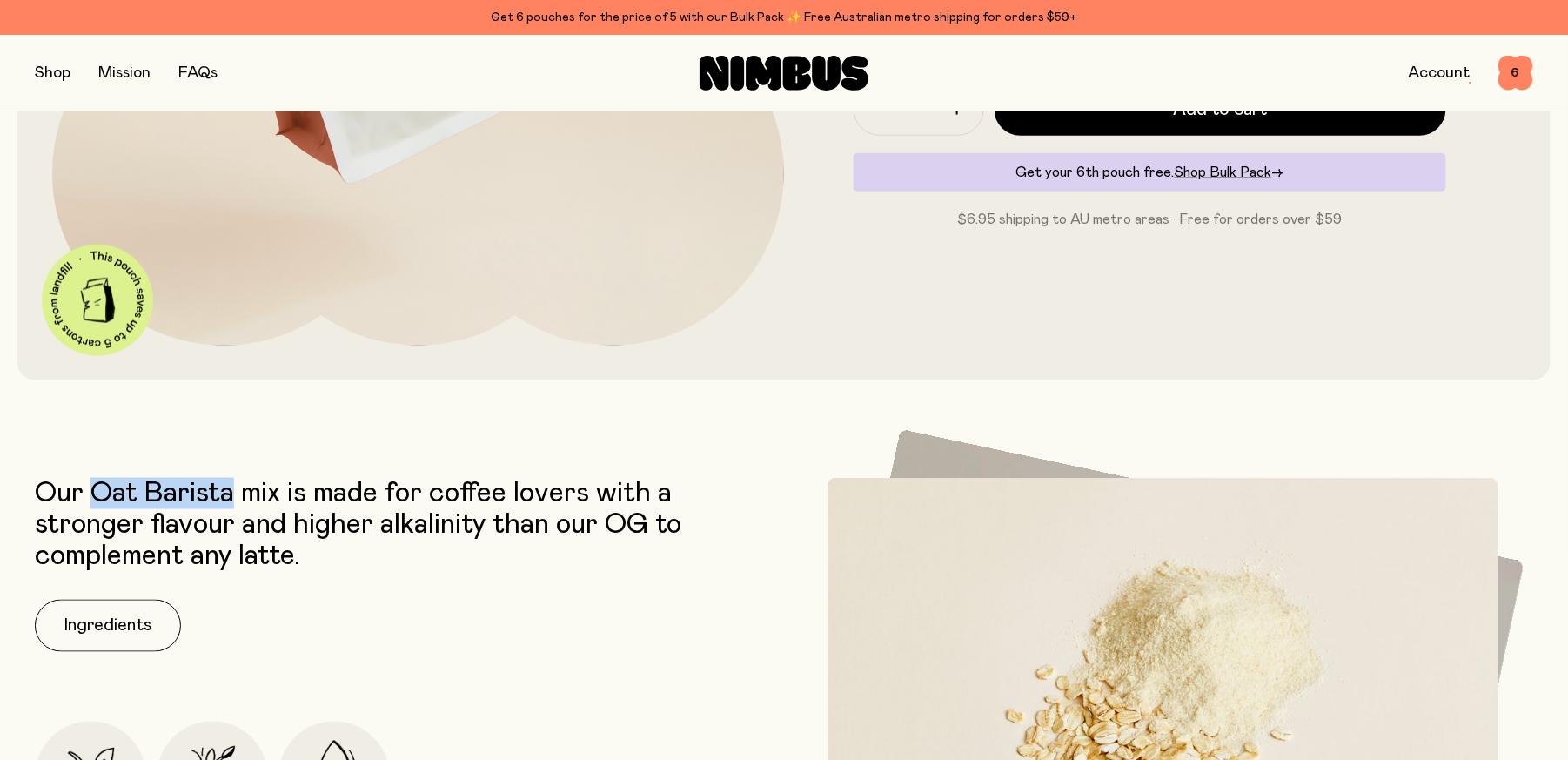 drag, startPoint x: 237, startPoint y: 492, endPoint x: 91, endPoint y: 492, distance: 146 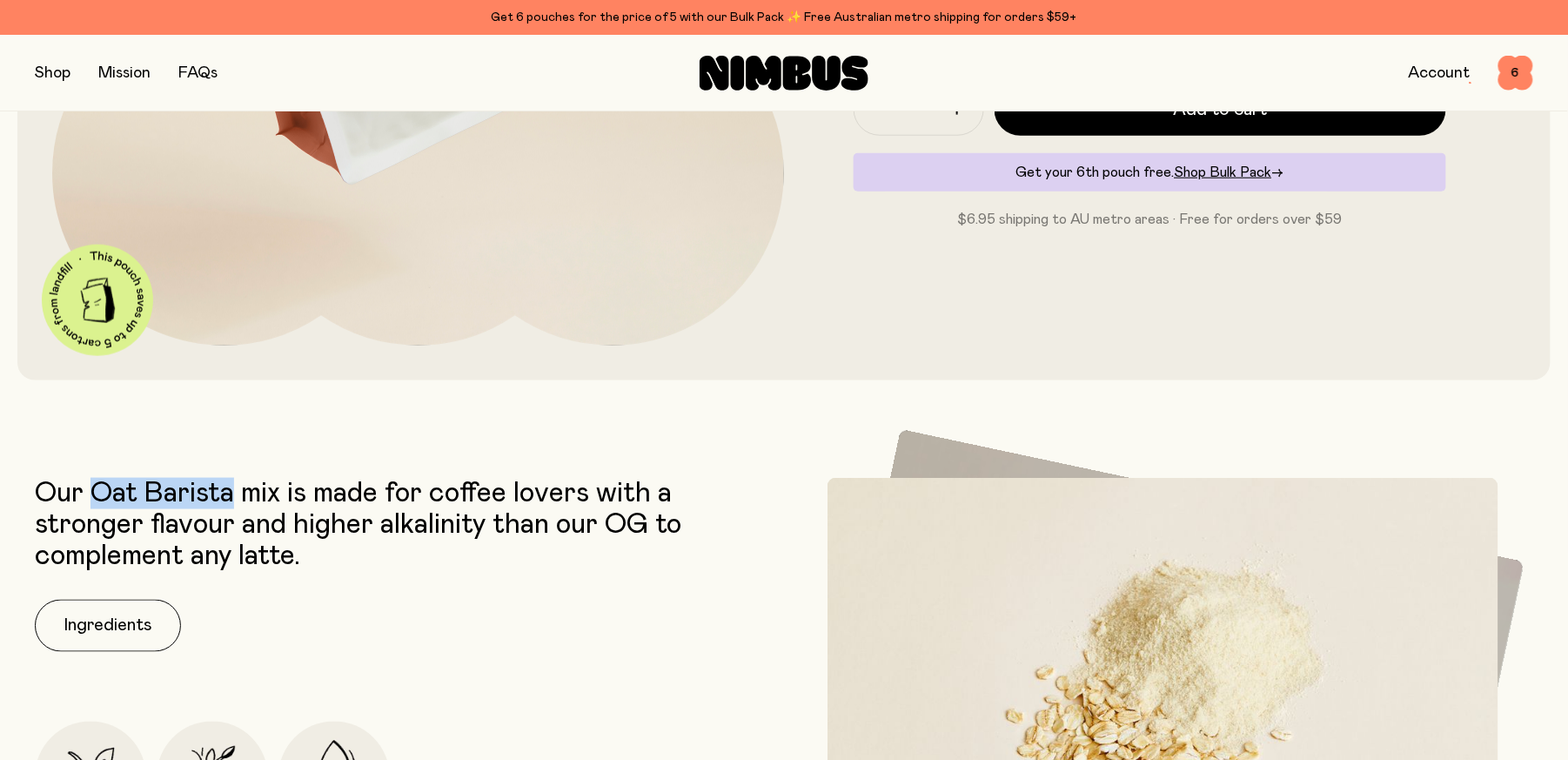 click on "Our Oat Barista mix is made for coffee lovers with a stronger flavour and higher alkalinity than our OG to complement any latte." at bounding box center (405, 525) 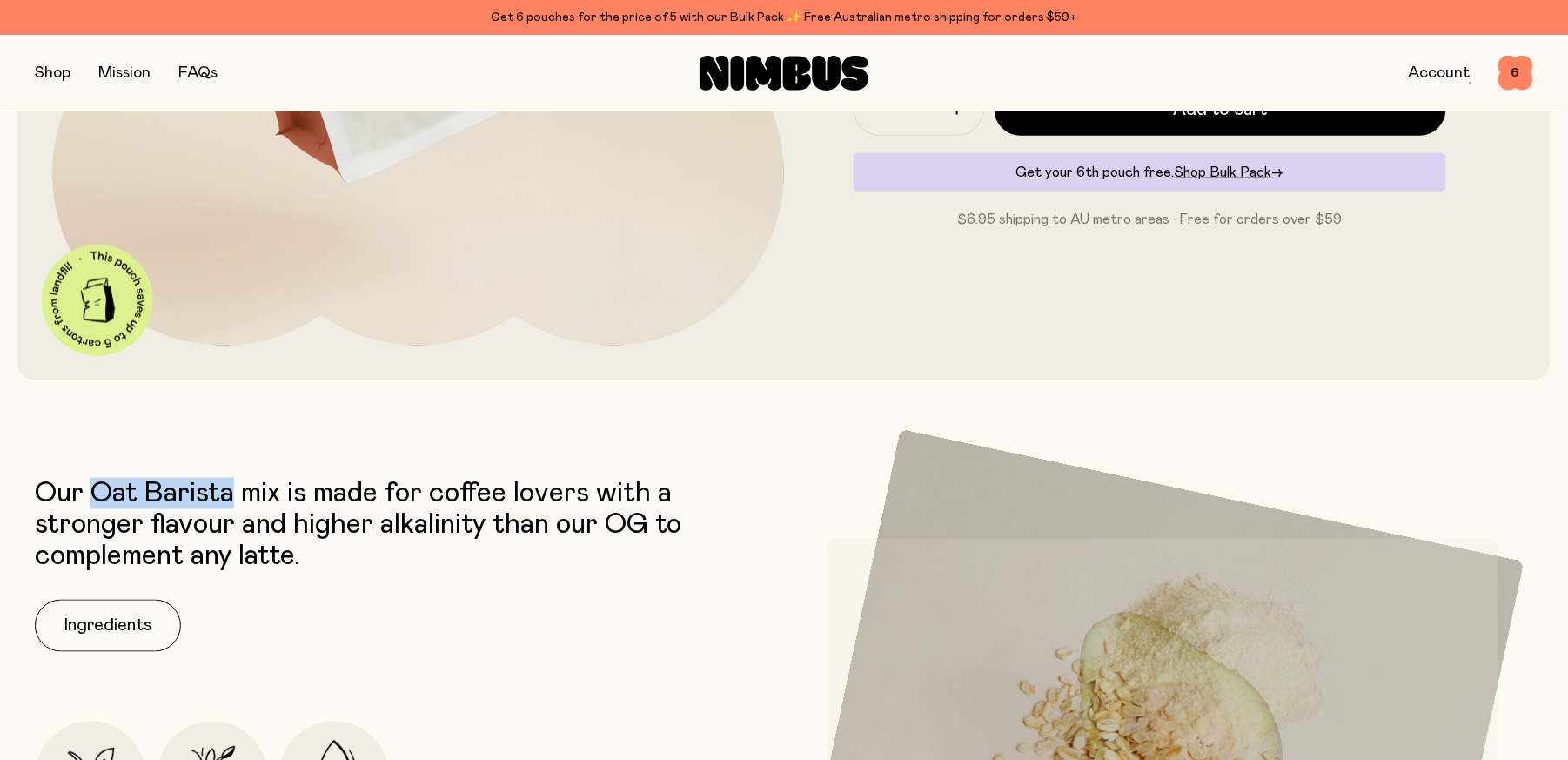 copy on "Oat Barista" 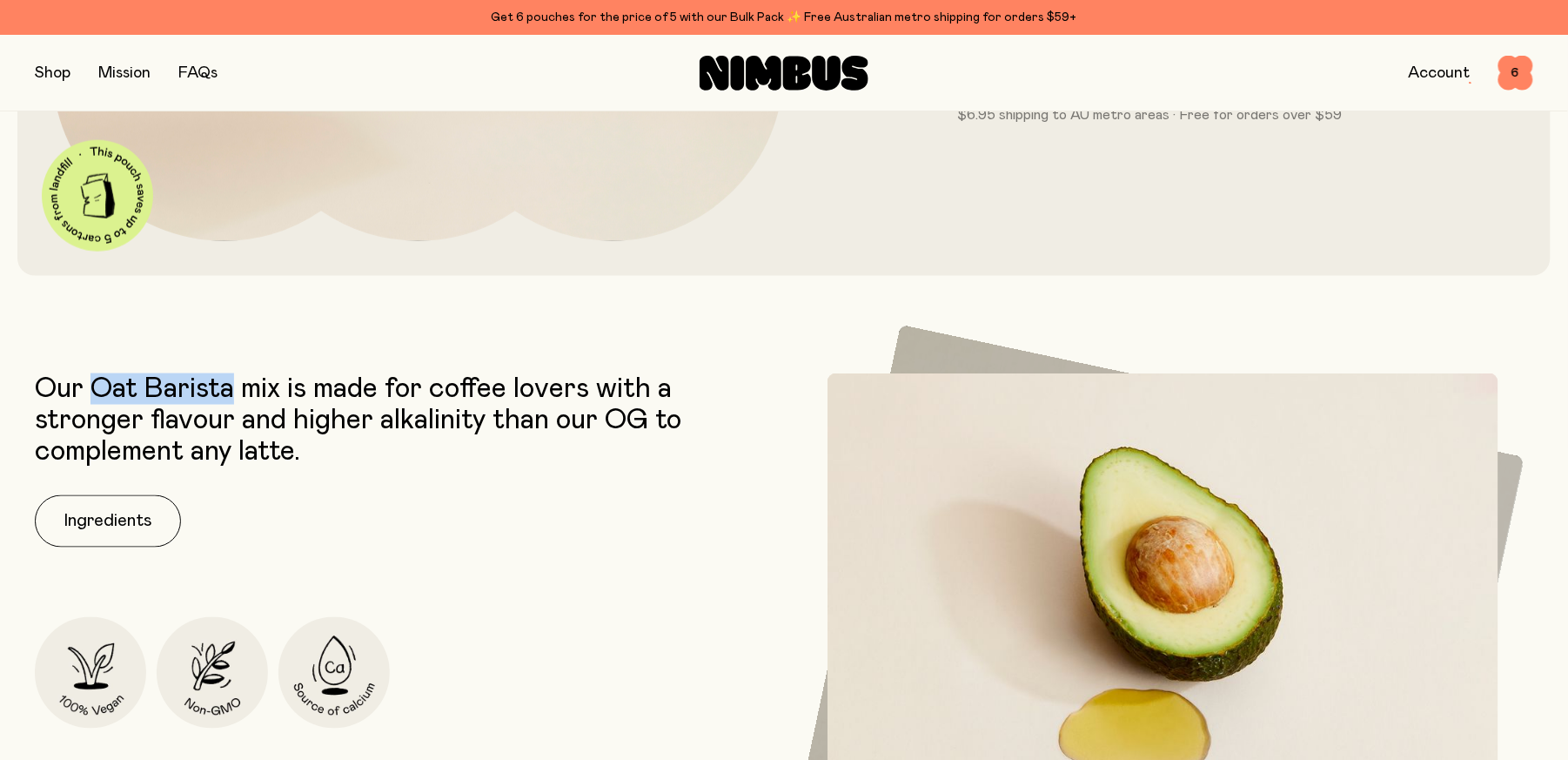 scroll, scrollTop: 676, scrollLeft: 0, axis: vertical 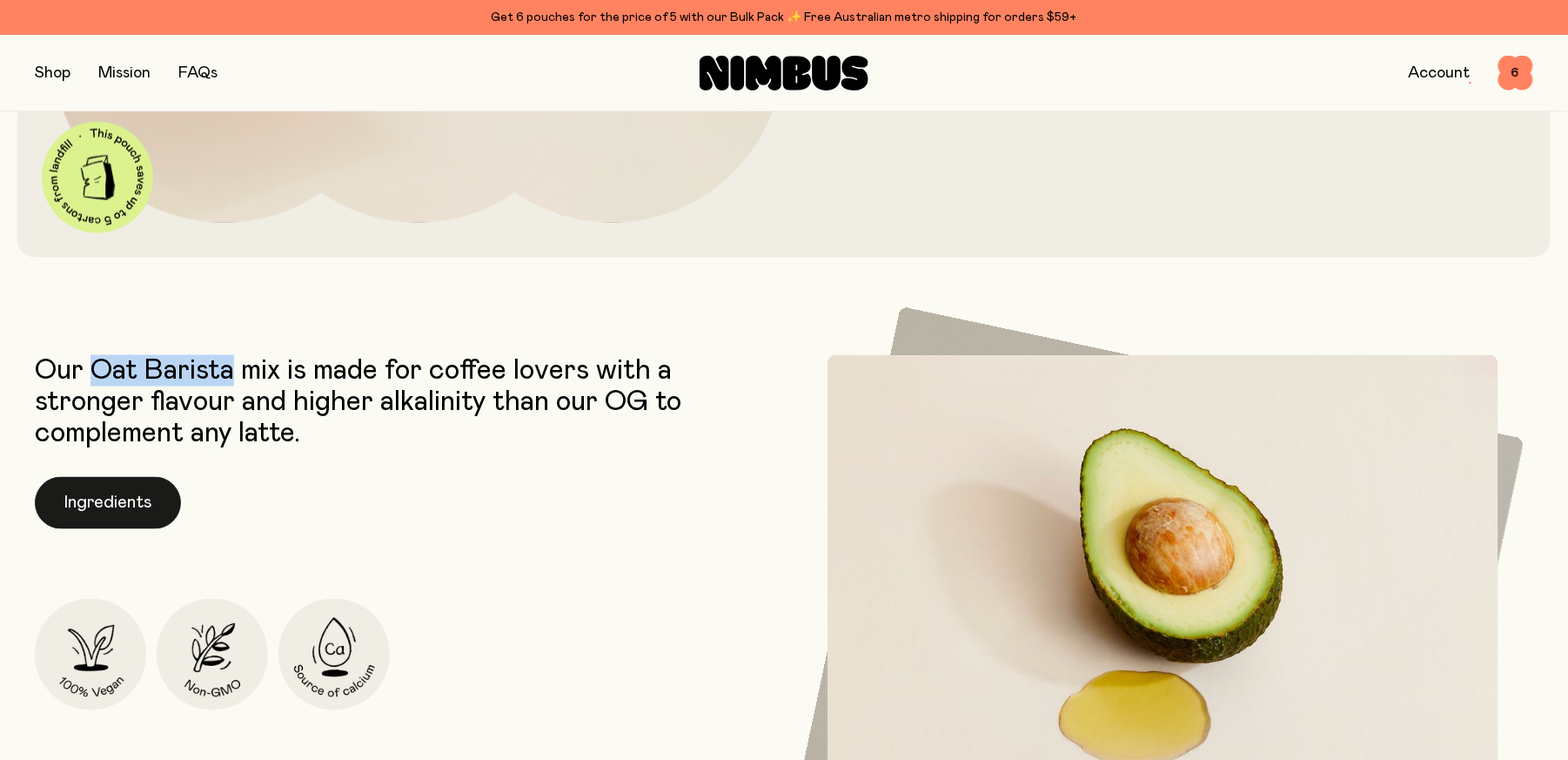click on "Ingredients" at bounding box center (108, 503) 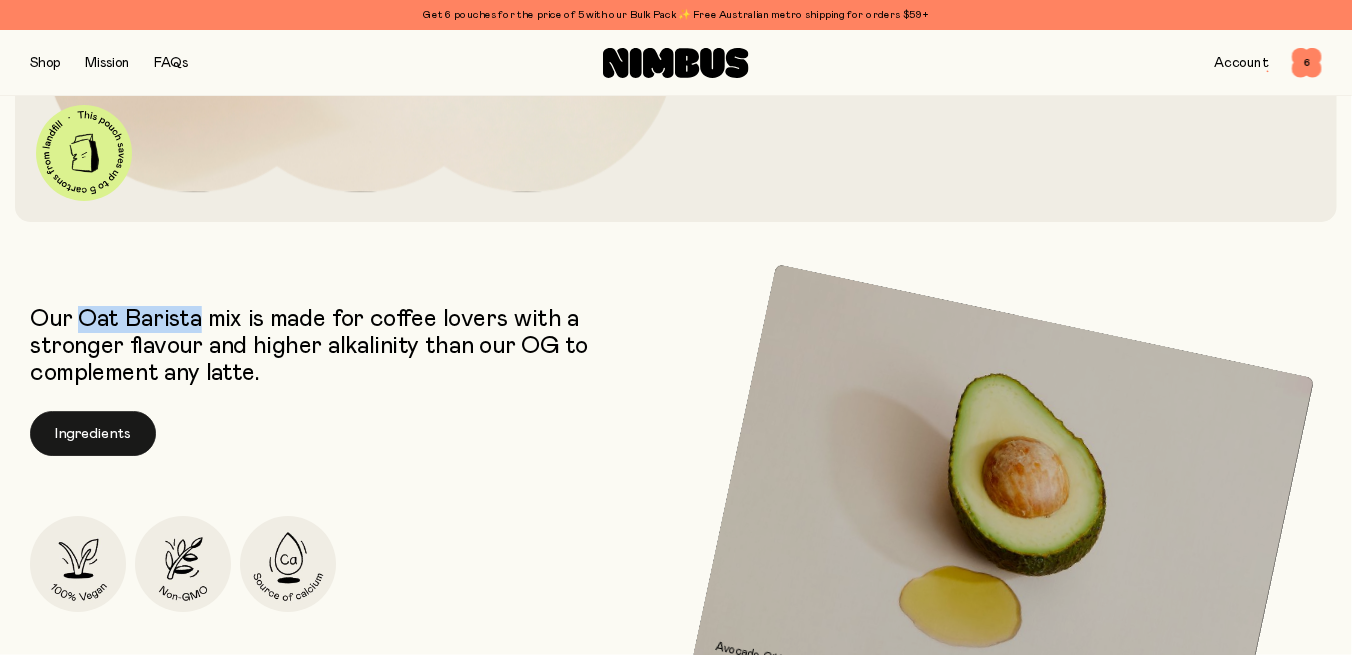 scroll, scrollTop: 0, scrollLeft: 0, axis: both 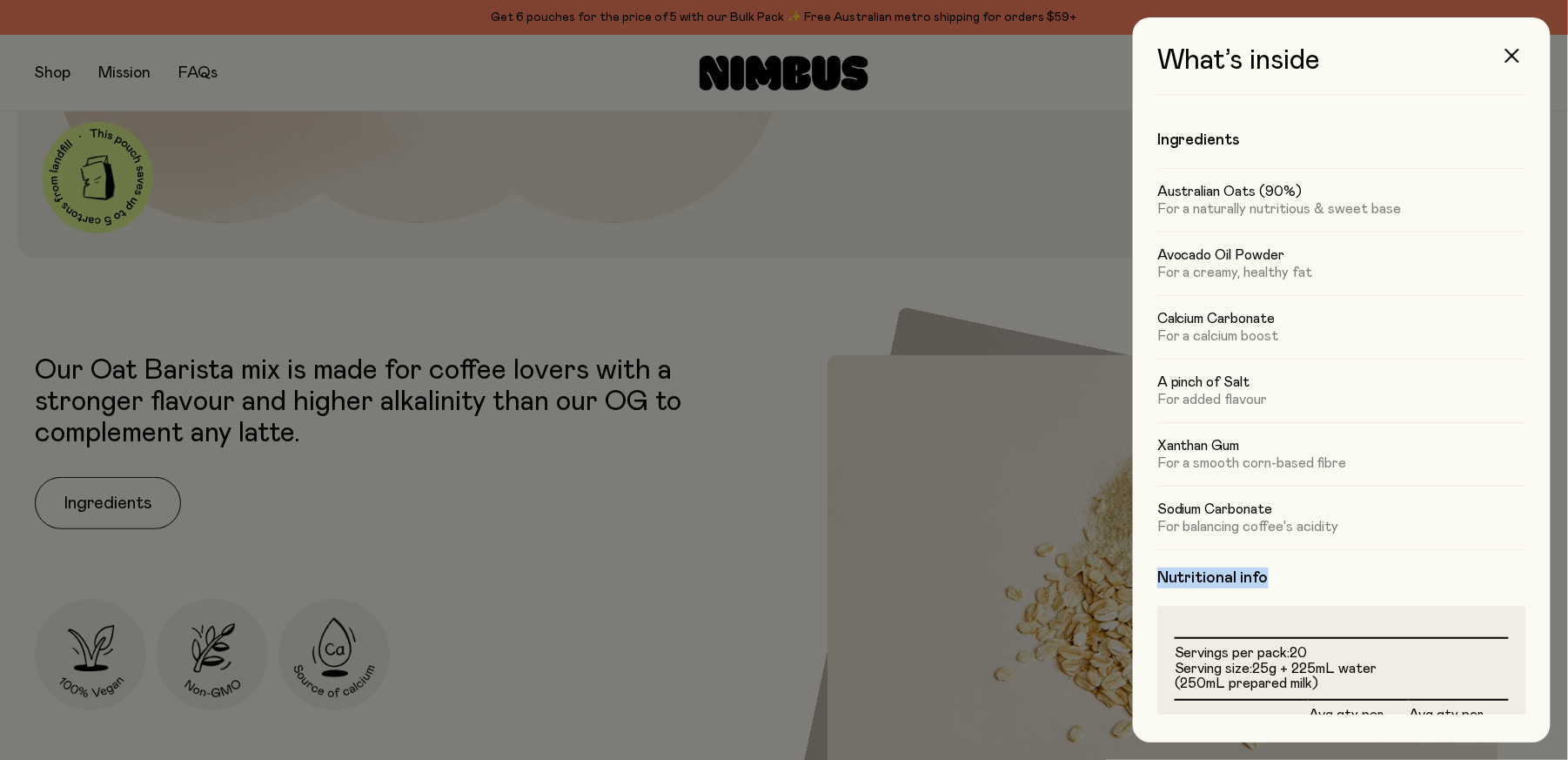 drag, startPoint x: 1268, startPoint y: 578, endPoint x: 1145, endPoint y: 582, distance: 123.06502 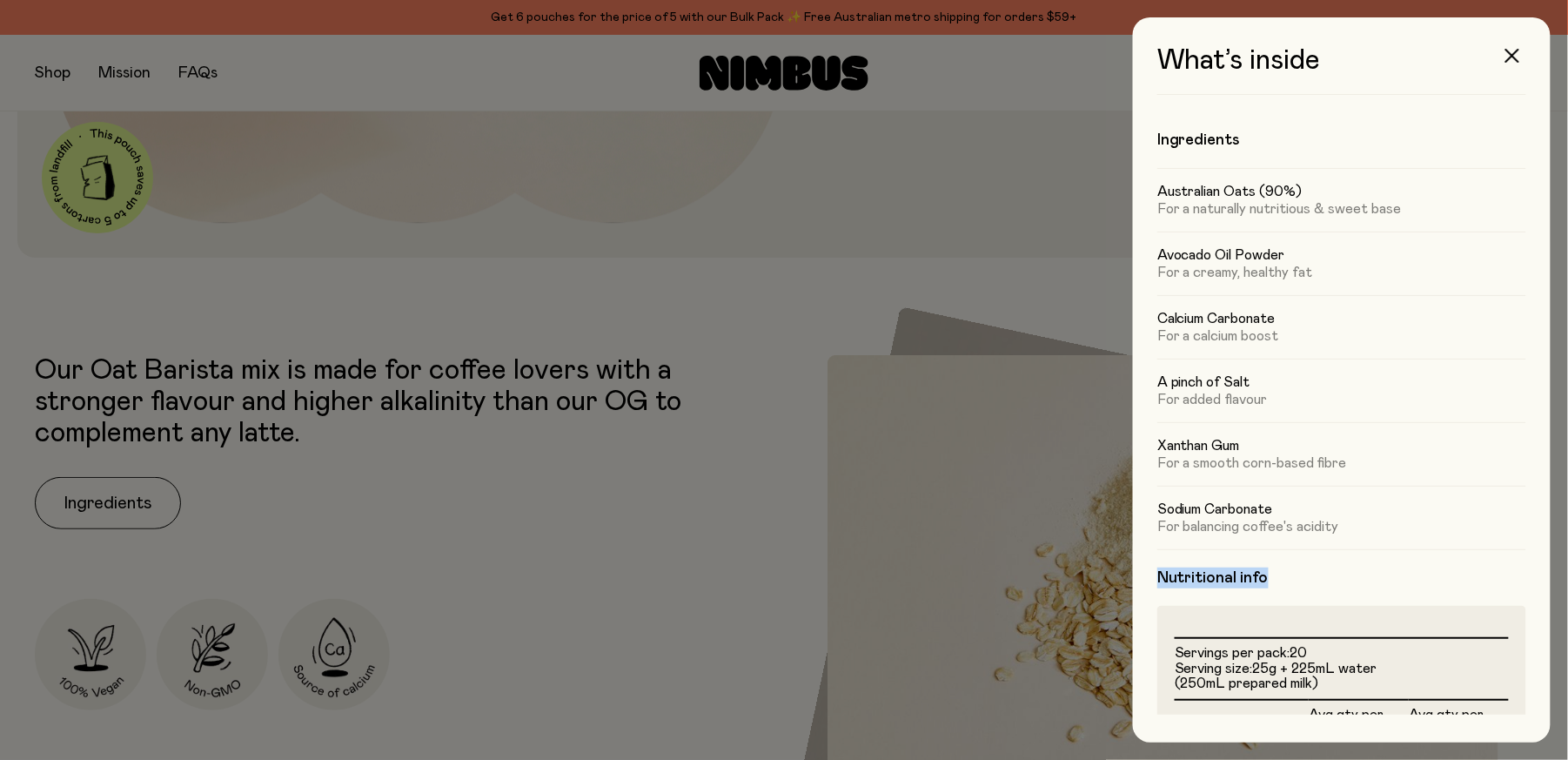 click on "What’s inside Ingredients Australian Oats  (90%) For a naturally nutritious & sweet base Avocado Oil Powder For a creamy, healthy fat Calcium Carbonate For a calcium boost A pinch of Salt For added flavour Xanthan Gum For a smooth corn-based fibre Sodium Carbonate For balancing coffee's acidity Nutritional info  Servings per pack:  20  Serving size:  25g + 225mL water
(250mL prepared milk) Avg qty per serving Avg qty per 100mL Prepared Milk Energy 431kJ 172kJ      (104 Cal) (42 Cal) Protein 2.1g 0.8g Fat, total 2.5g 1.0g     saturated fat 0.4g 0.2g Carbohydrate 17.1g 6.8g     sugars, total 2.7g 1.1g Dietary Fibre 1.5g 0.6g Sodium 233mg 93mg Calcium 240mg 96mg      (30%DI*) (12%DI*)  * Percentage daily intakes are based on an average adult diet of 8700kJ.  Store powder in a cool dark place. Seal tightly once opened and use within 3 months. Once added to water, store in the refrigerator and consume within 5 days." at bounding box center (1342, 380) 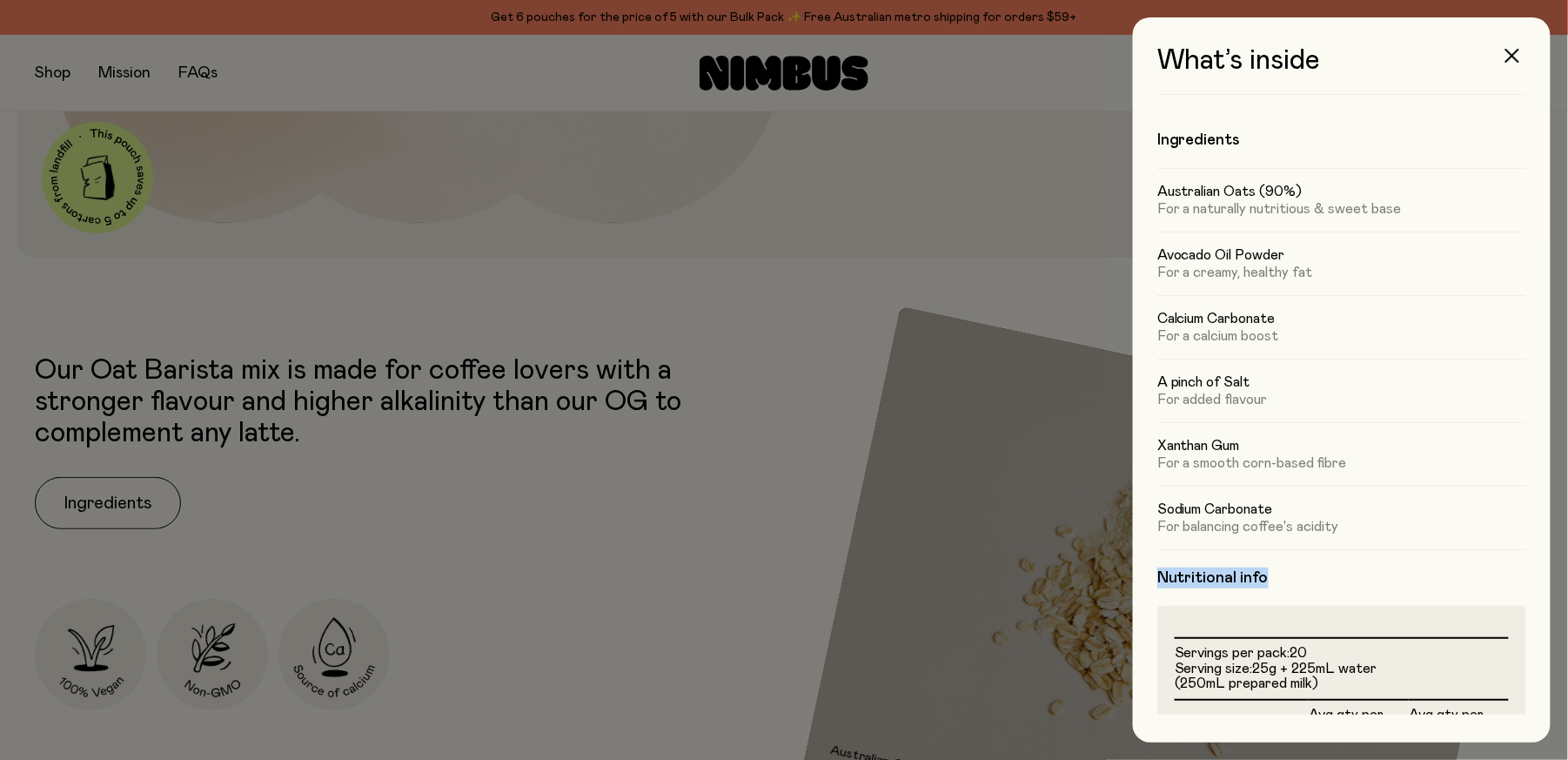 copy on "Nutritional info" 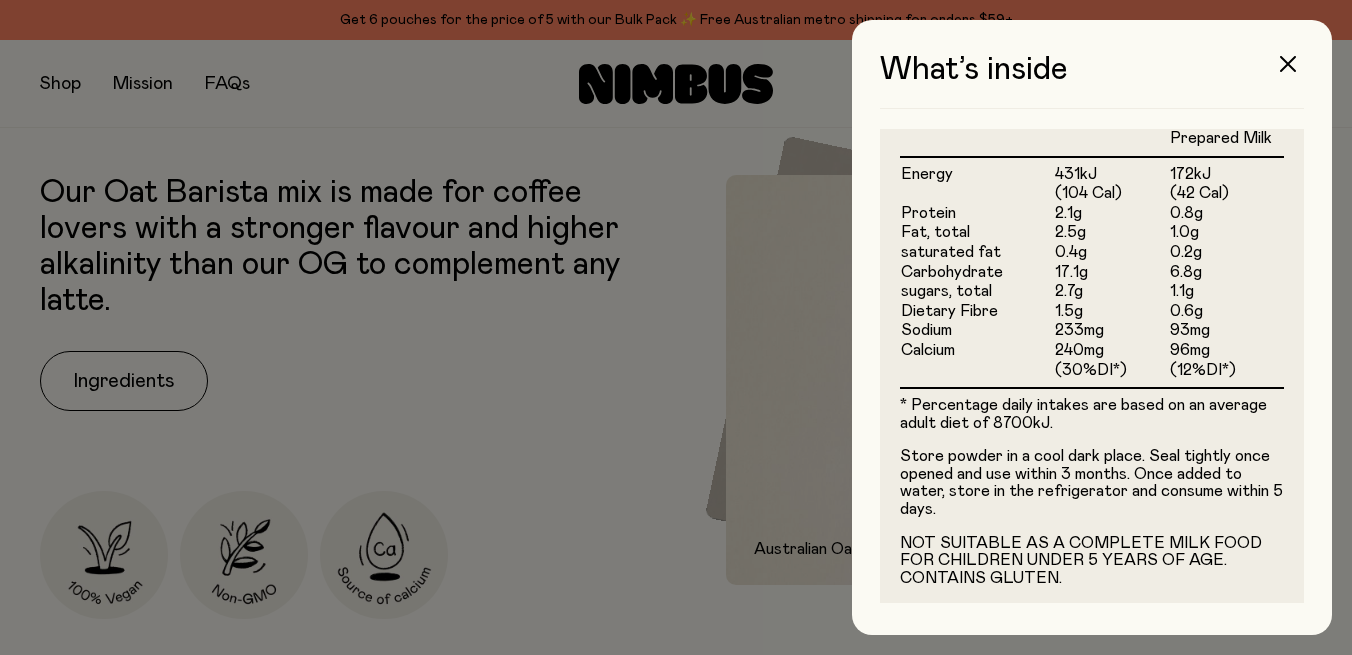 scroll, scrollTop: 715, scrollLeft: 0, axis: vertical 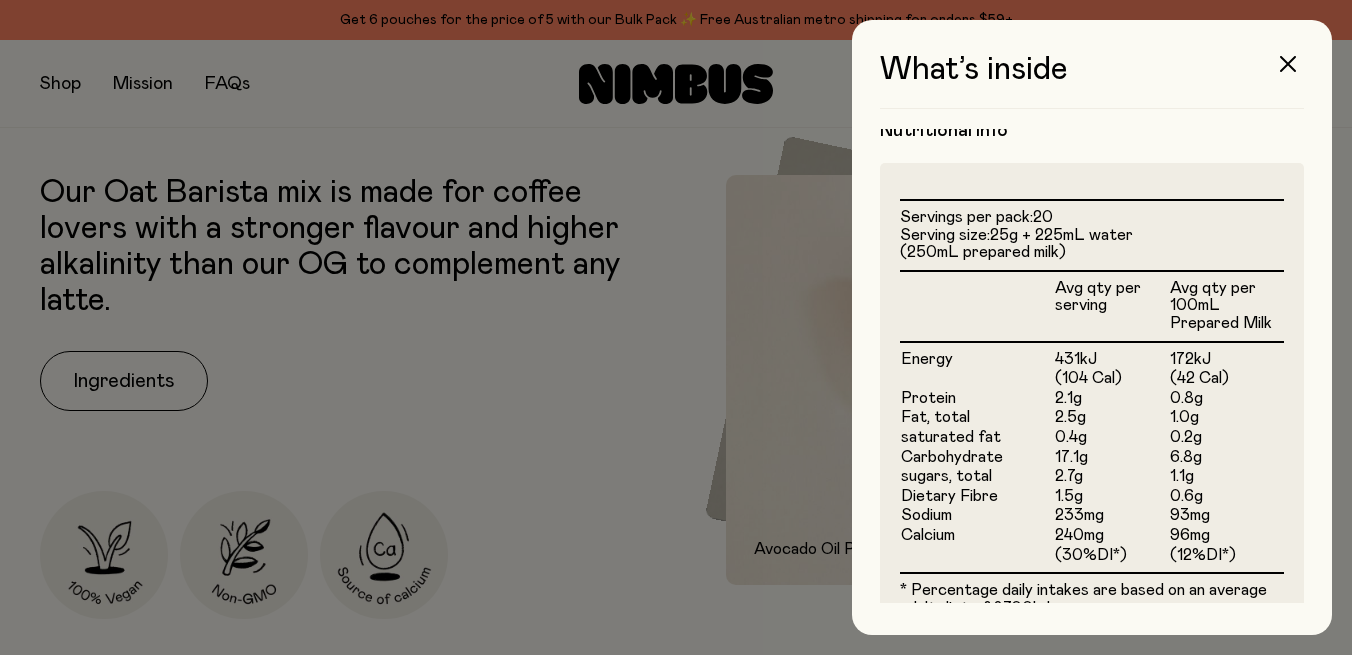 click at bounding box center [676, 327] 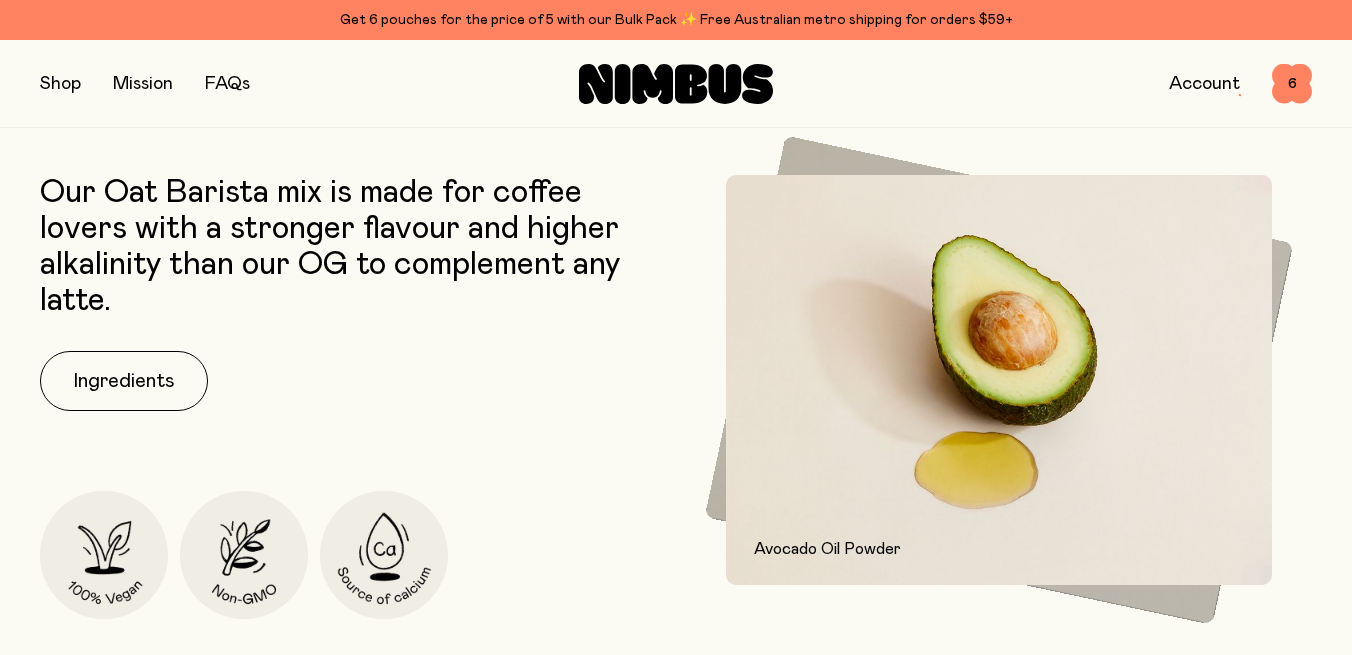 click at bounding box center [60, 84] 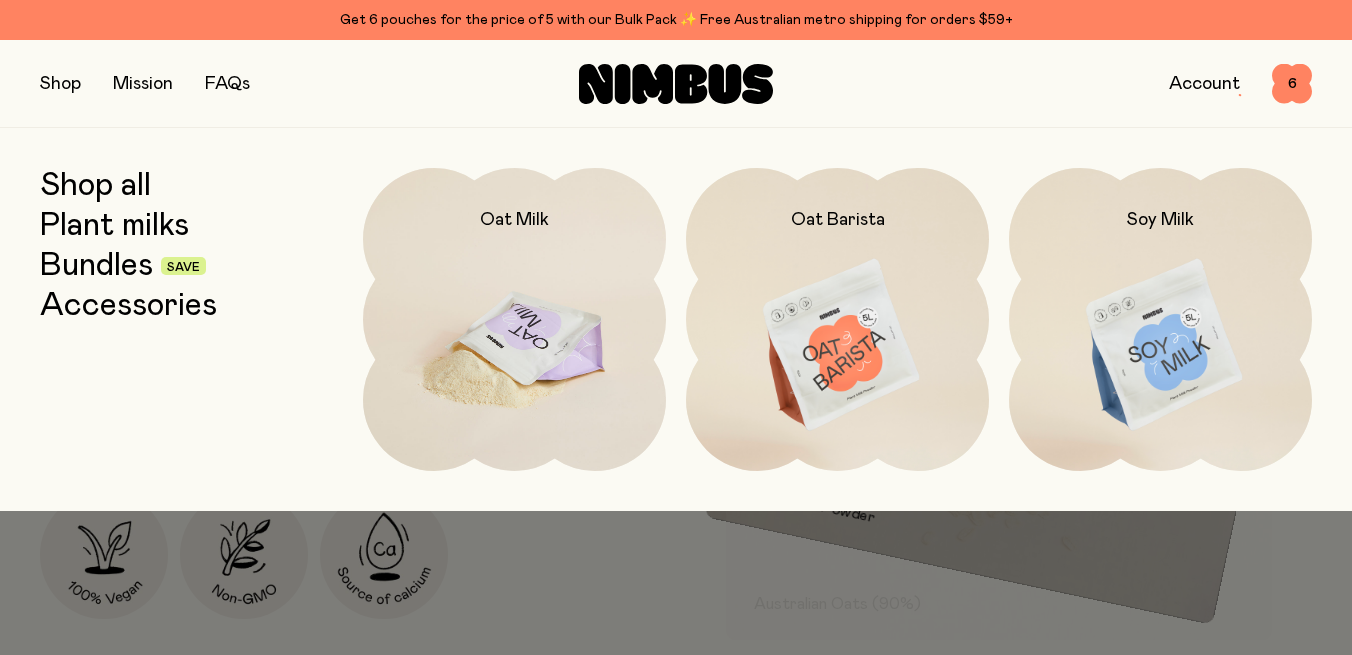 click at bounding box center (514, 346) 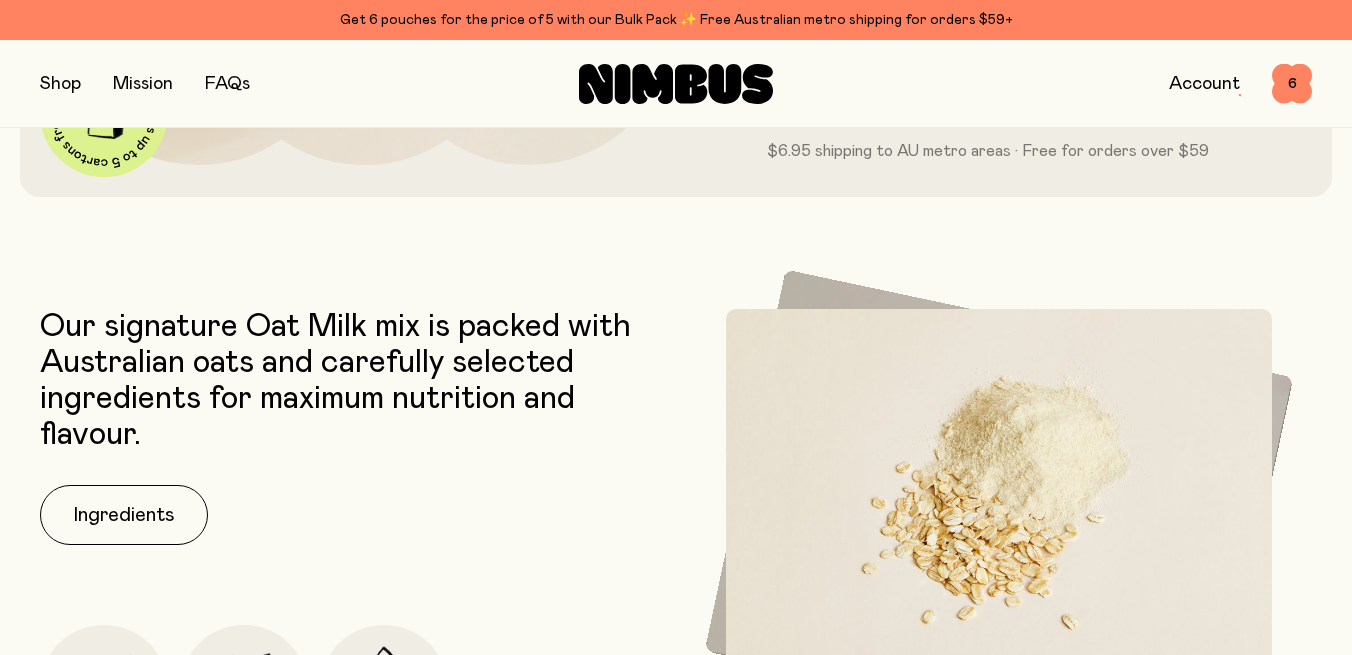 scroll, scrollTop: 700, scrollLeft: 0, axis: vertical 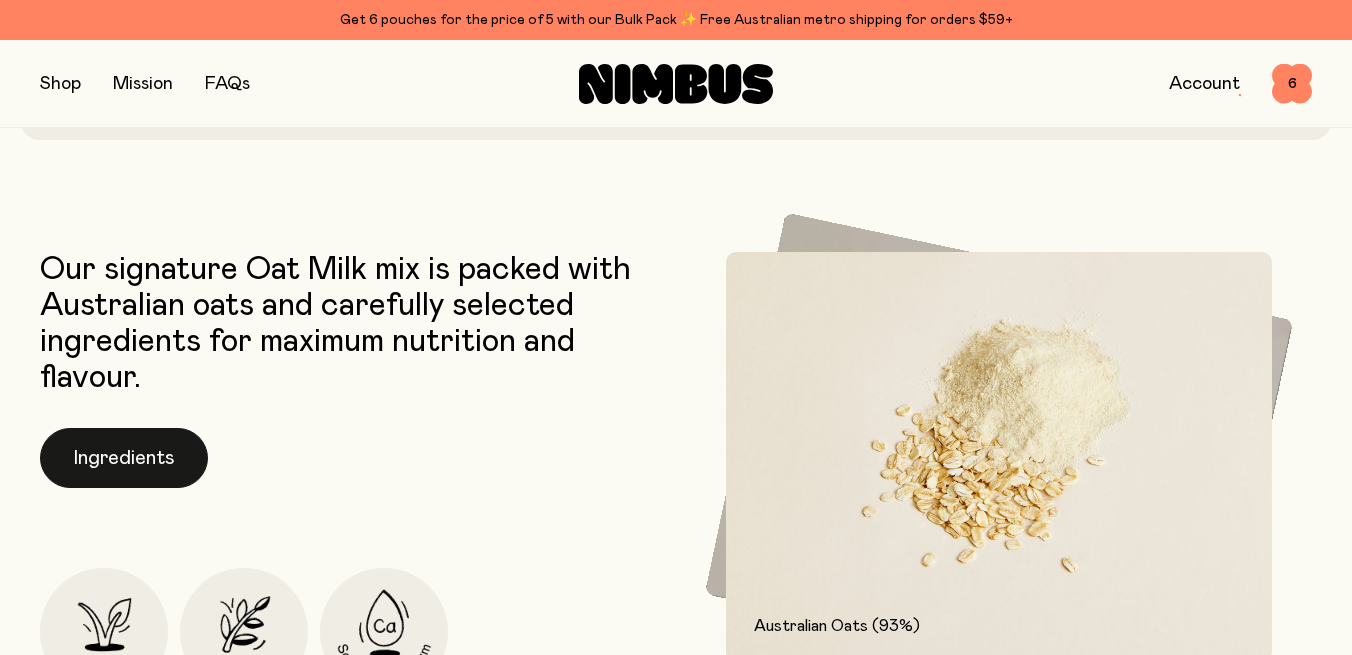 click on "Ingredients" at bounding box center [124, 458] 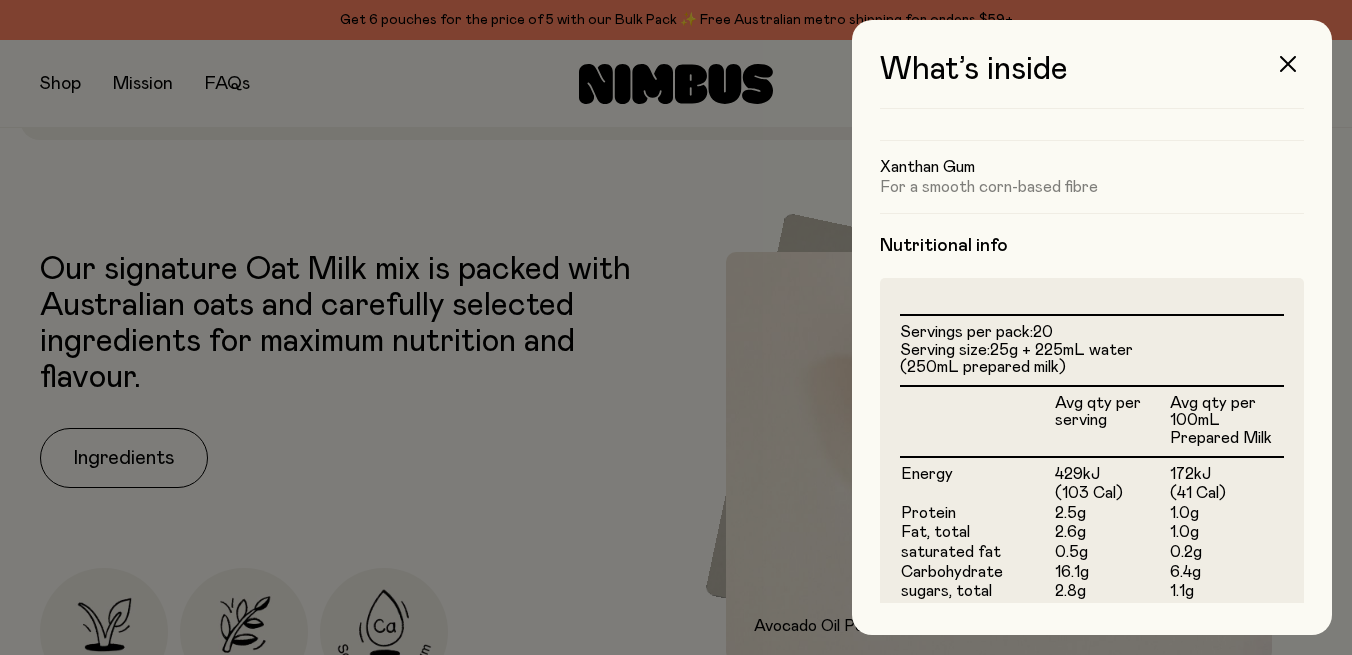 scroll, scrollTop: 357, scrollLeft: 0, axis: vertical 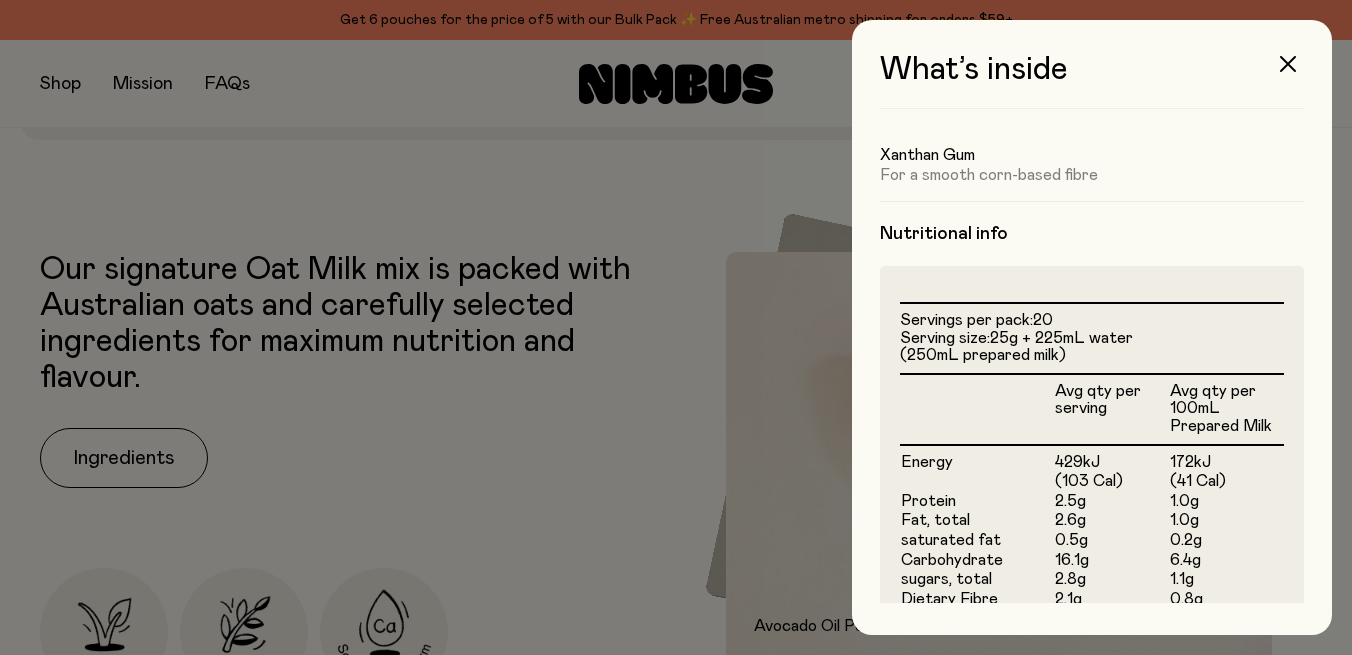 click at bounding box center (676, 327) 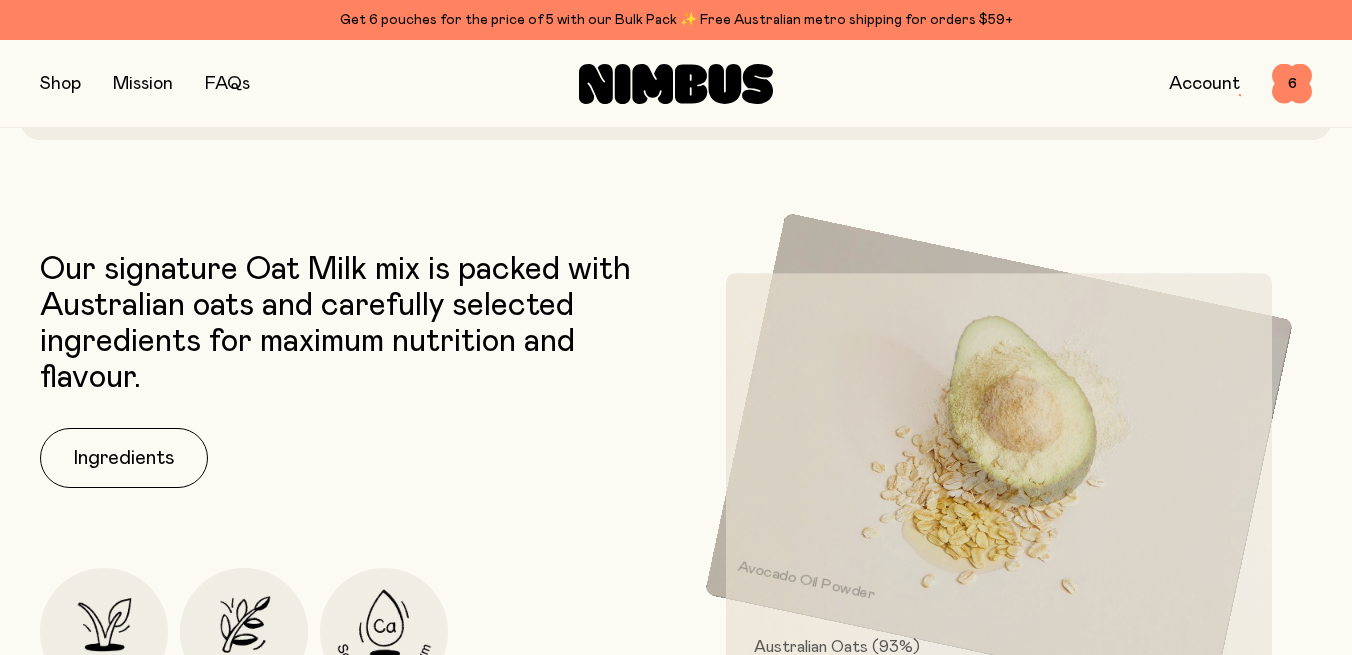 click at bounding box center [60, 84] 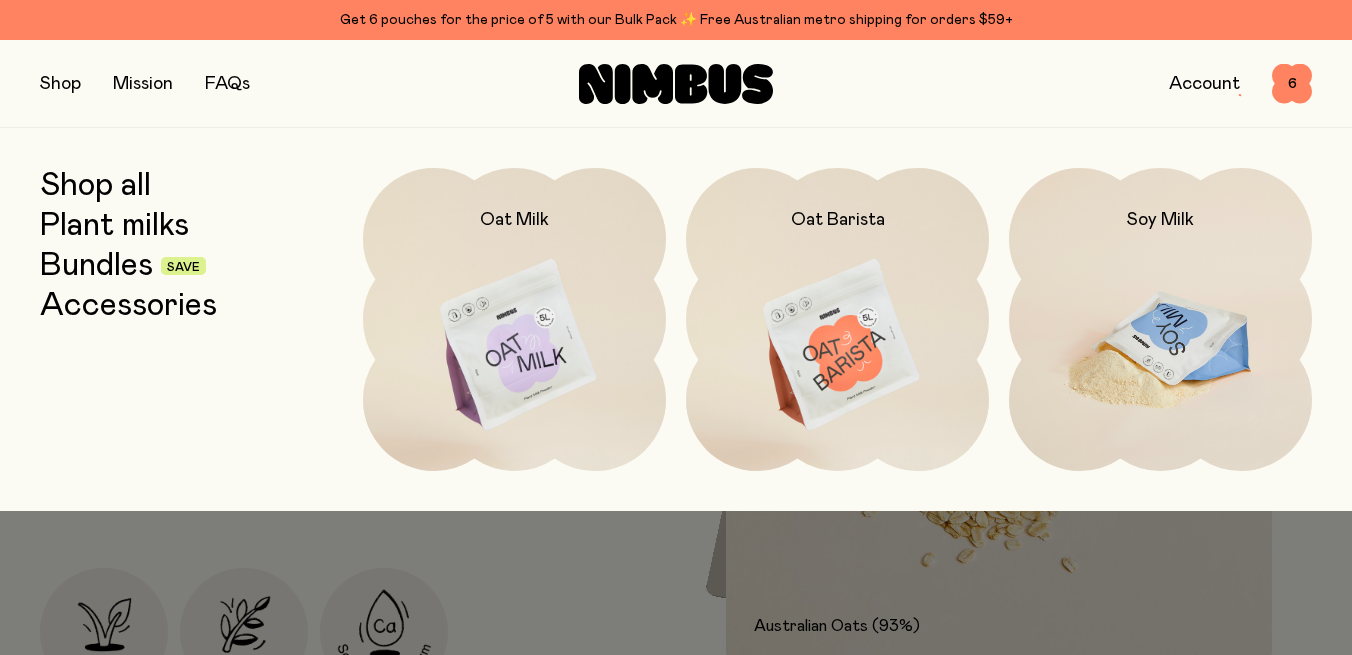 click at bounding box center (1160, 346) 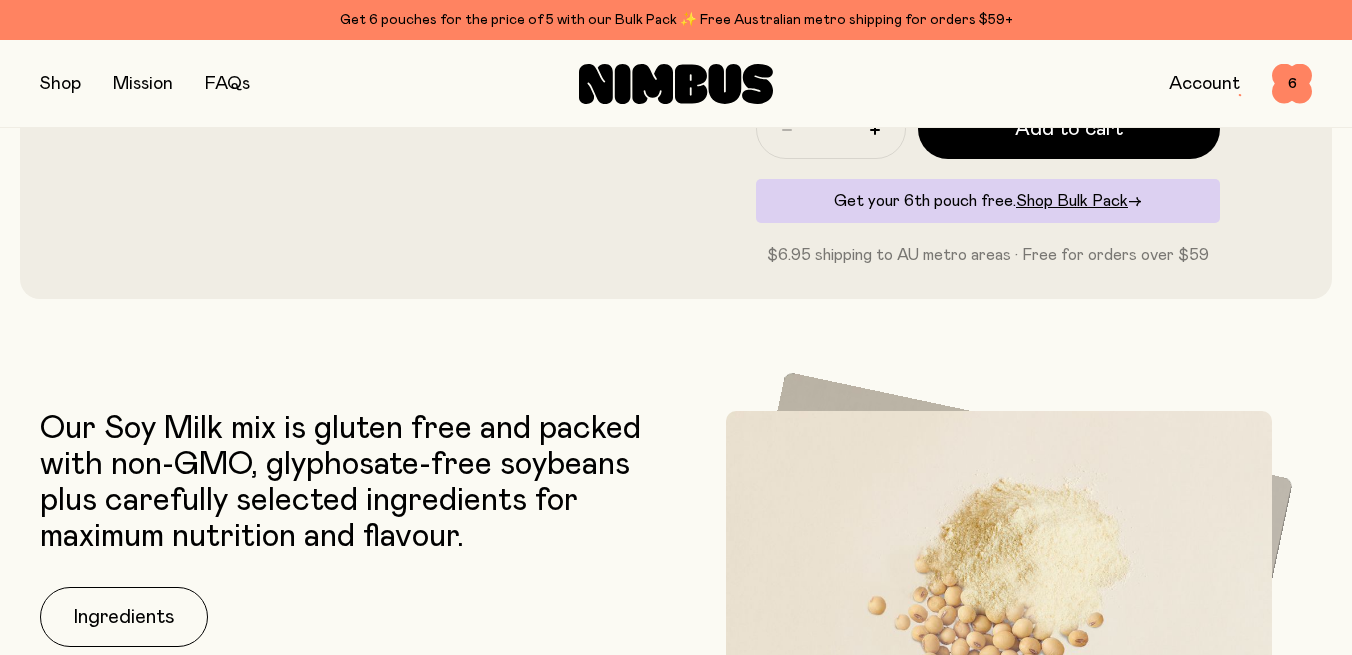 scroll, scrollTop: 739, scrollLeft: 0, axis: vertical 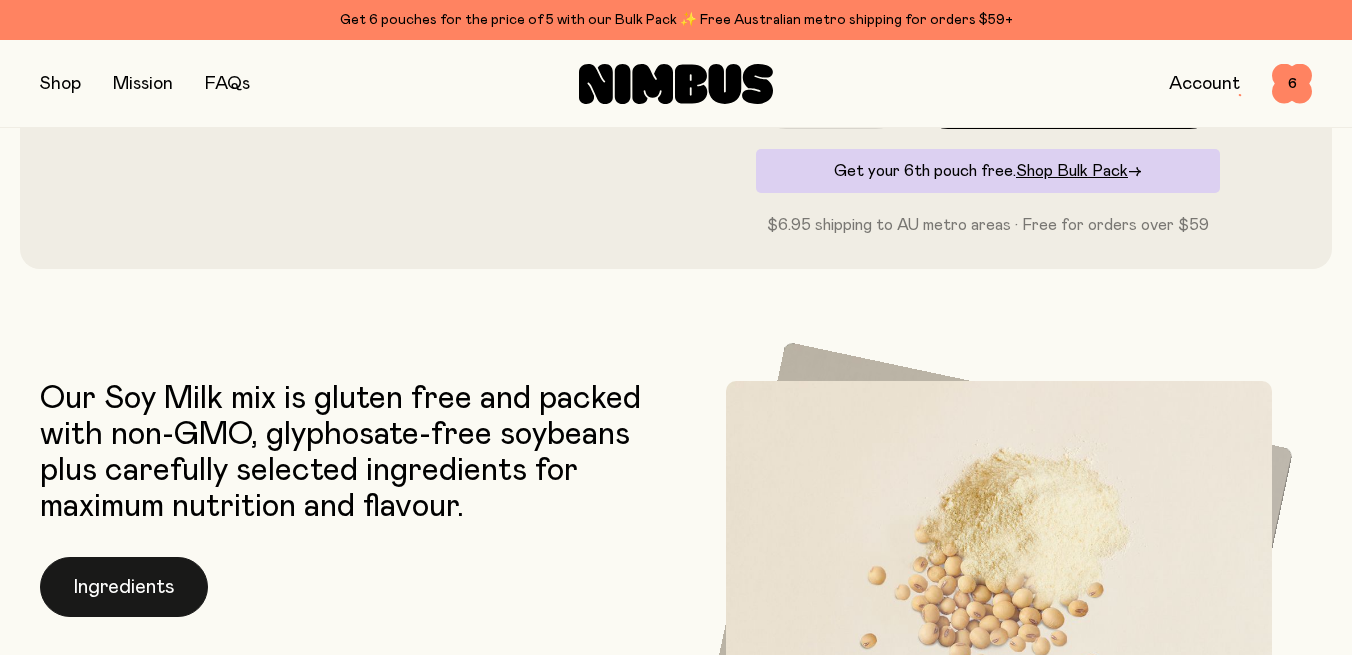 click on "Ingredients" at bounding box center [124, 587] 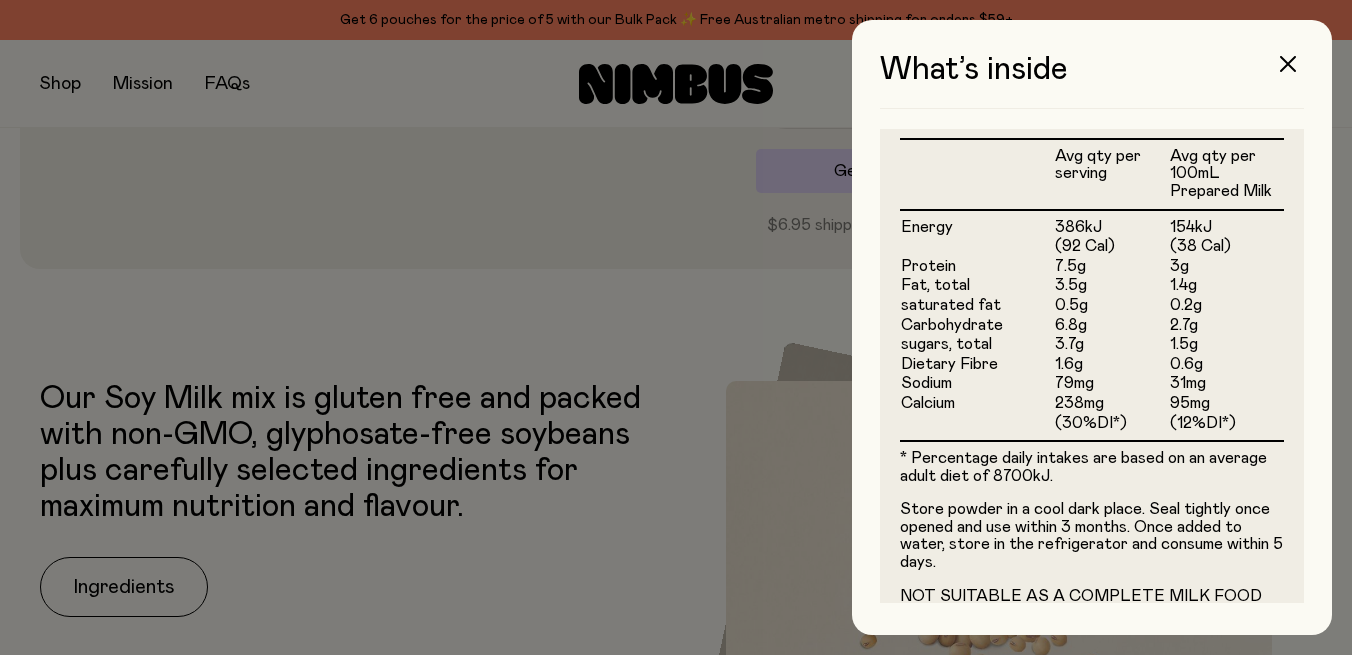 scroll, scrollTop: 588, scrollLeft: 0, axis: vertical 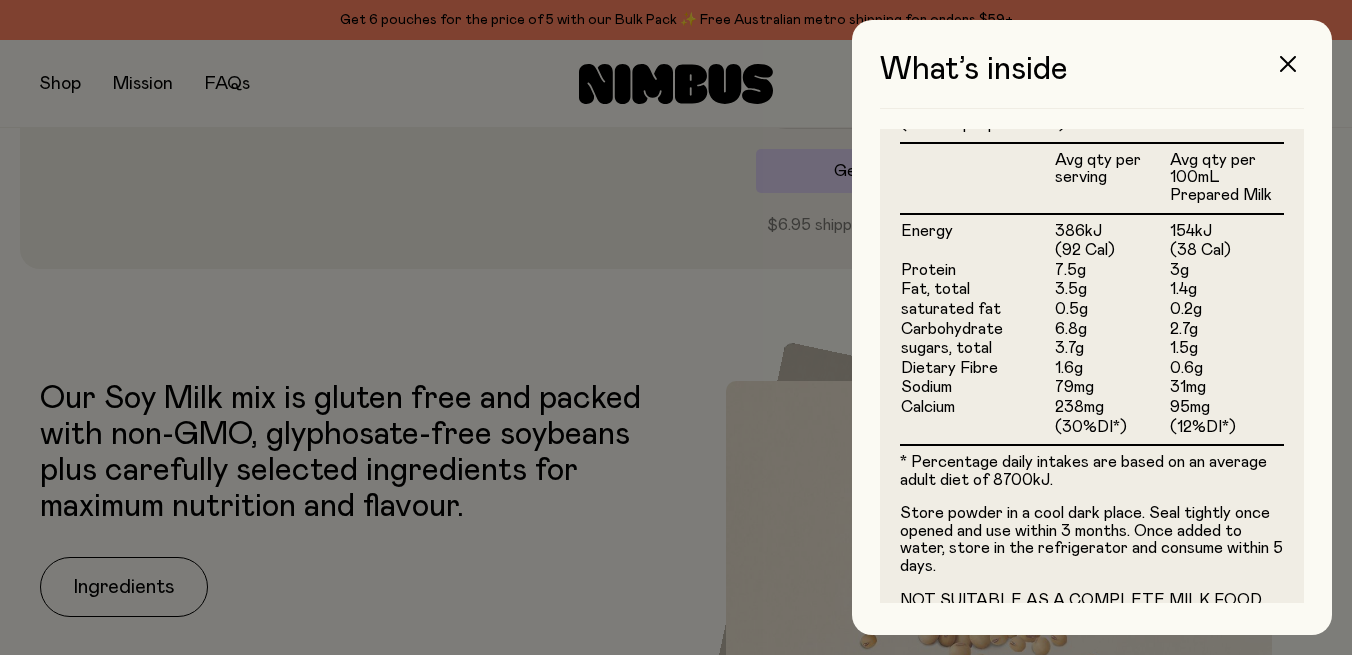 click at bounding box center (676, 327) 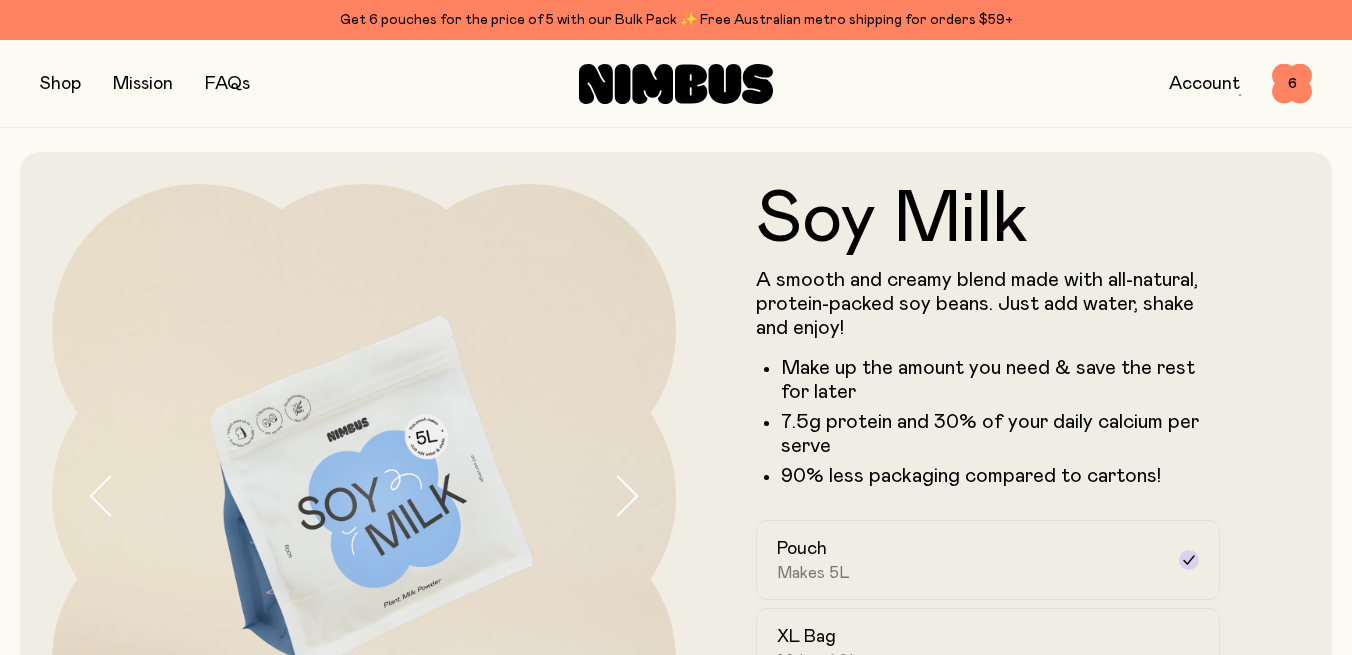 scroll, scrollTop: 0, scrollLeft: 0, axis: both 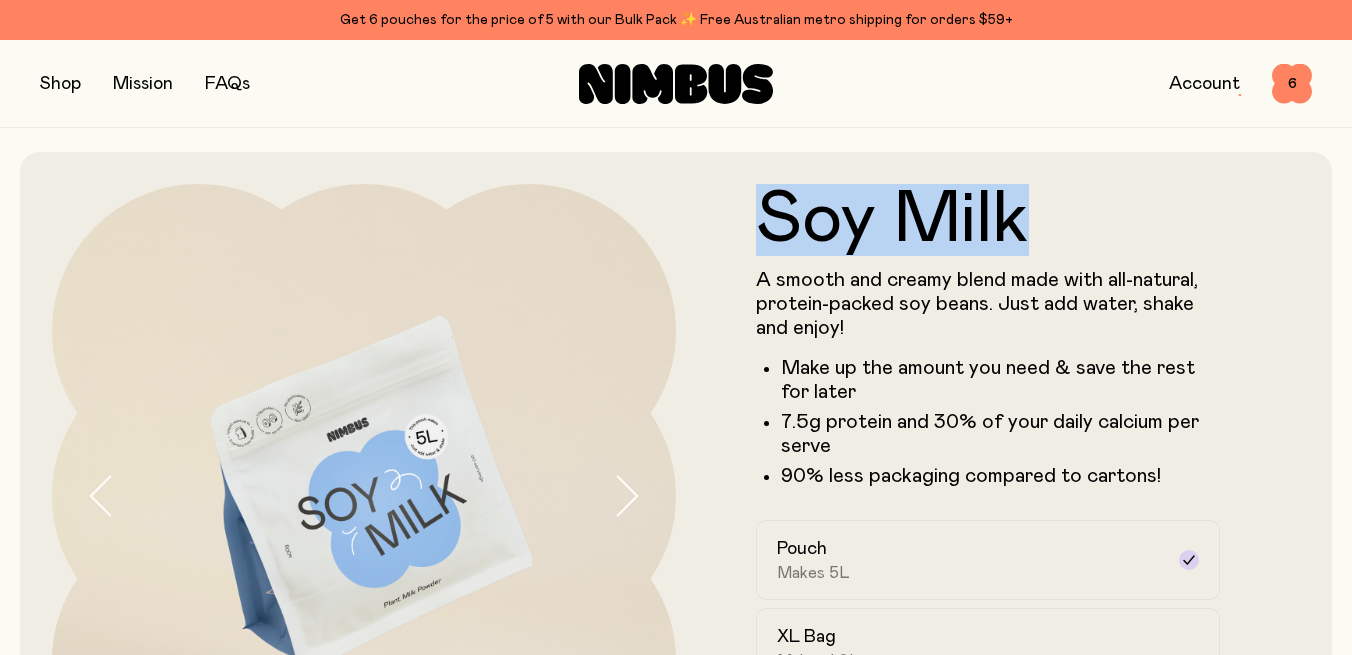 drag, startPoint x: 1020, startPoint y: 222, endPoint x: 754, endPoint y: 223, distance: 266.0019 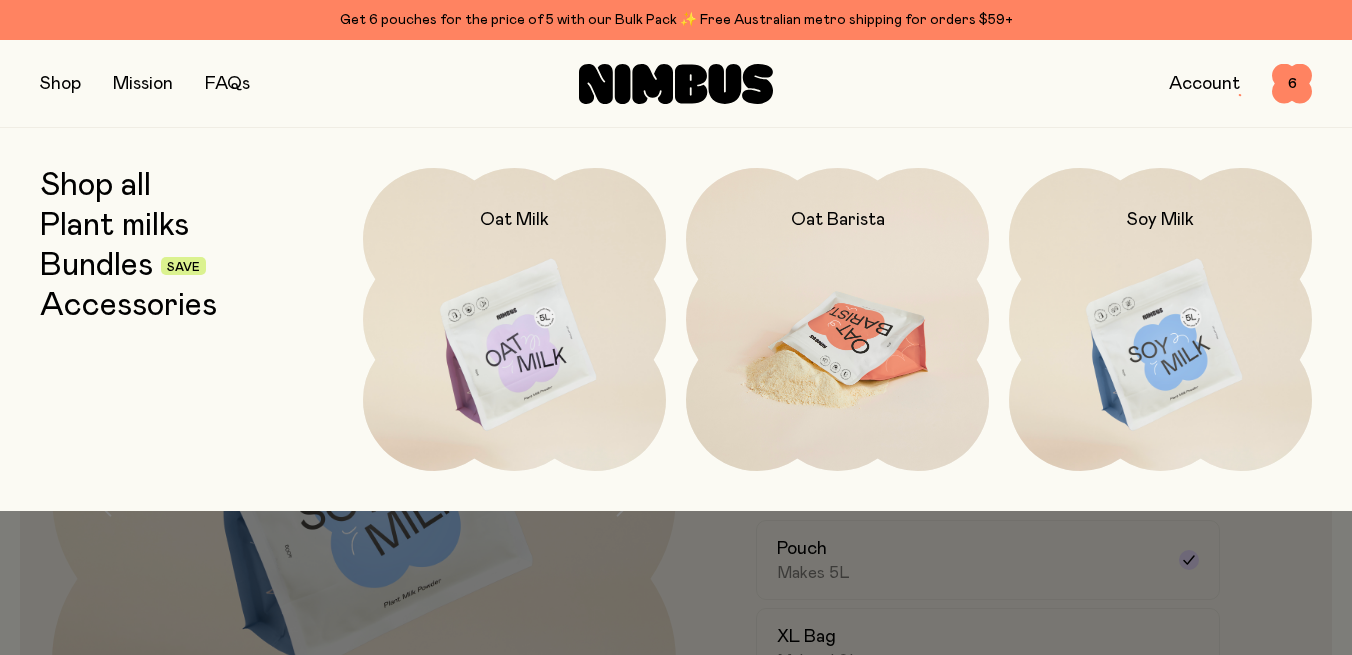 click at bounding box center (837, 346) 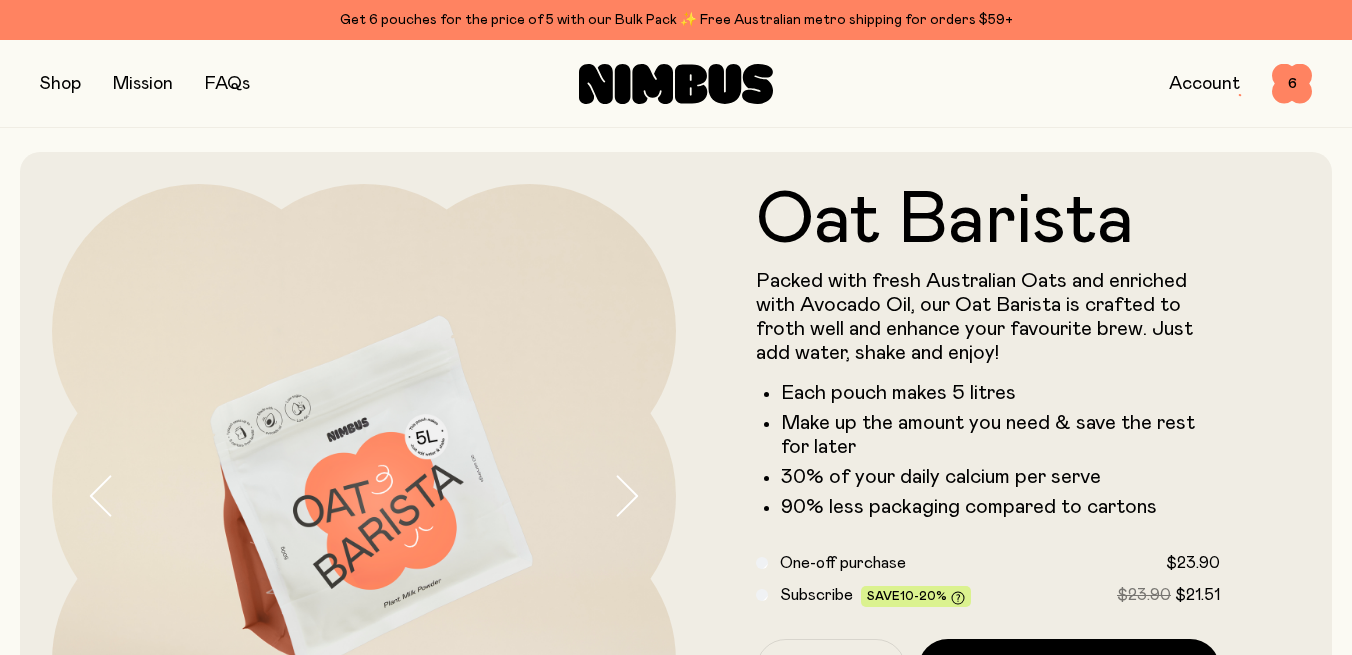 click on "Shop Mission FAQs Account 6 6" at bounding box center (676, 83) 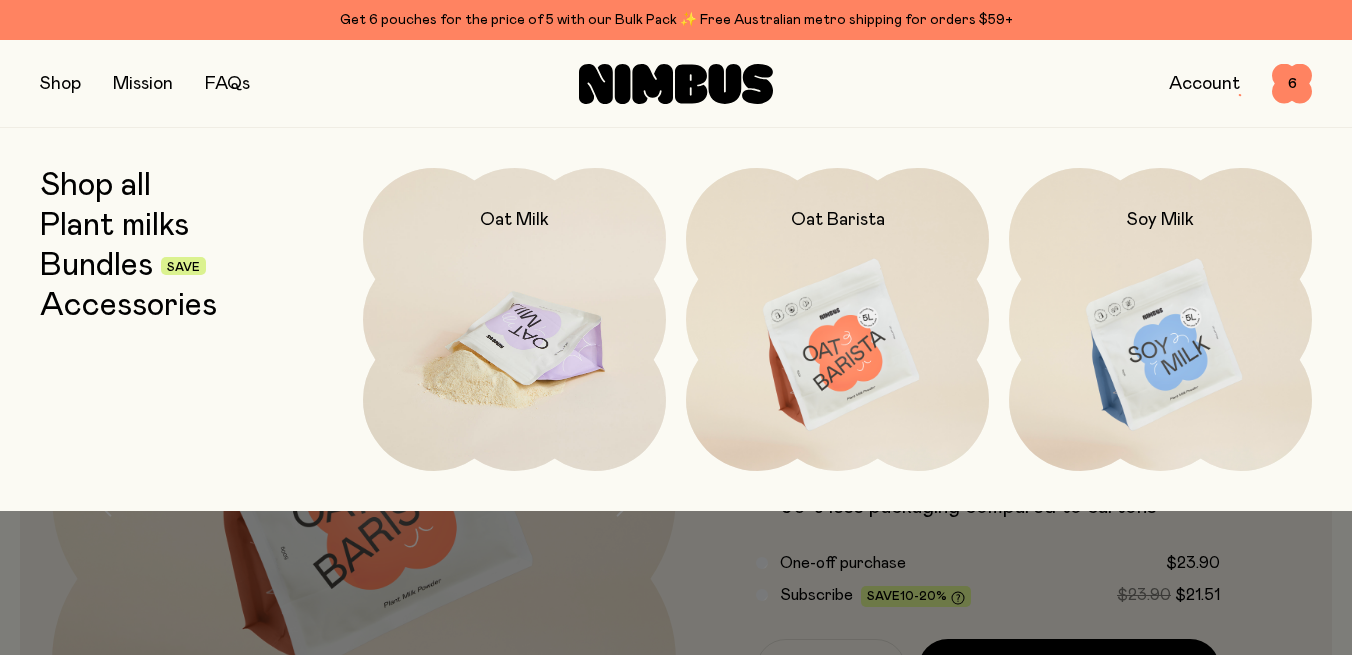 click at bounding box center [514, 346] 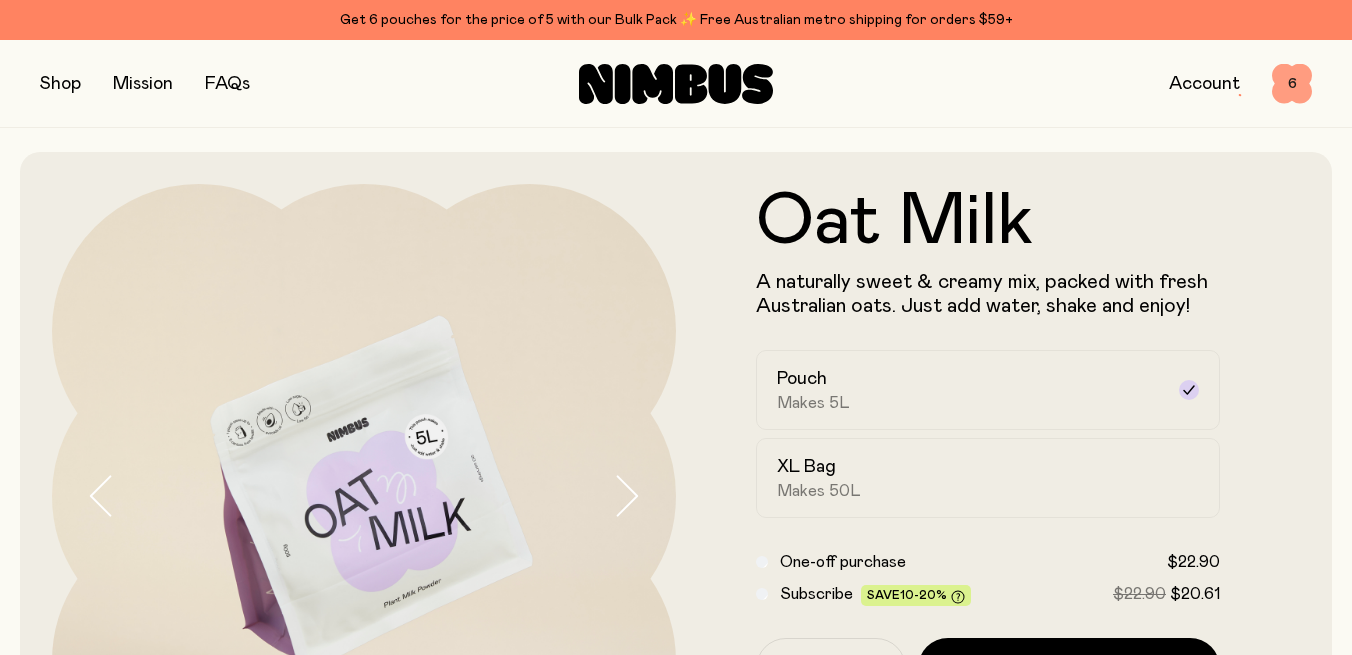 click on "6" at bounding box center [1292, 84] 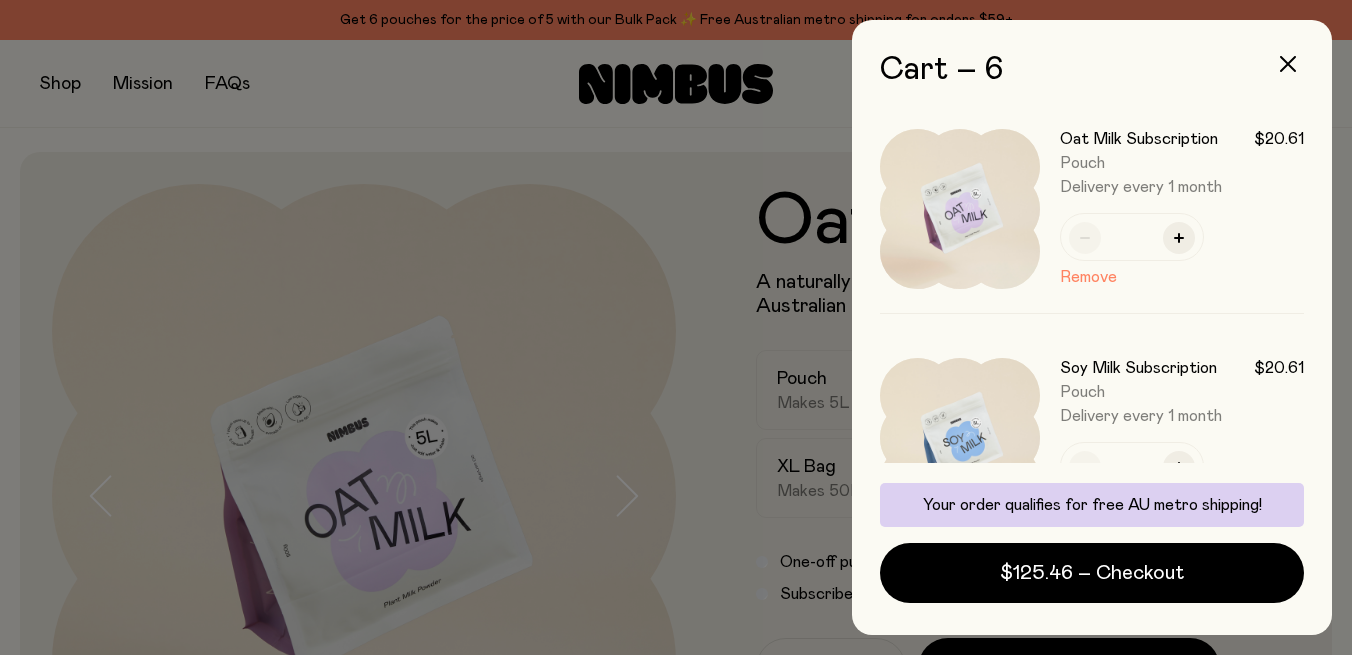 scroll, scrollTop: 695, scrollLeft: 0, axis: vertical 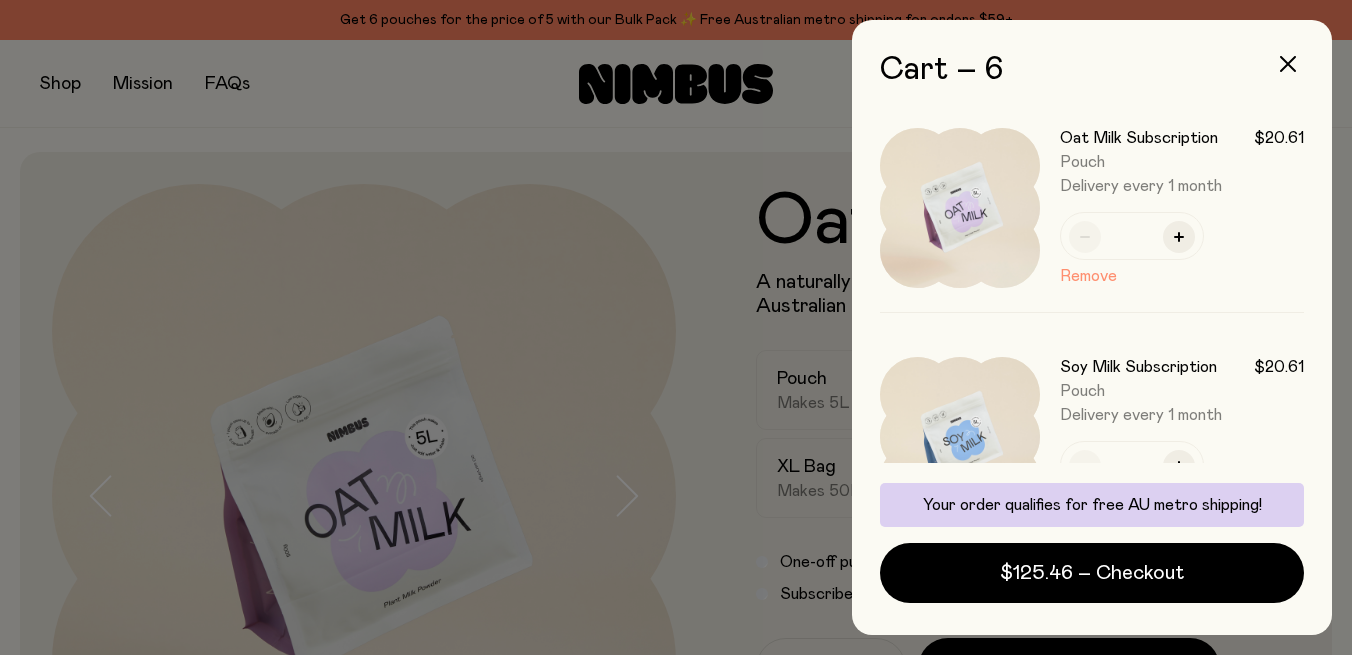 click on "Remove" at bounding box center (1088, 276) 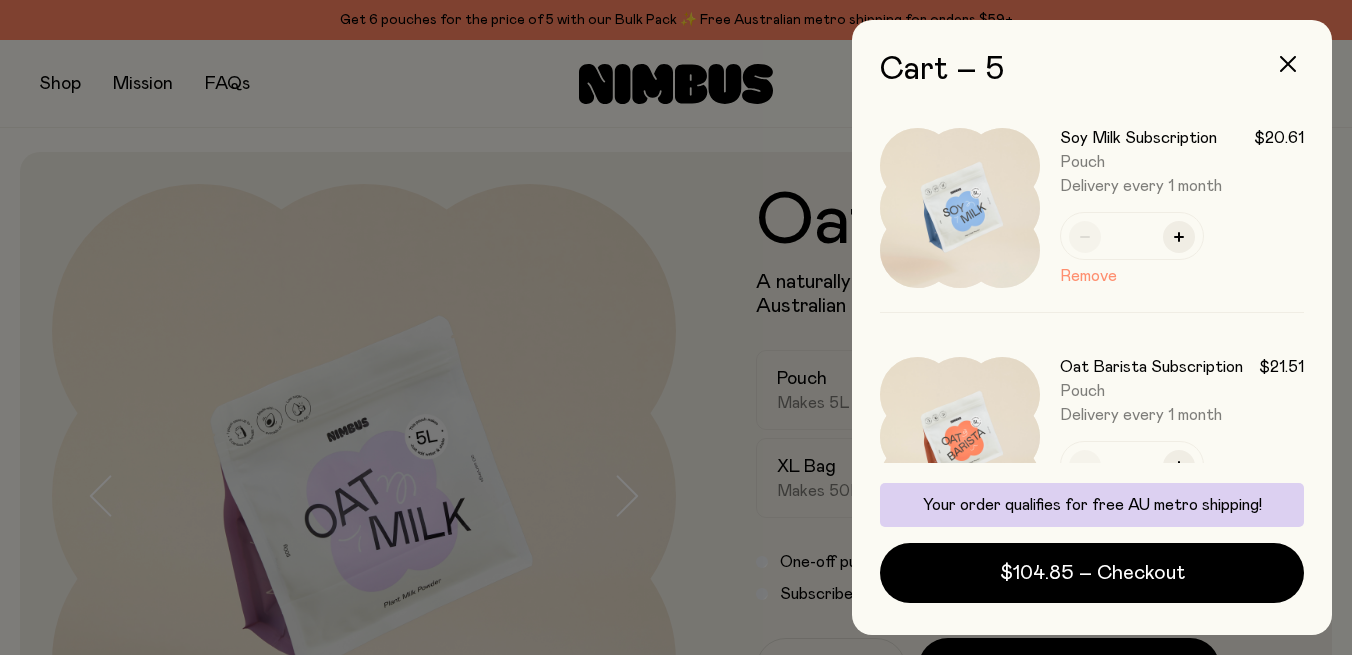 click on "Remove" at bounding box center [1088, 276] 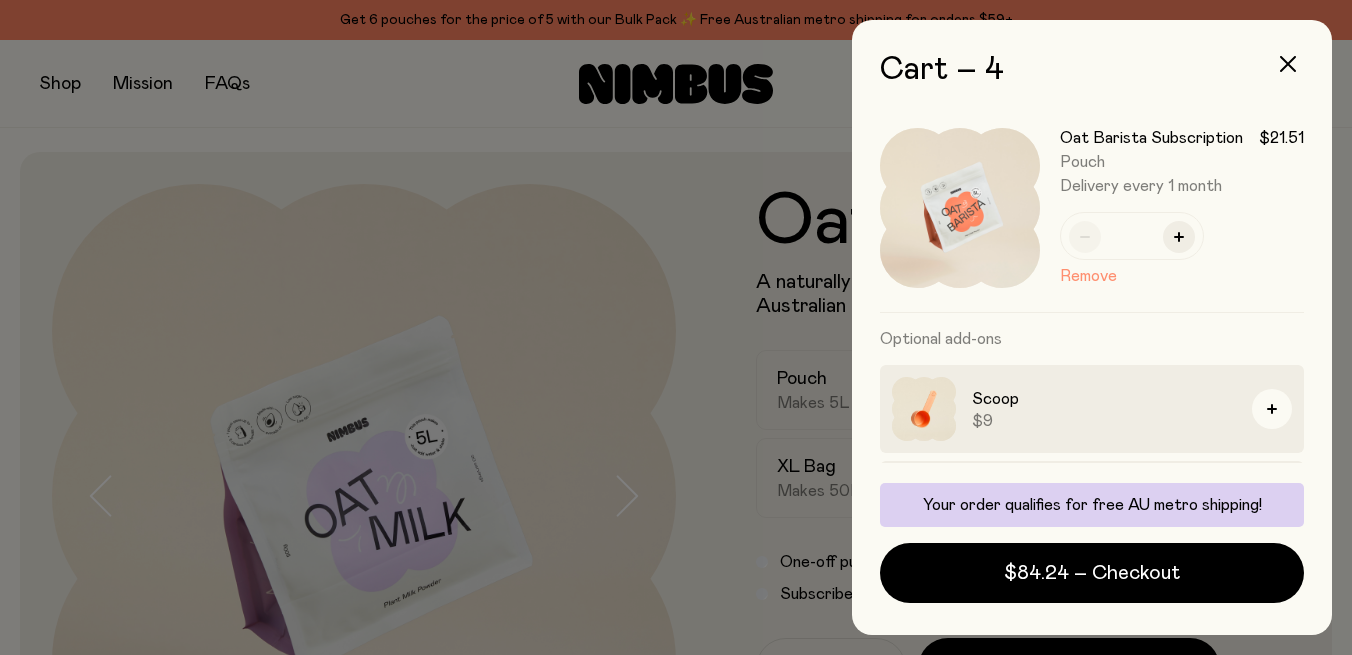 click on "Remove" at bounding box center [1088, 276] 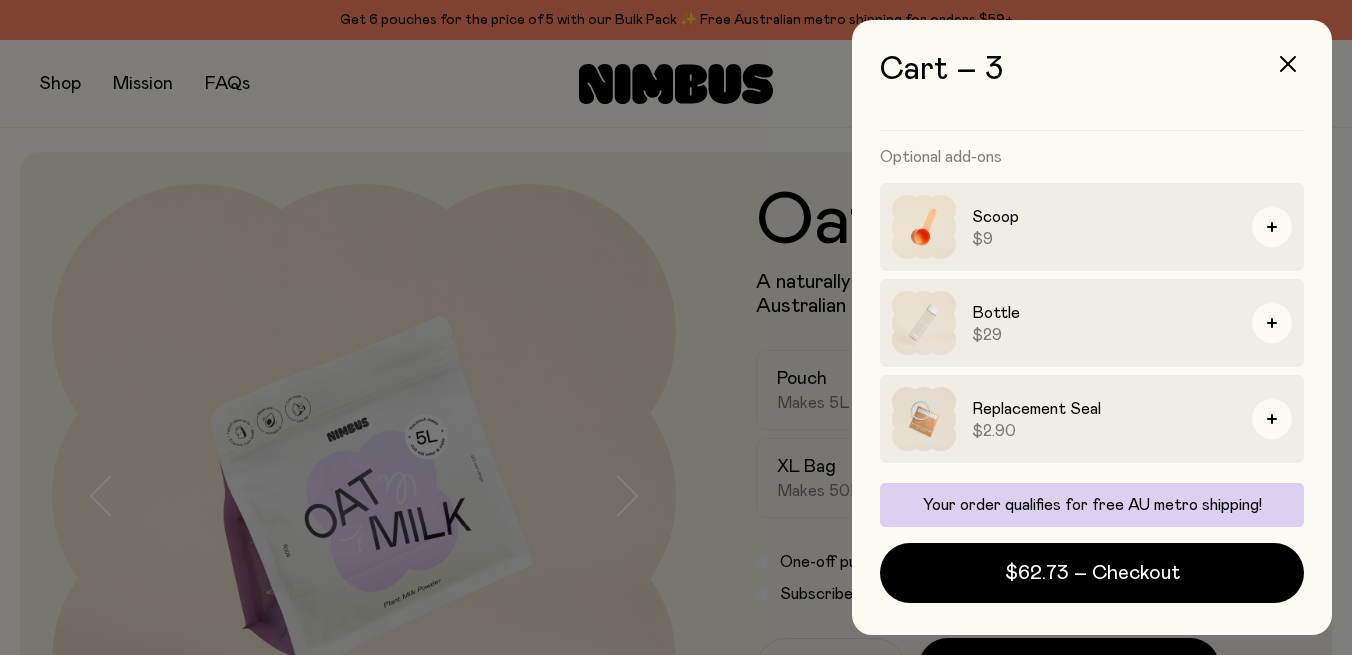 scroll, scrollTop: 648, scrollLeft: 0, axis: vertical 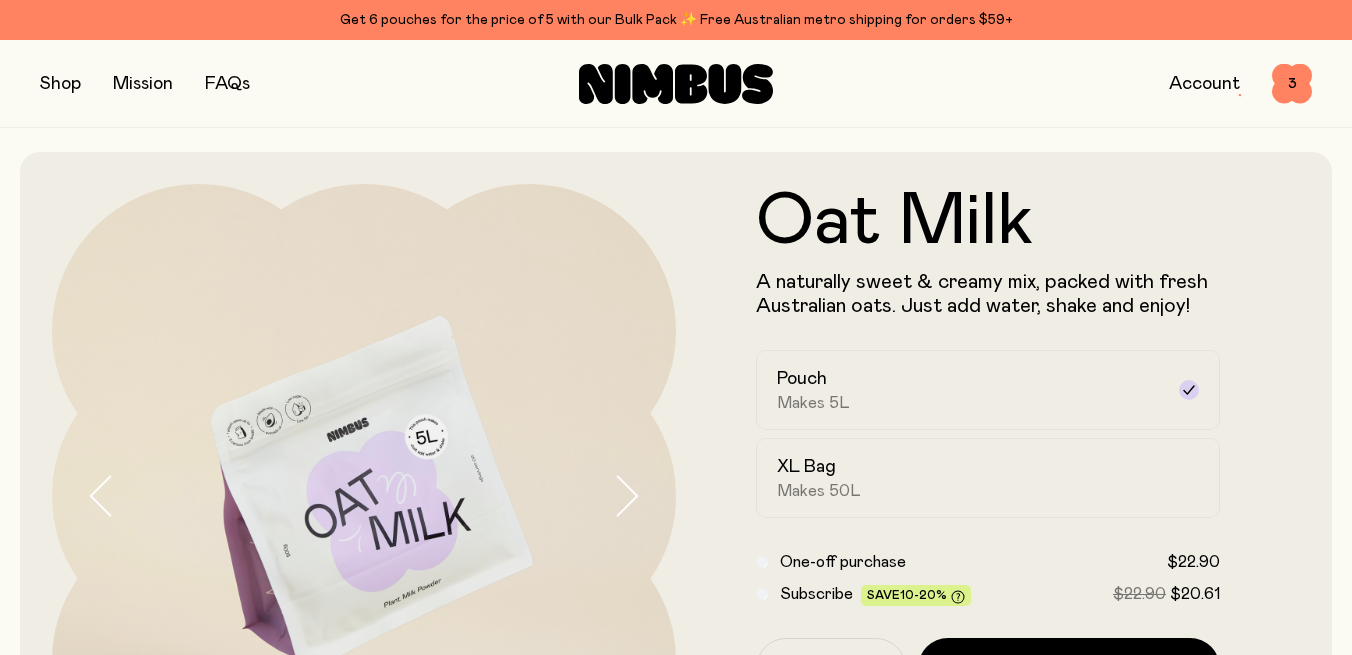 click at bounding box center [60, 84] 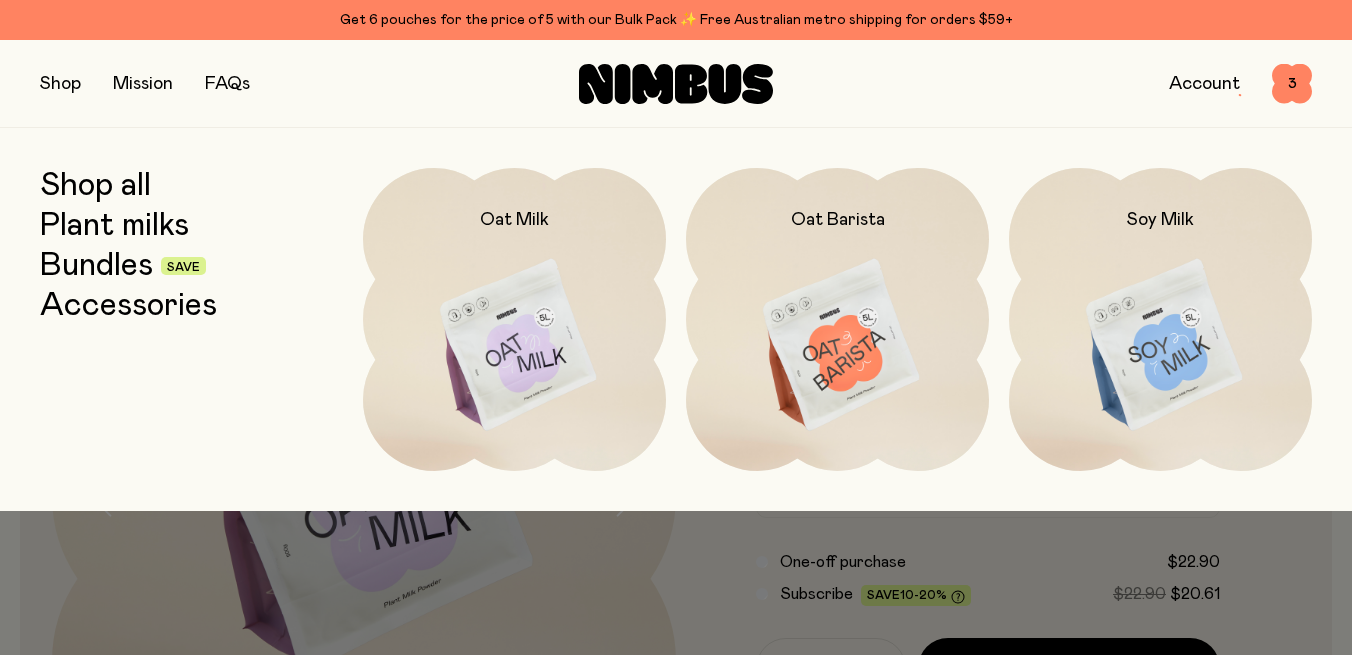 click on "Bundles" at bounding box center [96, 266] 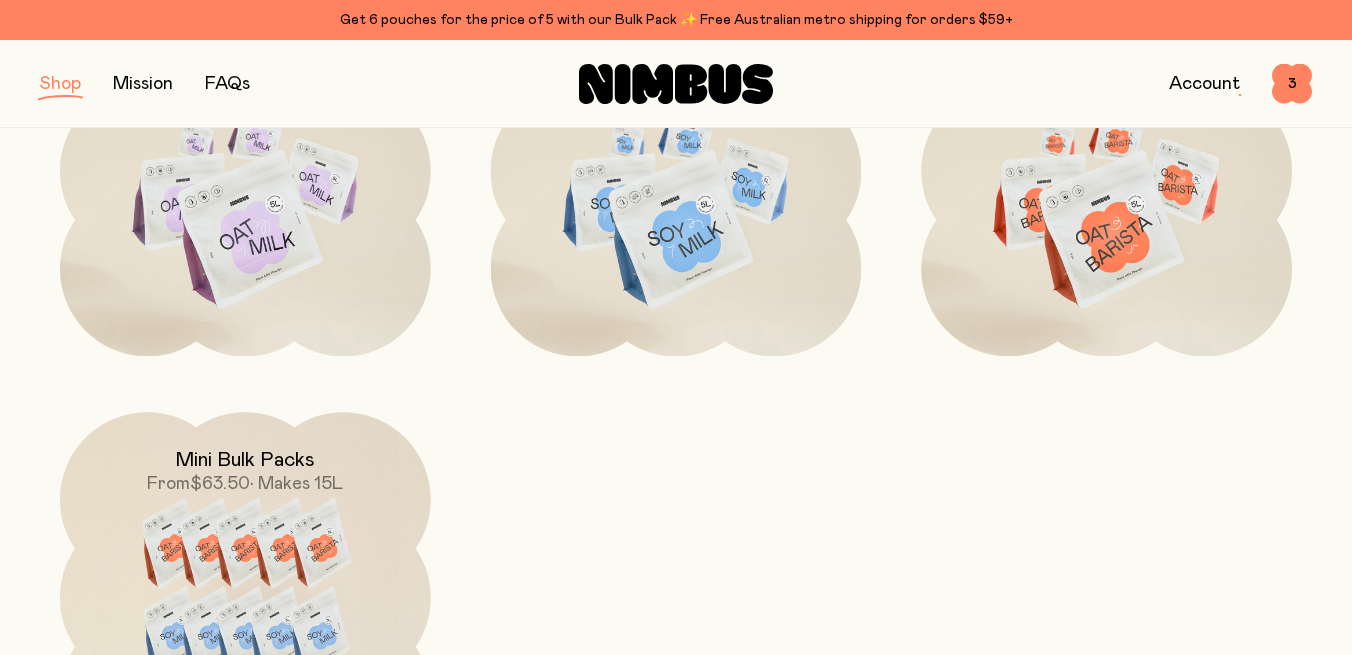 scroll, scrollTop: 867, scrollLeft: 0, axis: vertical 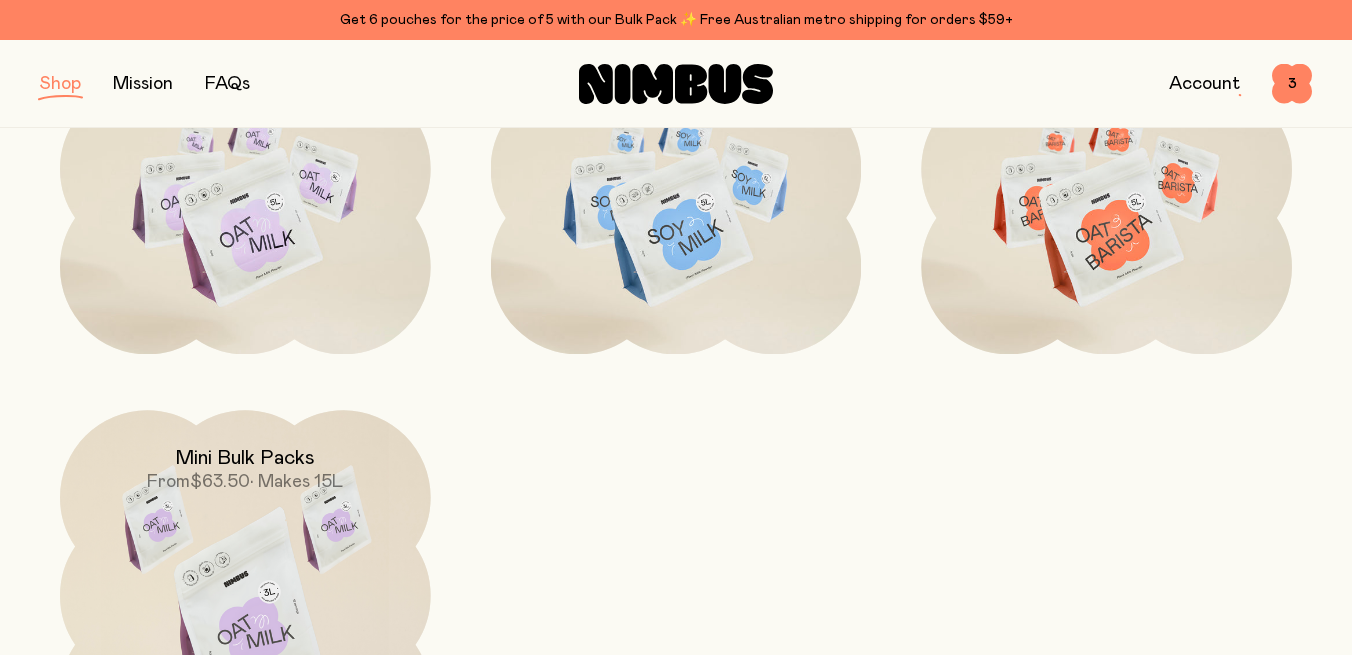 click at bounding box center (245, 628) 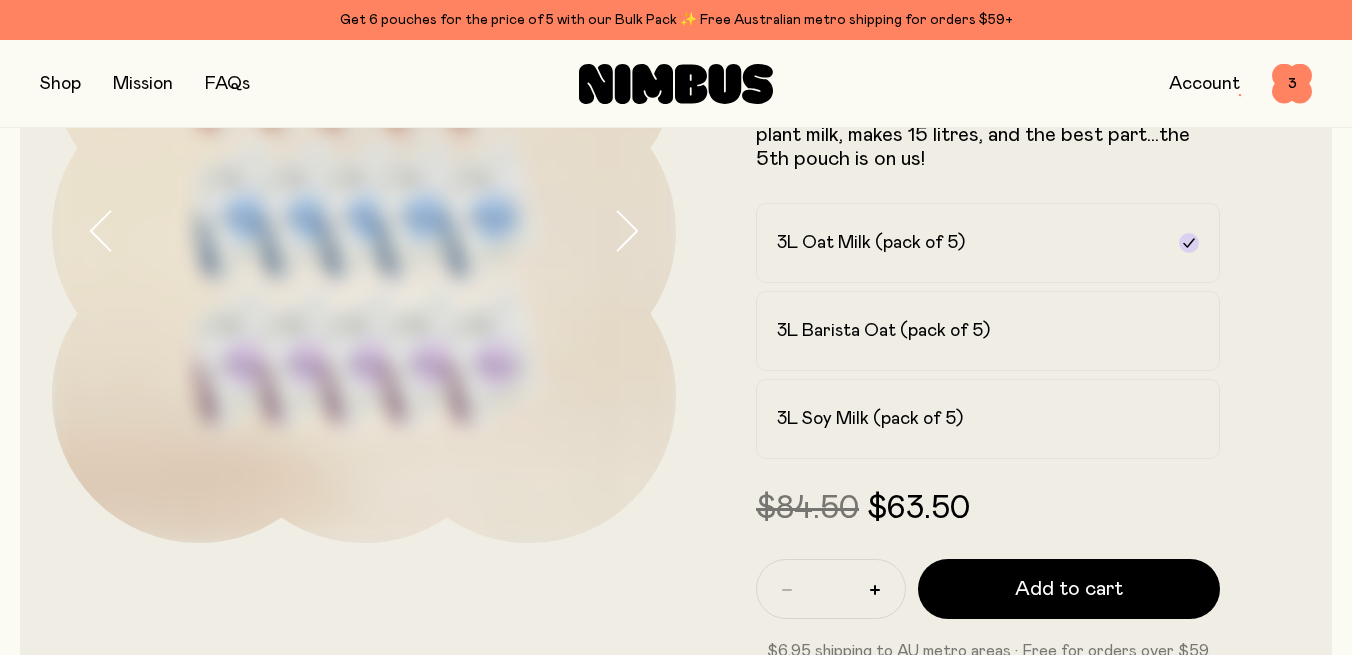 scroll, scrollTop: 270, scrollLeft: 0, axis: vertical 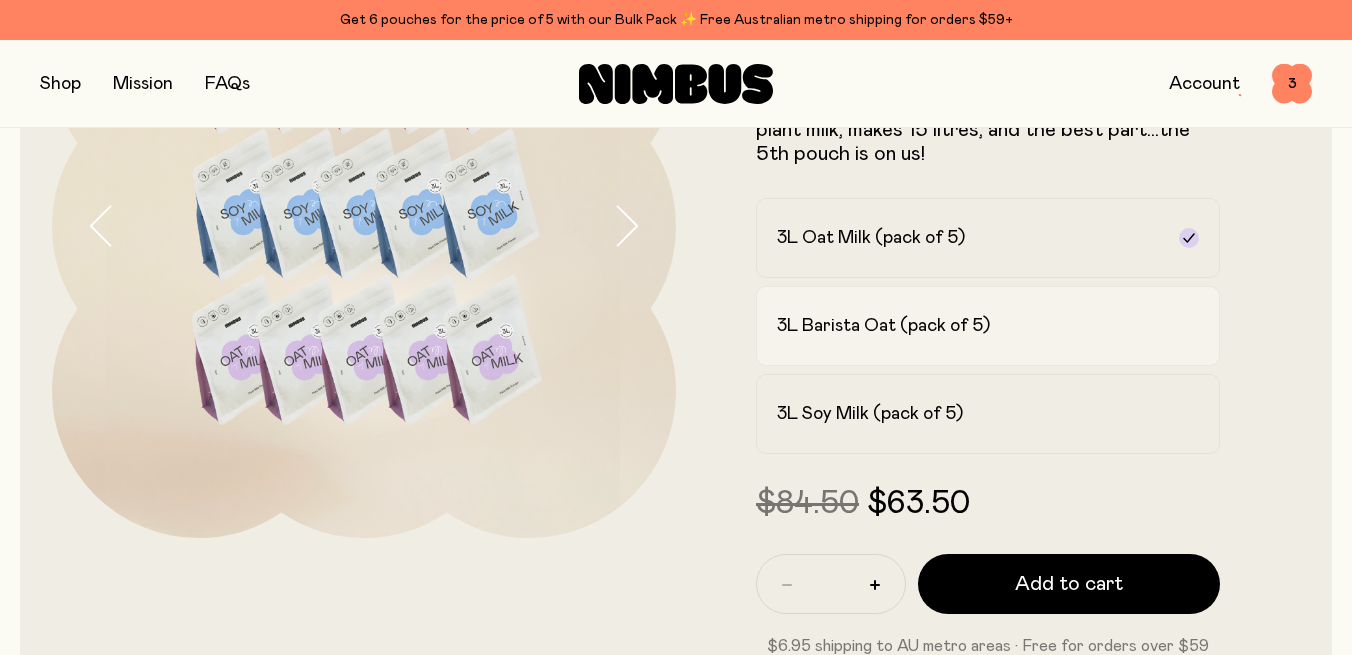 click on "3L Barista Oat (pack of 5)" at bounding box center [883, 326] 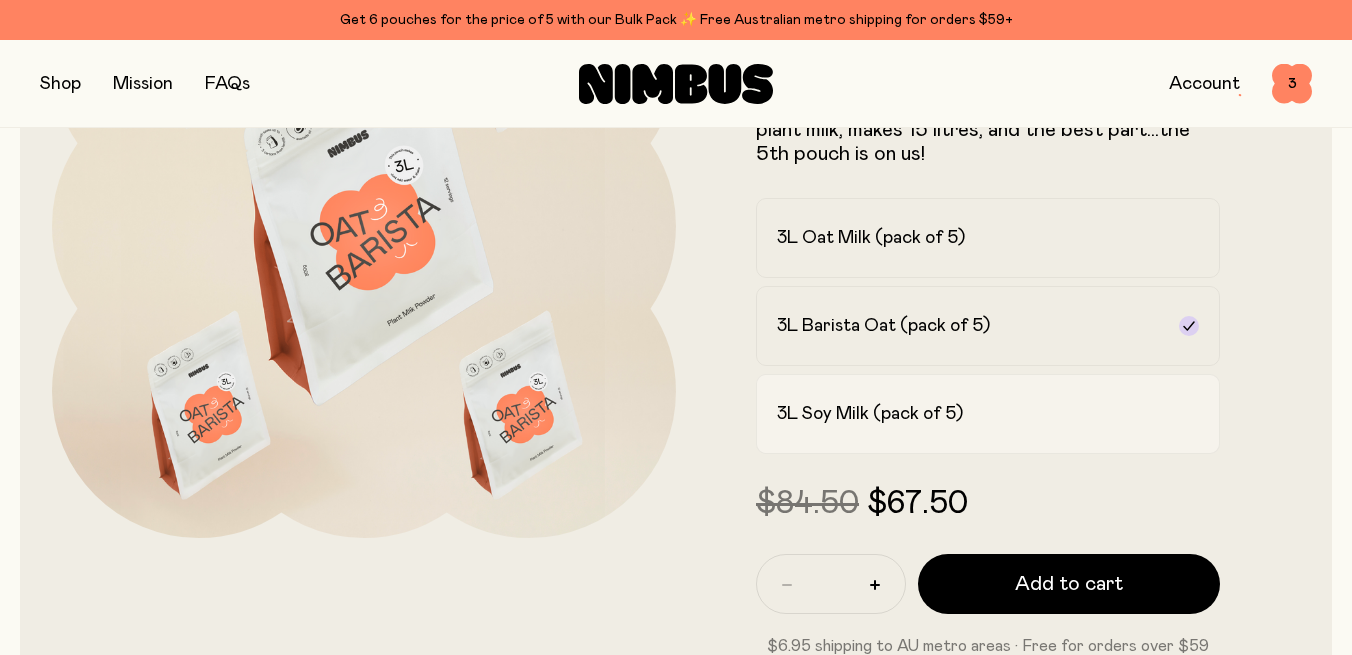 click on "3L Soy Milk (pack of 5)" at bounding box center [870, 414] 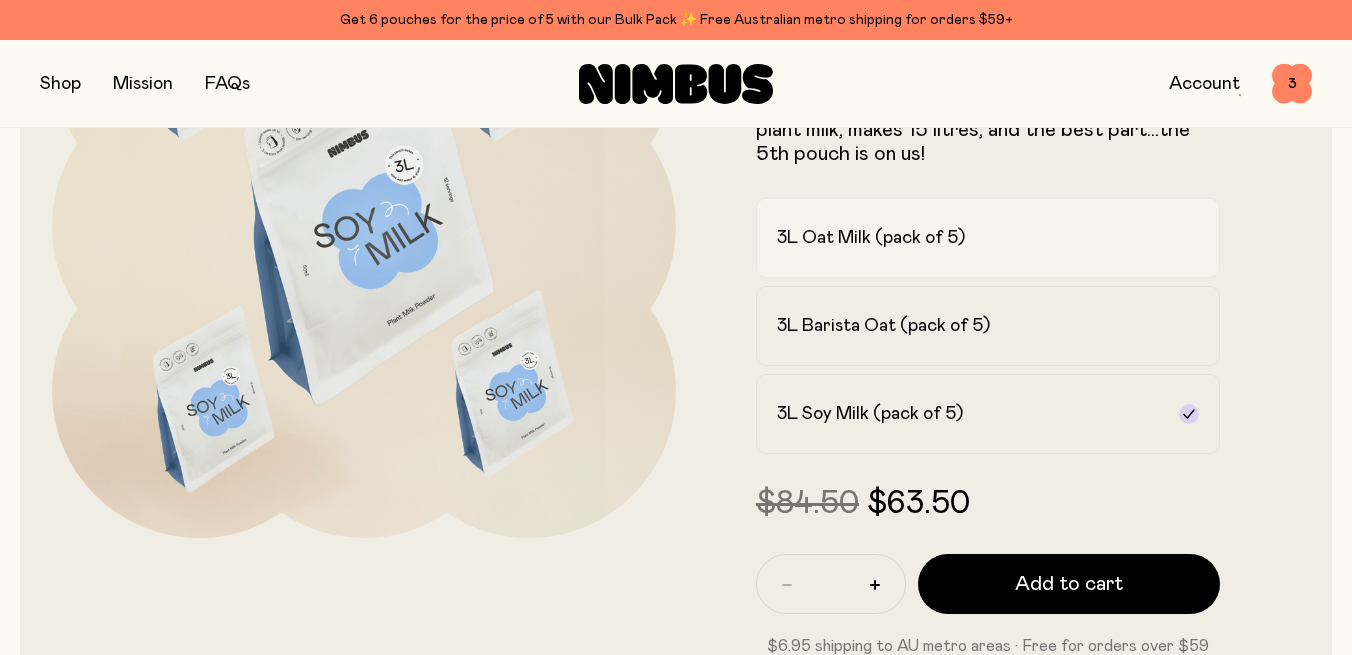 click on "3L Oat Milk (pack of 5)" at bounding box center [871, 238] 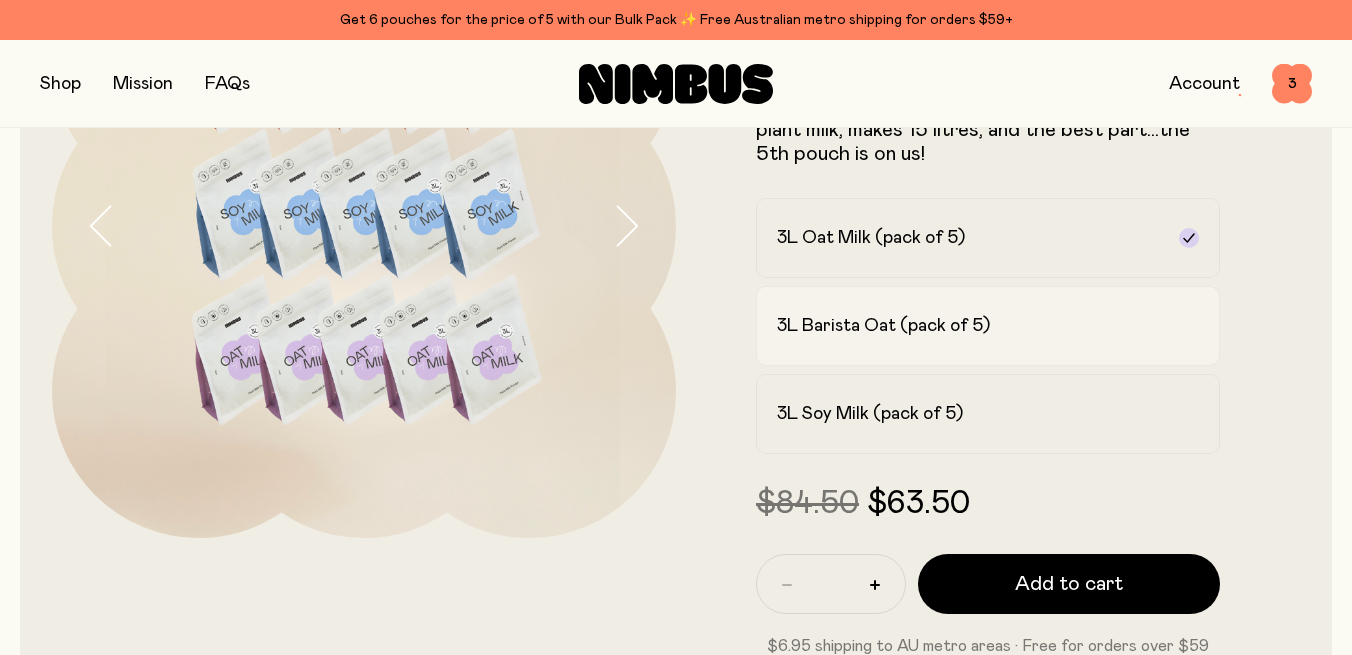 click on "3L Barista Oat (pack of 5)" at bounding box center (988, 326) 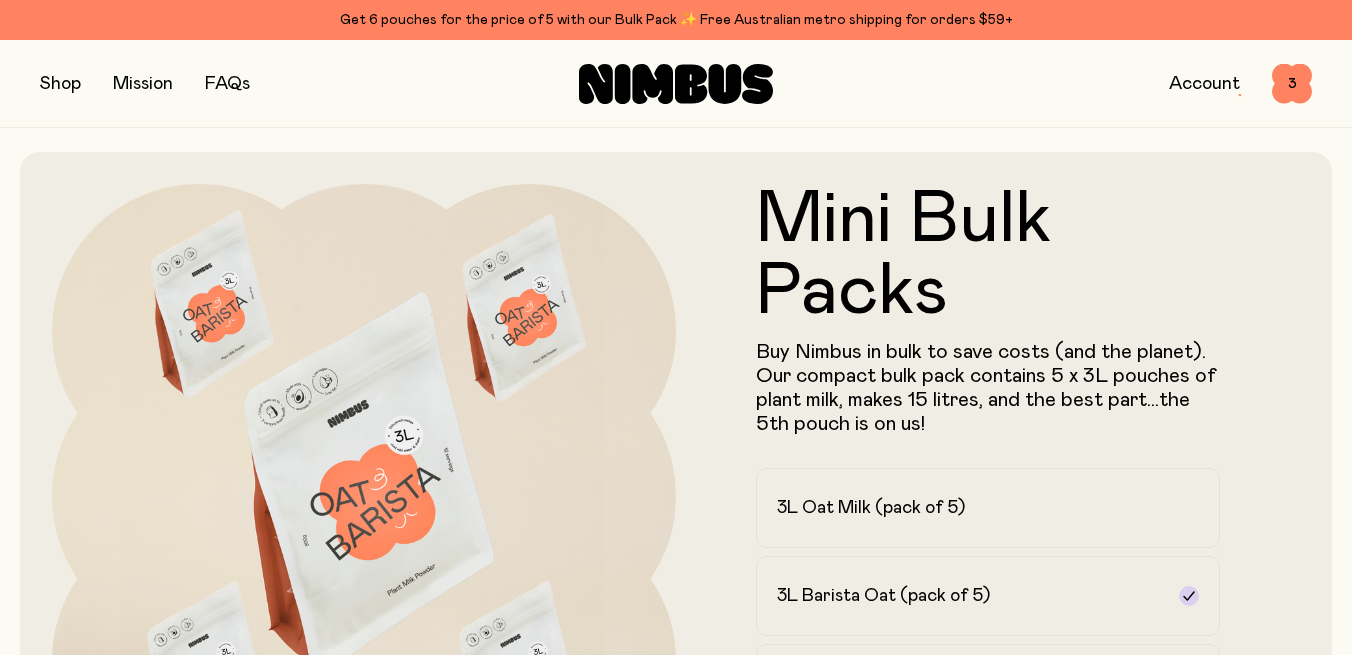 scroll, scrollTop: 0, scrollLeft: 0, axis: both 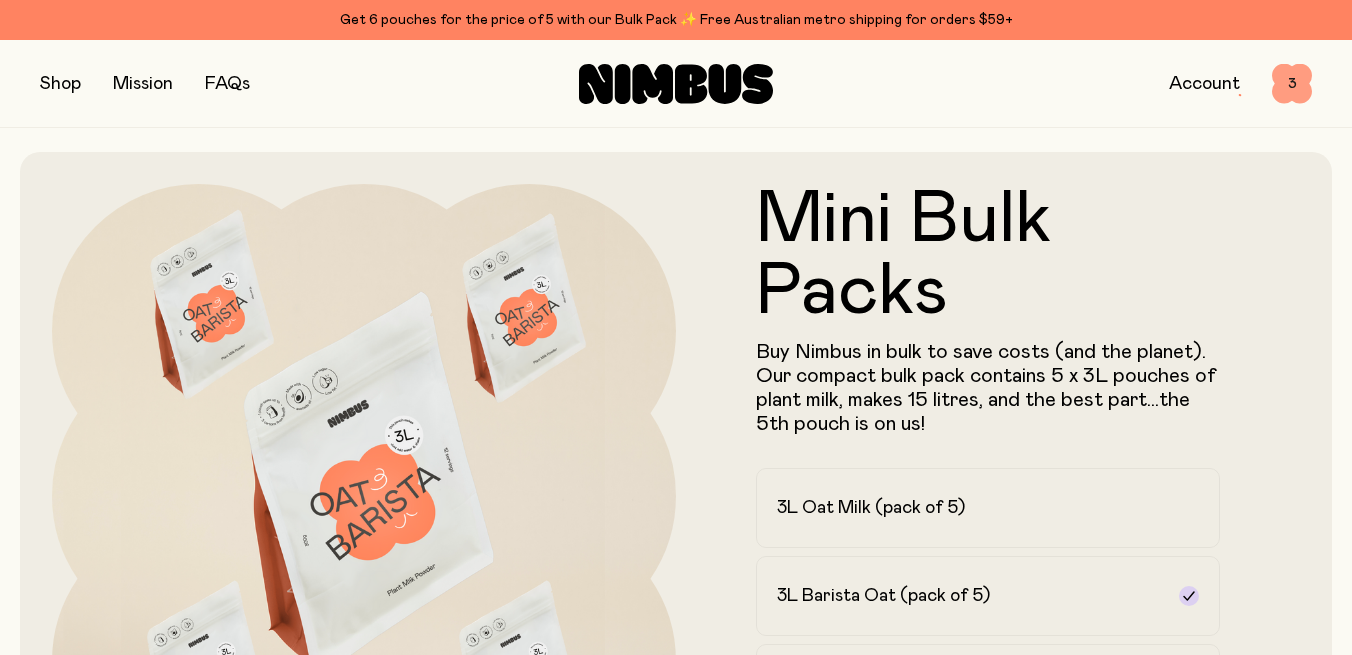 click on "3" at bounding box center (1292, 84) 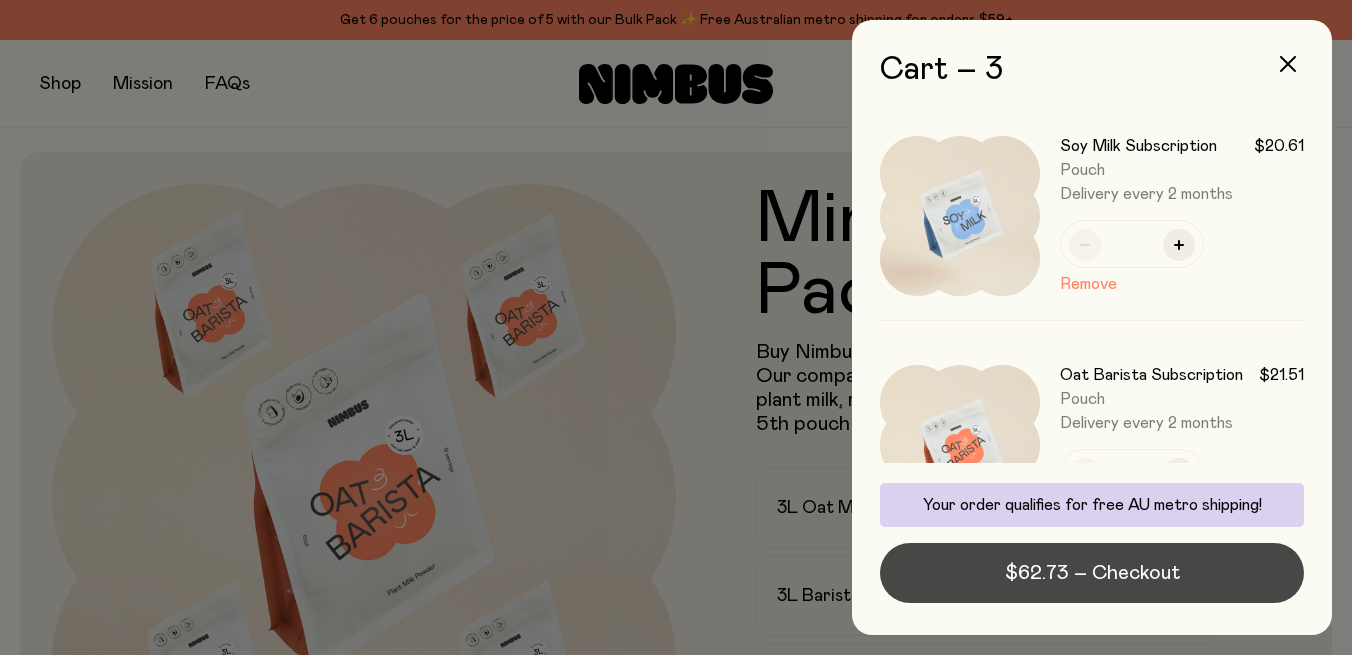 click on "$62.73 – Checkout" at bounding box center (1092, 573) 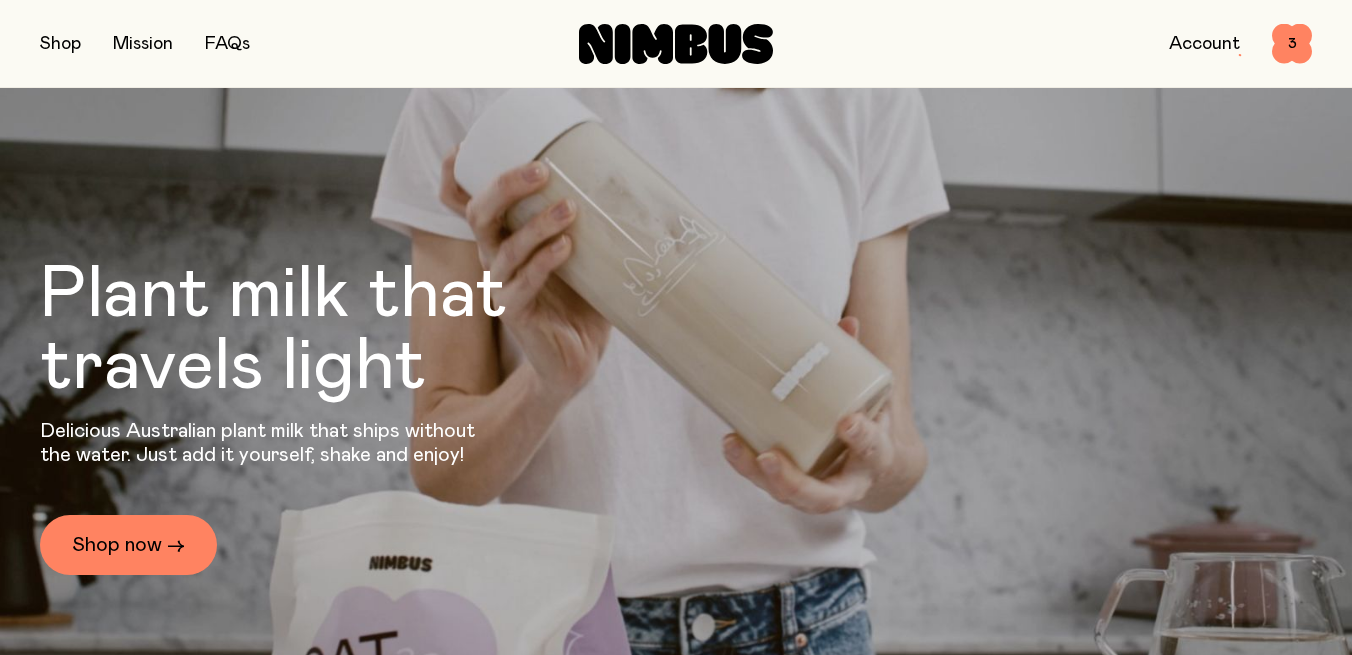 scroll, scrollTop: 0, scrollLeft: 0, axis: both 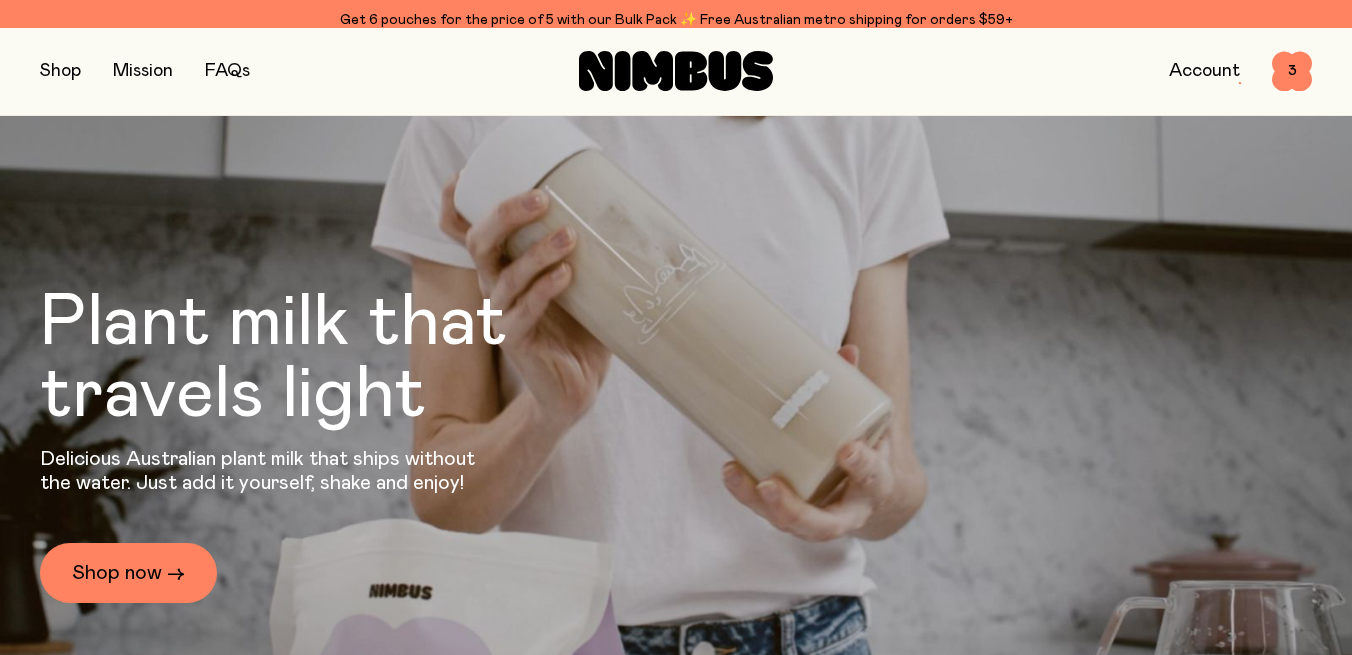 click on "Shop Mission FAQs Account 3 3" at bounding box center [676, 71] 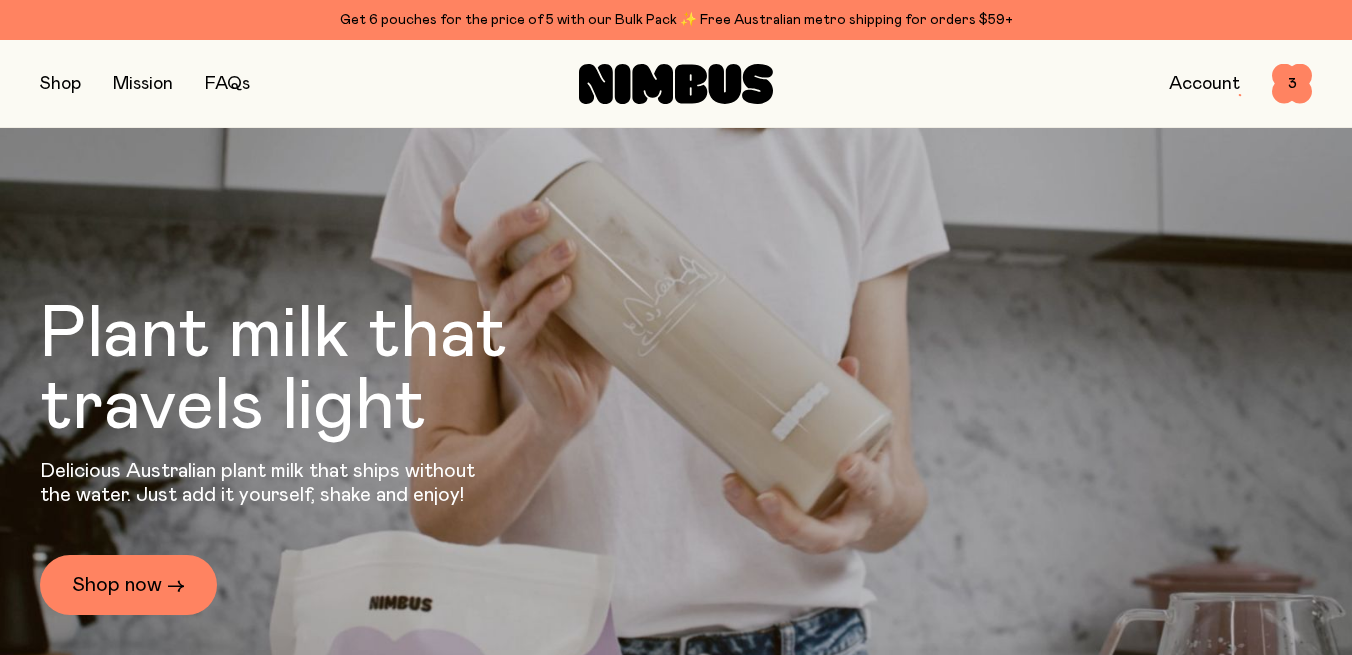 click at bounding box center [60, 84] 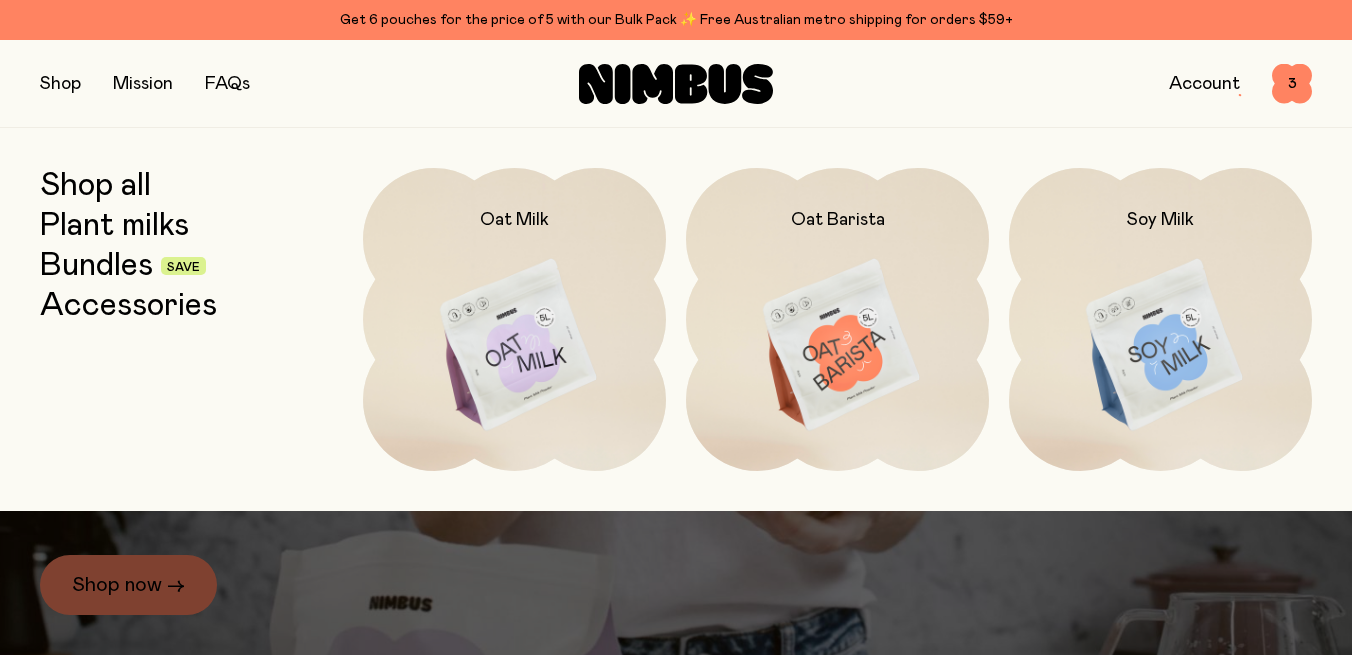 click on "Bundles" at bounding box center (96, 266) 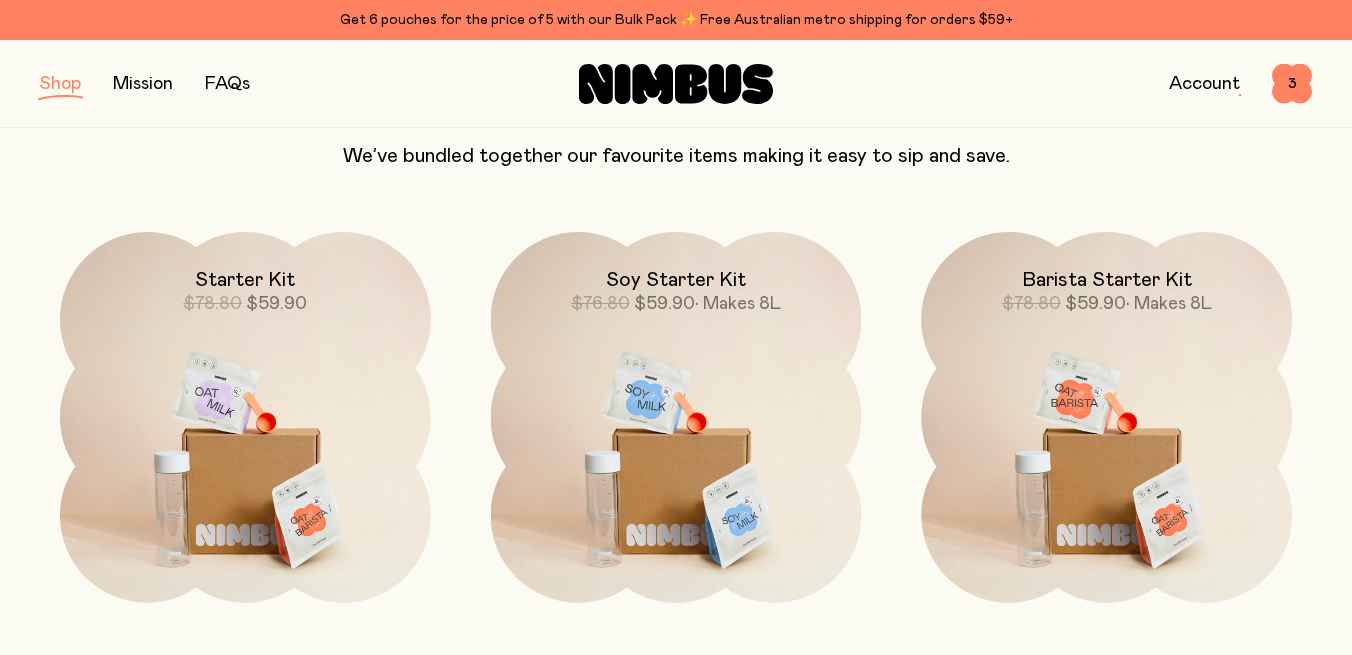 scroll, scrollTop: 193, scrollLeft: 0, axis: vertical 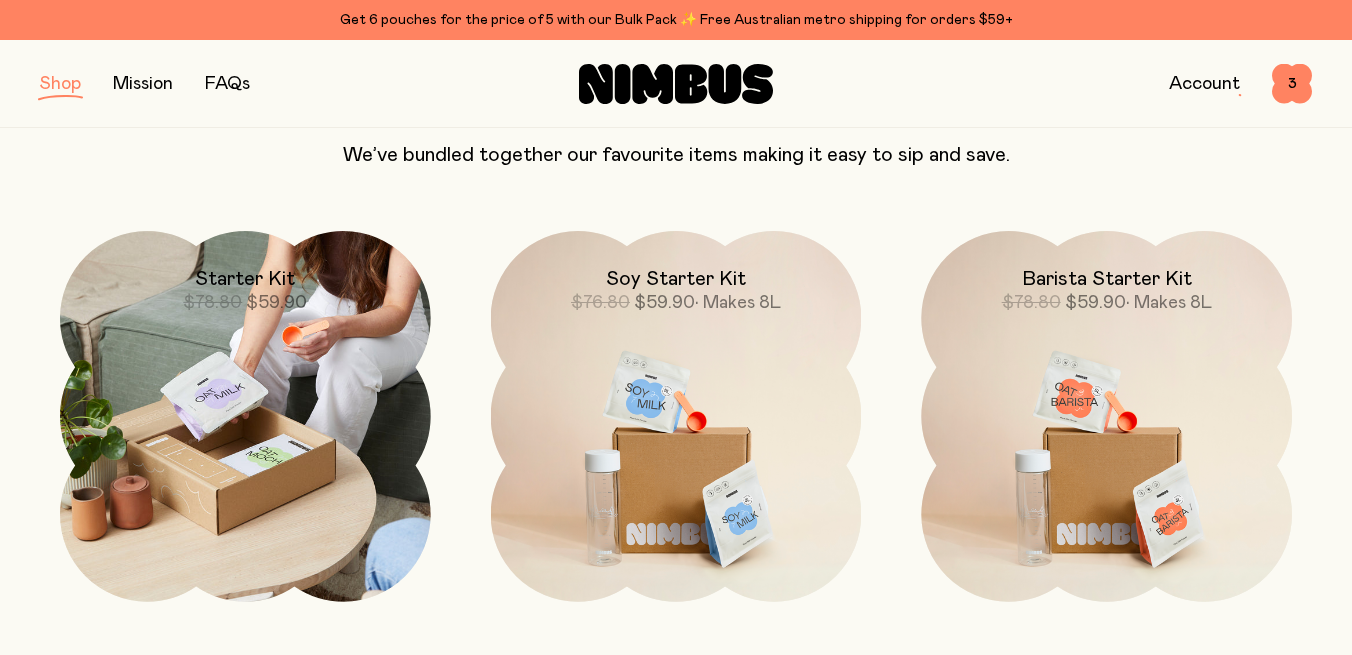 click at bounding box center [245, 416] 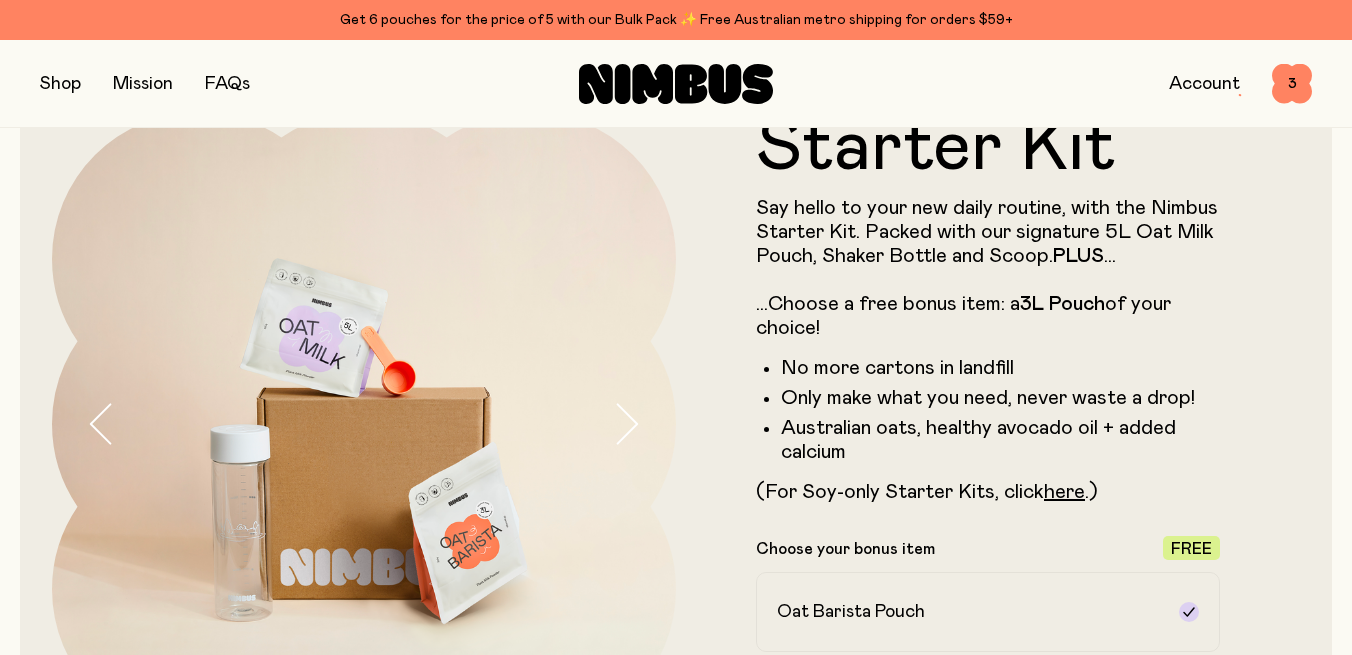 scroll, scrollTop: 70, scrollLeft: 0, axis: vertical 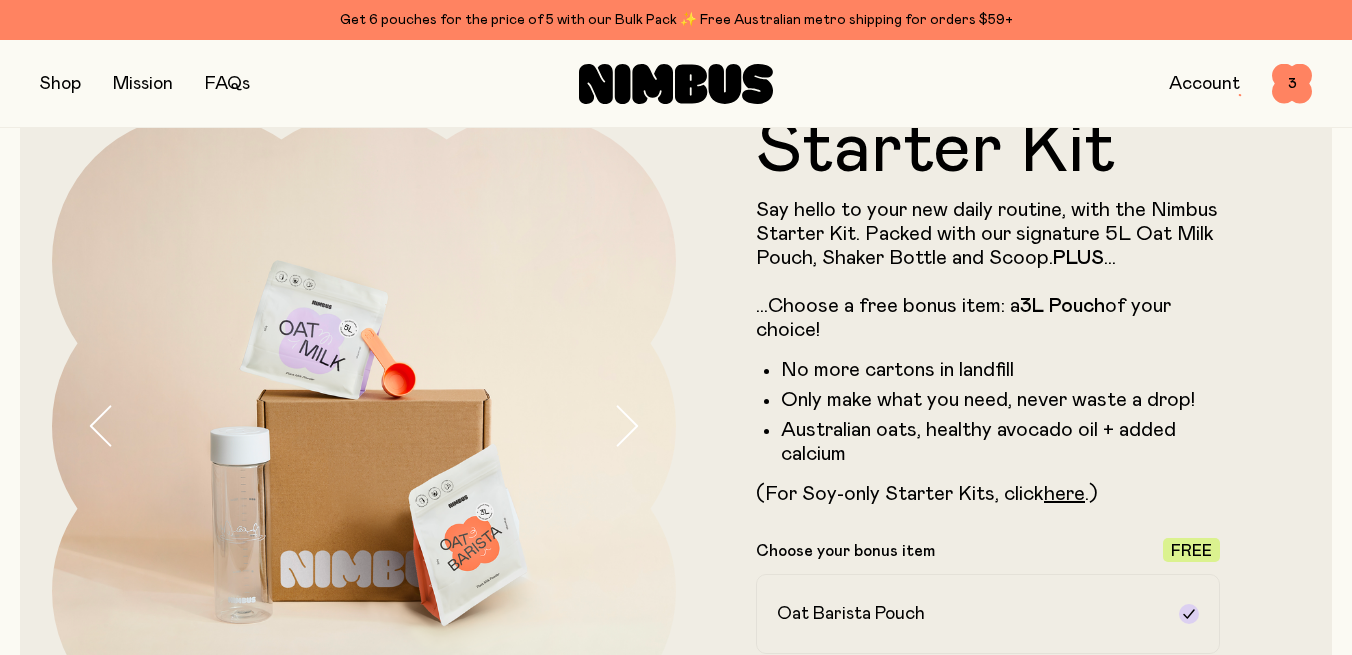 click at bounding box center [60, 84] 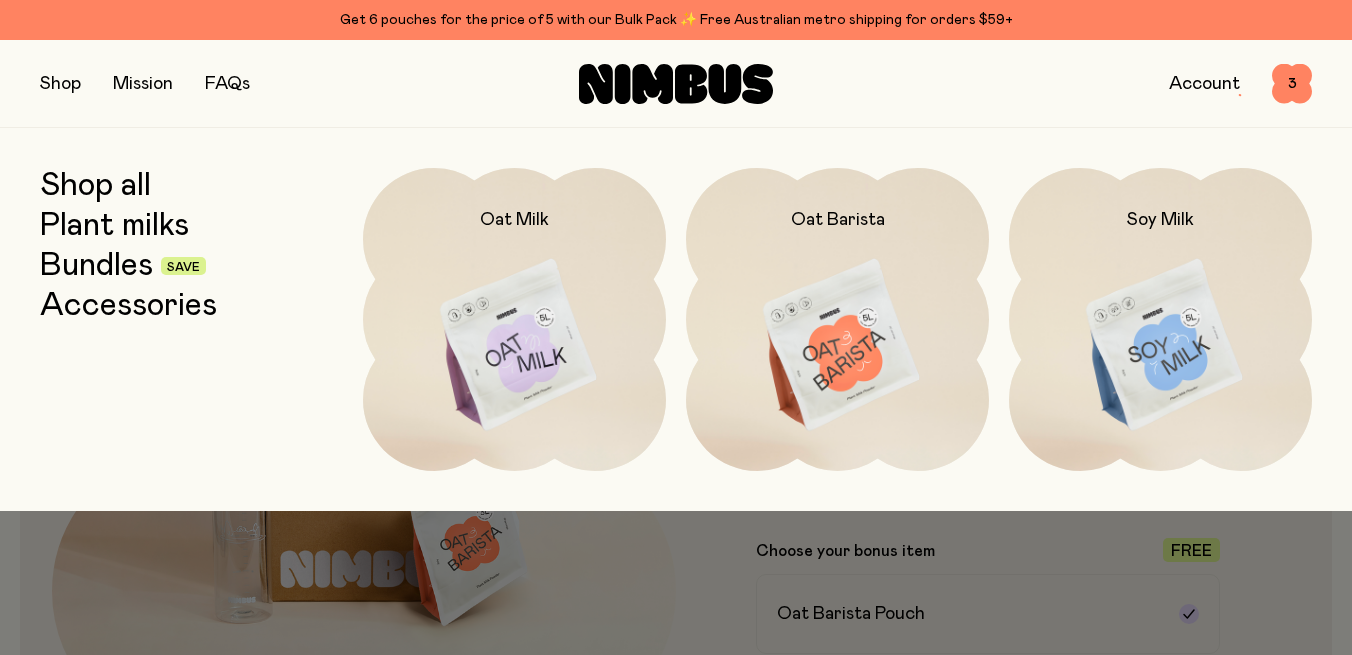 click on "Bundles" at bounding box center (96, 266) 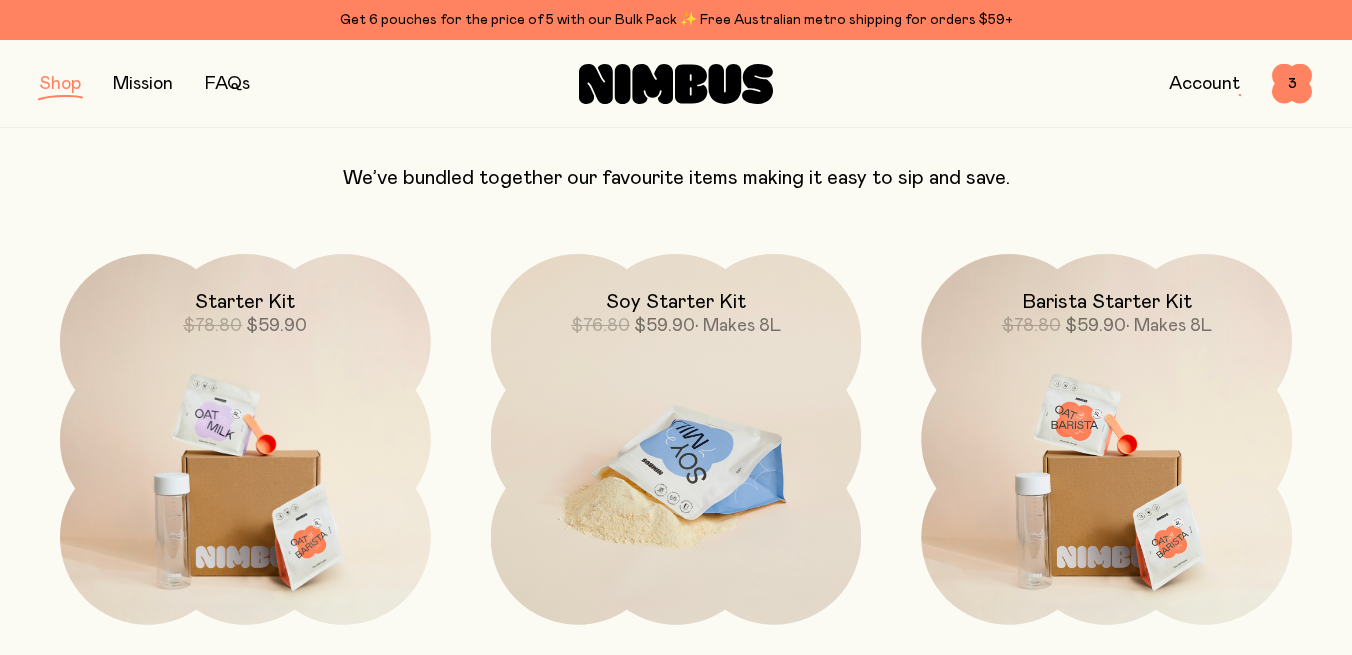 scroll, scrollTop: 190, scrollLeft: 0, axis: vertical 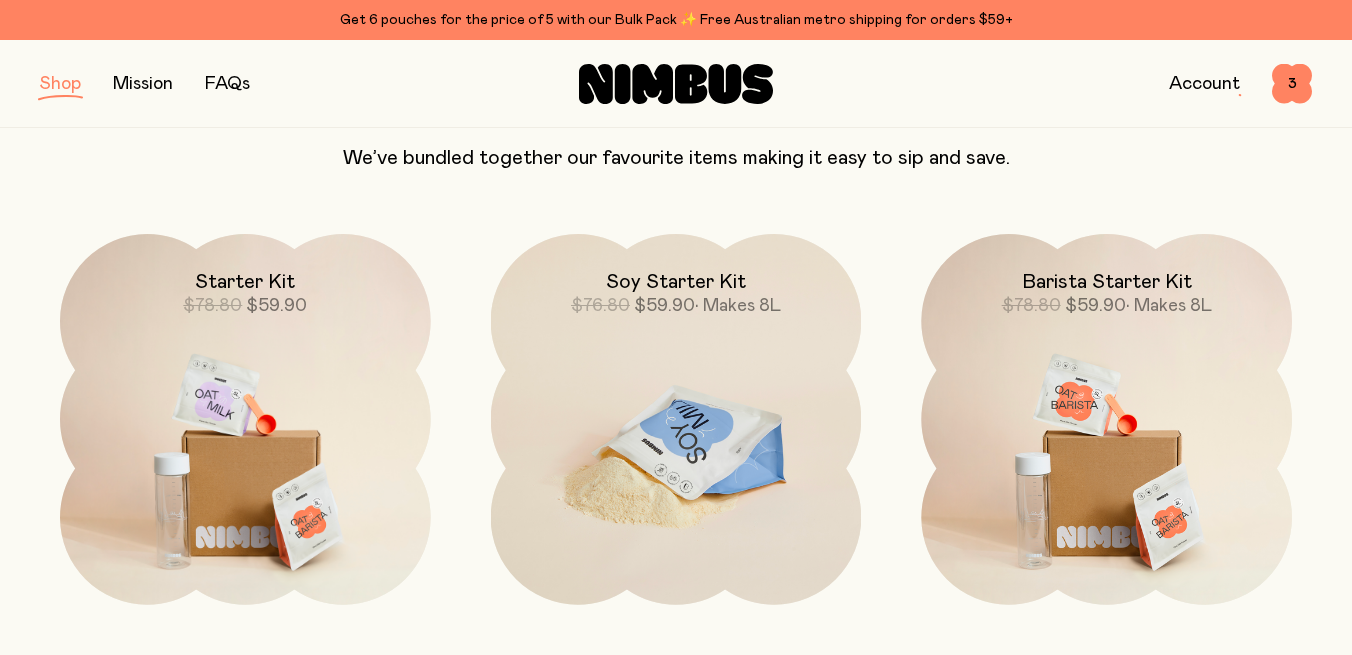 click at bounding box center [676, 452] 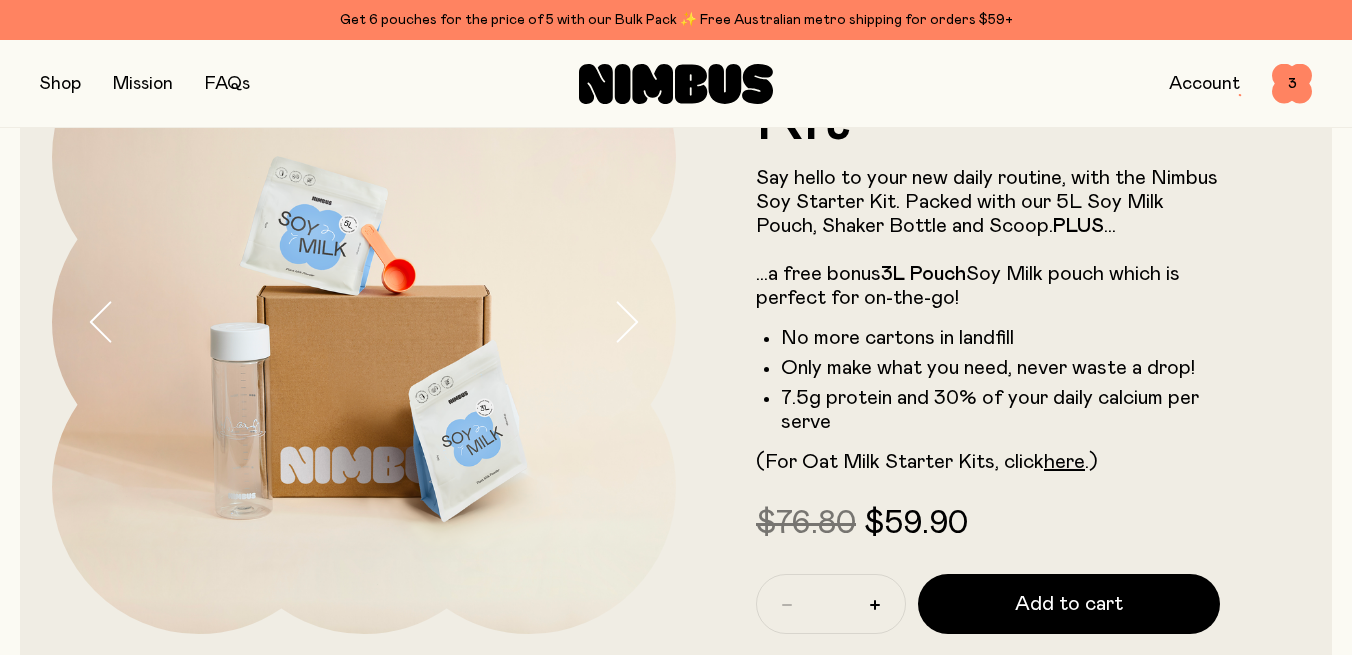 scroll, scrollTop: 177, scrollLeft: 0, axis: vertical 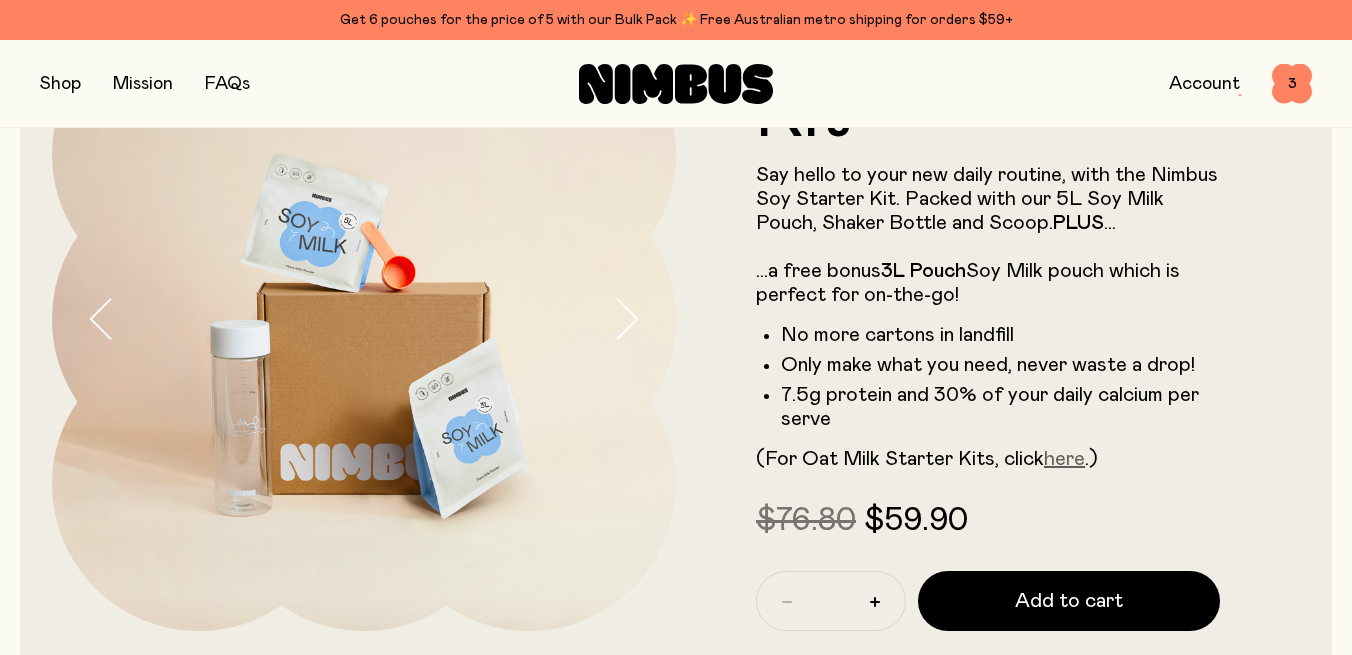 click on "here" at bounding box center (1064, 459) 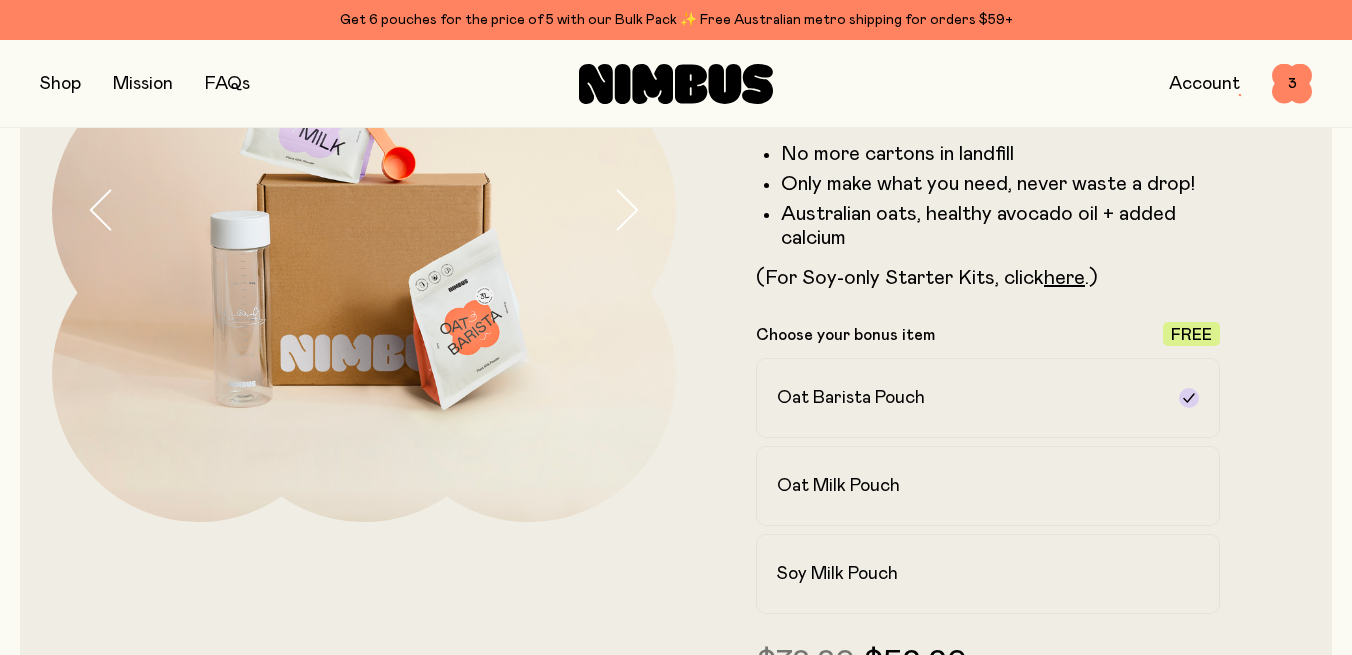 scroll, scrollTop: 193, scrollLeft: 0, axis: vertical 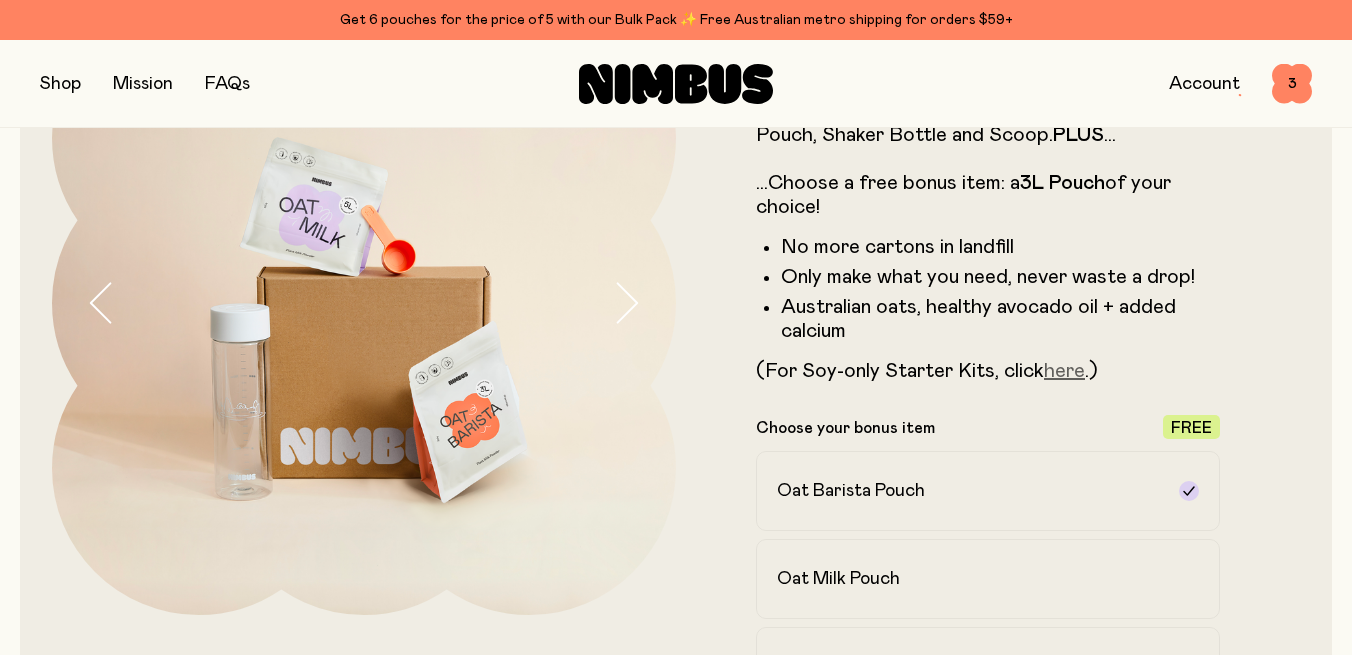 click on "here" at bounding box center [1064, 371] 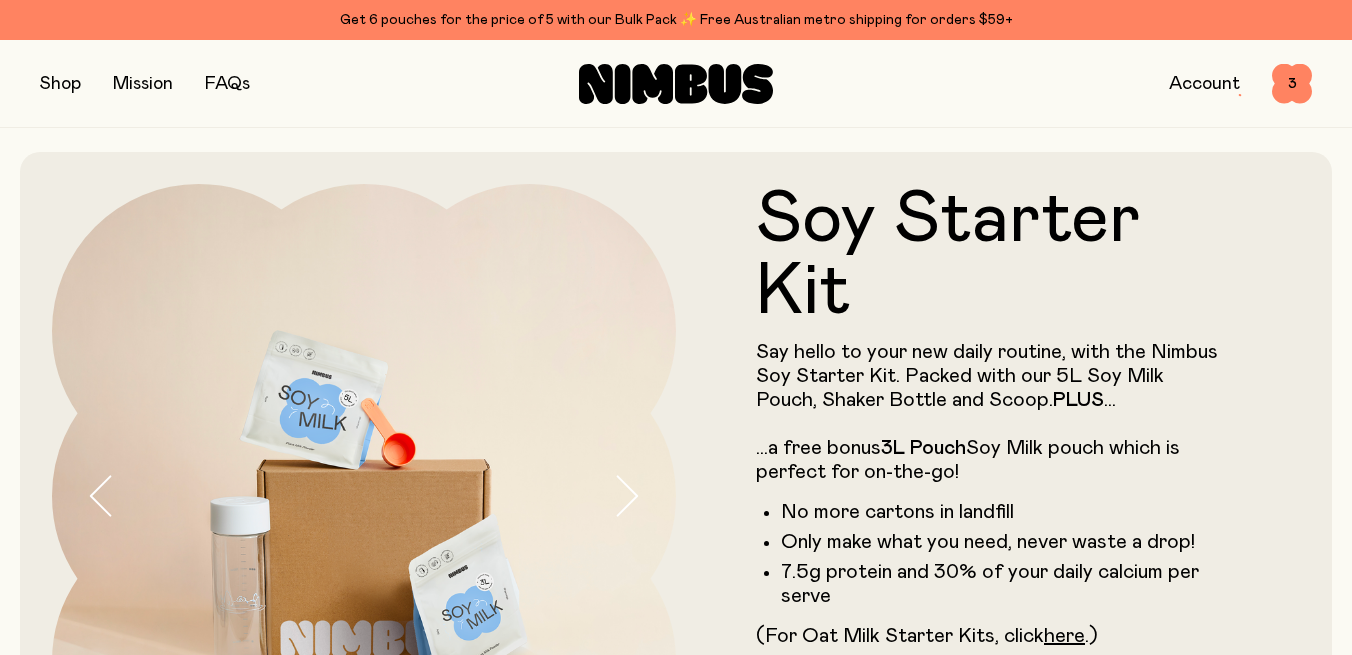 scroll, scrollTop: 0, scrollLeft: 0, axis: both 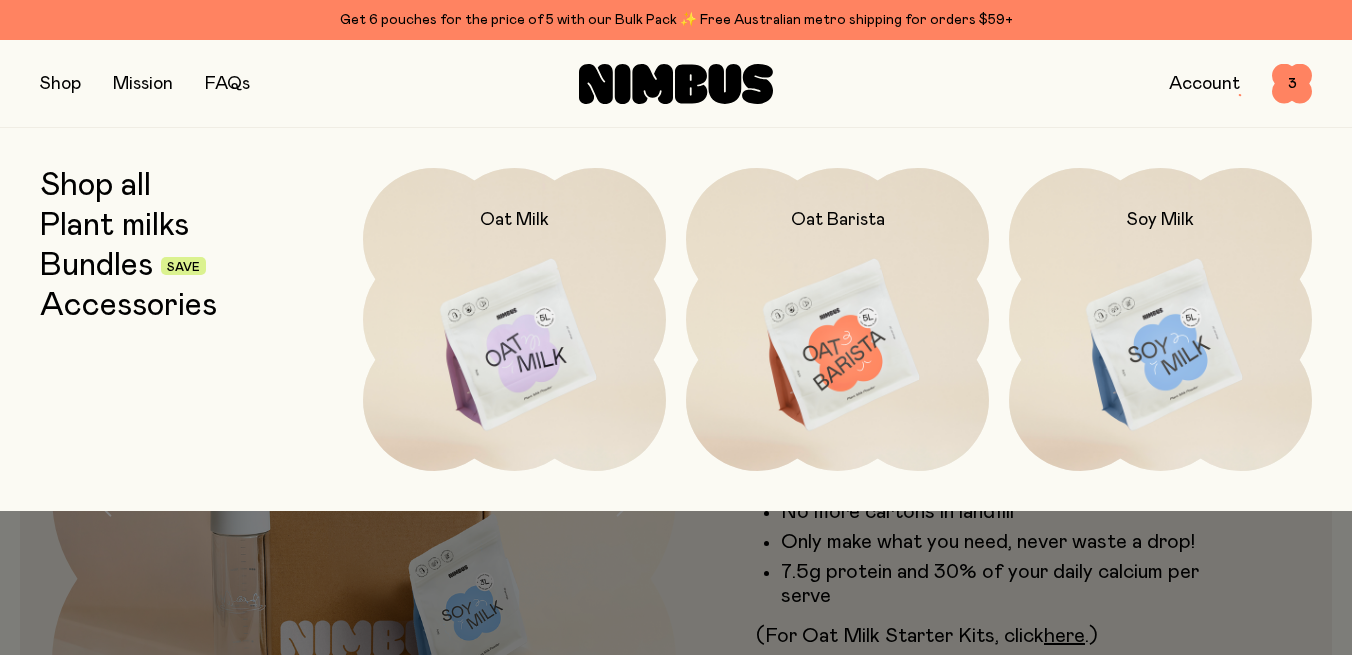 click on "Bundles" at bounding box center [96, 266] 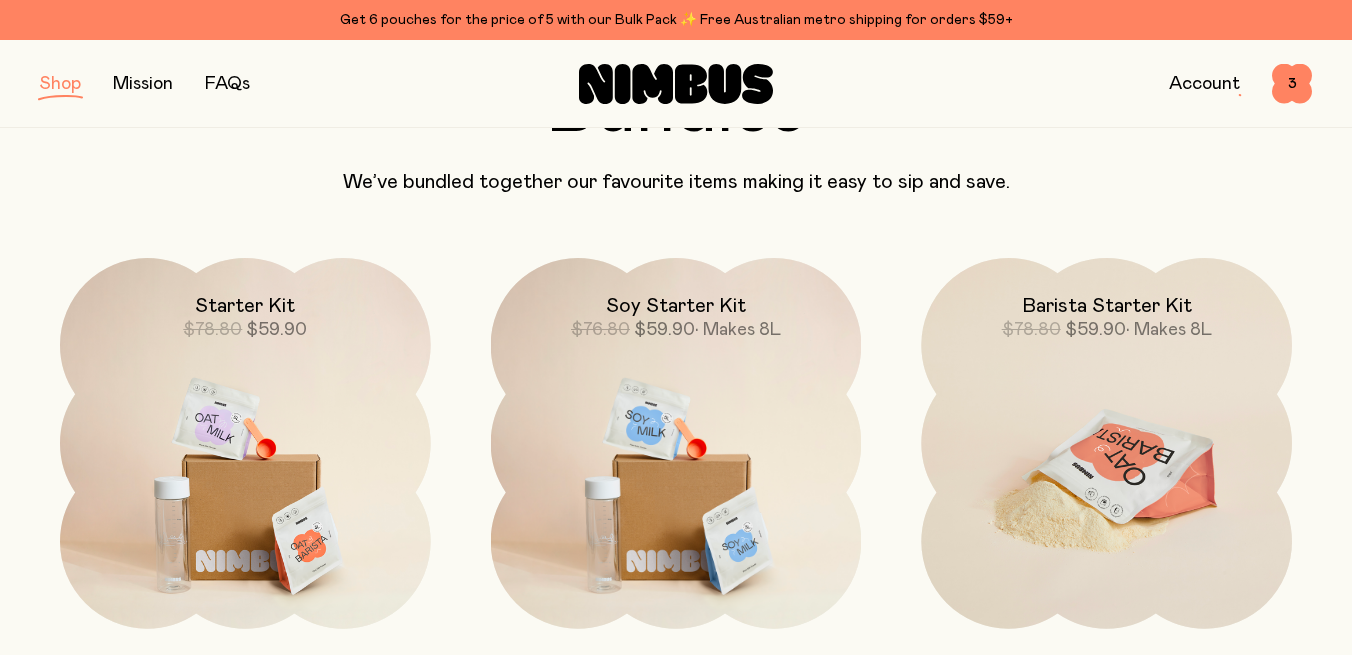scroll, scrollTop: 173, scrollLeft: 0, axis: vertical 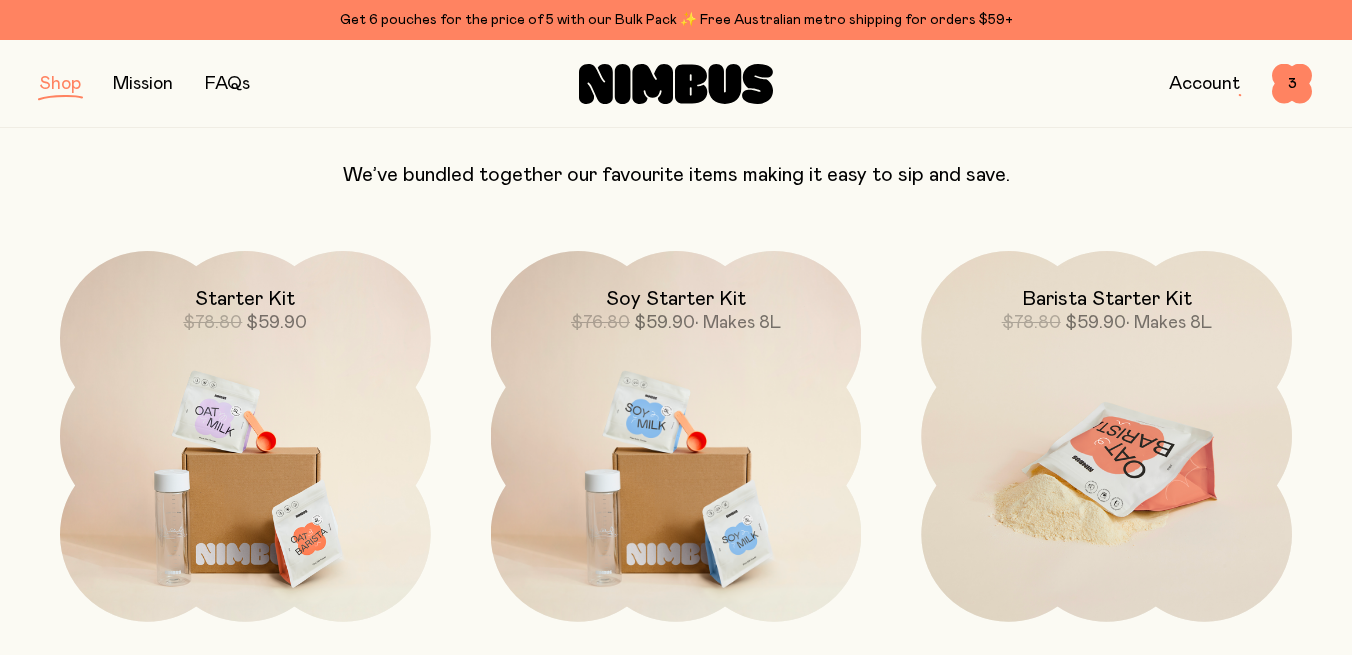 click at bounding box center (1106, 469) 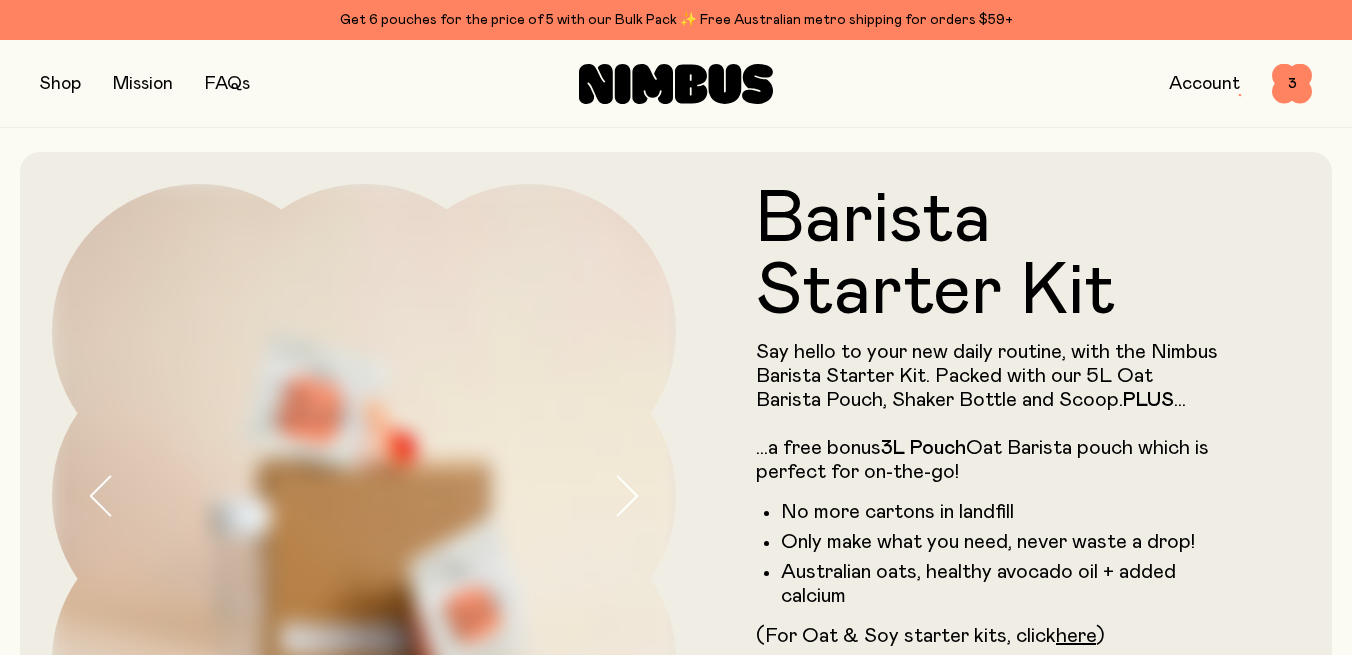 scroll, scrollTop: 0, scrollLeft: 0, axis: both 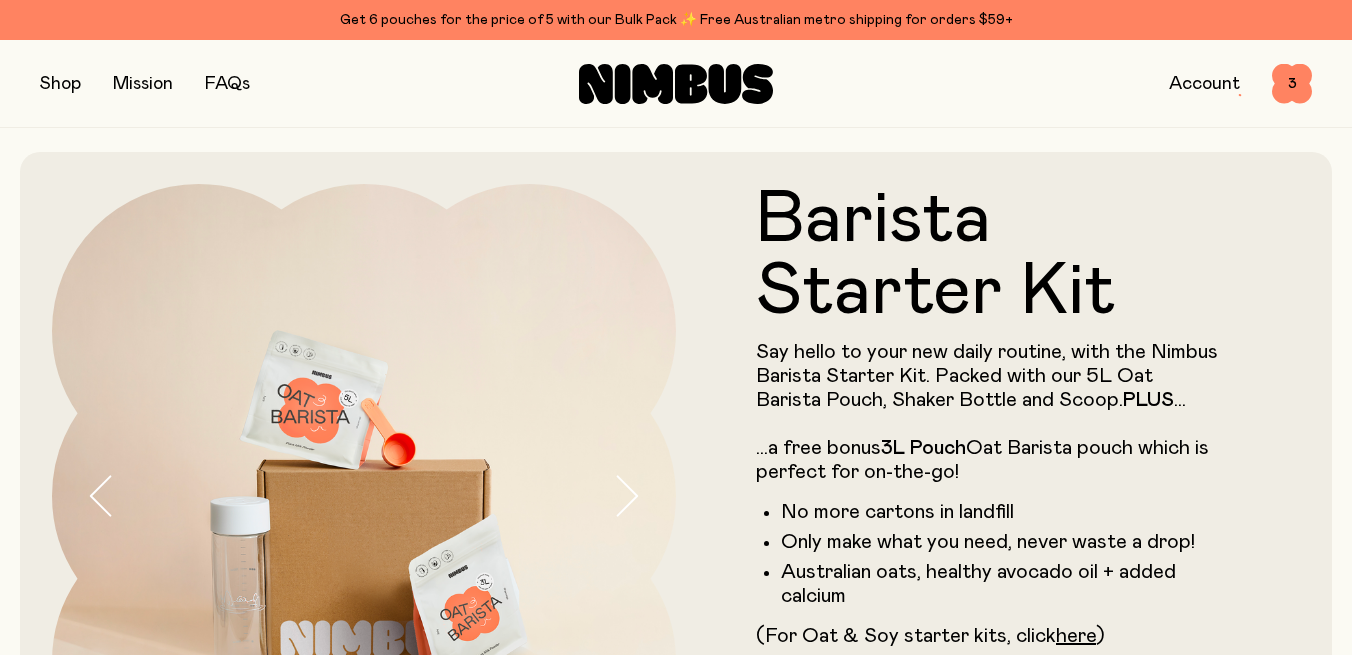 click at bounding box center [60, 84] 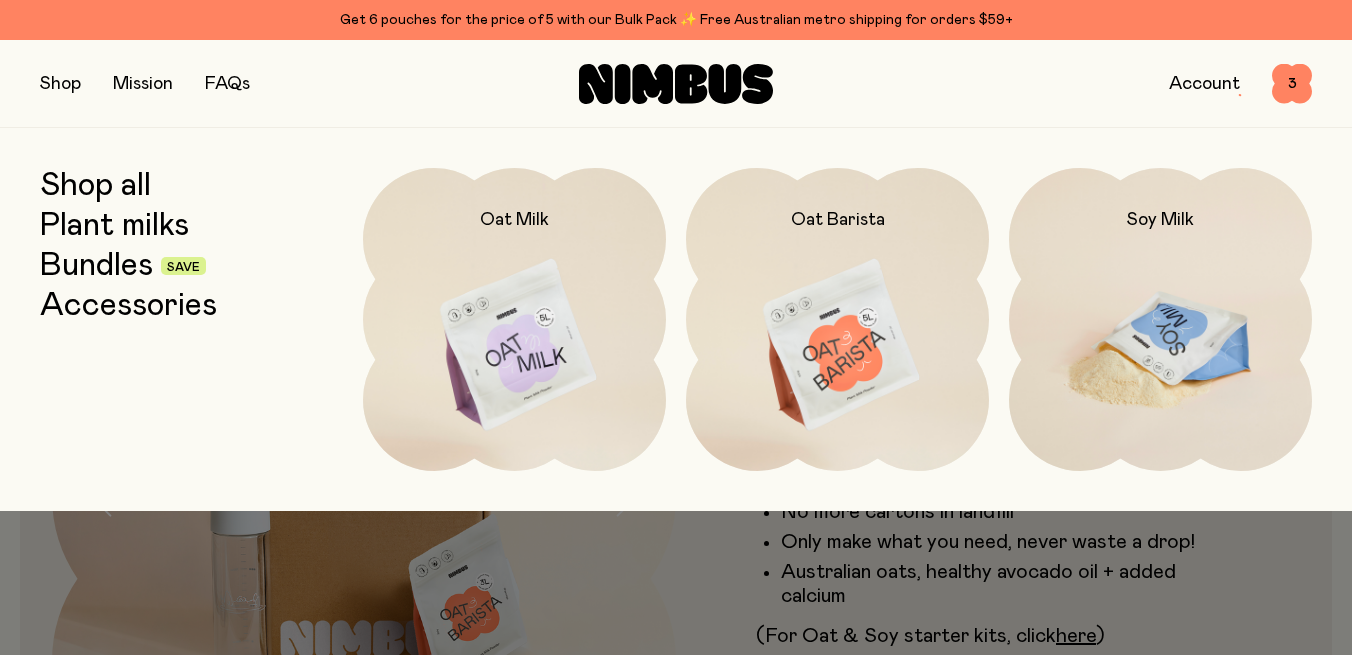 click at bounding box center (1160, 346) 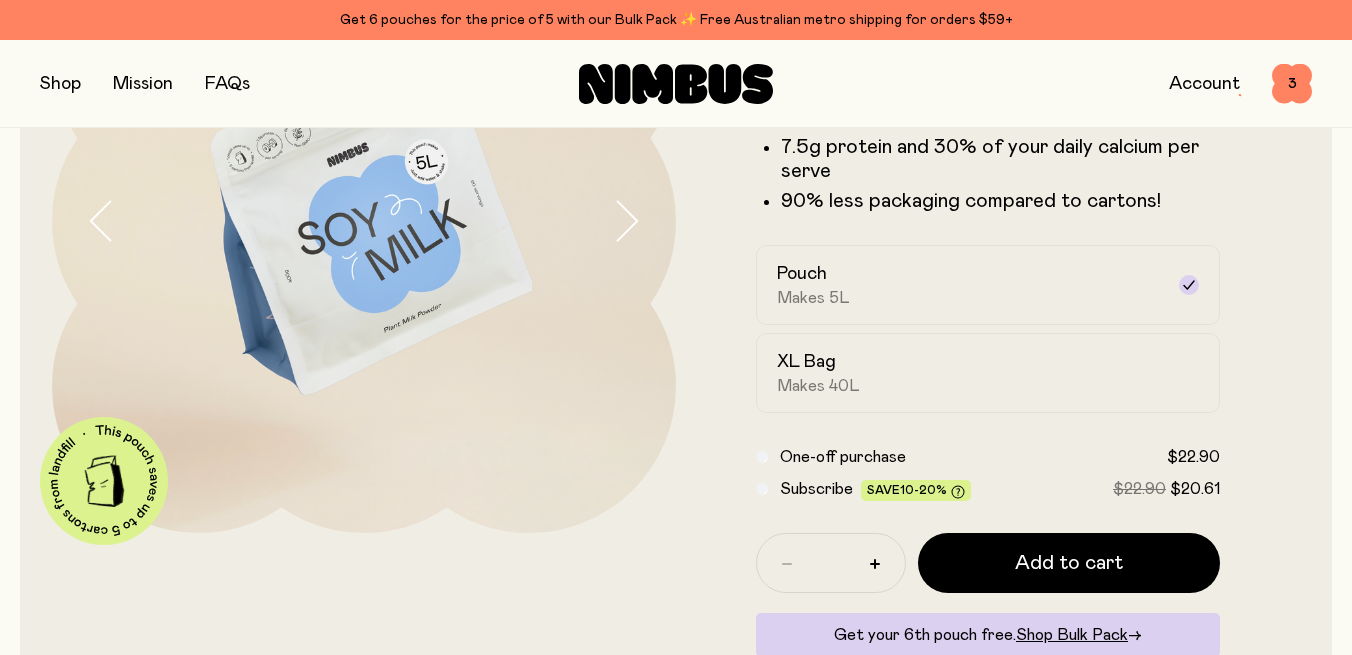 scroll, scrollTop: 276, scrollLeft: 0, axis: vertical 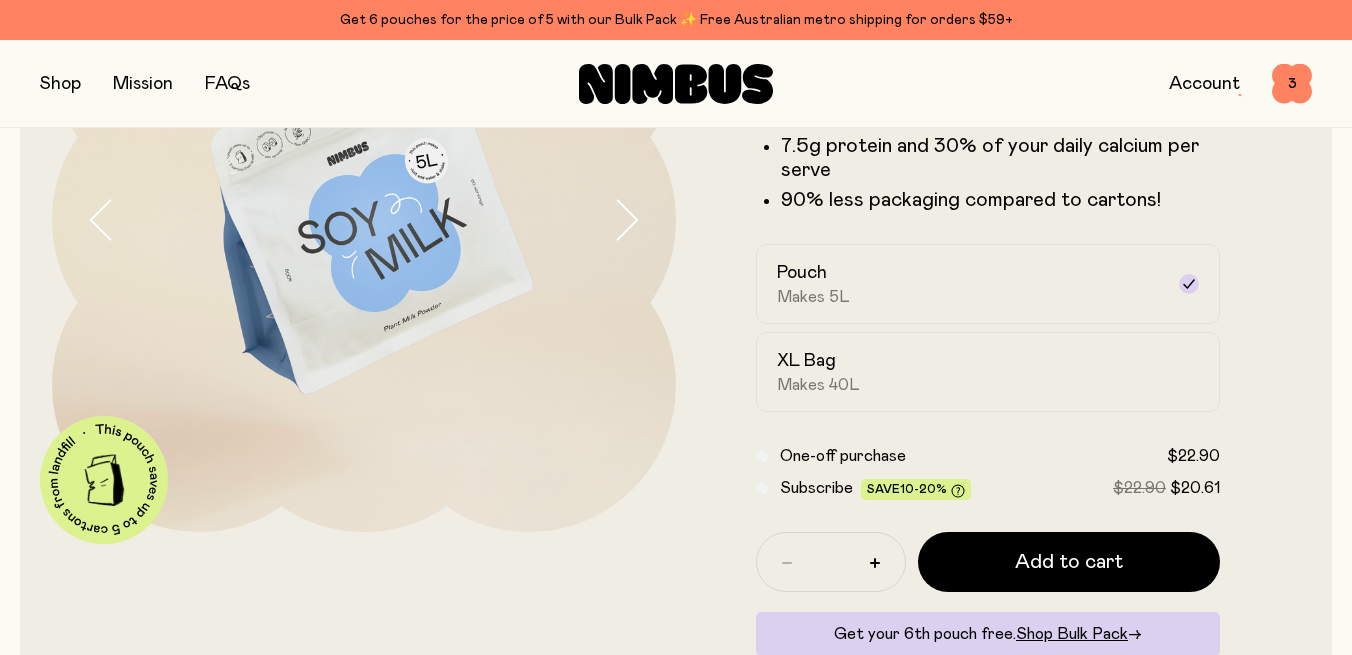 click at bounding box center [60, 84] 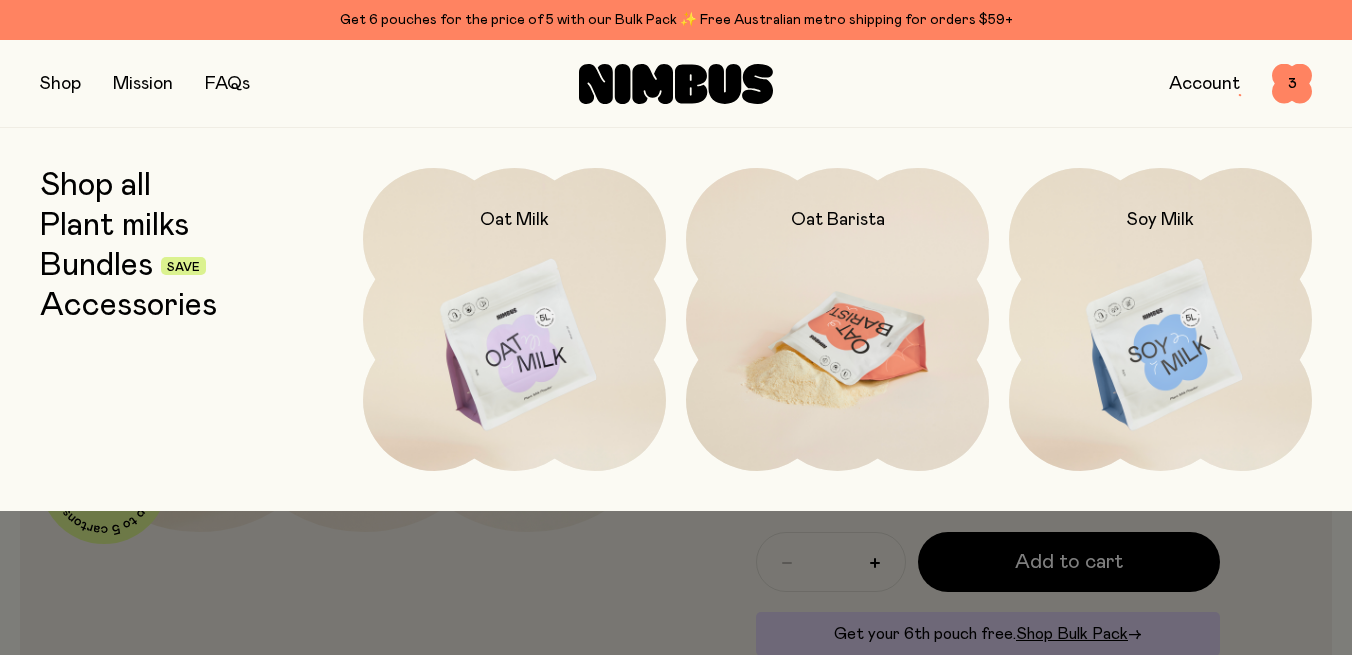 click at bounding box center [837, 346] 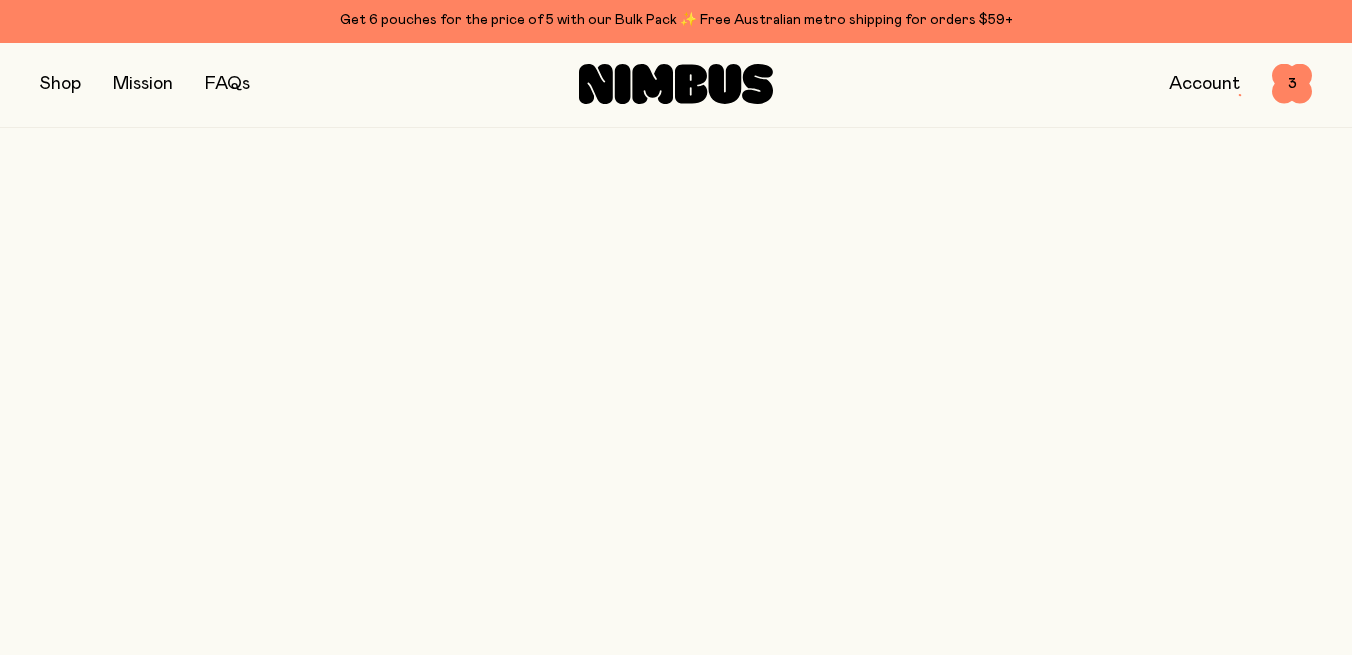 scroll, scrollTop: 0, scrollLeft: 0, axis: both 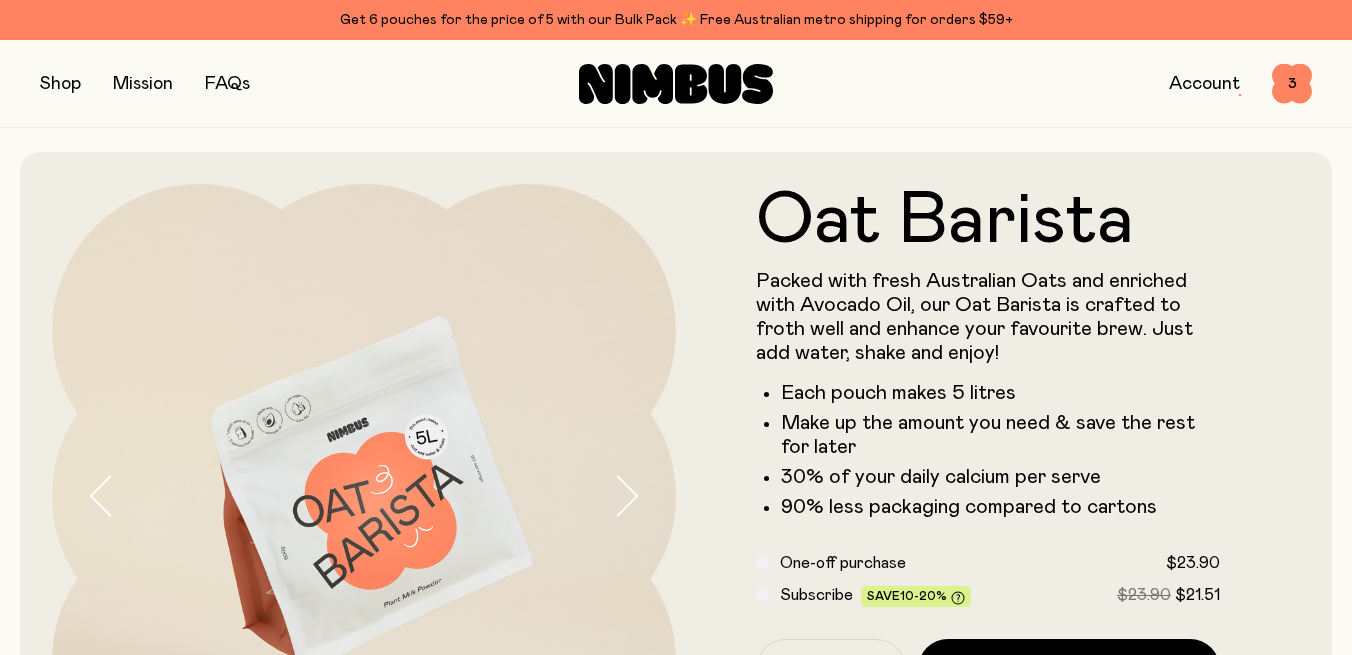 click at bounding box center [60, 84] 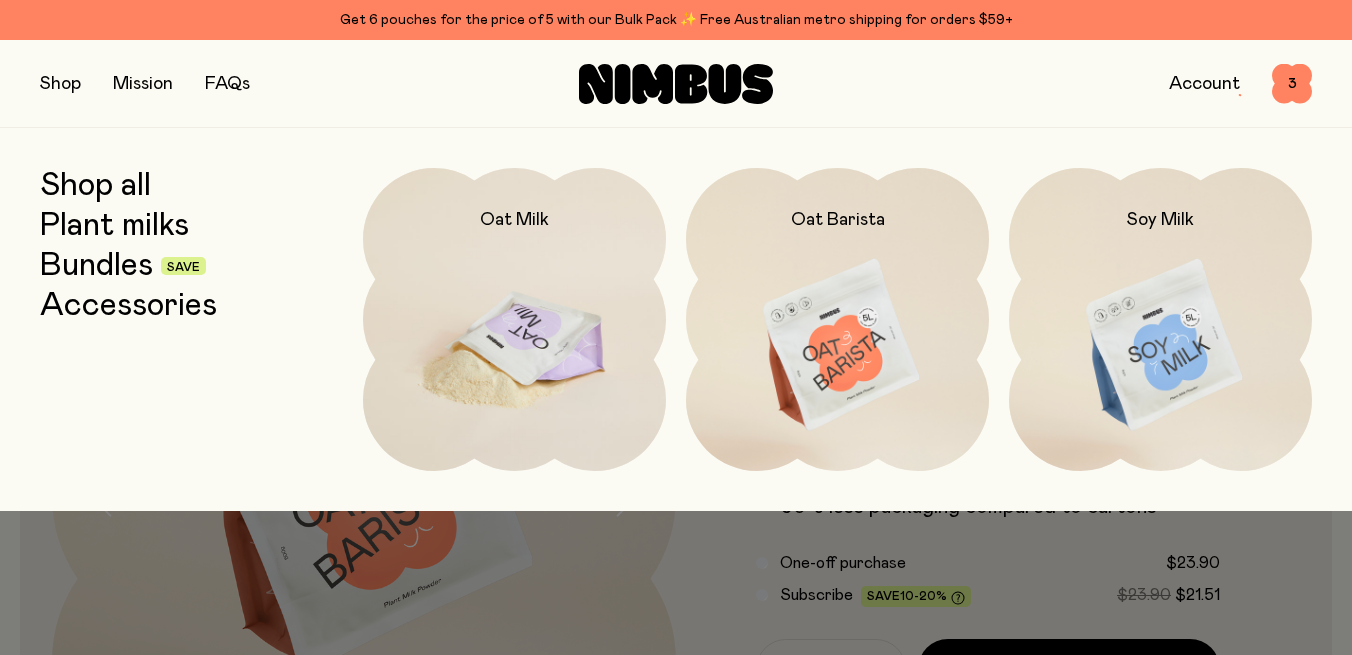 click at bounding box center [514, 346] 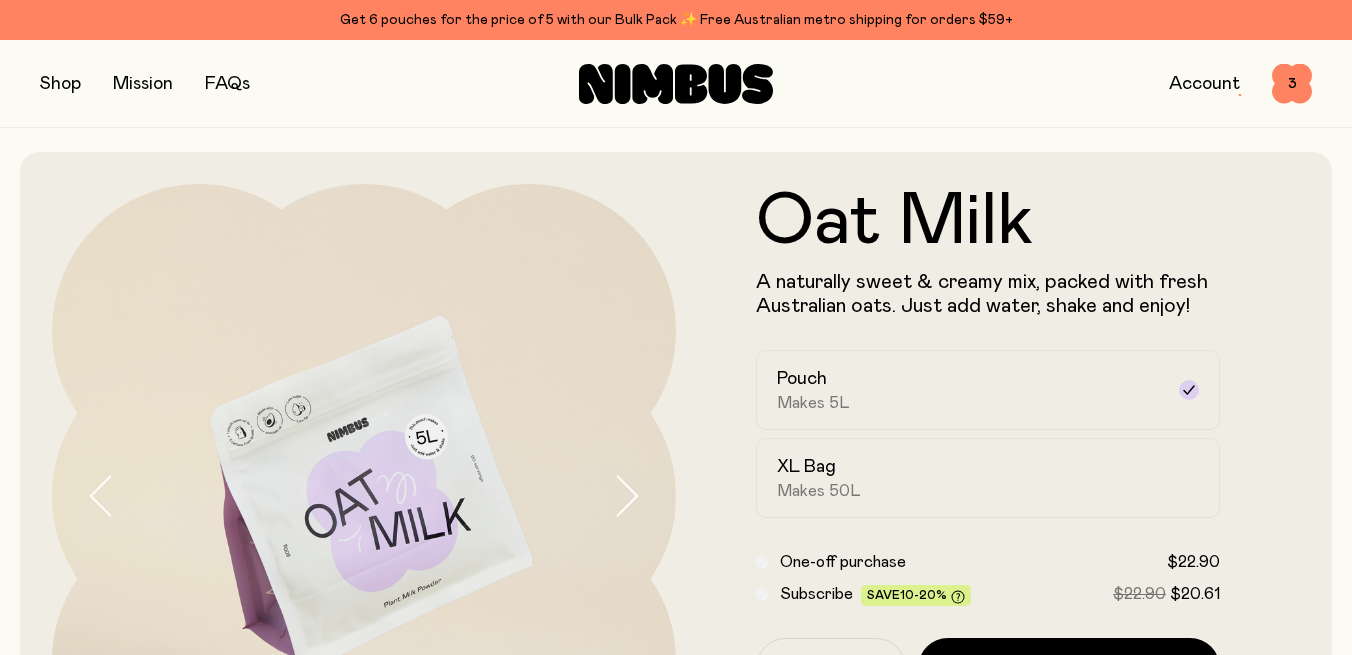 click at bounding box center (60, 84) 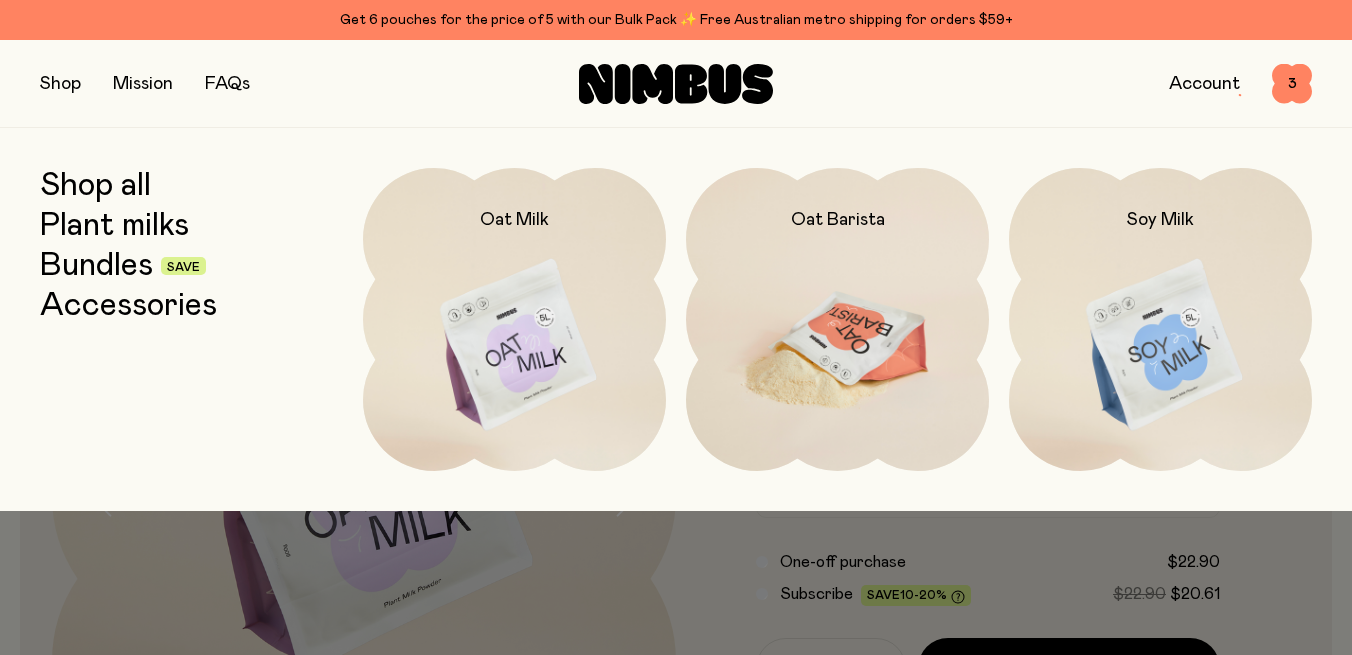 click at bounding box center (837, 346) 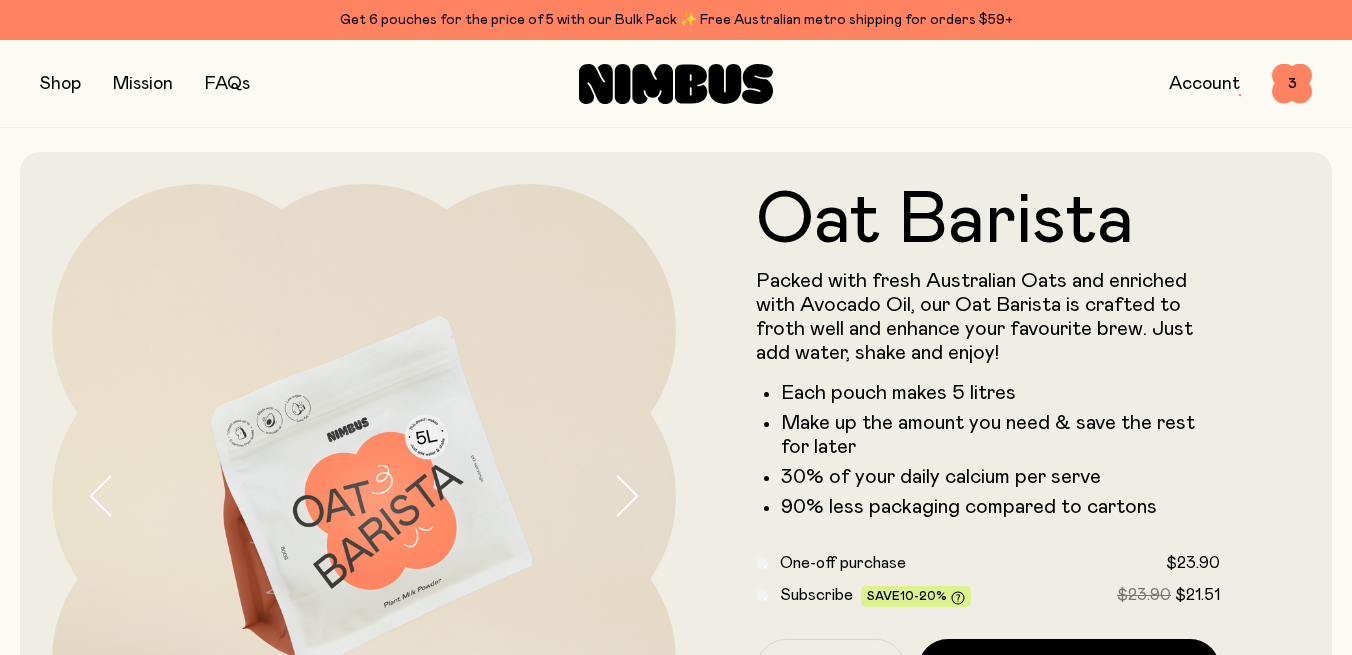 click at bounding box center (60, 84) 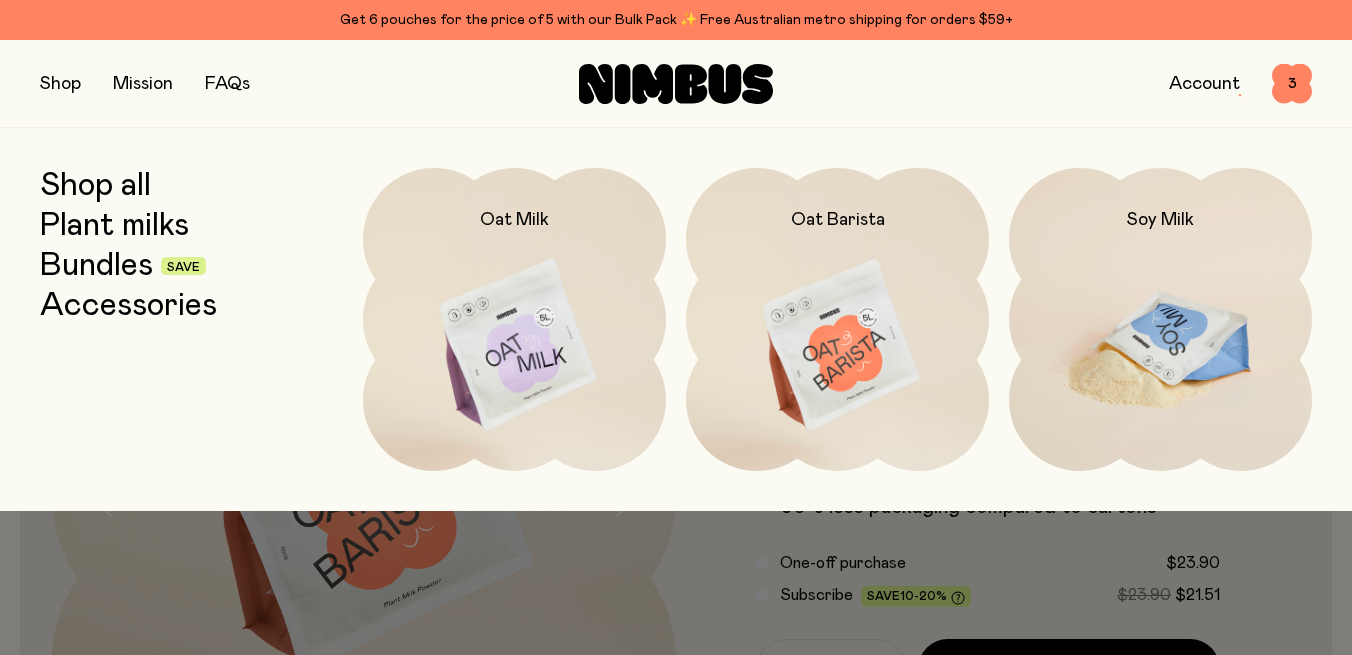 click at bounding box center [1160, 346] 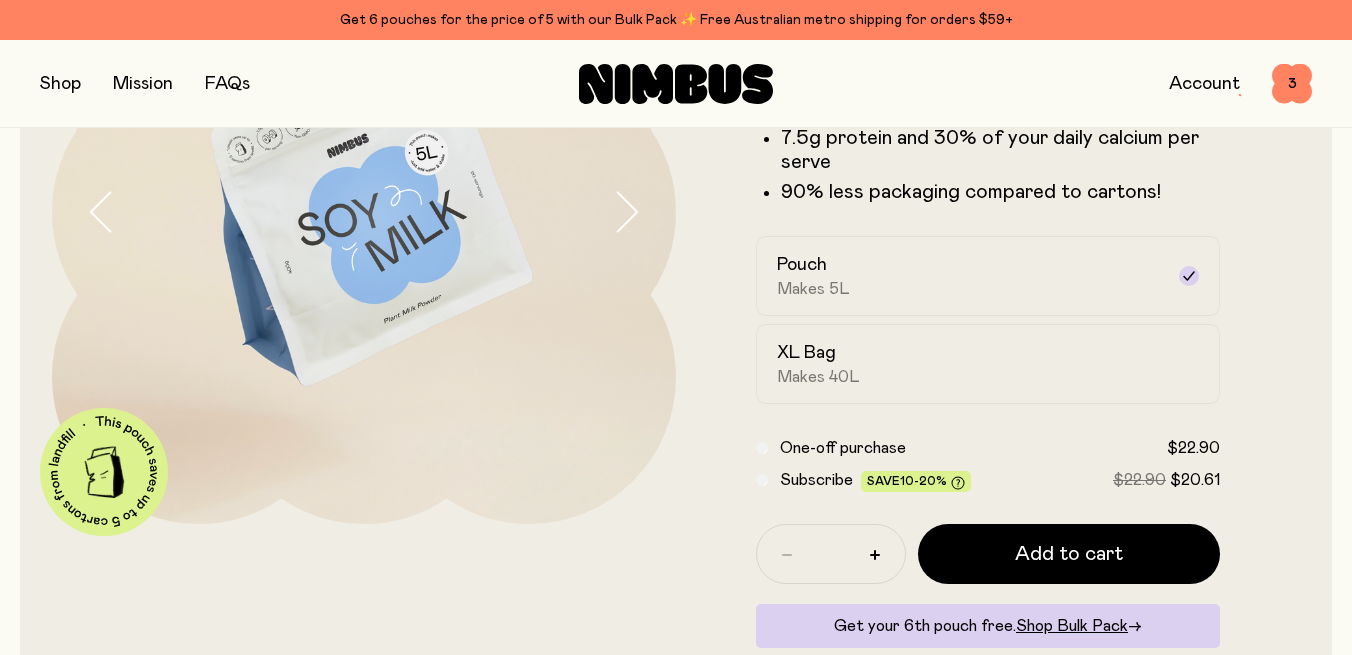 scroll, scrollTop: 285, scrollLeft: 0, axis: vertical 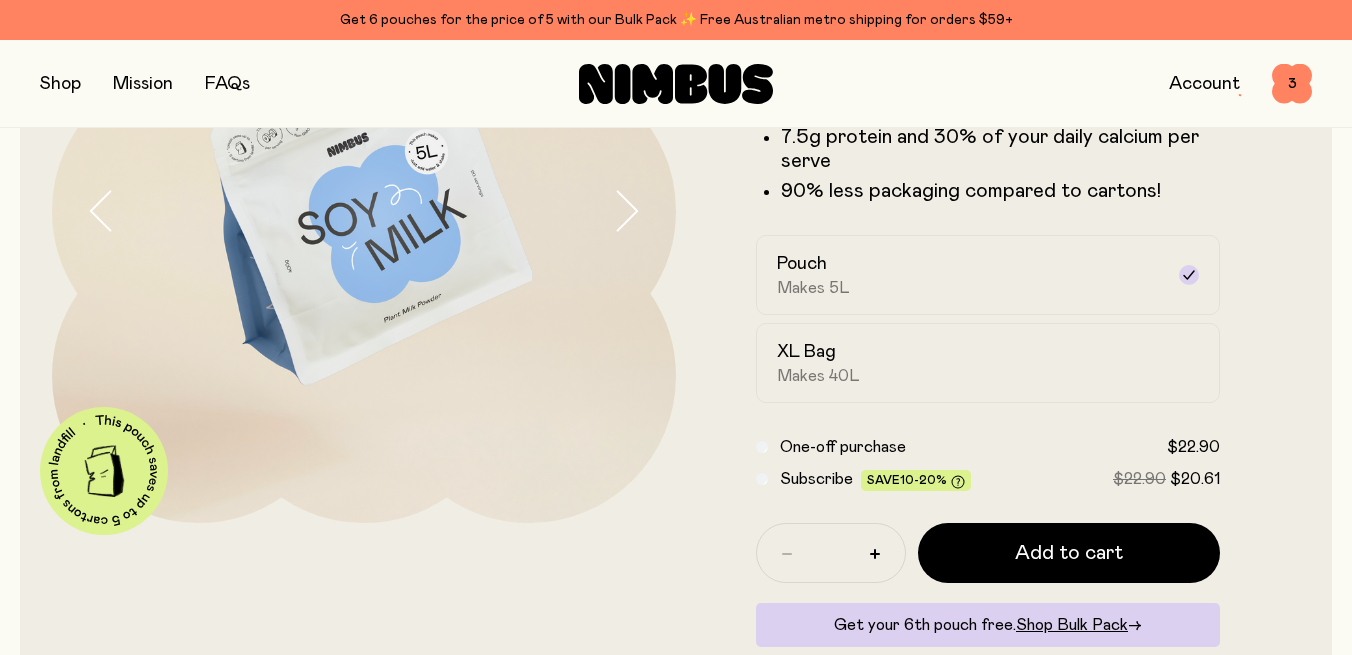 click at bounding box center (60, 84) 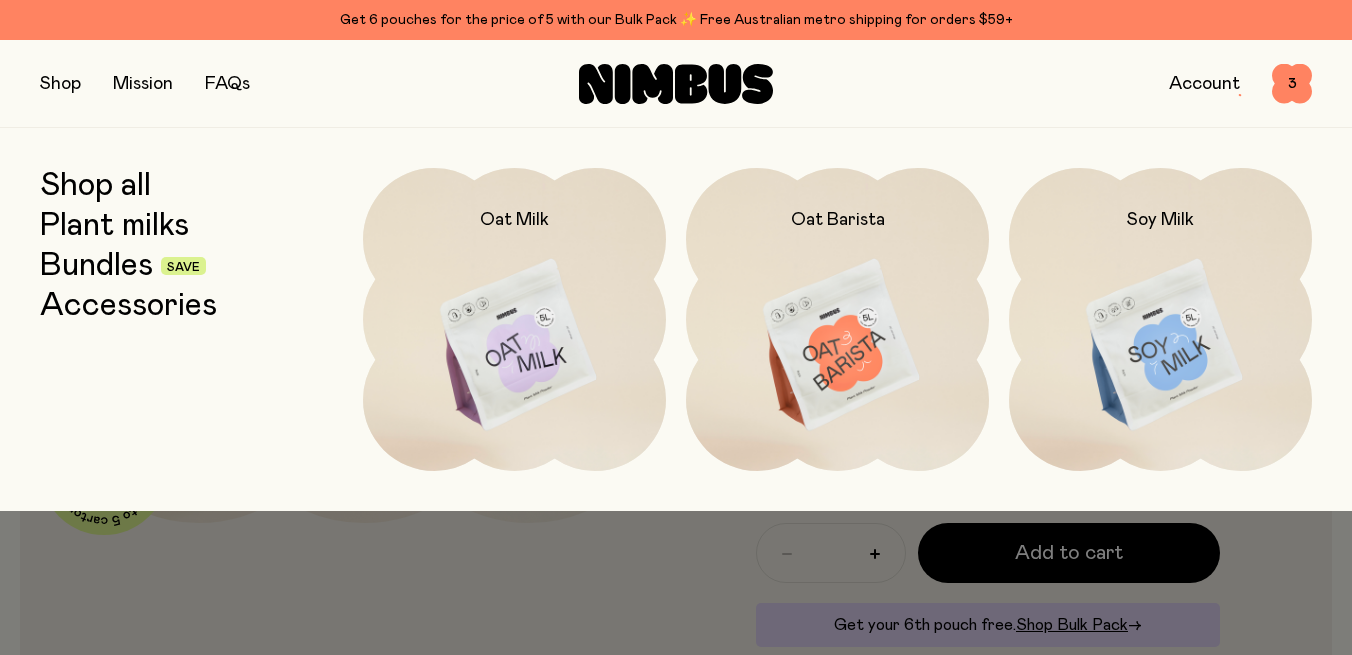 click on "Bundles" at bounding box center (96, 266) 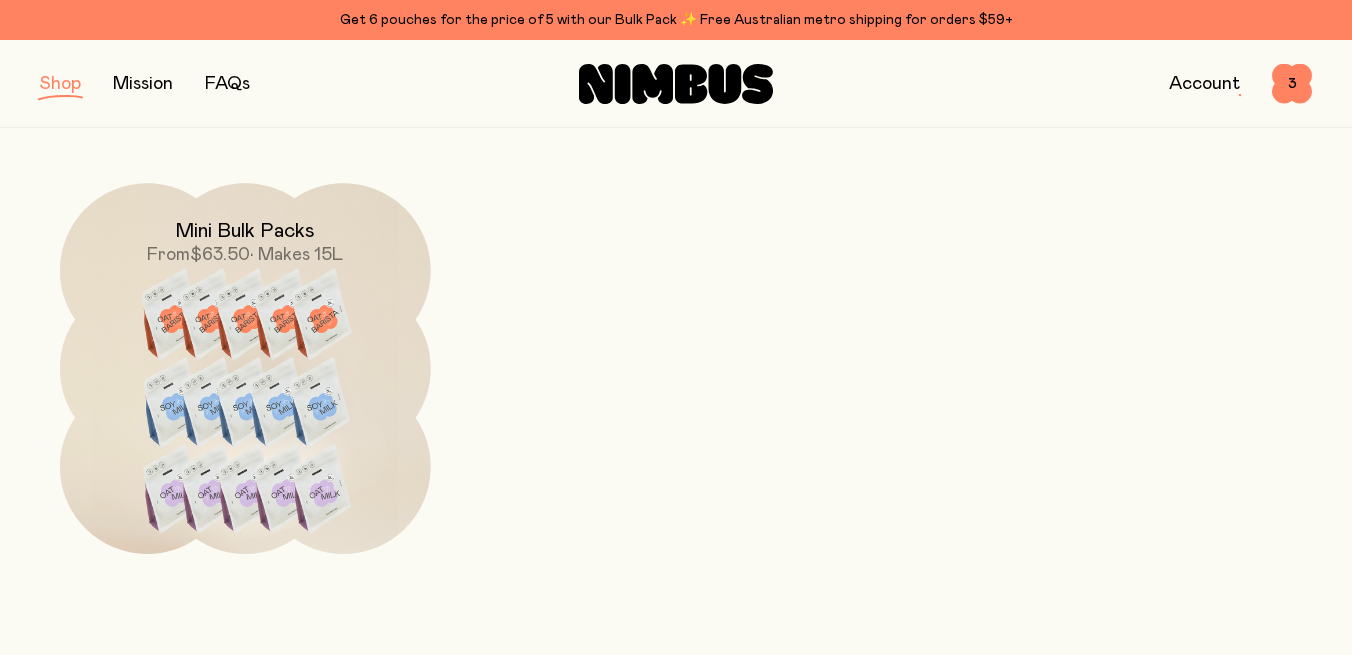 scroll, scrollTop: 1120, scrollLeft: 0, axis: vertical 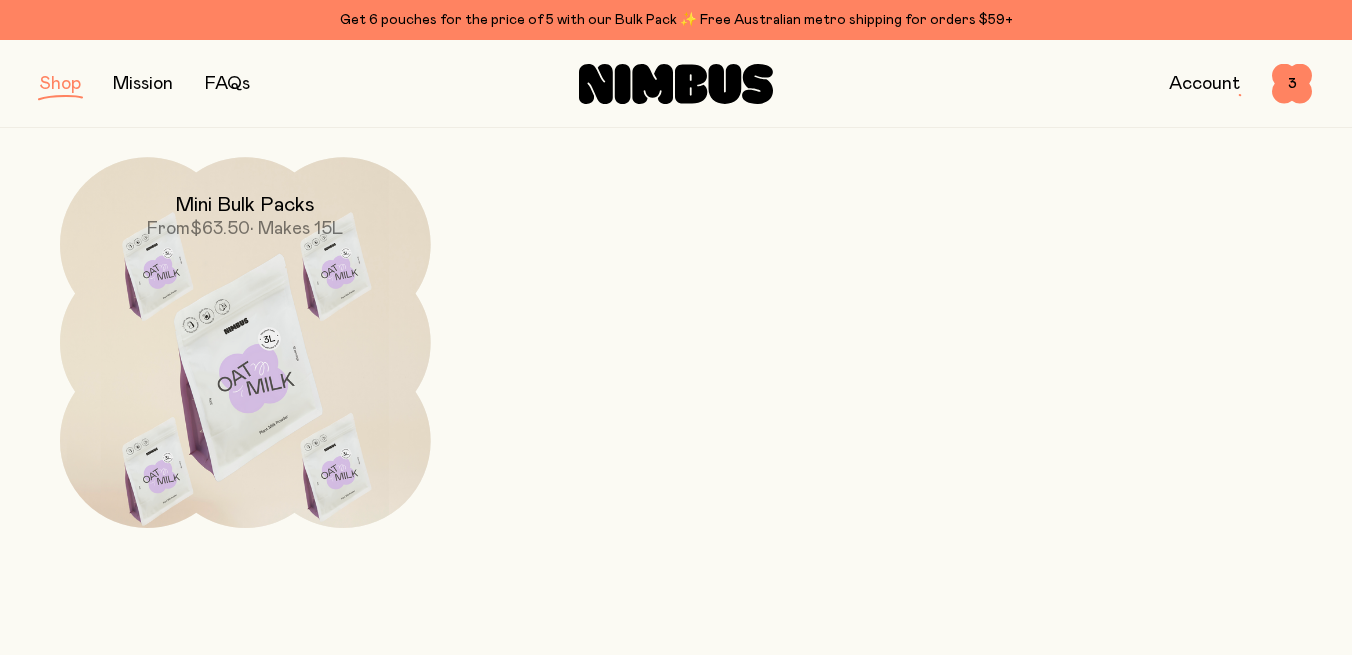 click at bounding box center [245, 375] 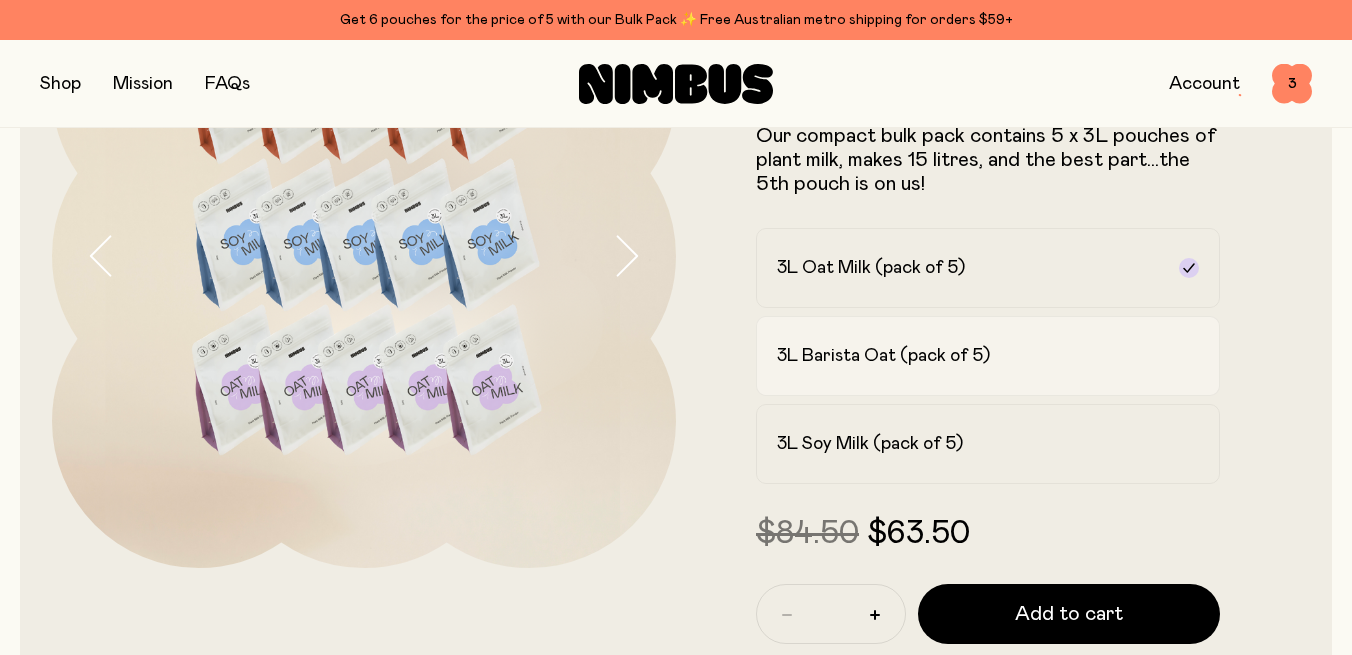 scroll, scrollTop: 241, scrollLeft: 0, axis: vertical 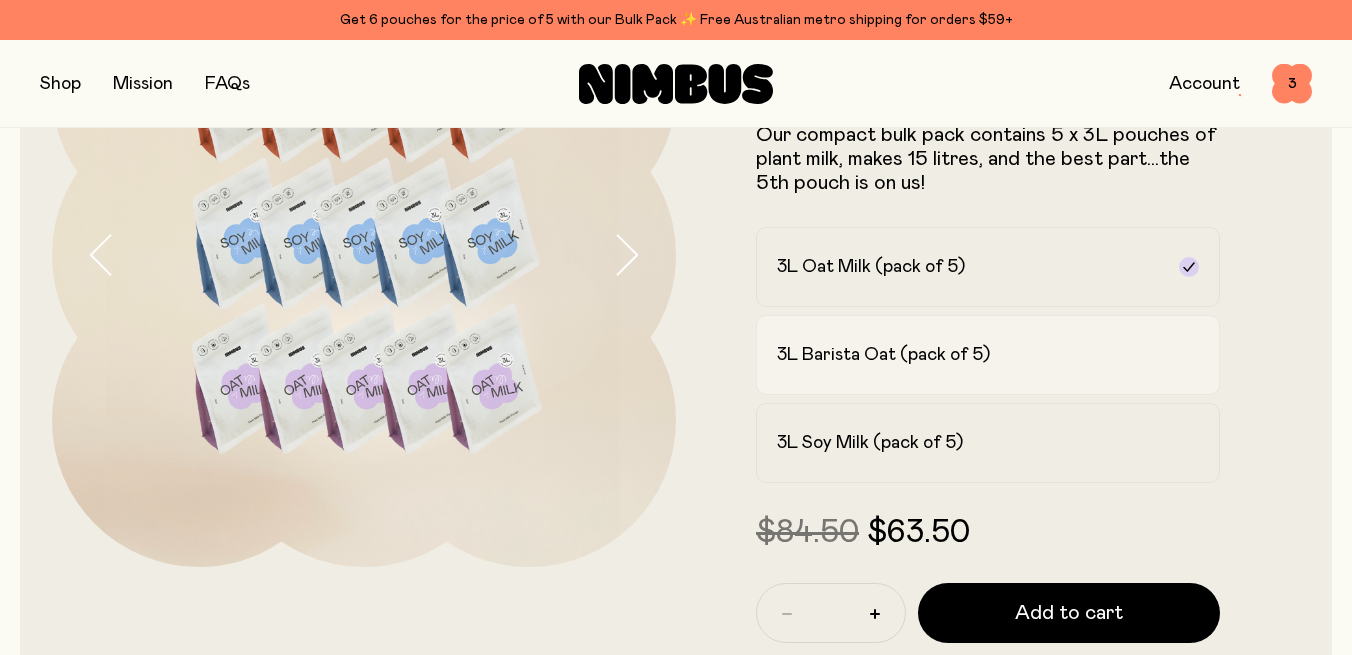 click on "3L Barista Oat (pack of 5)" at bounding box center [883, 355] 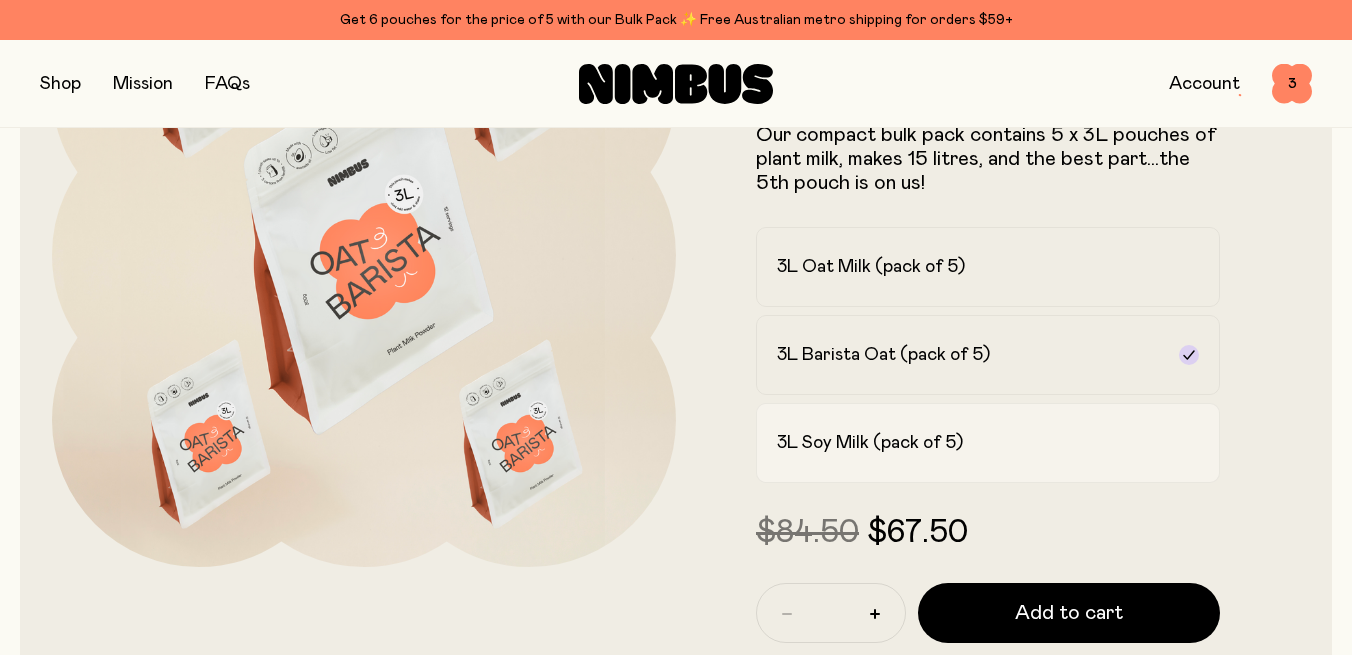 click on "3L Soy Milk (pack of 5)" at bounding box center (870, 443) 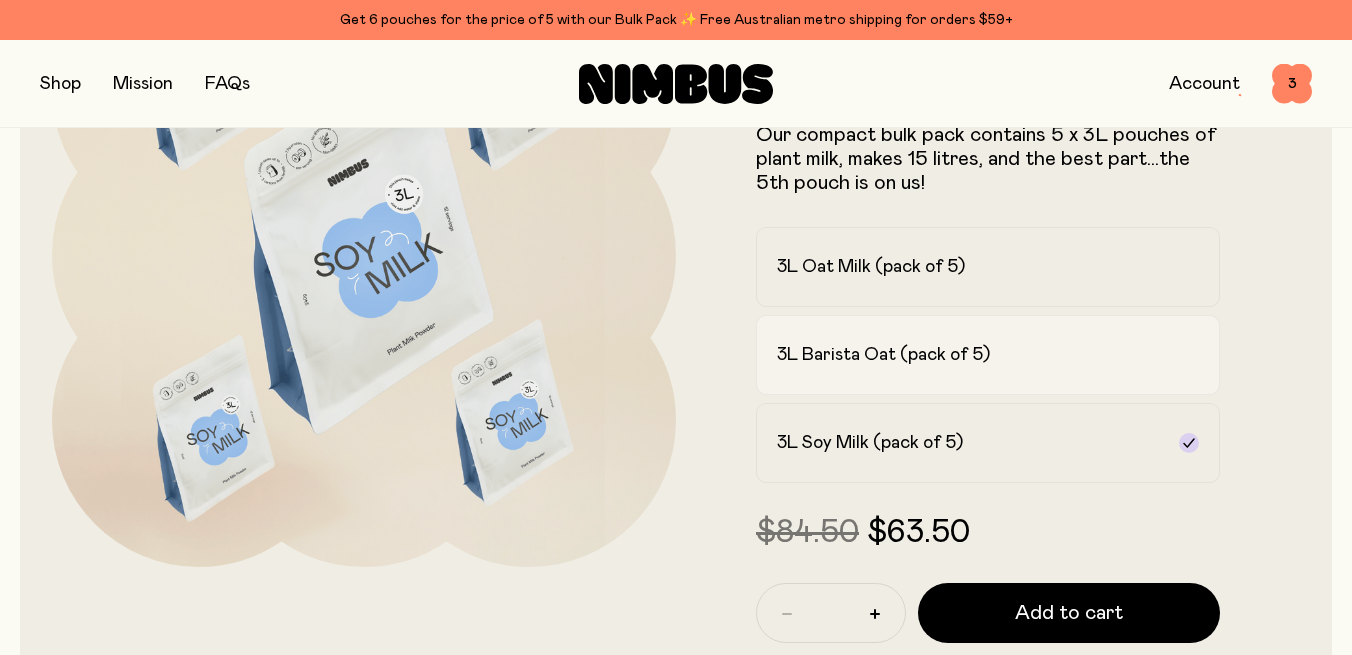 click on "3L Barista Oat (pack of 5)" at bounding box center (883, 355) 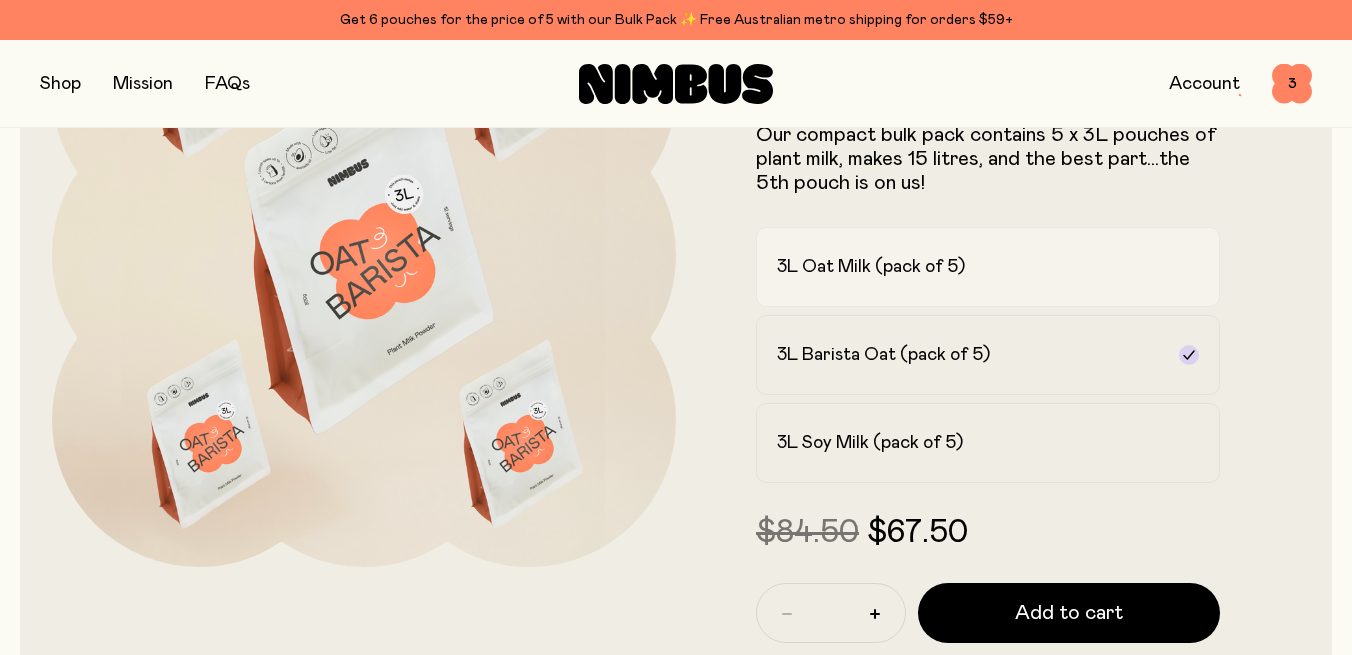 click on "3L Oat Milk (pack of 5)" at bounding box center (871, 267) 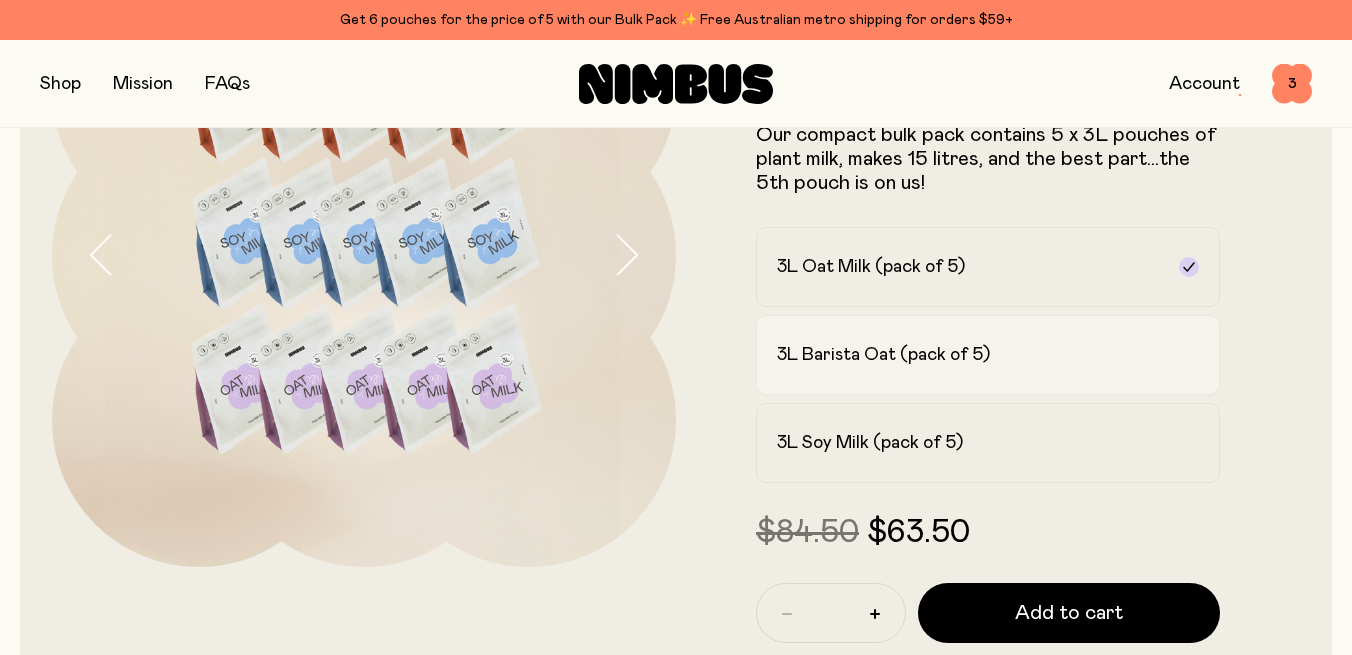 click on "3L Barista Oat (pack of 5)" at bounding box center (988, 355) 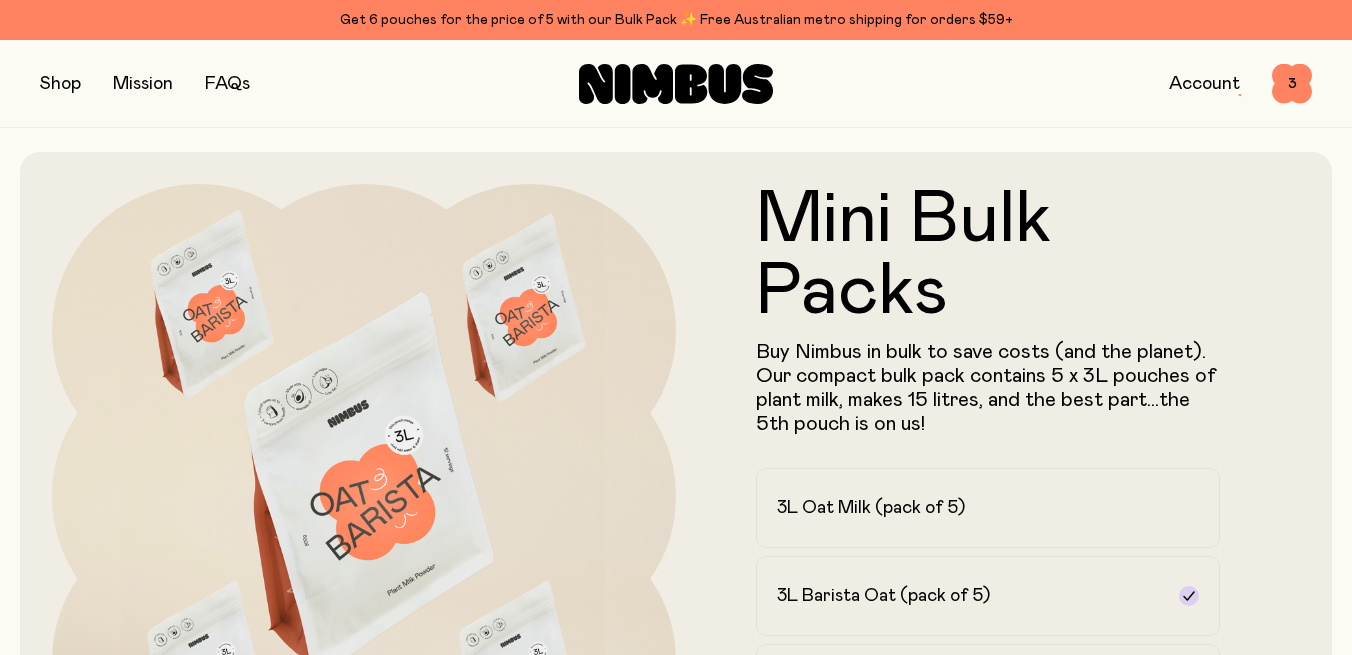 scroll, scrollTop: 0, scrollLeft: 0, axis: both 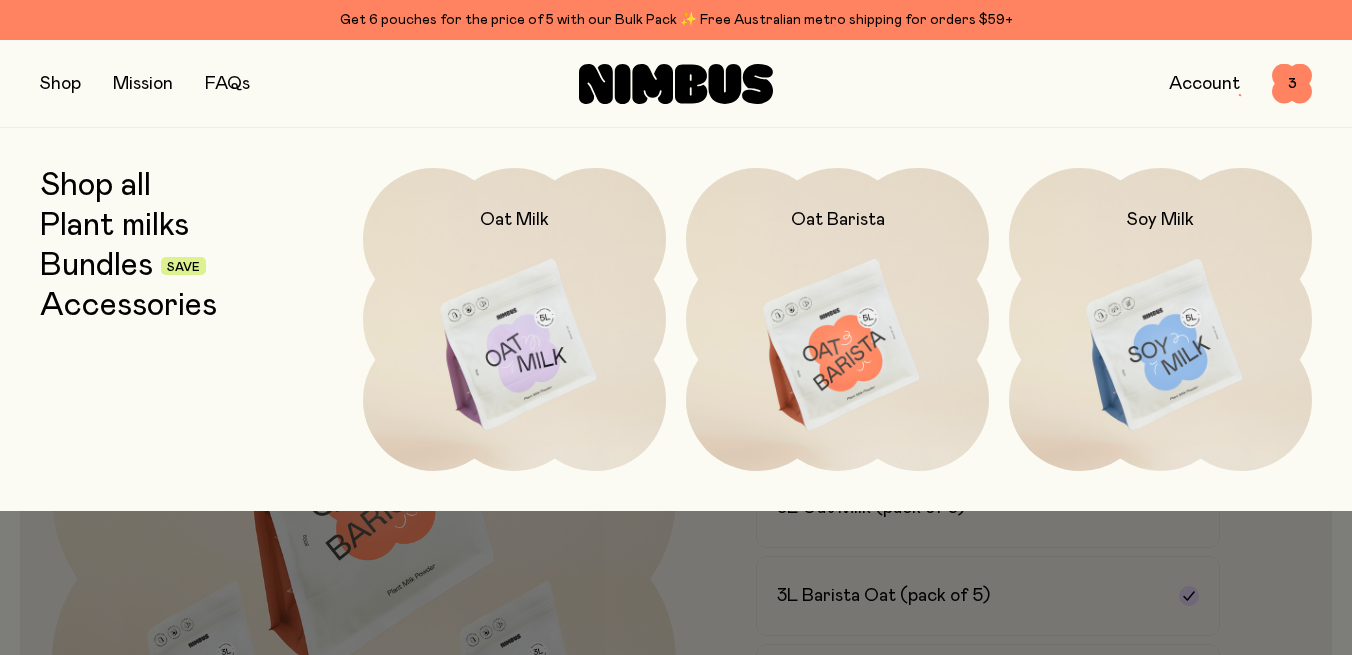 click on "Bundles" at bounding box center [96, 266] 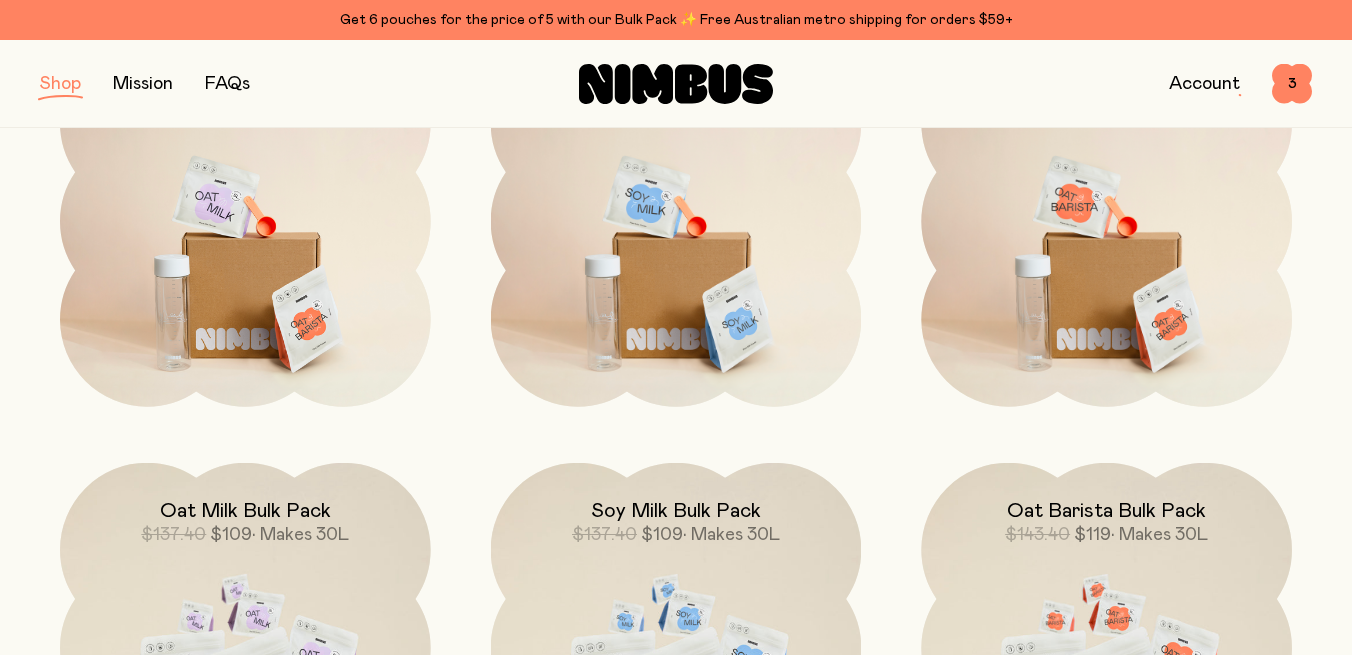 scroll, scrollTop: 375, scrollLeft: 0, axis: vertical 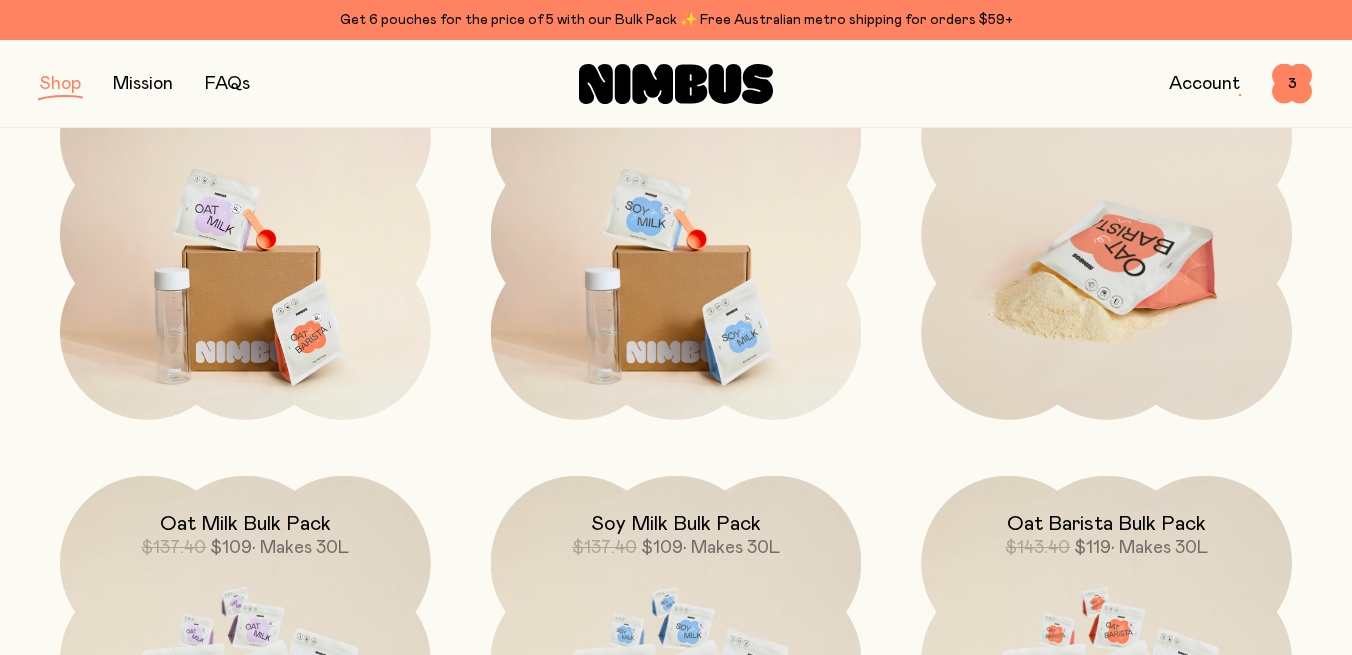 click at bounding box center (1106, 267) 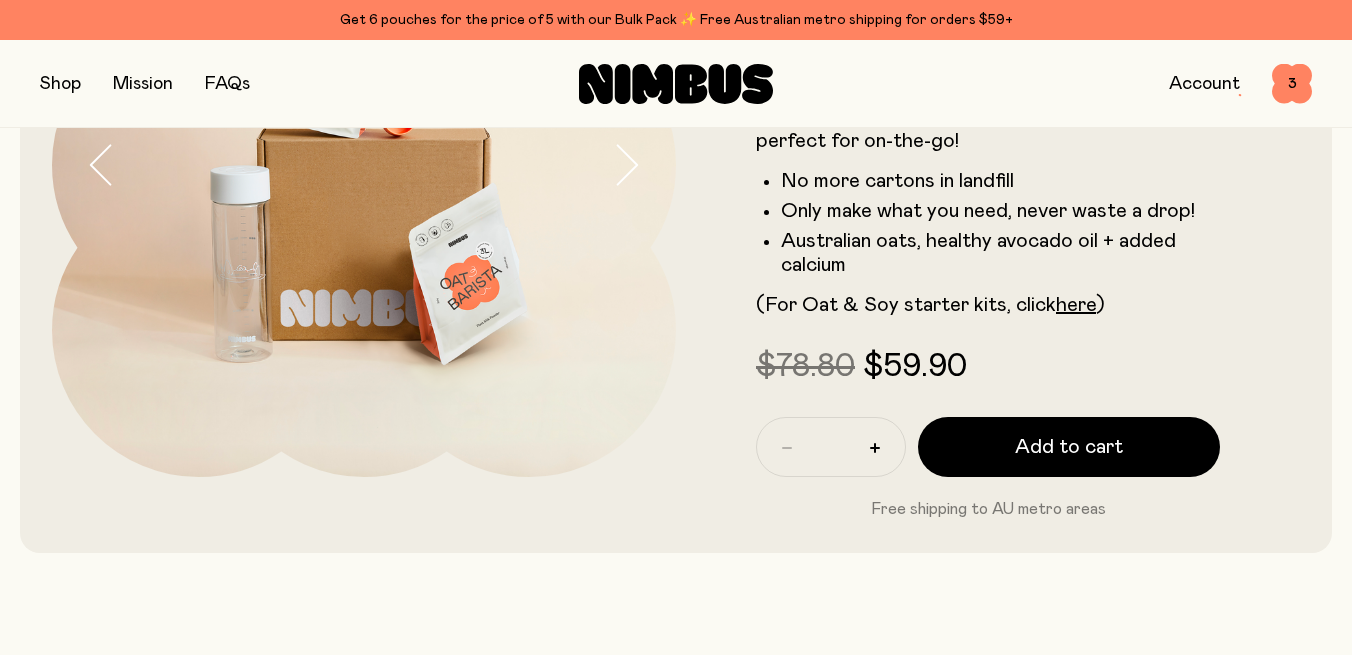 scroll, scrollTop: 333, scrollLeft: 0, axis: vertical 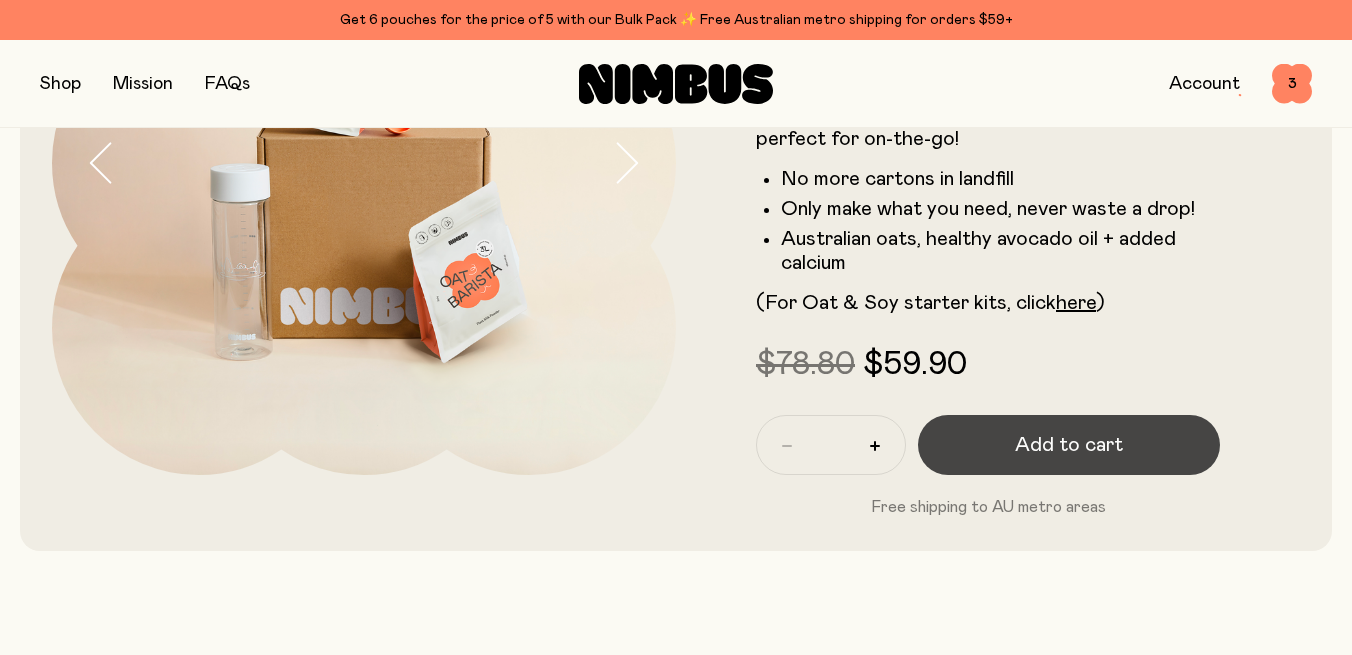 click on "Add to cart" at bounding box center [1069, 445] 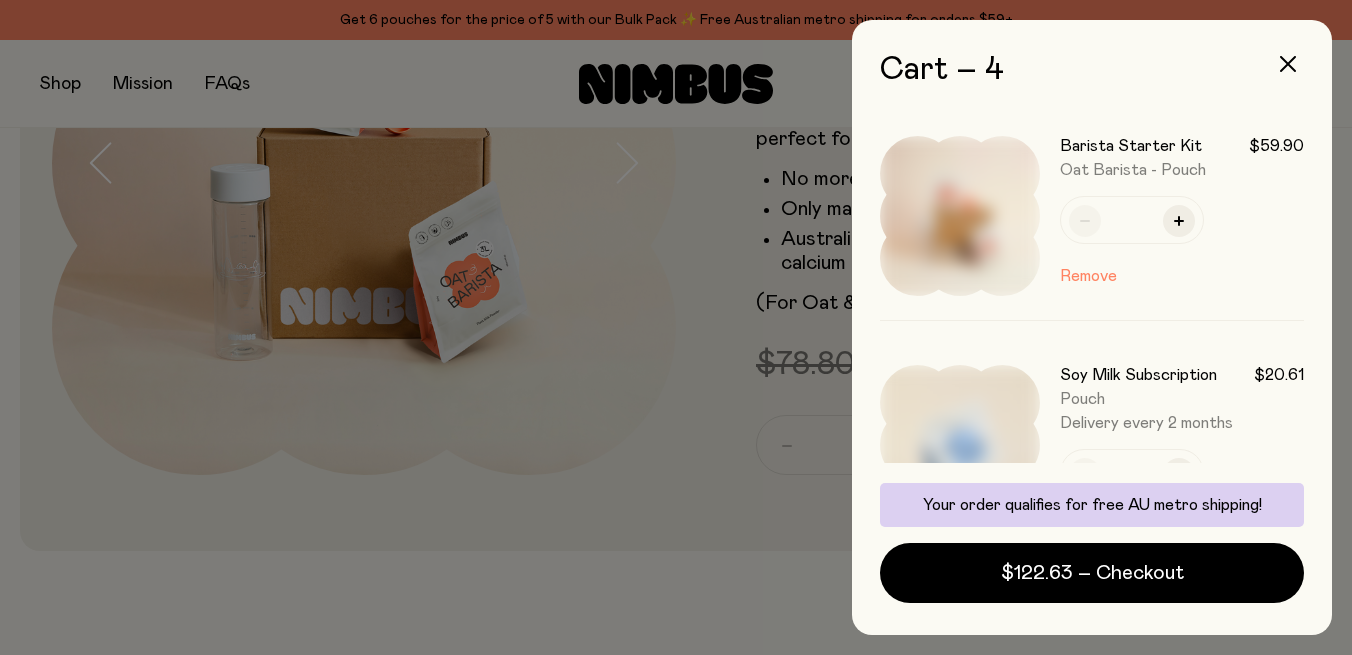 scroll, scrollTop: 0, scrollLeft: 0, axis: both 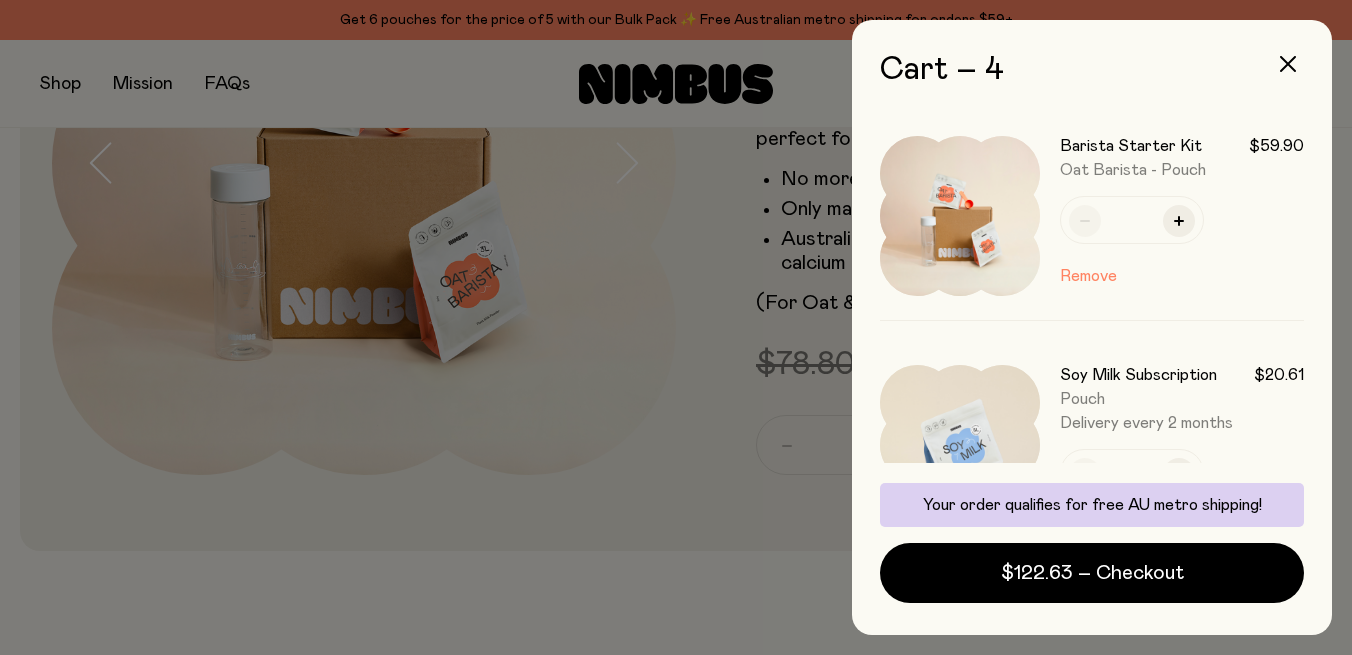 click at bounding box center [676, 327] 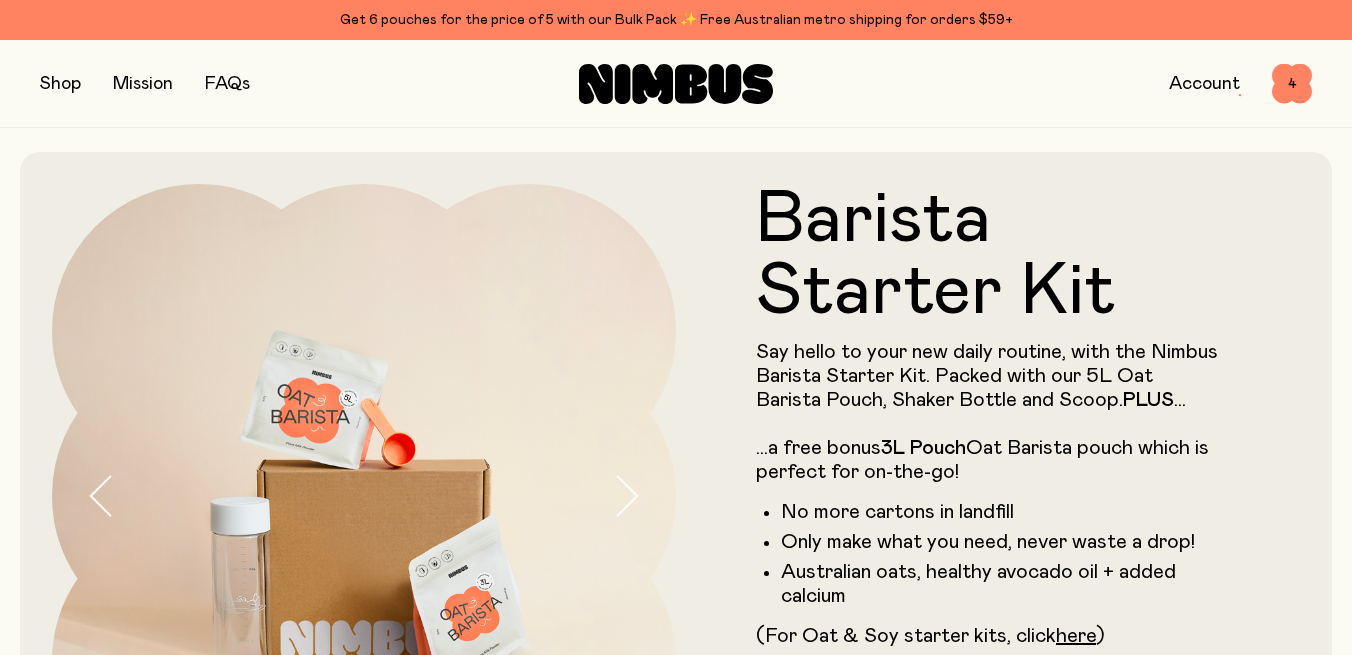 scroll, scrollTop: 0, scrollLeft: 0, axis: both 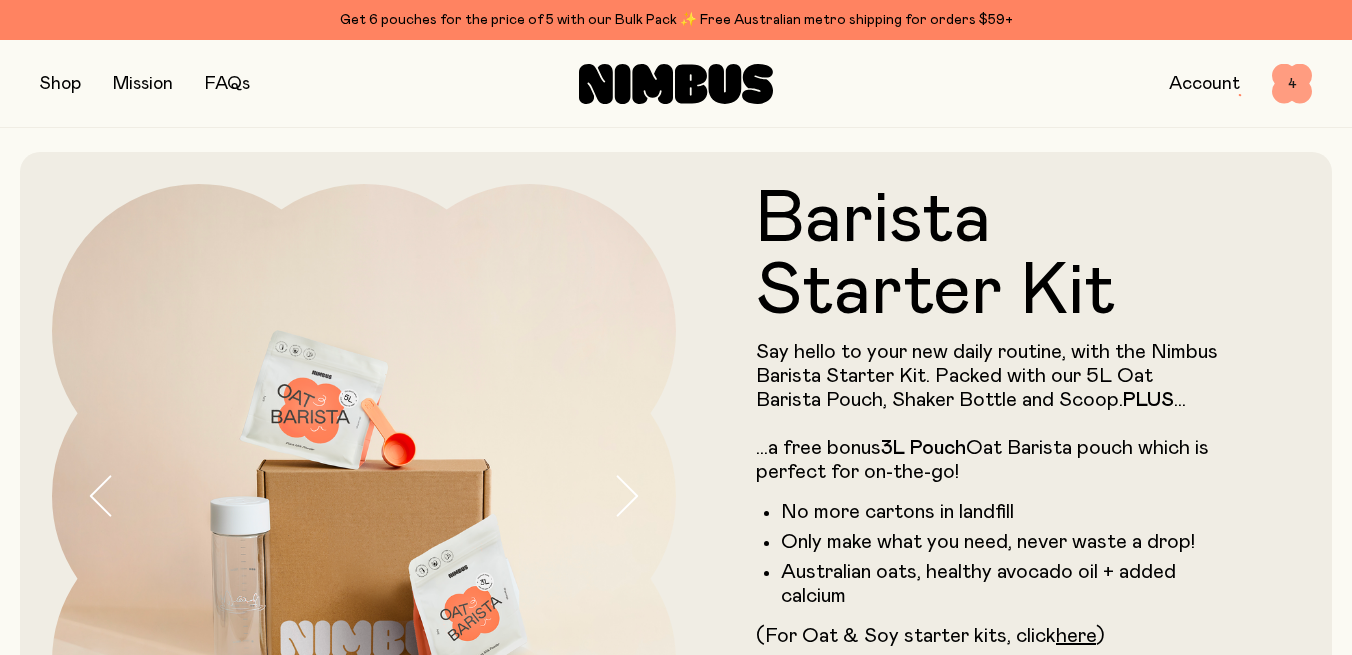 click on "4" at bounding box center (1292, 84) 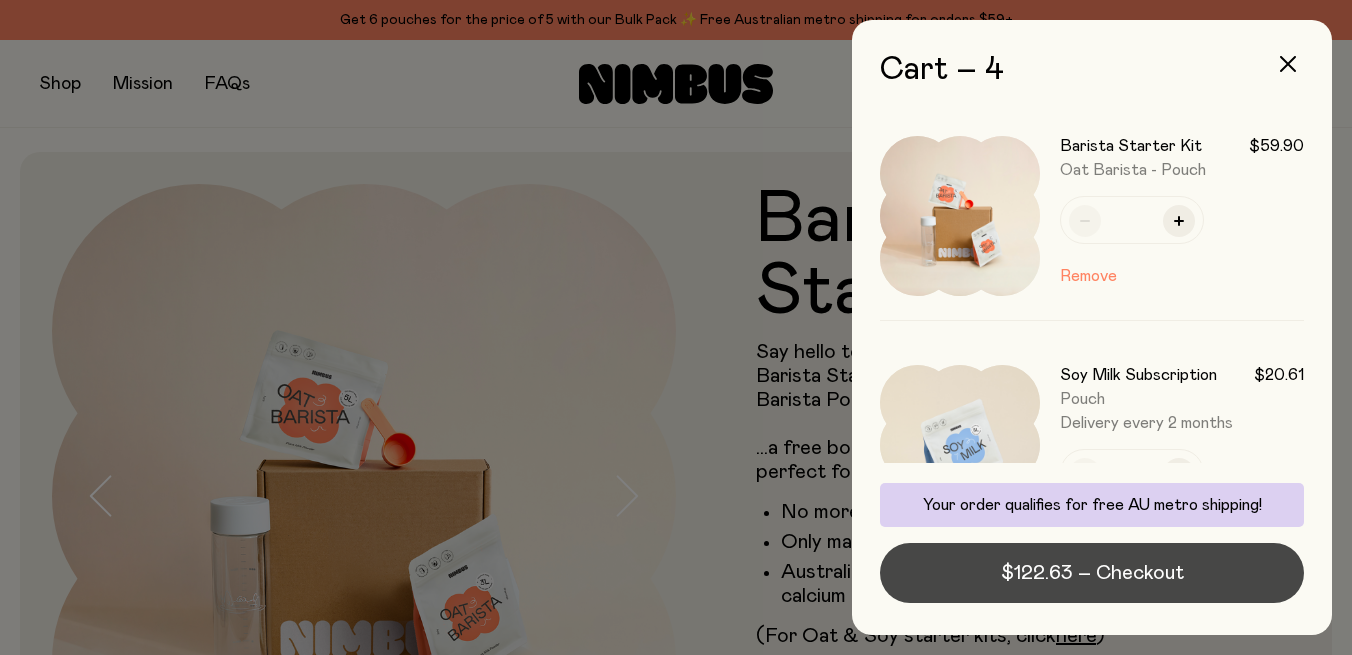 click on "$122.63 – Checkout" at bounding box center (1092, 573) 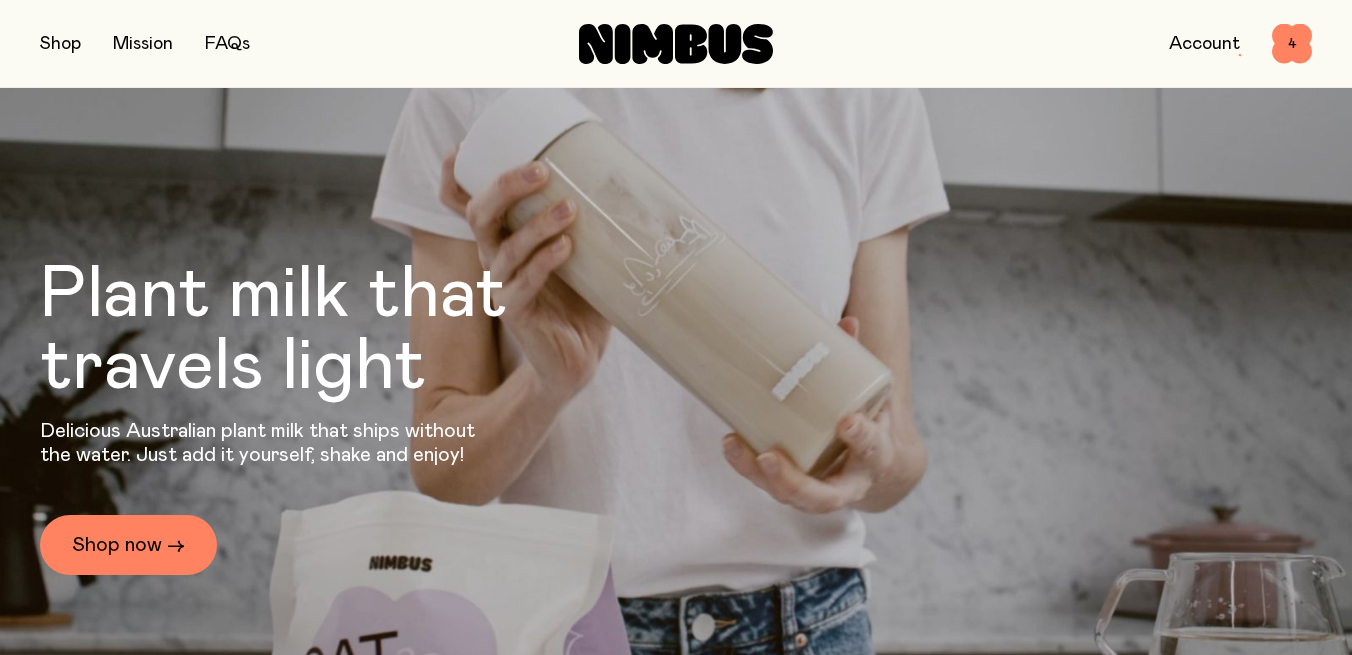 scroll, scrollTop: 2085, scrollLeft: 0, axis: vertical 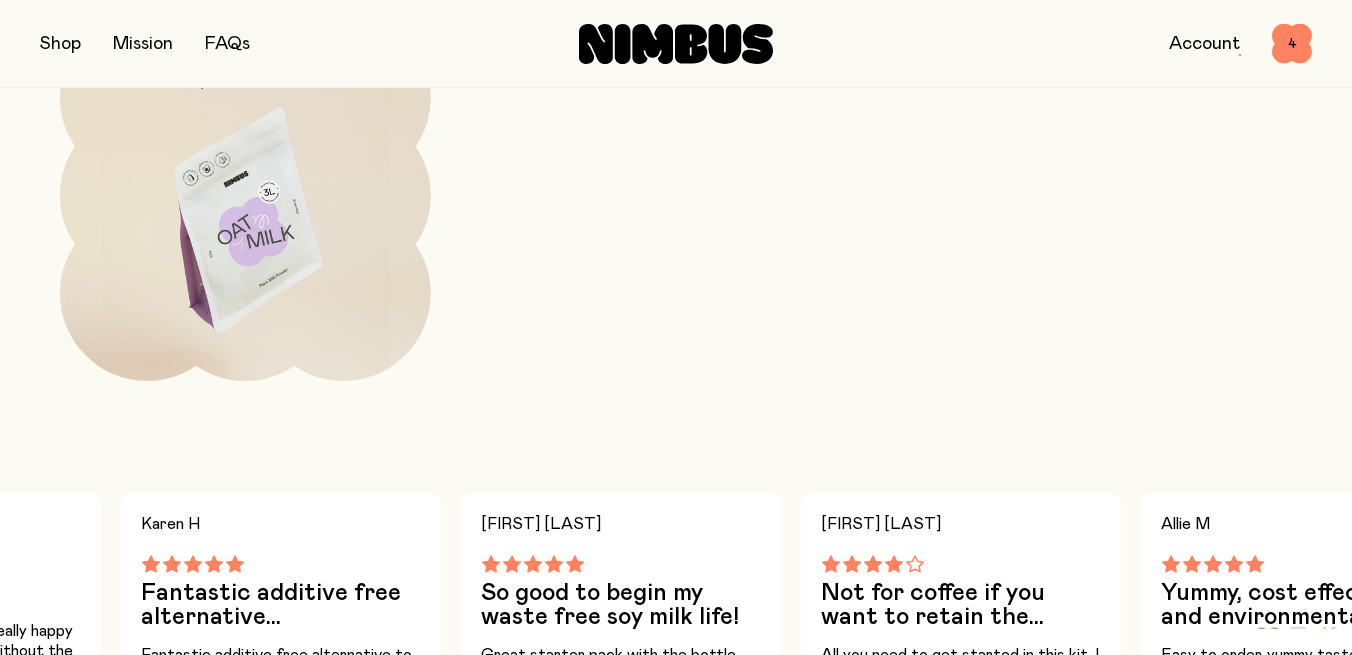click at bounding box center [245, 228] 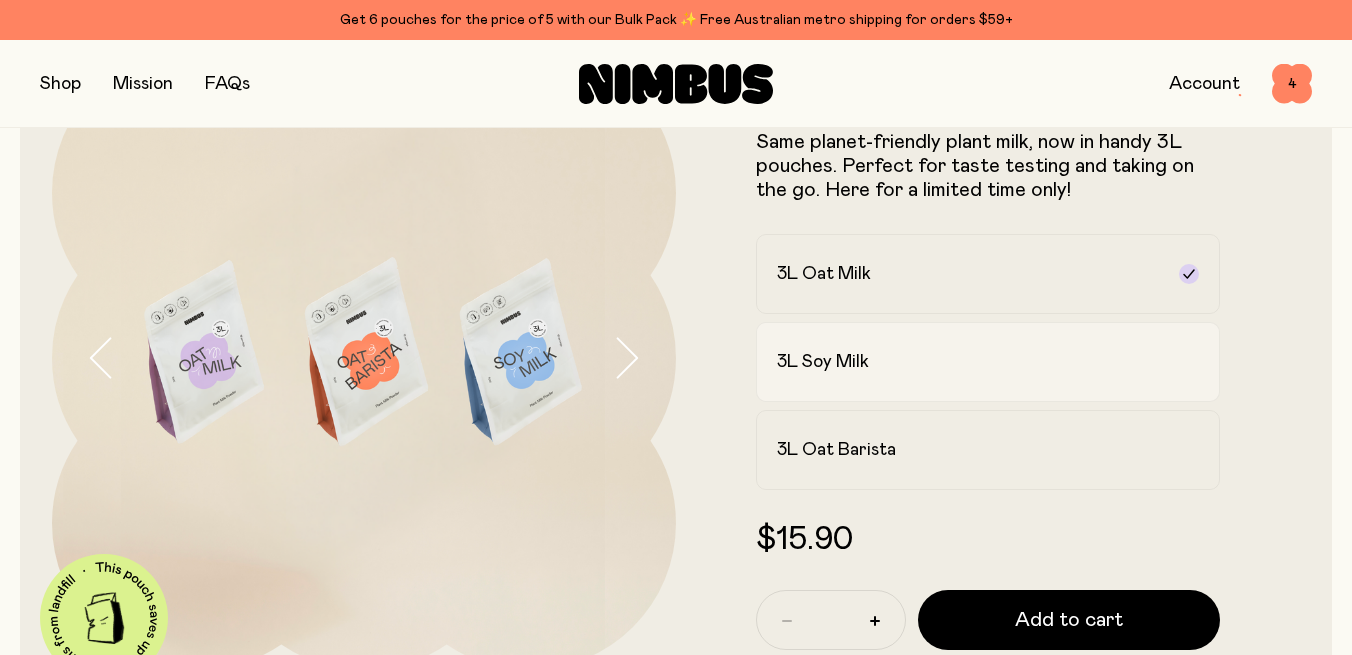 scroll, scrollTop: 155, scrollLeft: 0, axis: vertical 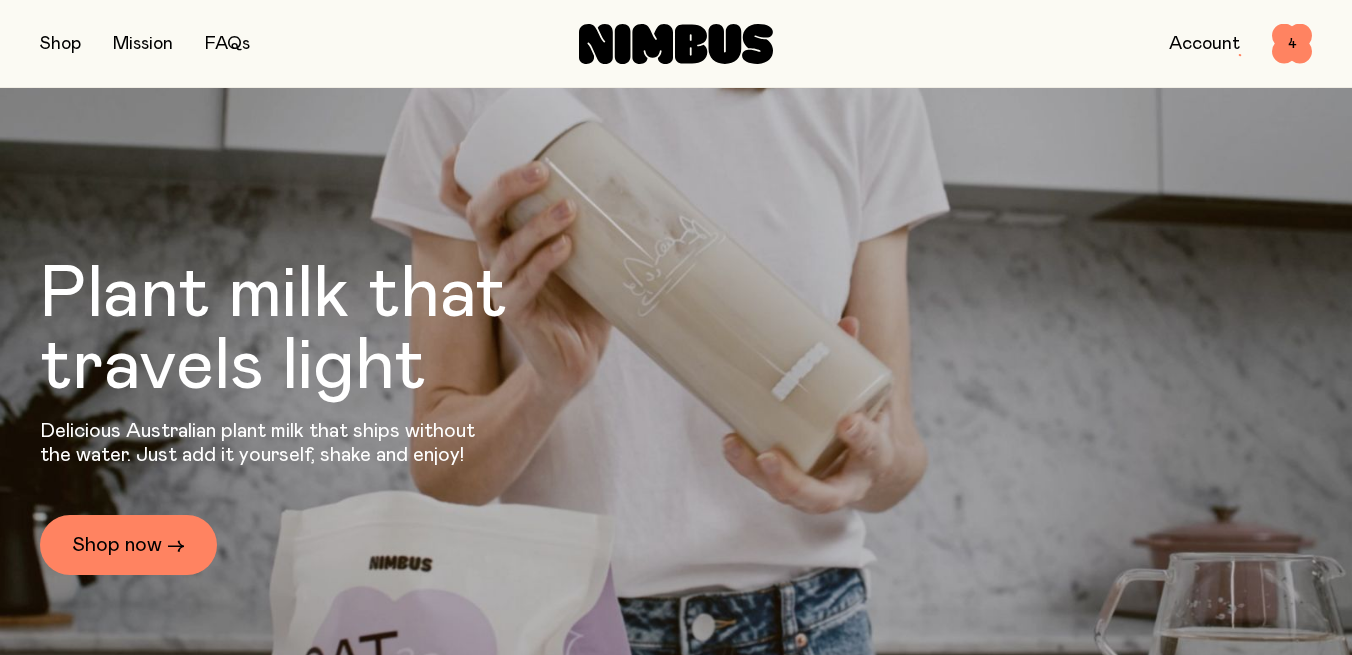 click at bounding box center (60, 44) 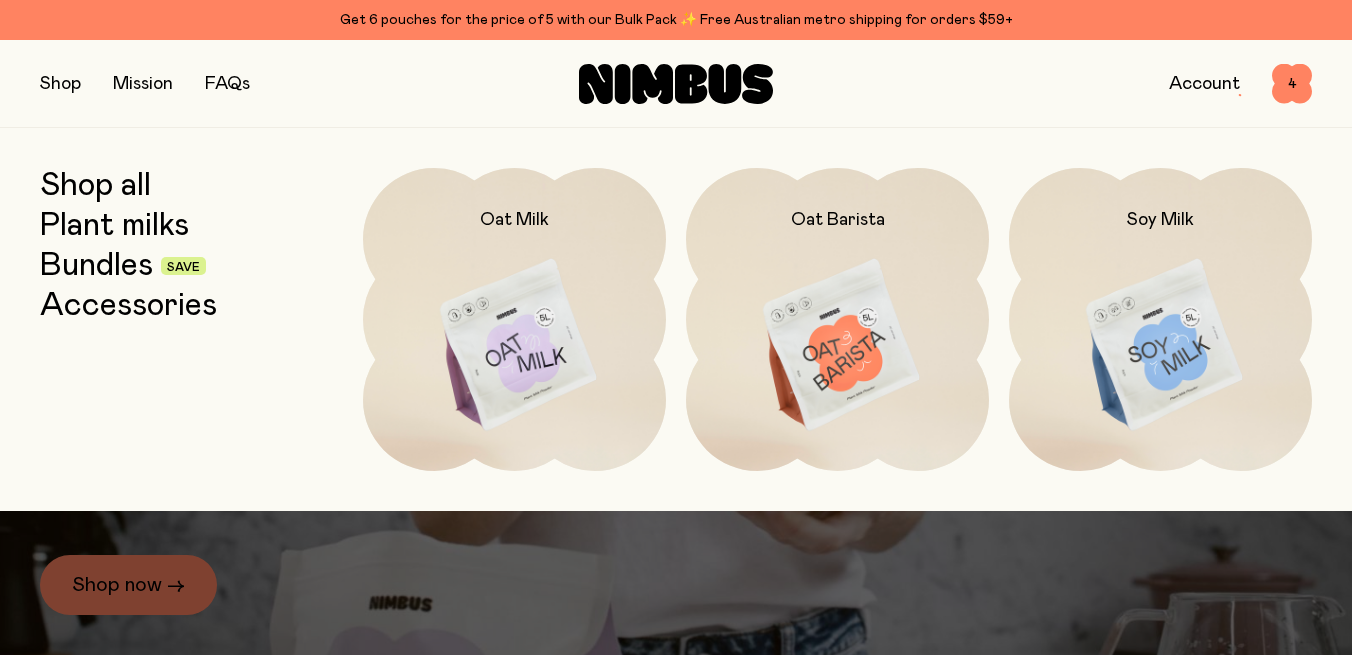 click on "Bundles" at bounding box center (96, 266) 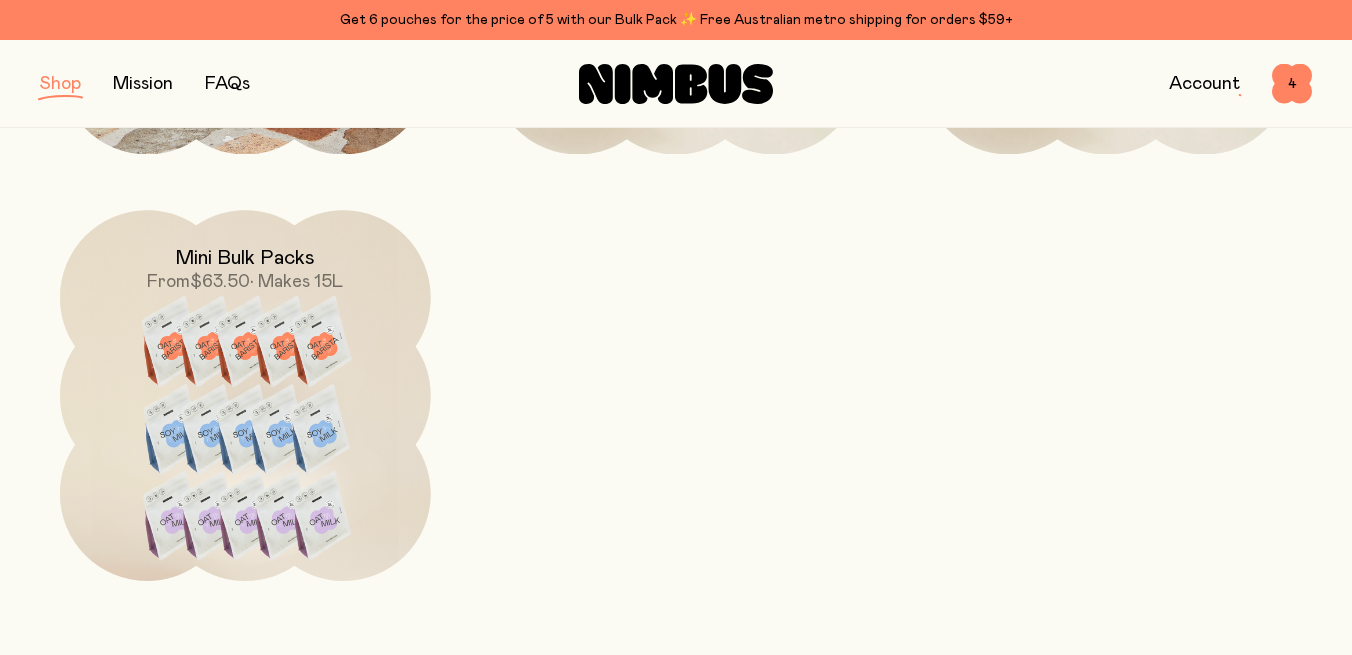 scroll, scrollTop: 1086, scrollLeft: 0, axis: vertical 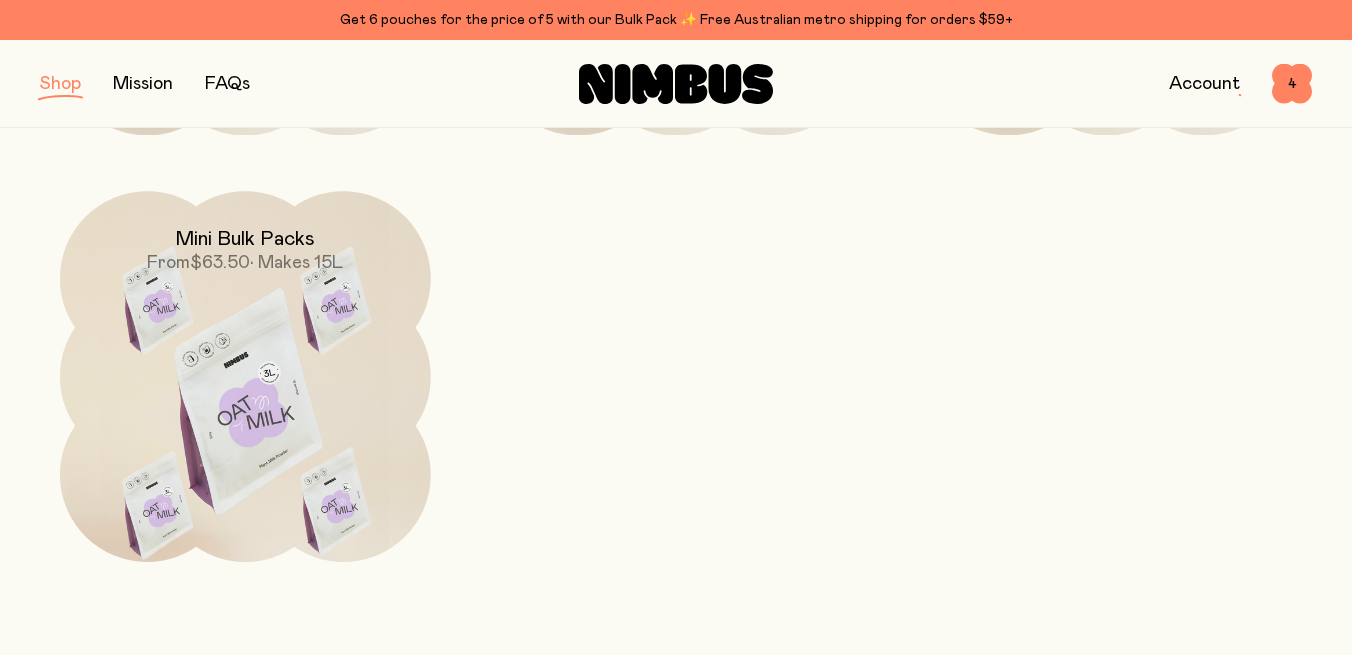 click at bounding box center (245, 409) 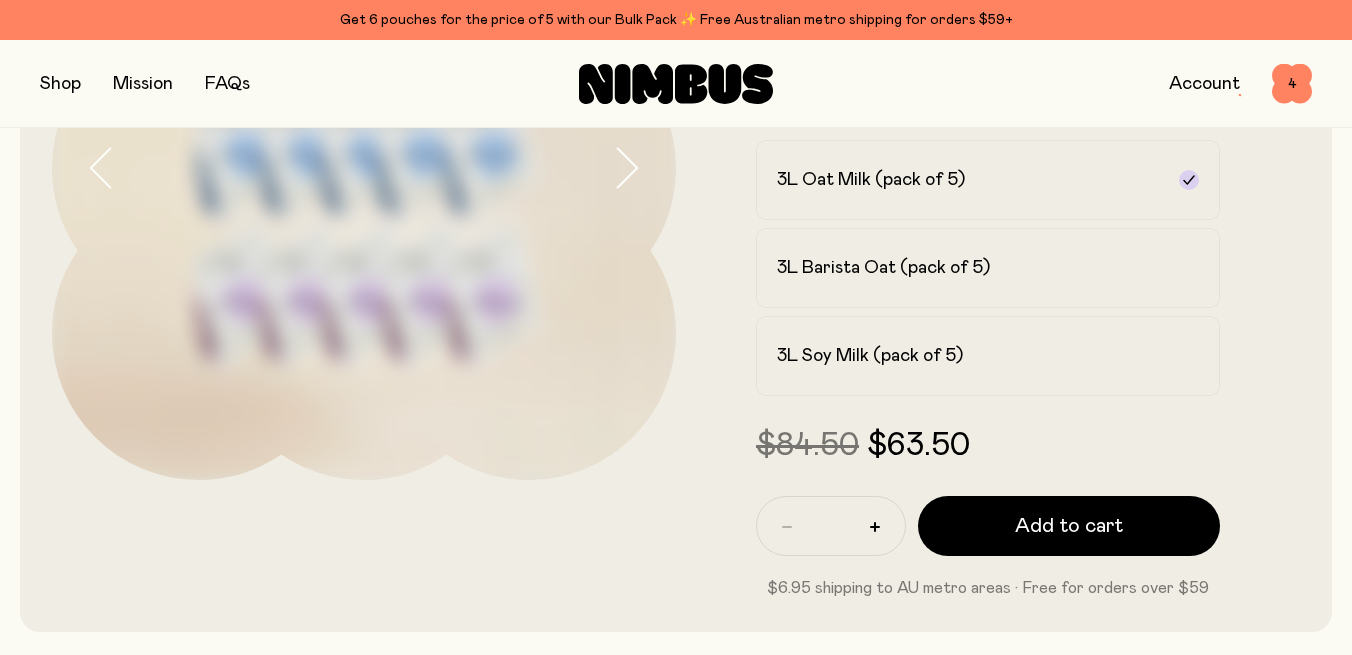 scroll, scrollTop: 350, scrollLeft: 0, axis: vertical 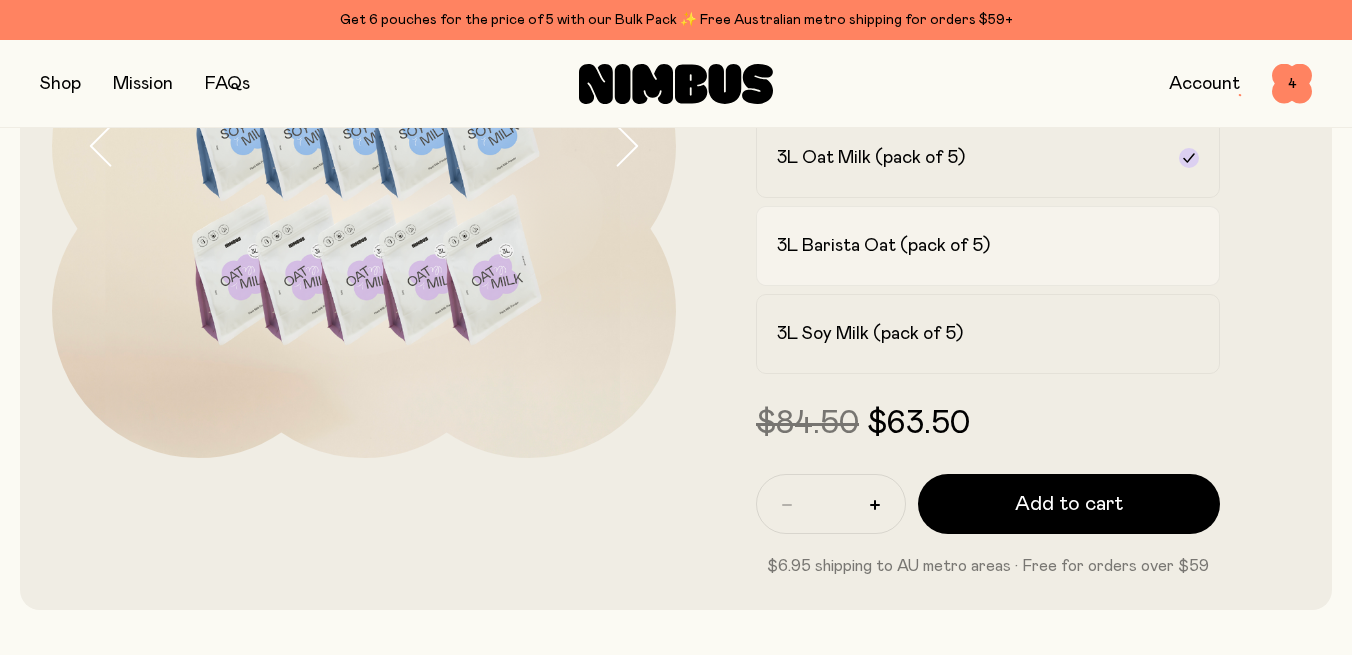 click on "3L Barista Oat (pack of 5)" at bounding box center [883, 246] 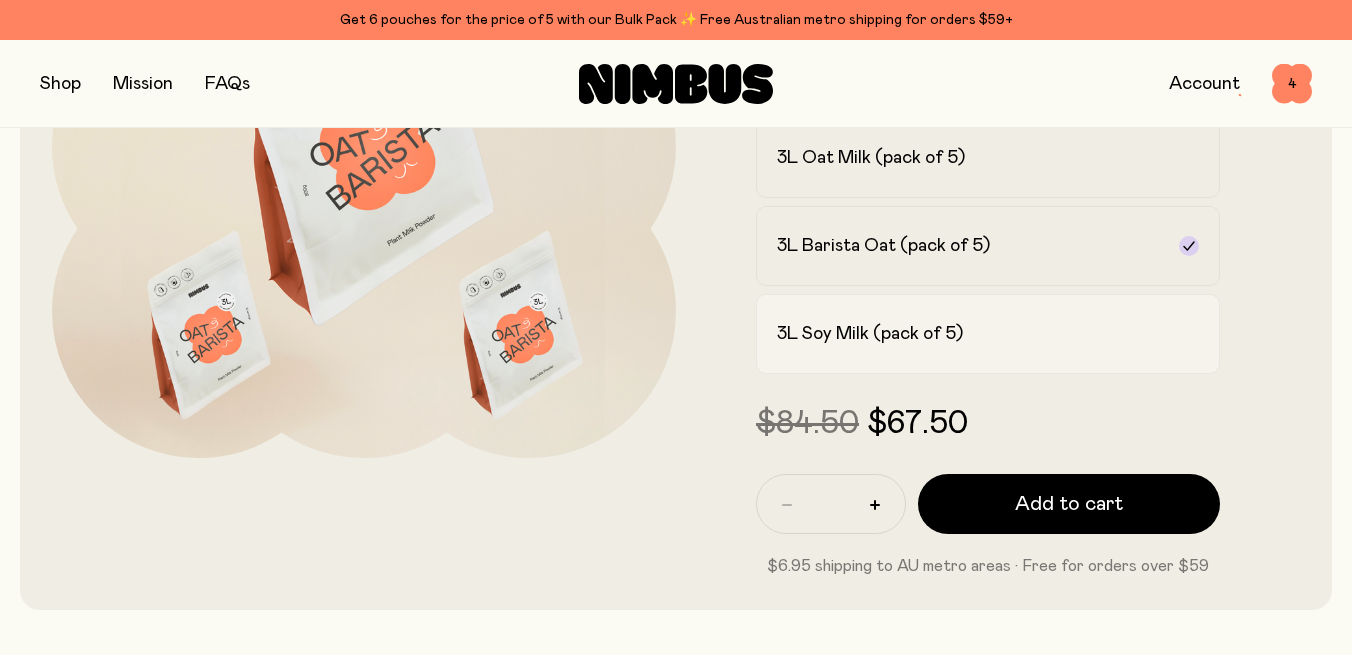 click on "3L Soy Milk (pack of 5)" at bounding box center [870, 334] 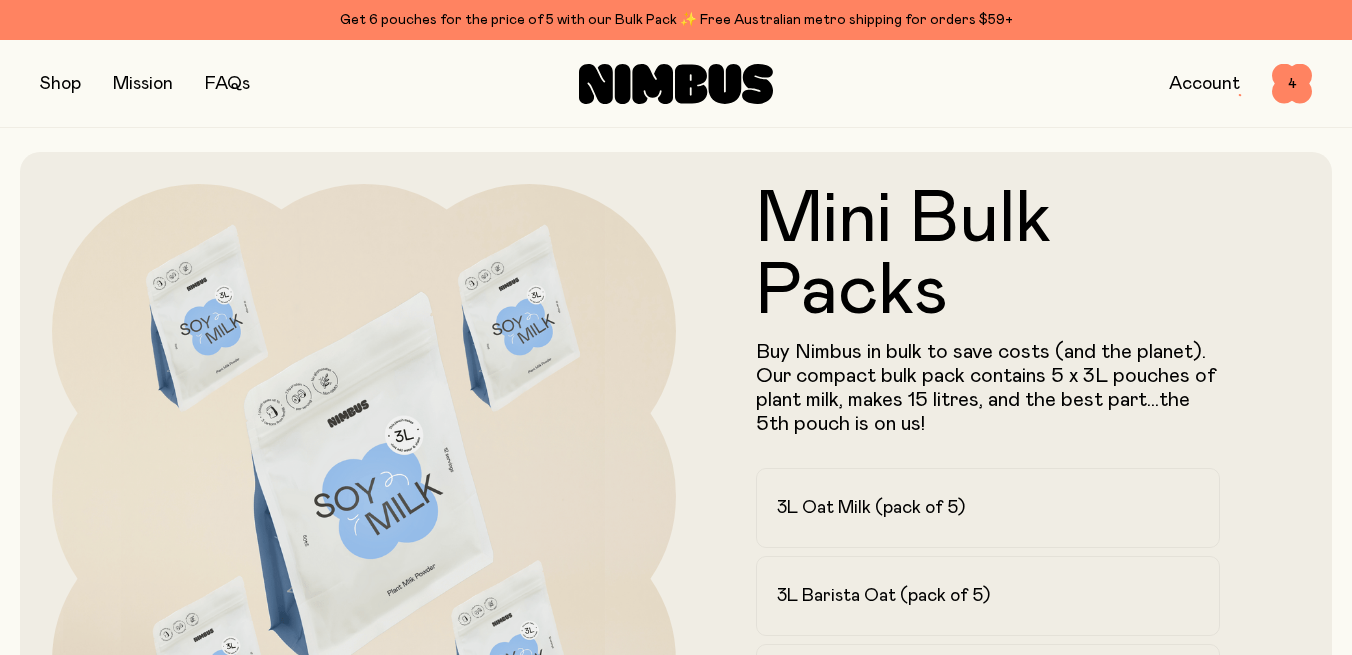 scroll, scrollTop: 0, scrollLeft: 0, axis: both 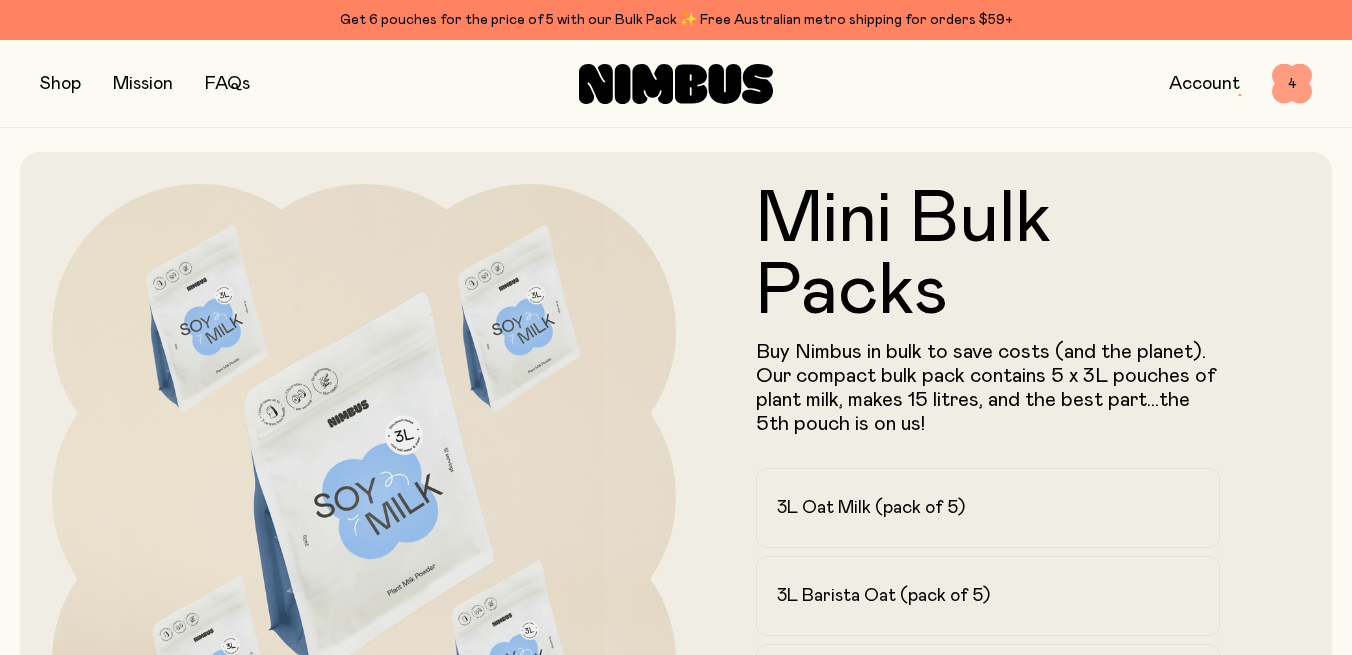 click on "4" at bounding box center (1292, 84) 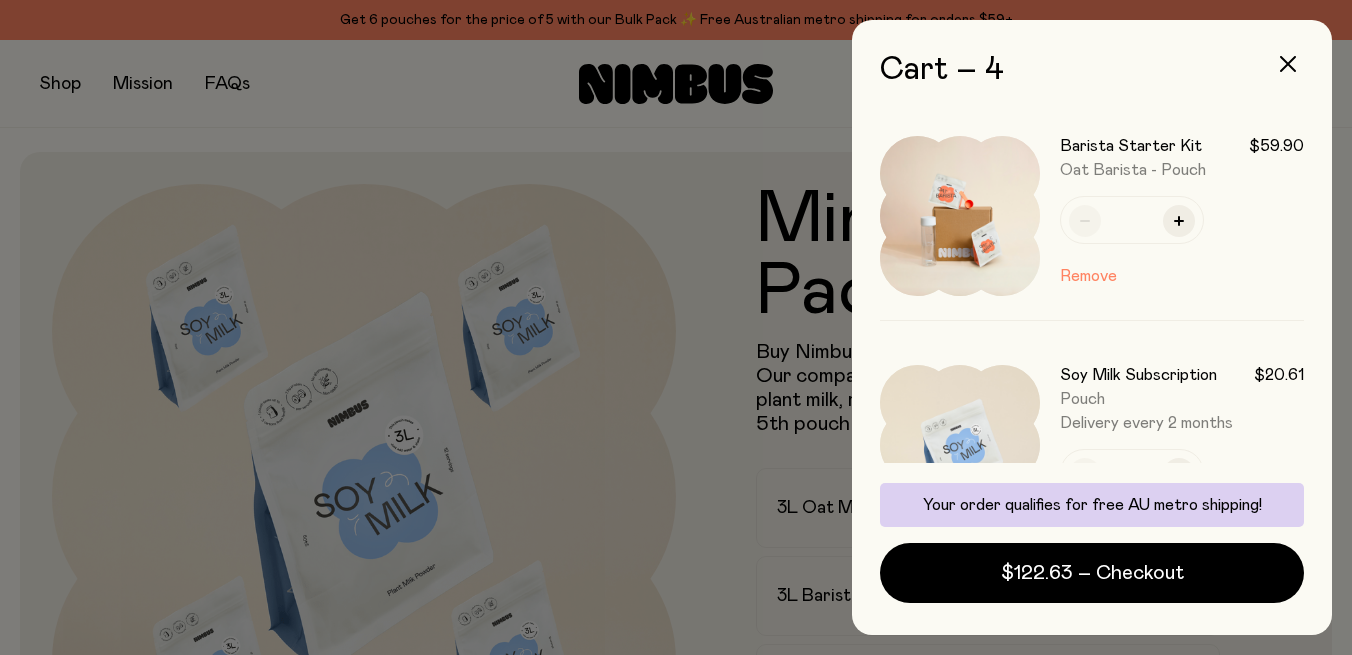 scroll, scrollTop: 0, scrollLeft: 0, axis: both 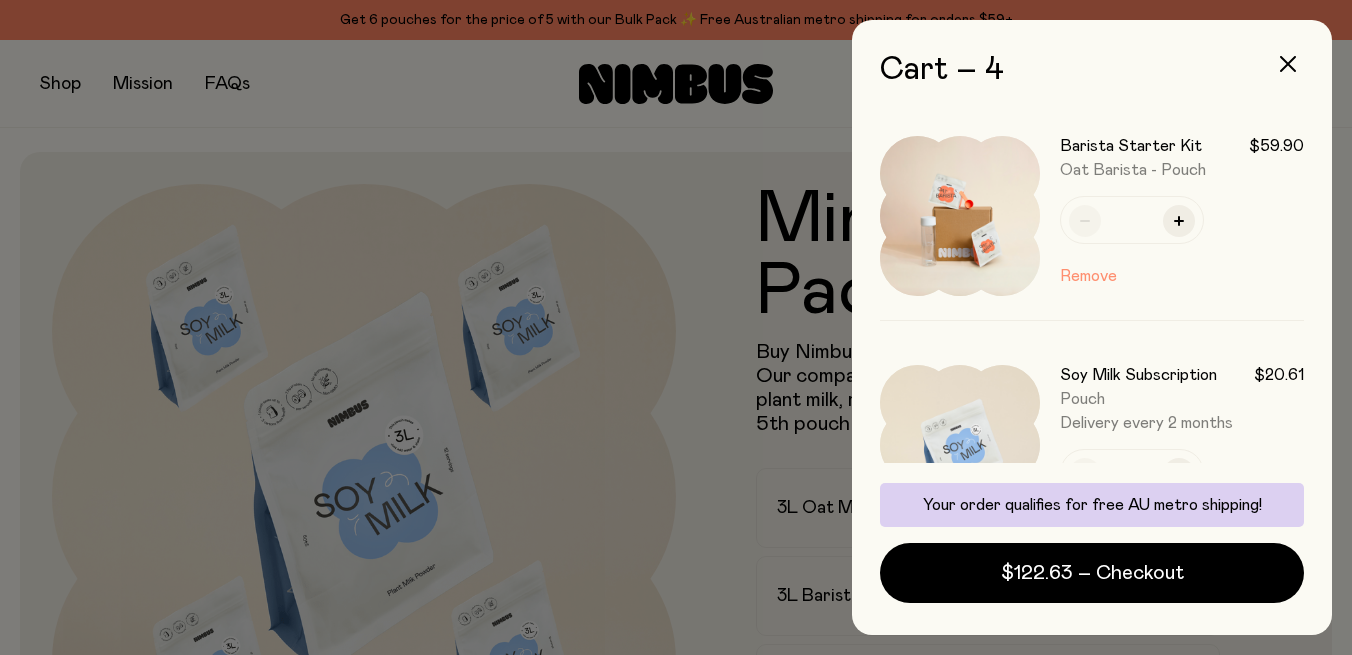 click on "Remove" at bounding box center [1088, 276] 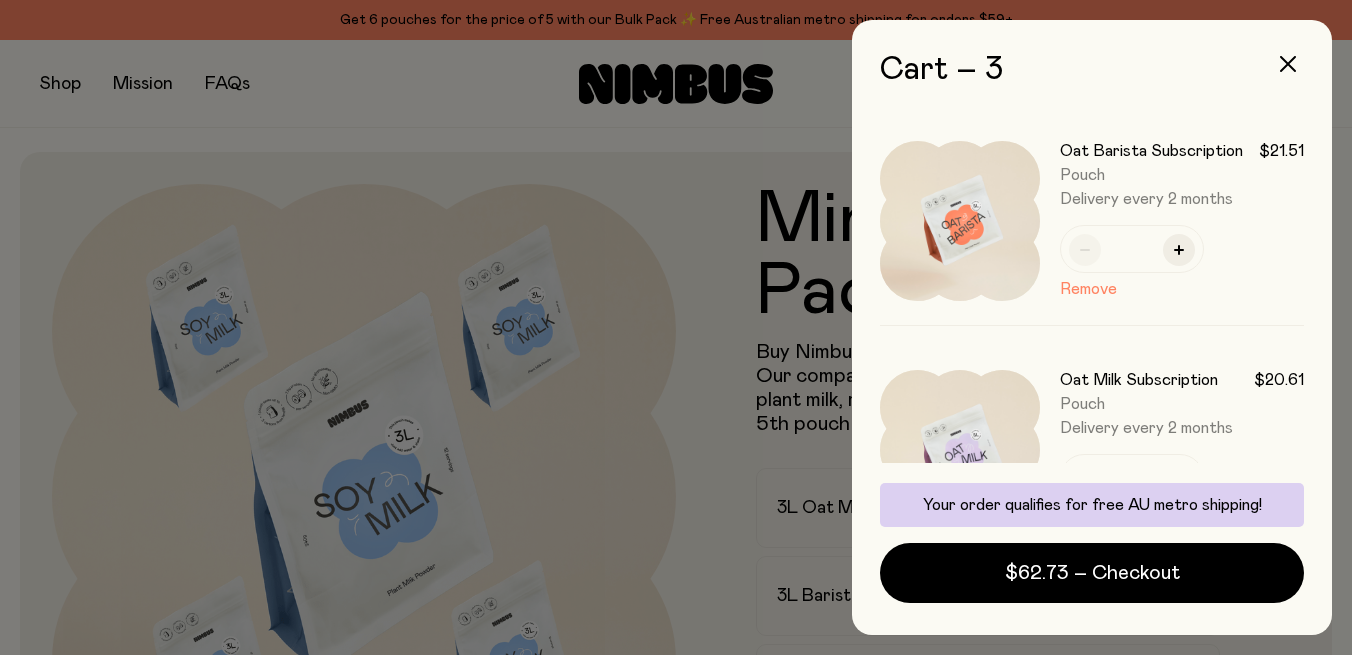 scroll, scrollTop: 216, scrollLeft: 0, axis: vertical 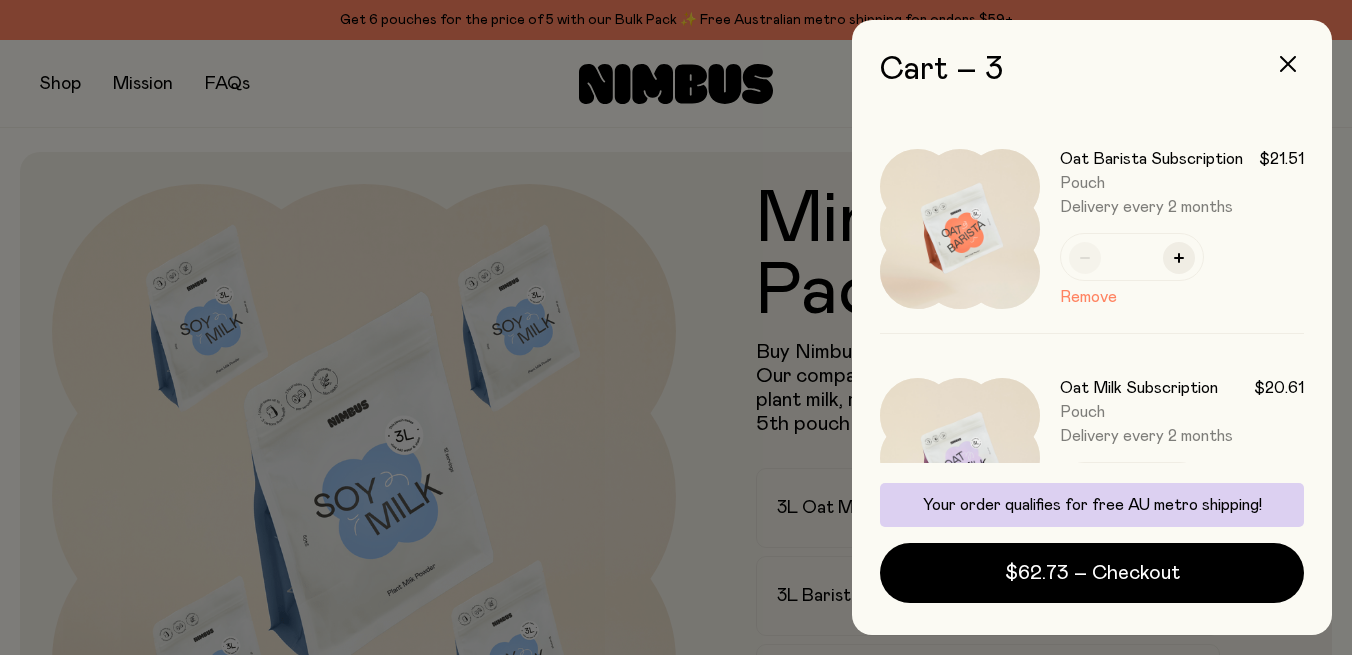 click on "Delivery every 2 months" at bounding box center [1182, 207] 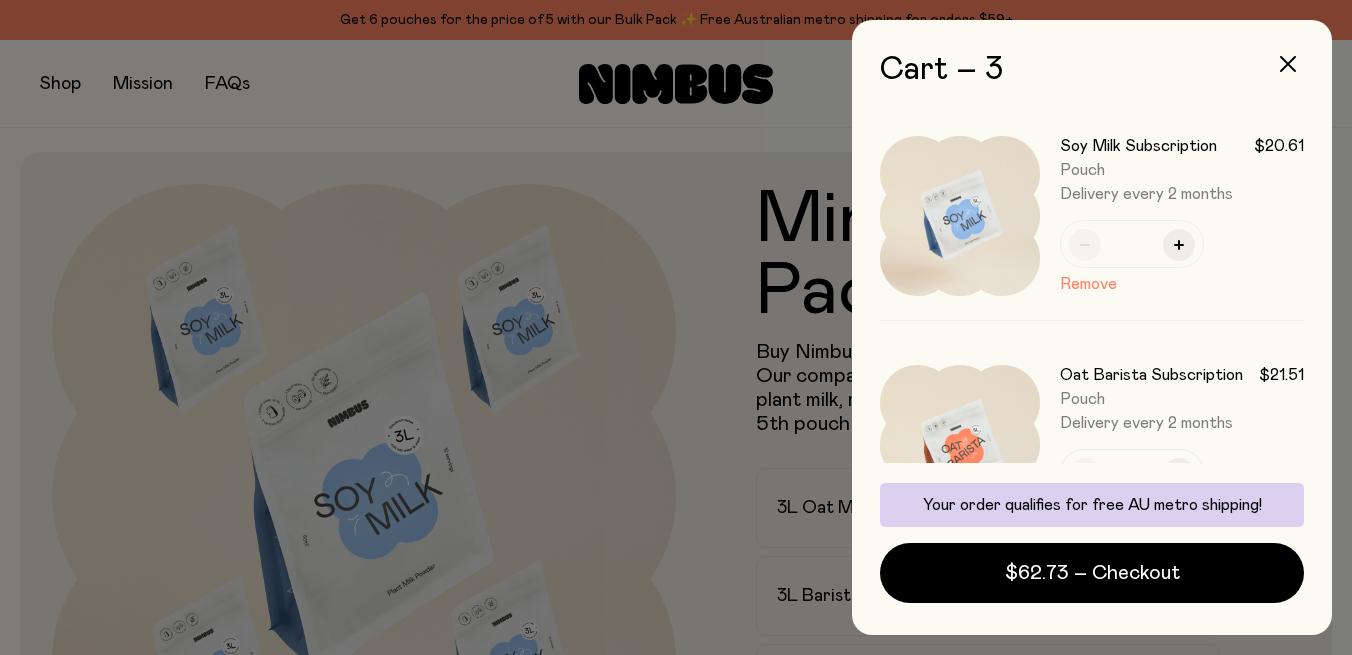 scroll, scrollTop: 0, scrollLeft: 0, axis: both 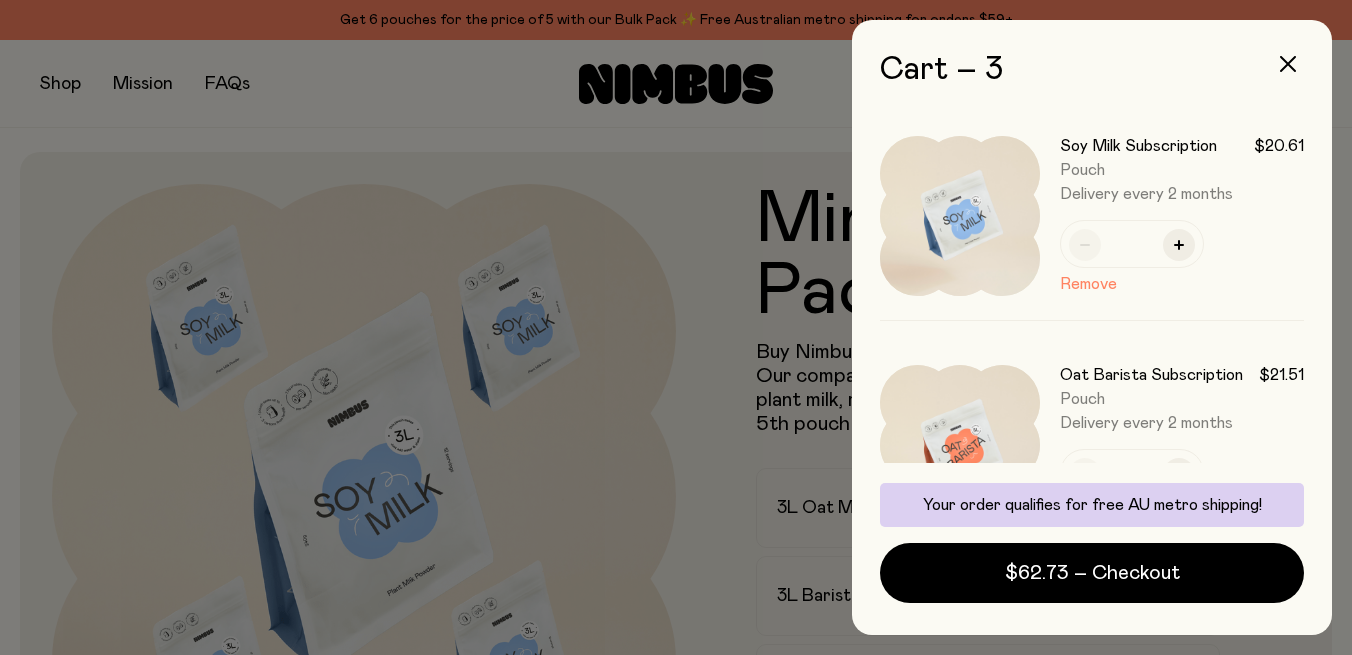 click at bounding box center [676, 327] 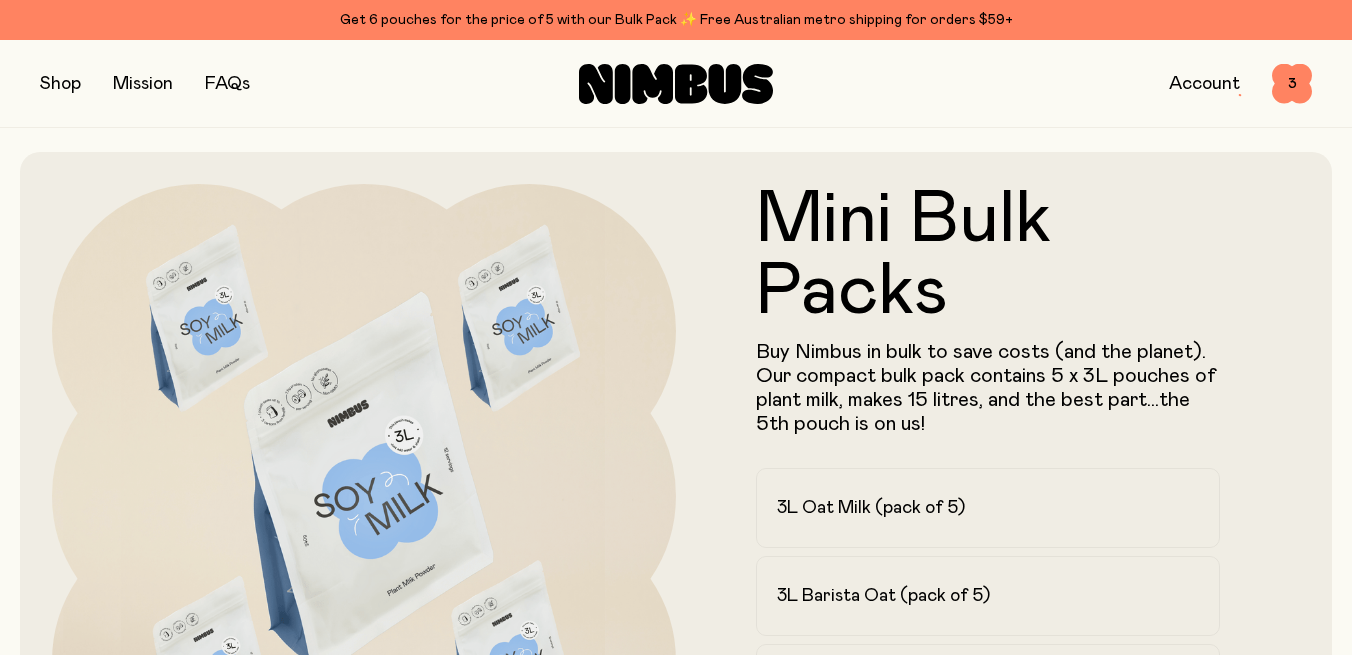 click at bounding box center [60, 84] 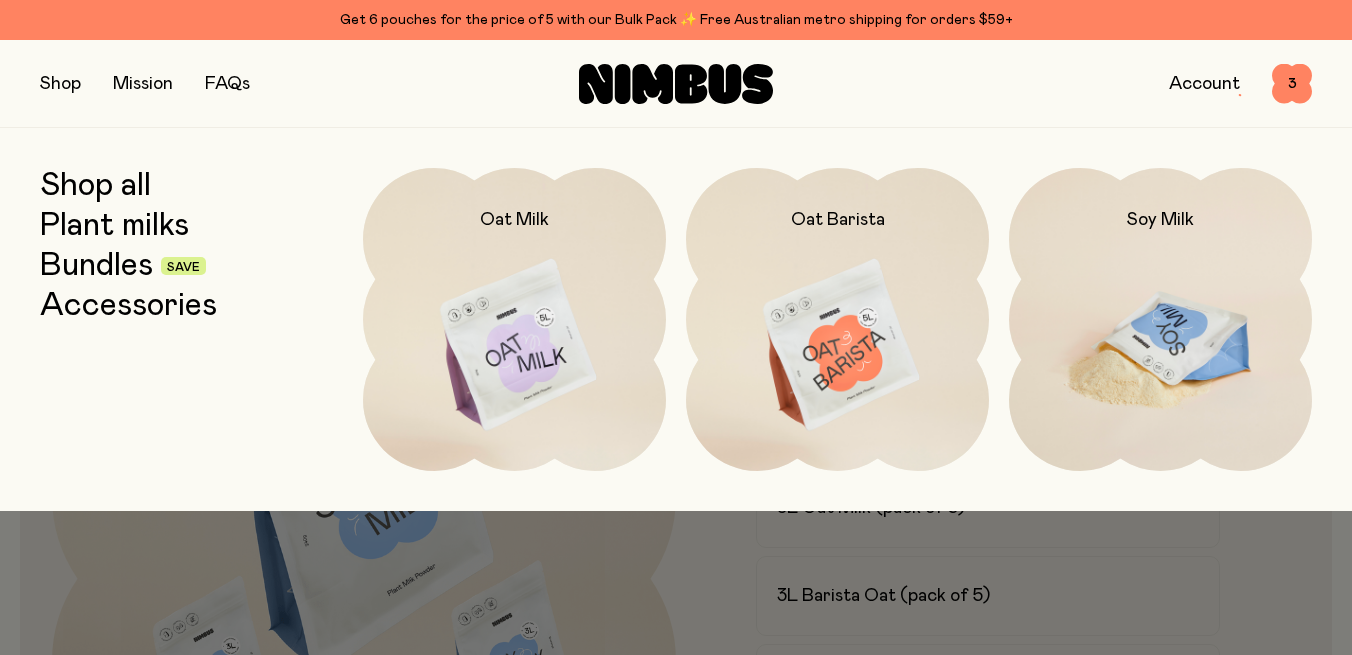 click at bounding box center (1160, 346) 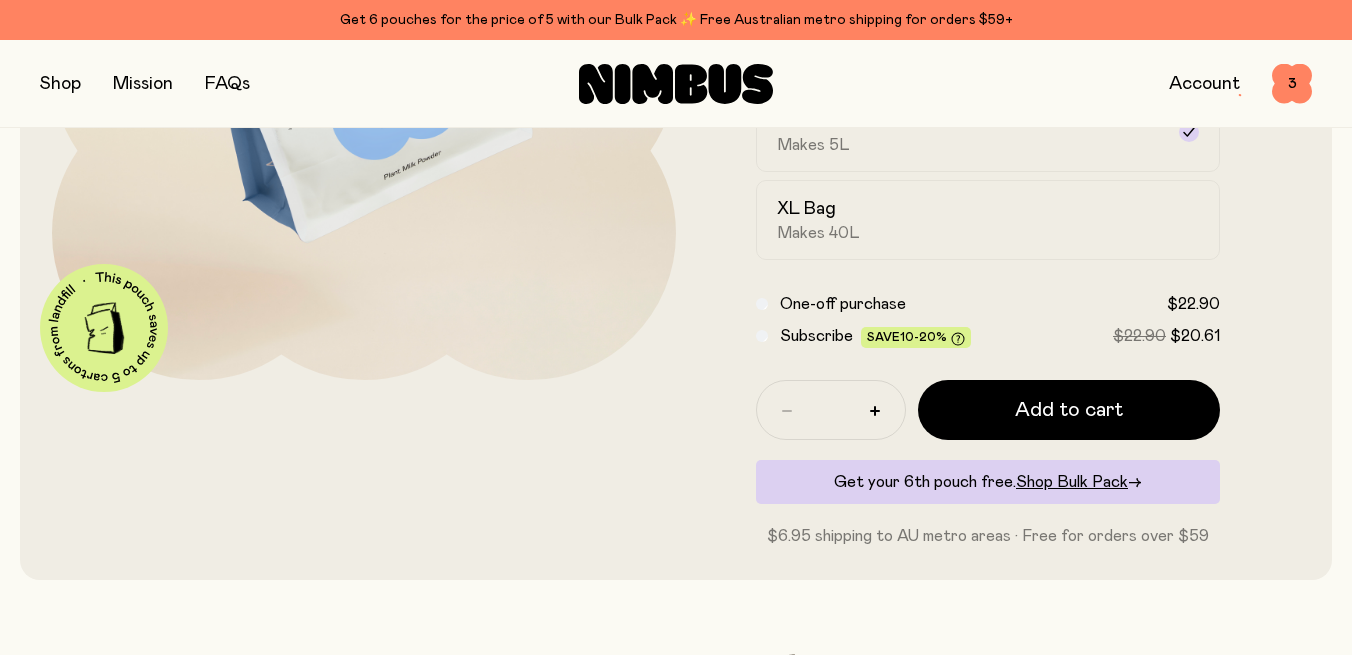scroll, scrollTop: 430, scrollLeft: 0, axis: vertical 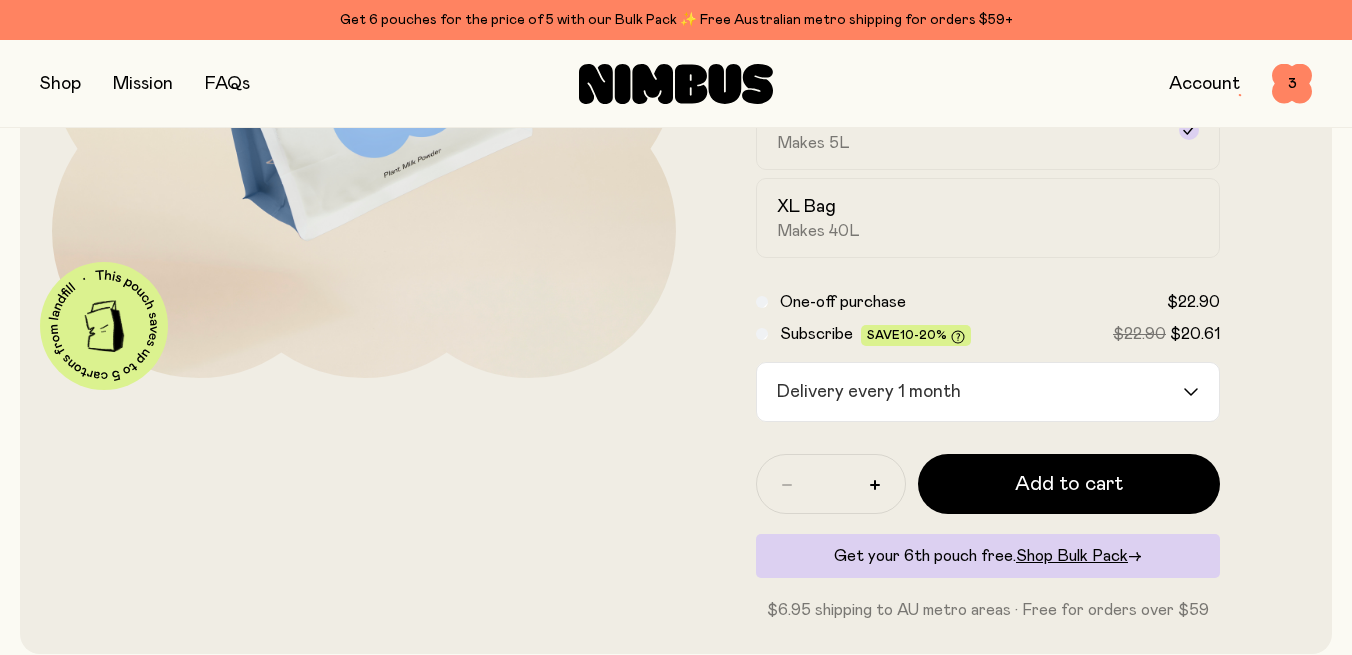 click at bounding box center [60, 84] 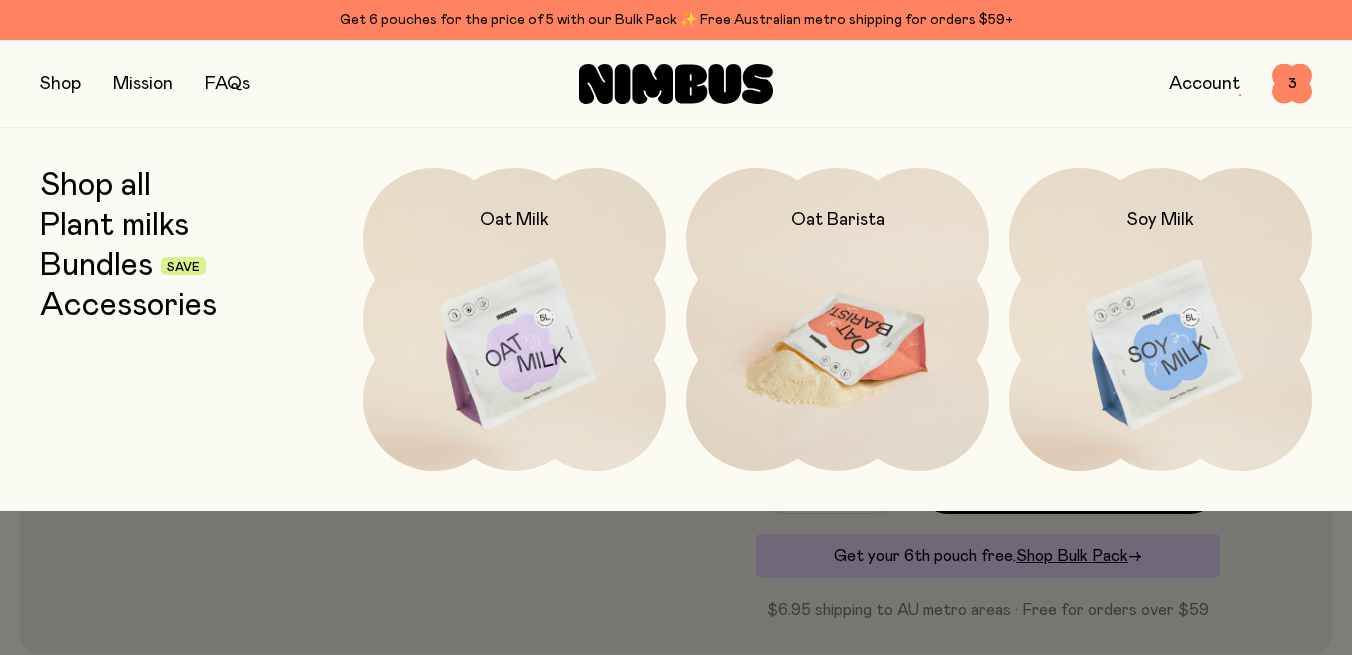 click at bounding box center [837, 346] 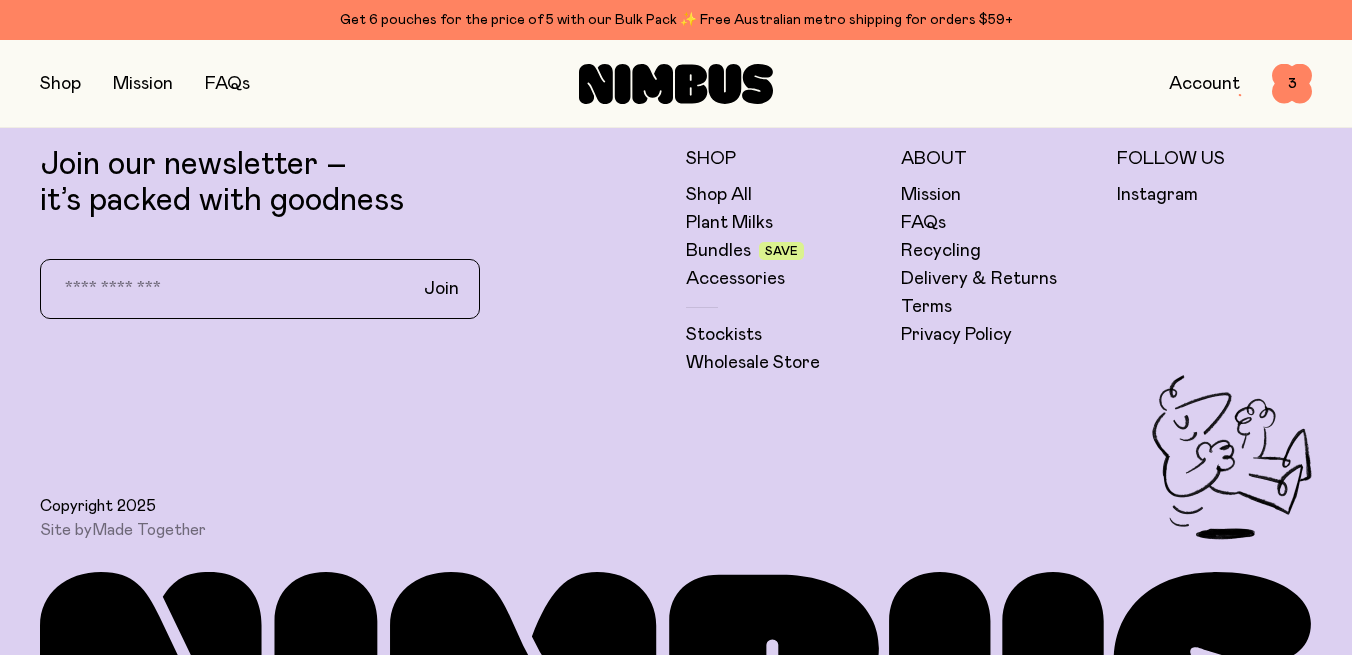 scroll, scrollTop: 4860, scrollLeft: 0, axis: vertical 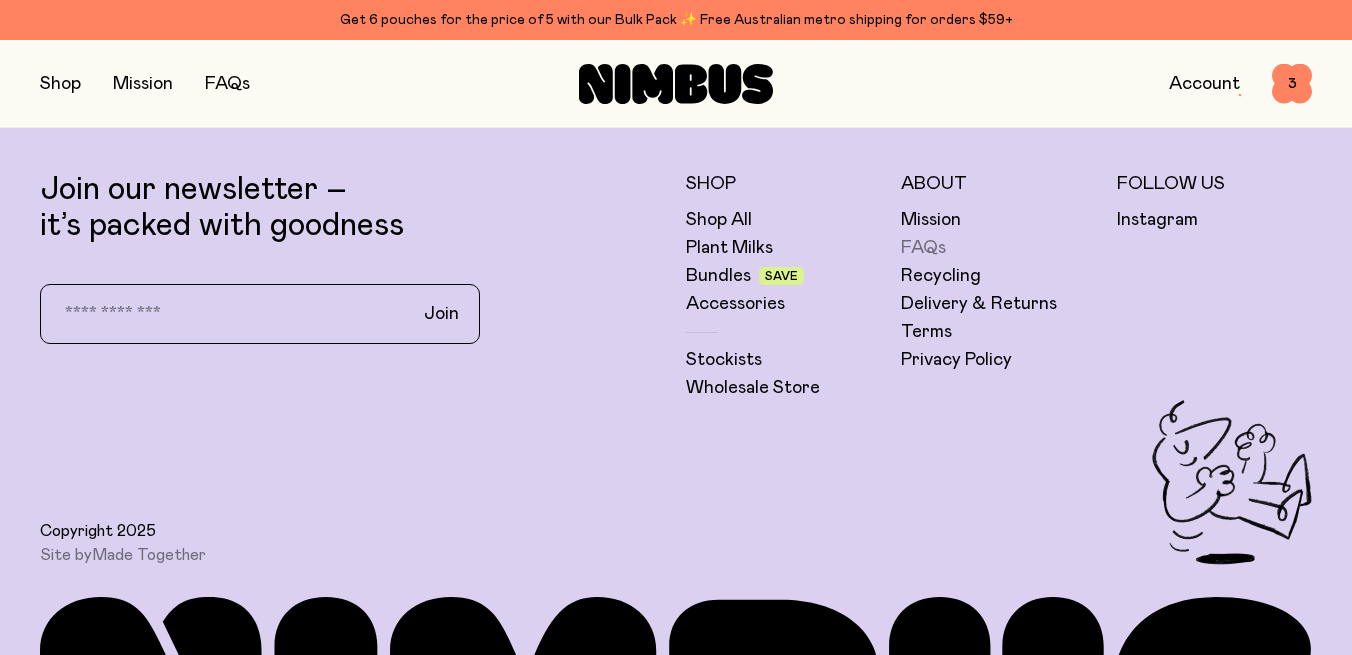 click on "FAQs" at bounding box center (923, 248) 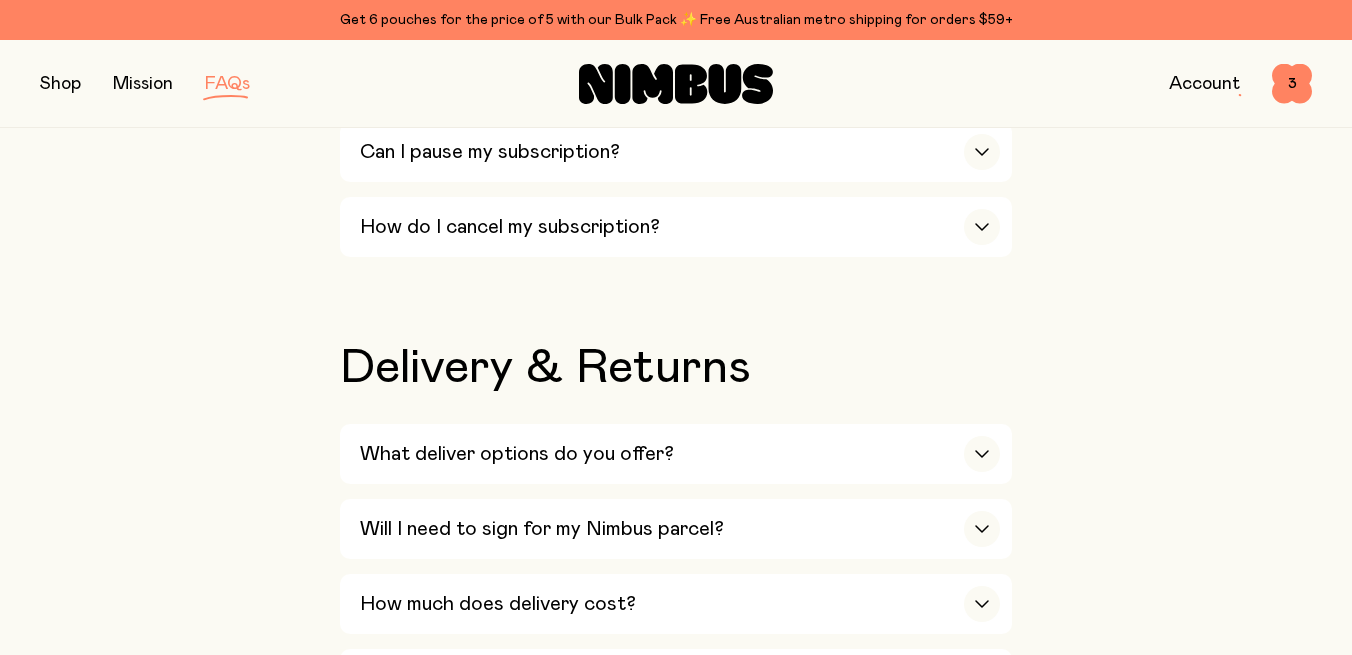 scroll, scrollTop: 2732, scrollLeft: 0, axis: vertical 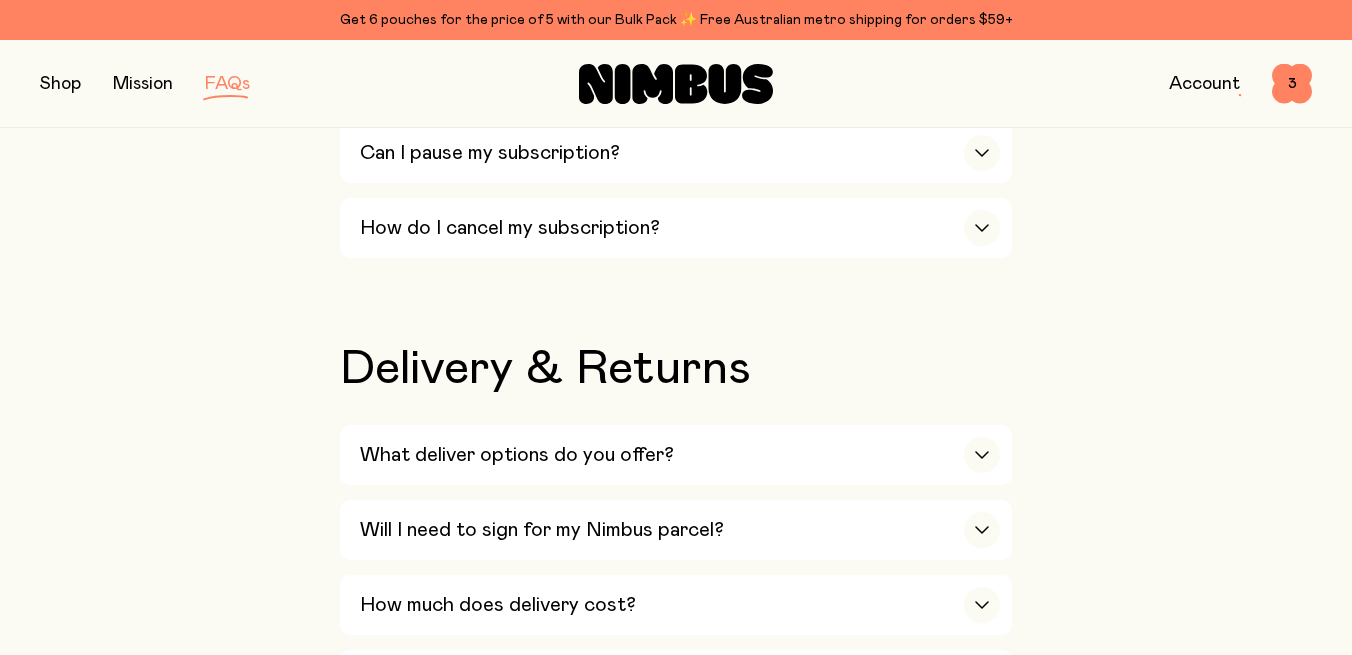 click on "Delivery & Returns What deliver options do you offer? We deliver using standard AusPost delivery, to reduce the emissions created by more transport intensive courier routes. Orders are usually shipped from [CITY] within 1-2 business days, and take between 1-8 business days to reach their destination in Australia, and possibly longer for New Zealand depending on AusPost's speed. Orders shipped to Christmas Island, Cocos Islands, Lord Howe Island and Norfolk Island are automatically shipped by Express post, but unfortunately we cannot guarantee AusPost's fulfilment of this request, nor the arrival times to these areas. We regret that we cannot refund a delayed order until it is deemed lost in transit by Australia Post. Will I need to sign for my Nimbus parcel? All orders require a signature on delivery. If you'd like to give permission to leave your order in a safe place, this can be done for all future deliveries (or individual parcels) via your Australia Post MyPost account How much does delivery cost?" 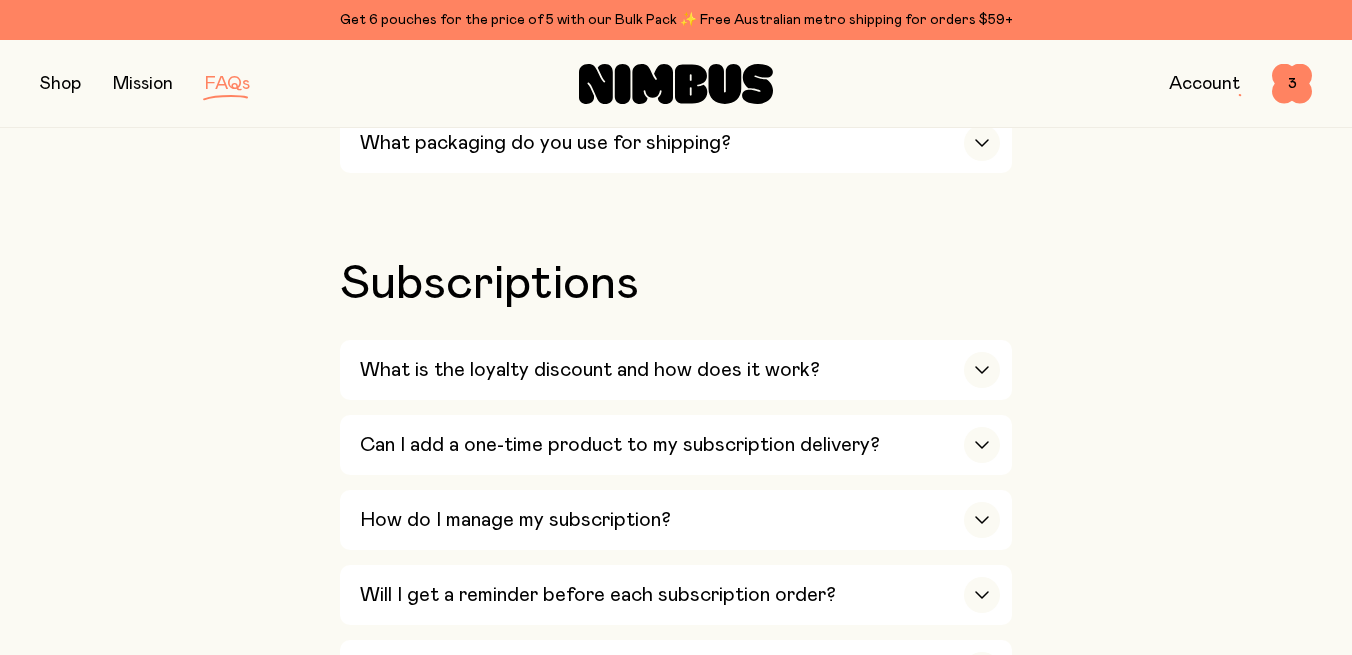 scroll, scrollTop: 2222, scrollLeft: 0, axis: vertical 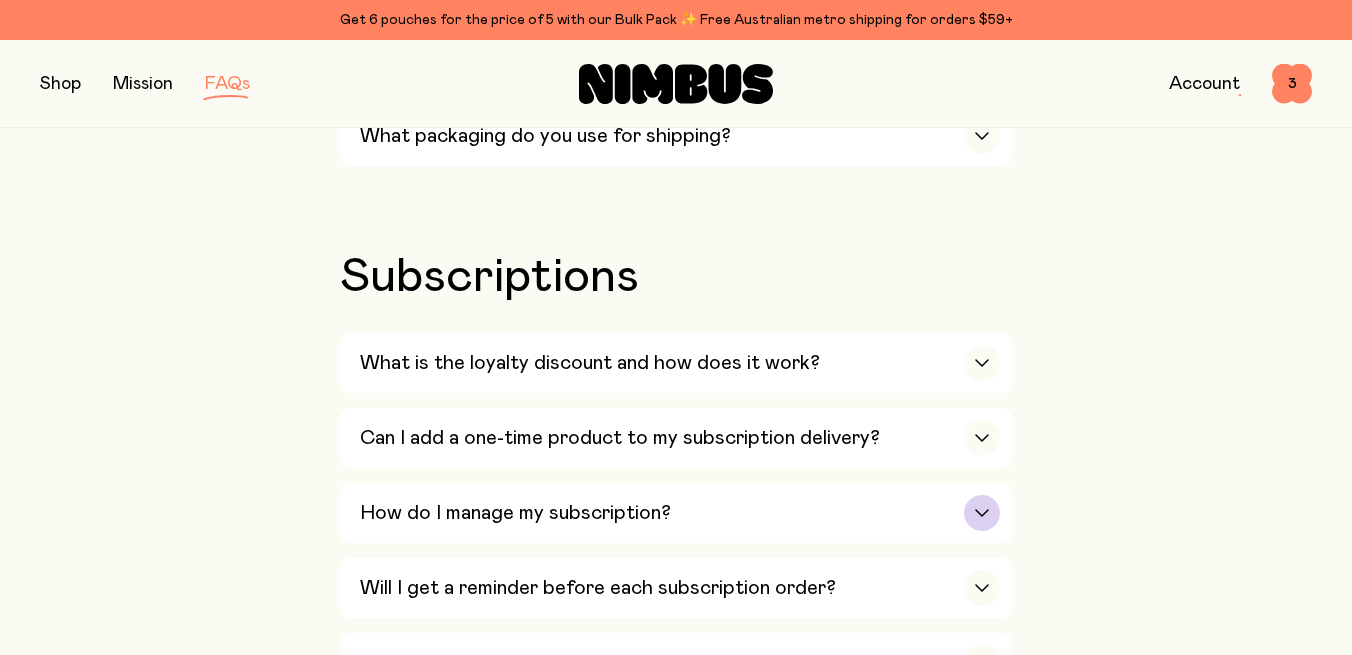 click at bounding box center [982, 513] 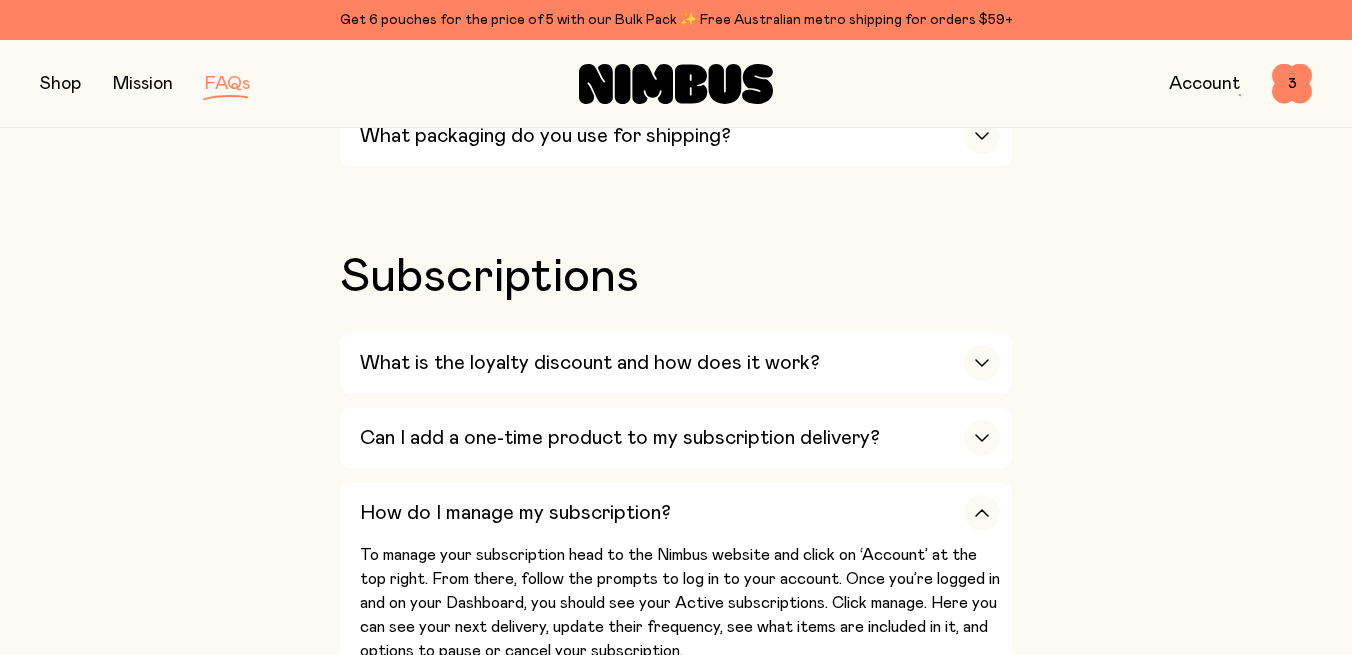 scroll, scrollTop: 2223, scrollLeft: 0, axis: vertical 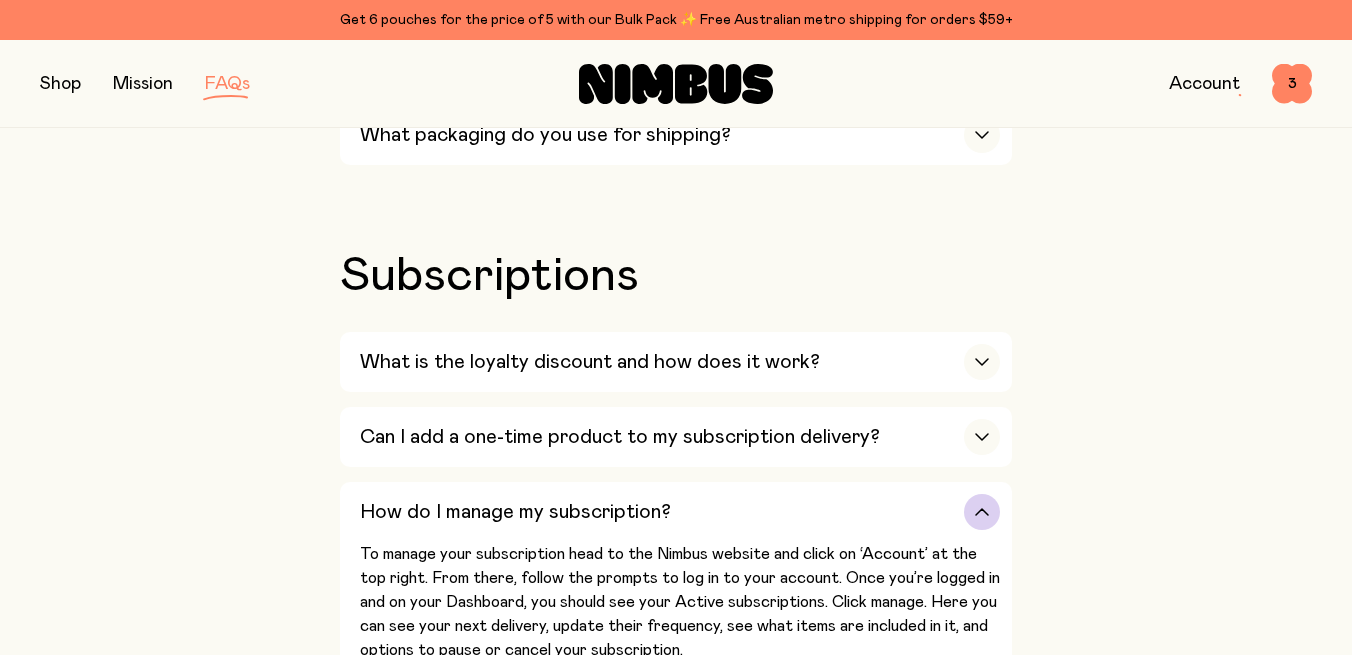 click on "To manage your subscription head to the Nimbus website and click on ‘Account’ at the top right. From there, follow the prompts to log in to your account. Once you’re logged in and on your Dashboard, you should see your Active subscriptions. Click manage. Here you can see your next delivery, update their frequency, see what items are included in it, and options to pause or cancel your subscription." at bounding box center (680, 602) 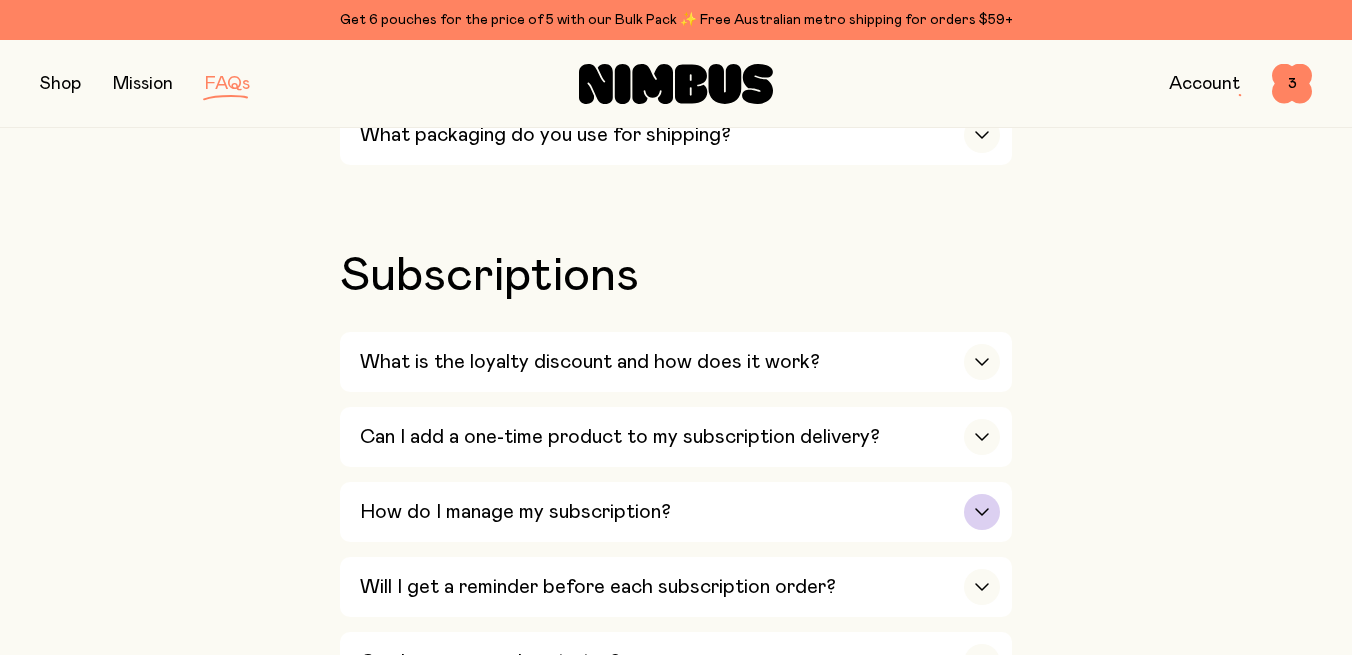 click at bounding box center [982, 512] 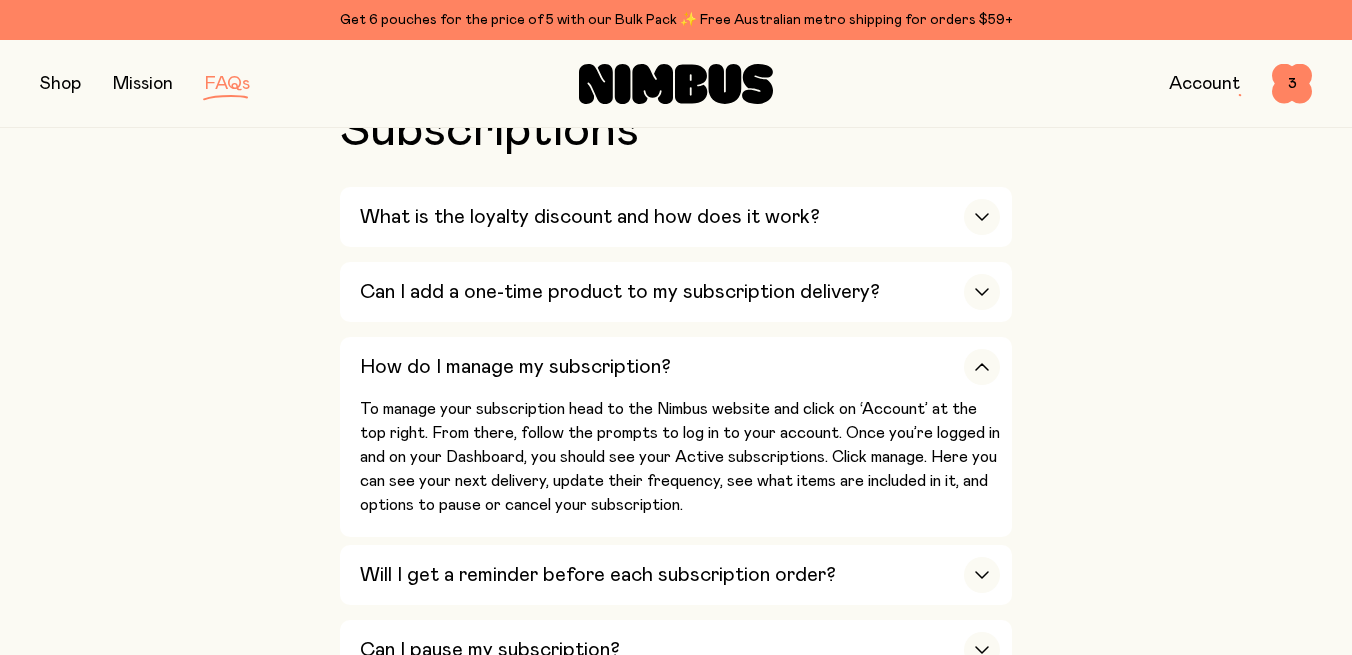 scroll, scrollTop: 2371, scrollLeft: 0, axis: vertical 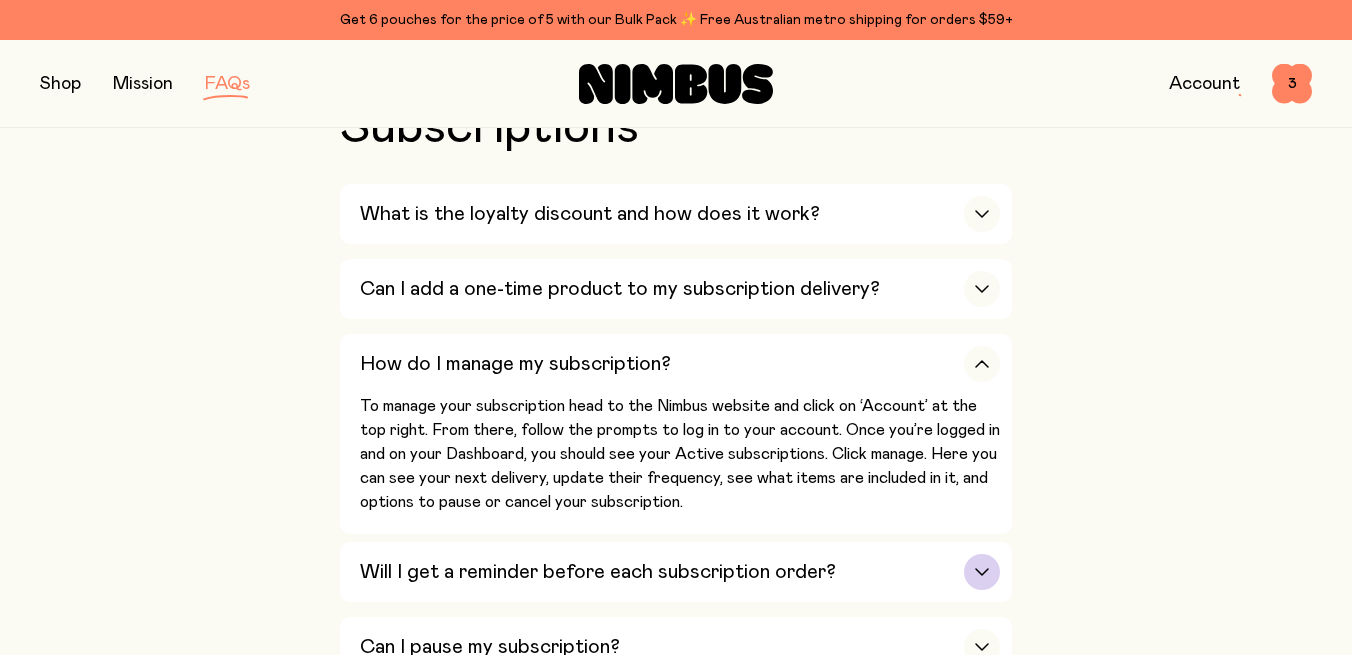 click 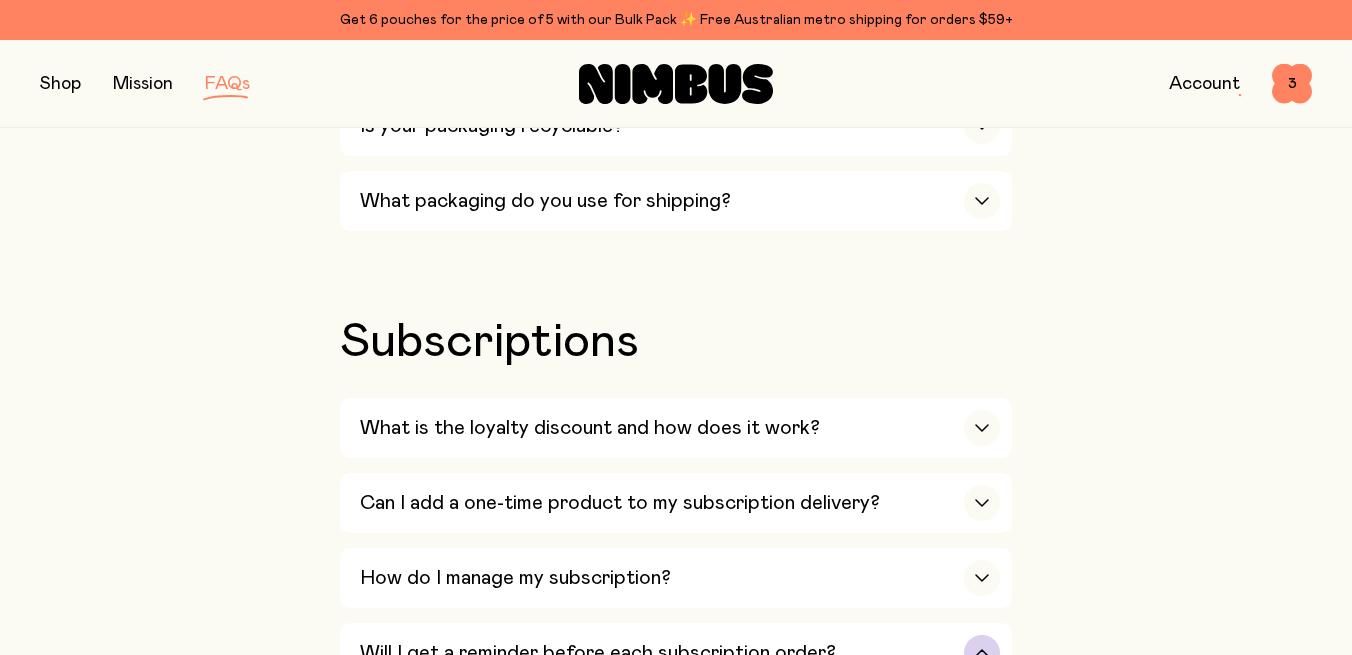 scroll, scrollTop: 2153, scrollLeft: 0, axis: vertical 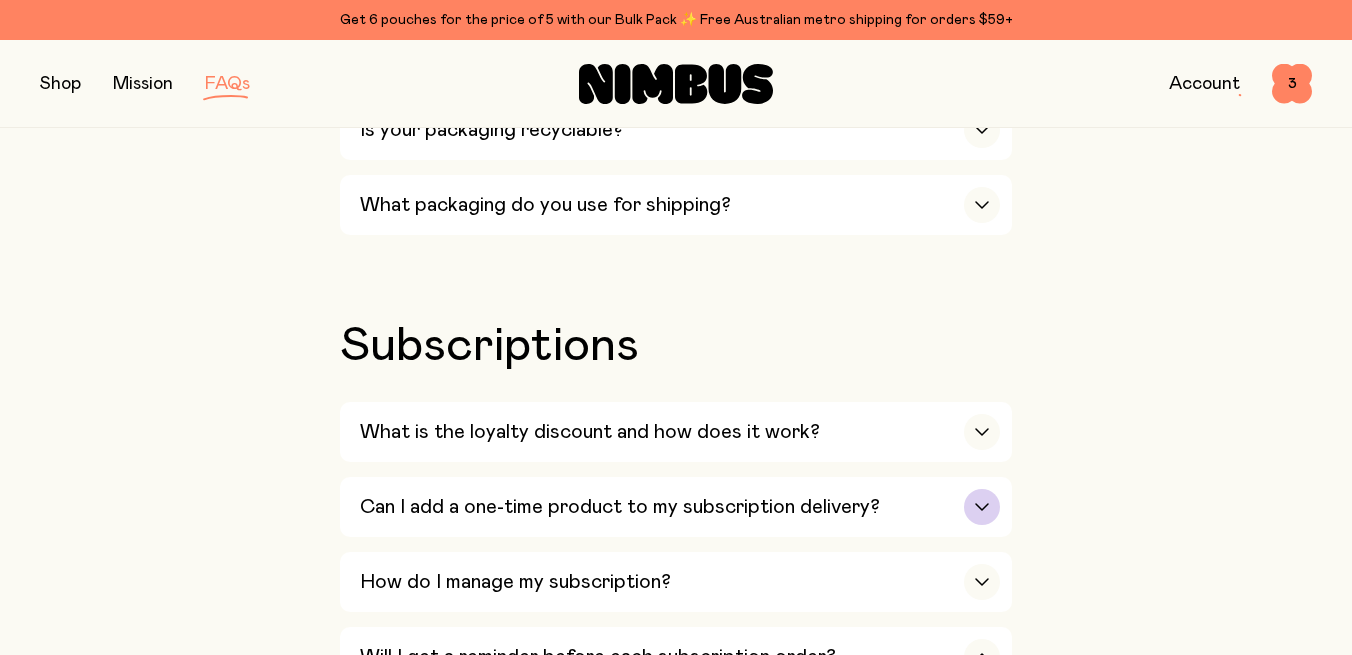 click at bounding box center [982, 507] 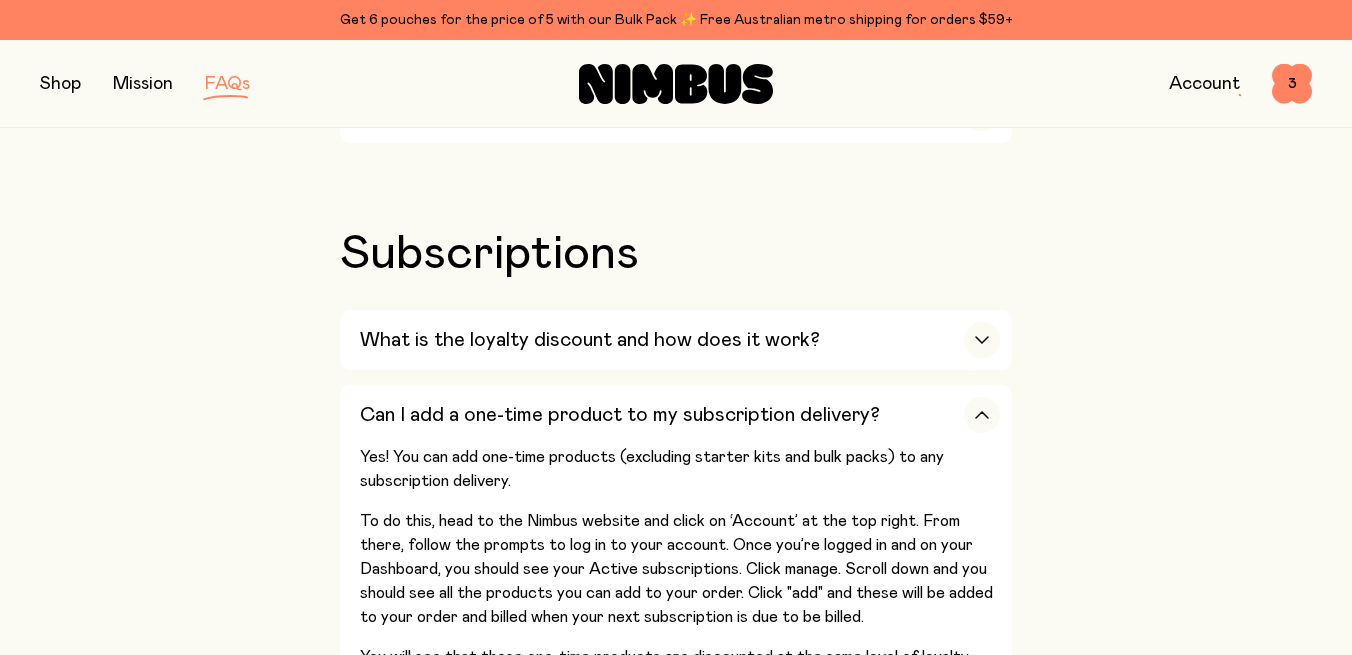 scroll, scrollTop: 2248, scrollLeft: 0, axis: vertical 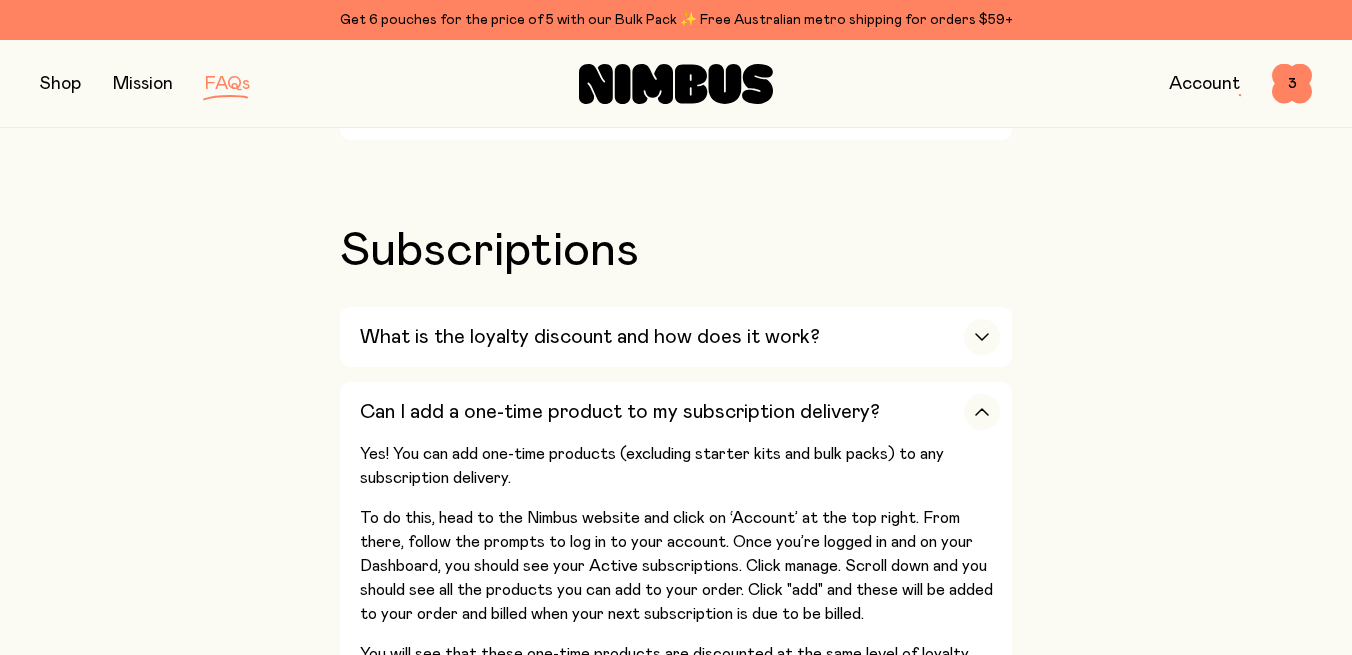 click at bounding box center (60, 84) 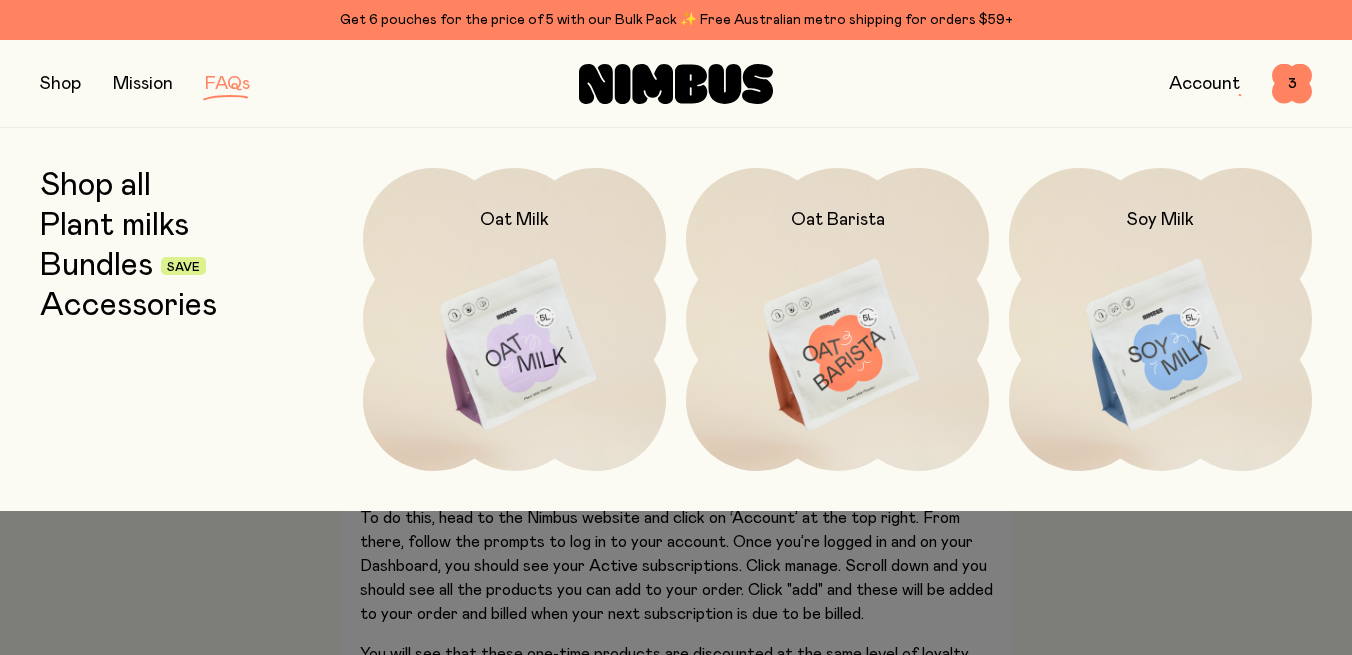 click on "Accessories" at bounding box center (128, 306) 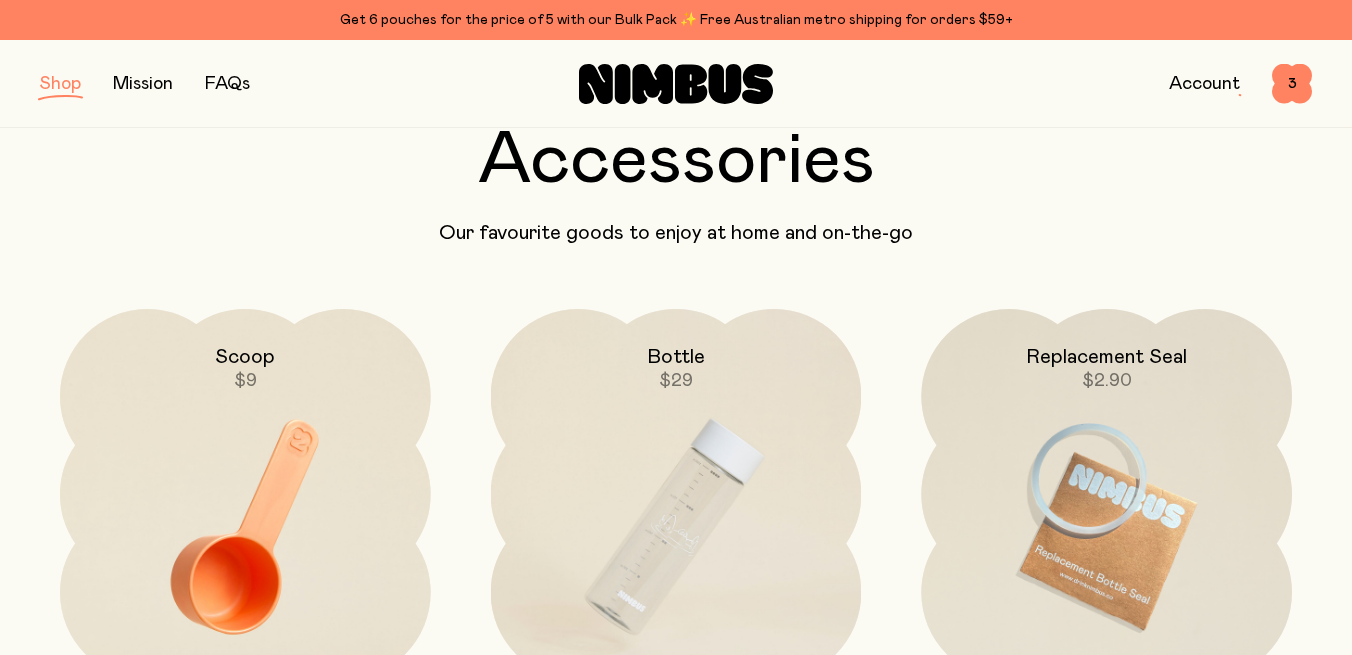 scroll, scrollTop: 120, scrollLeft: 0, axis: vertical 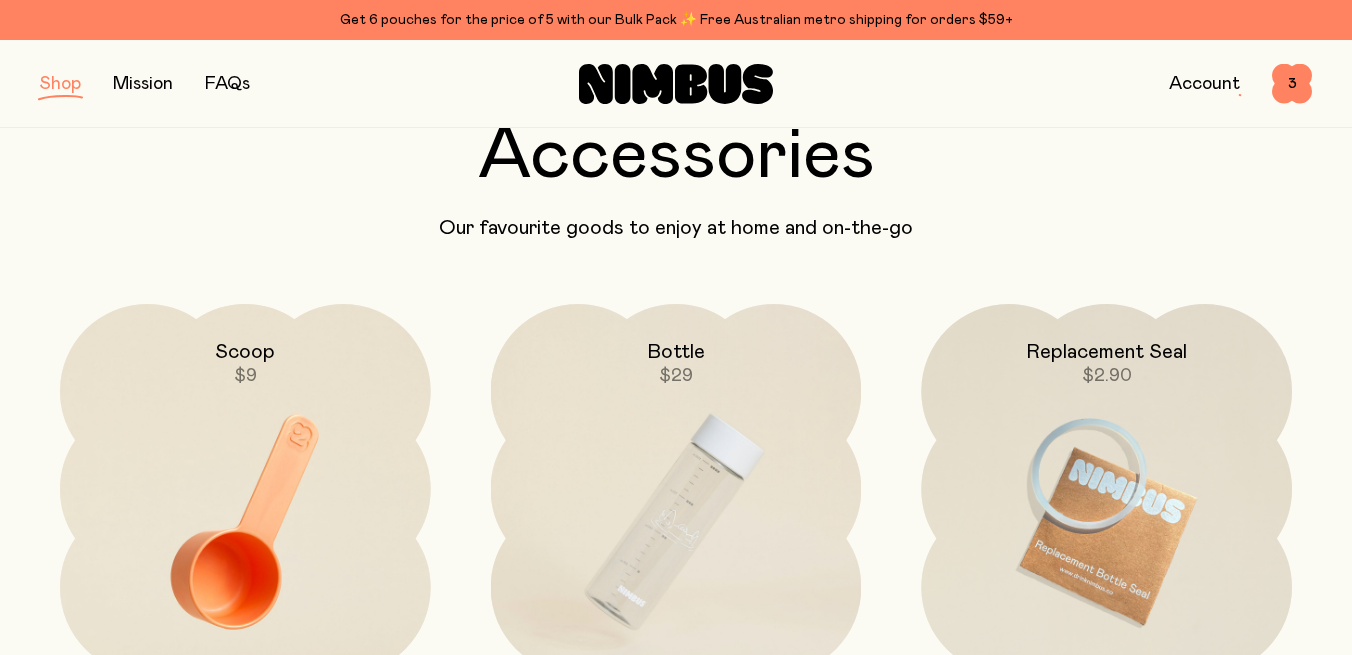 click at bounding box center [60, 84] 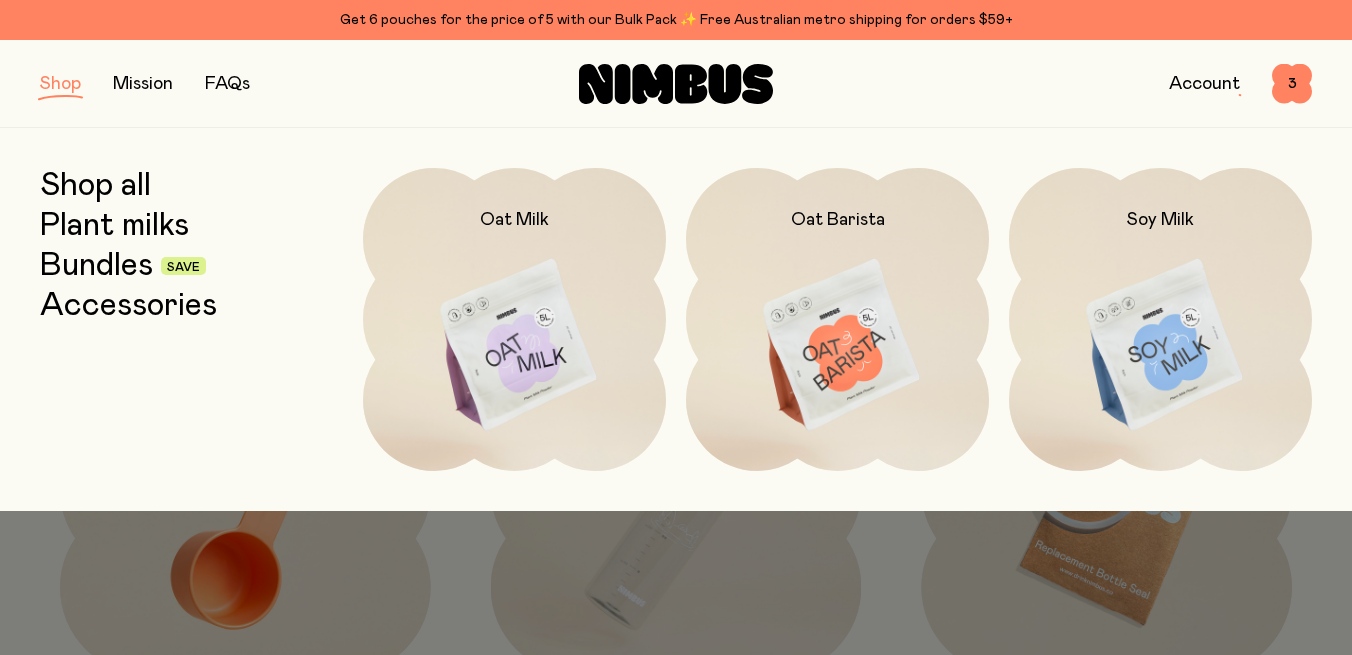 click on "Bundles" at bounding box center [96, 266] 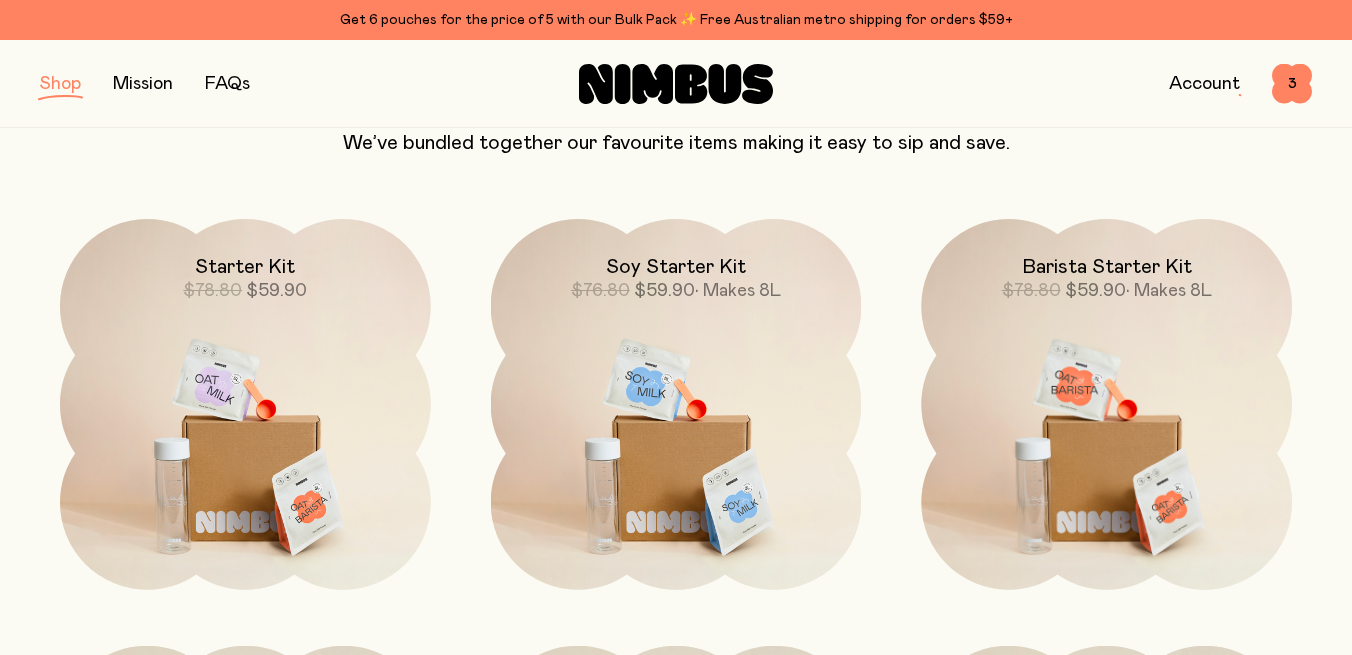 scroll, scrollTop: 208, scrollLeft: 0, axis: vertical 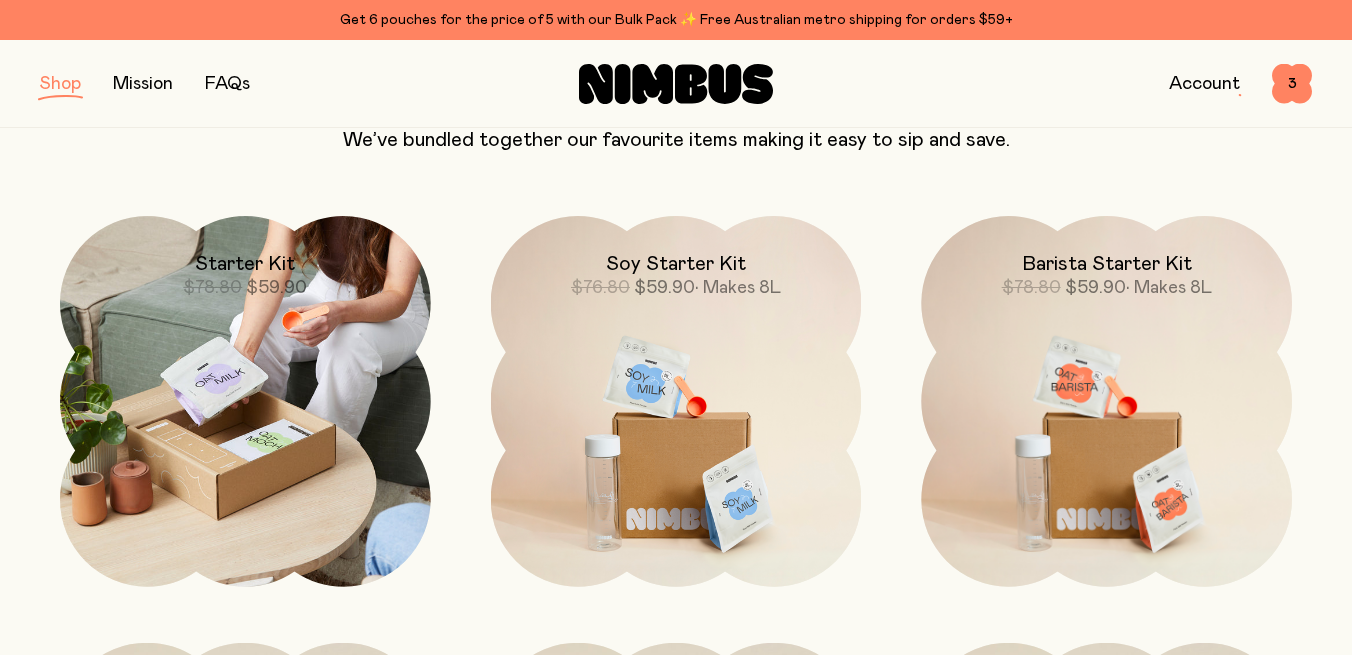 click at bounding box center [245, 401] 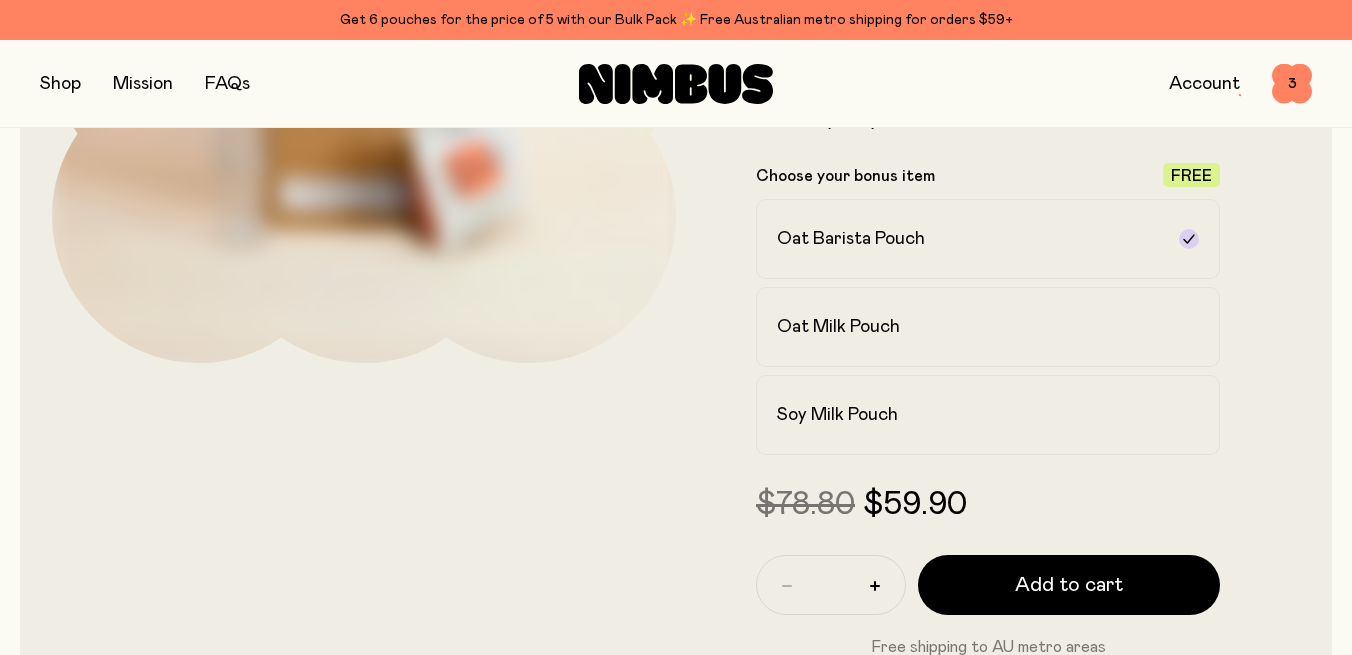 scroll, scrollTop: 447, scrollLeft: 0, axis: vertical 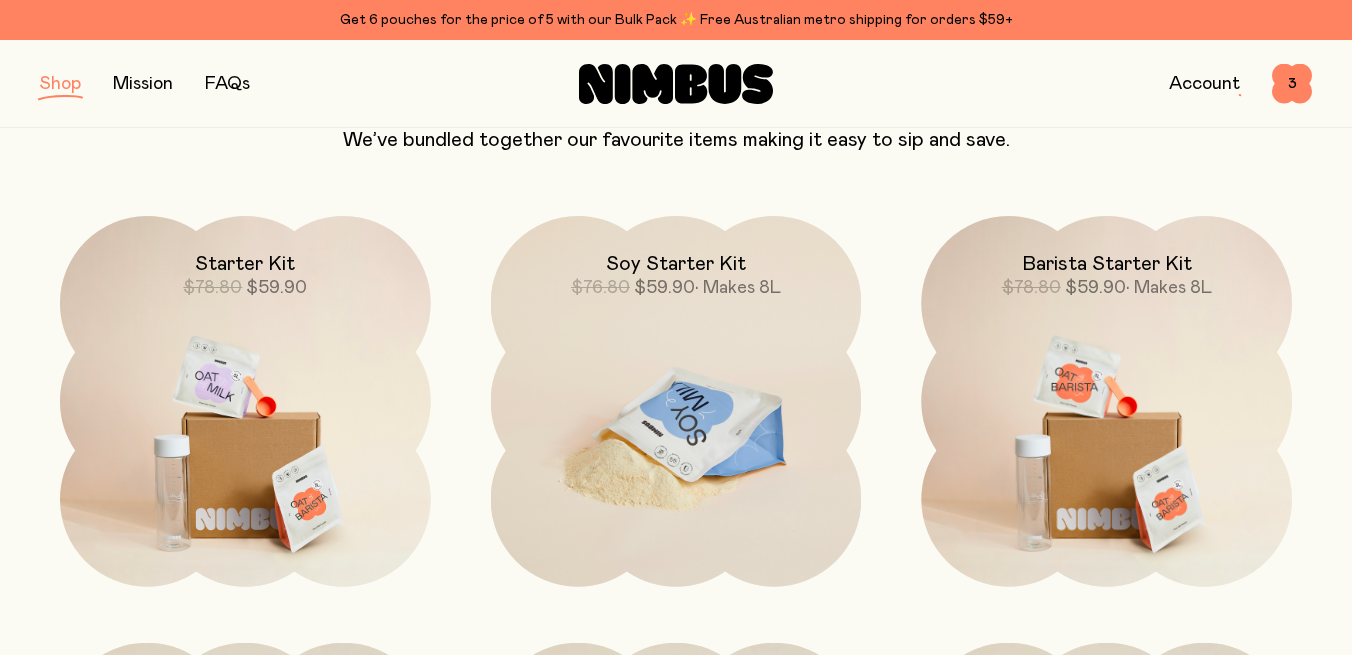 click at bounding box center [676, 434] 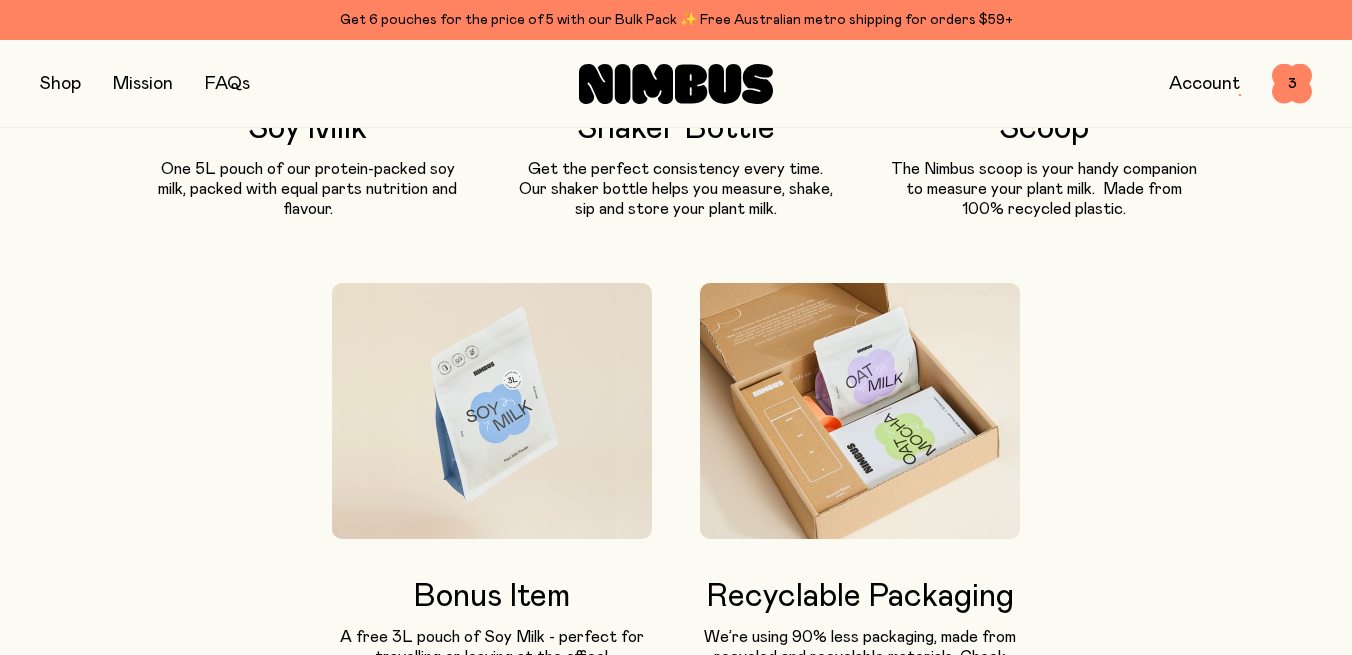 scroll, scrollTop: 1325, scrollLeft: 0, axis: vertical 